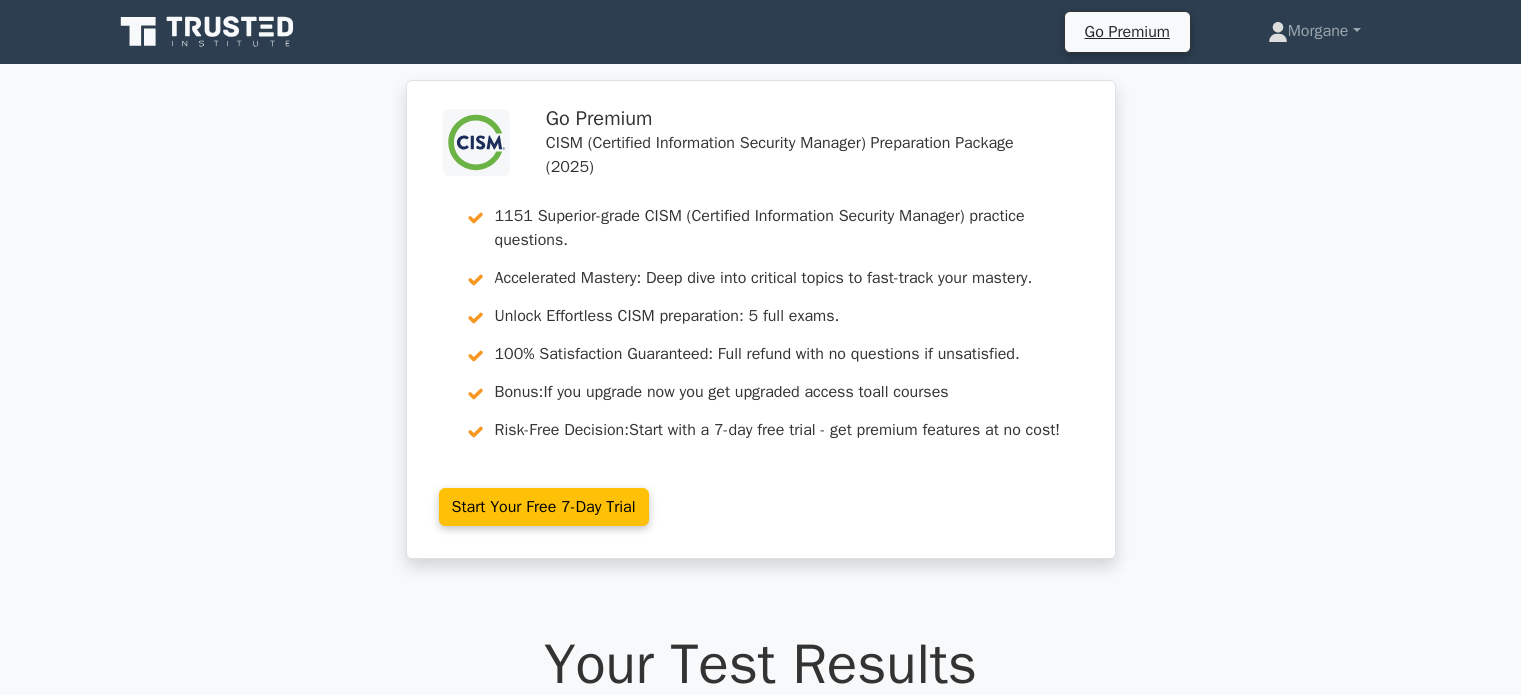 scroll, scrollTop: 7767, scrollLeft: 0, axis: vertical 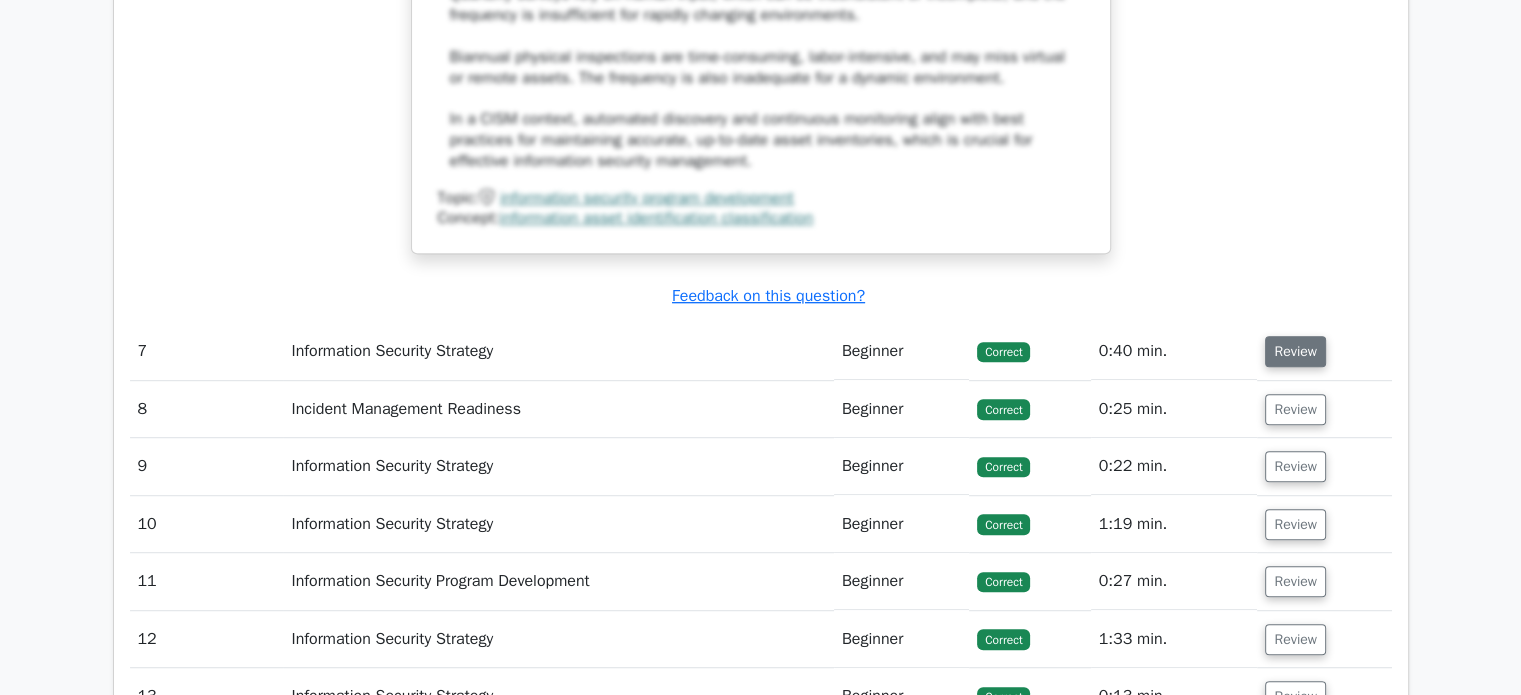 click on "Review" at bounding box center (1295, 351) 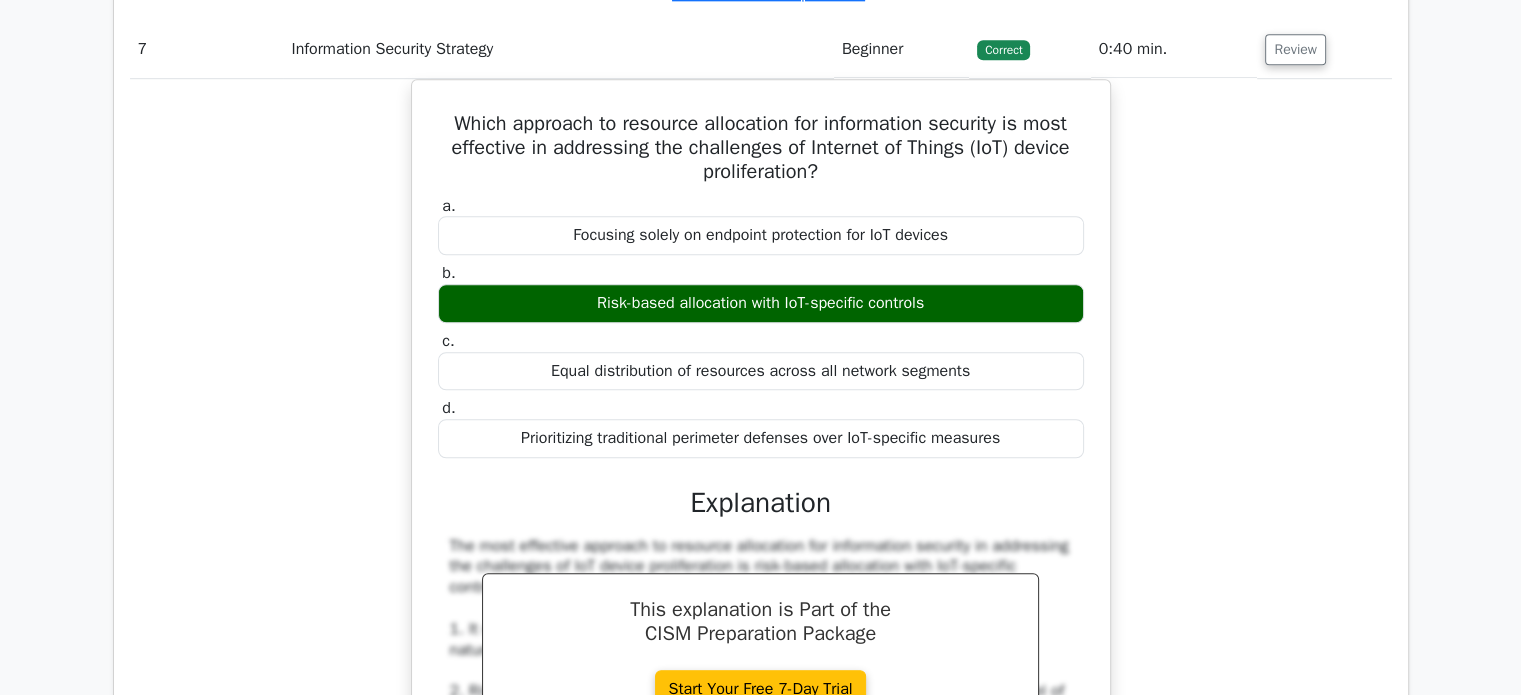 scroll, scrollTop: 9016, scrollLeft: 0, axis: vertical 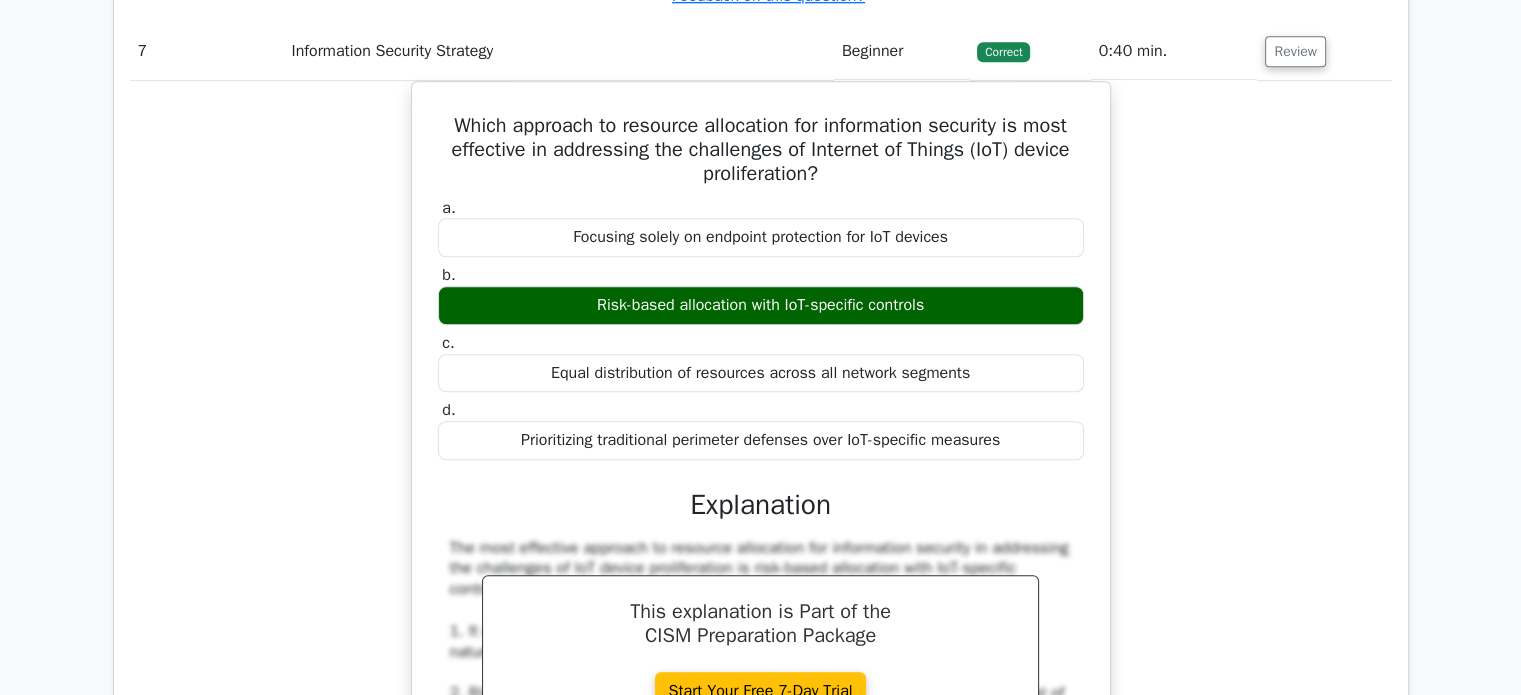 type 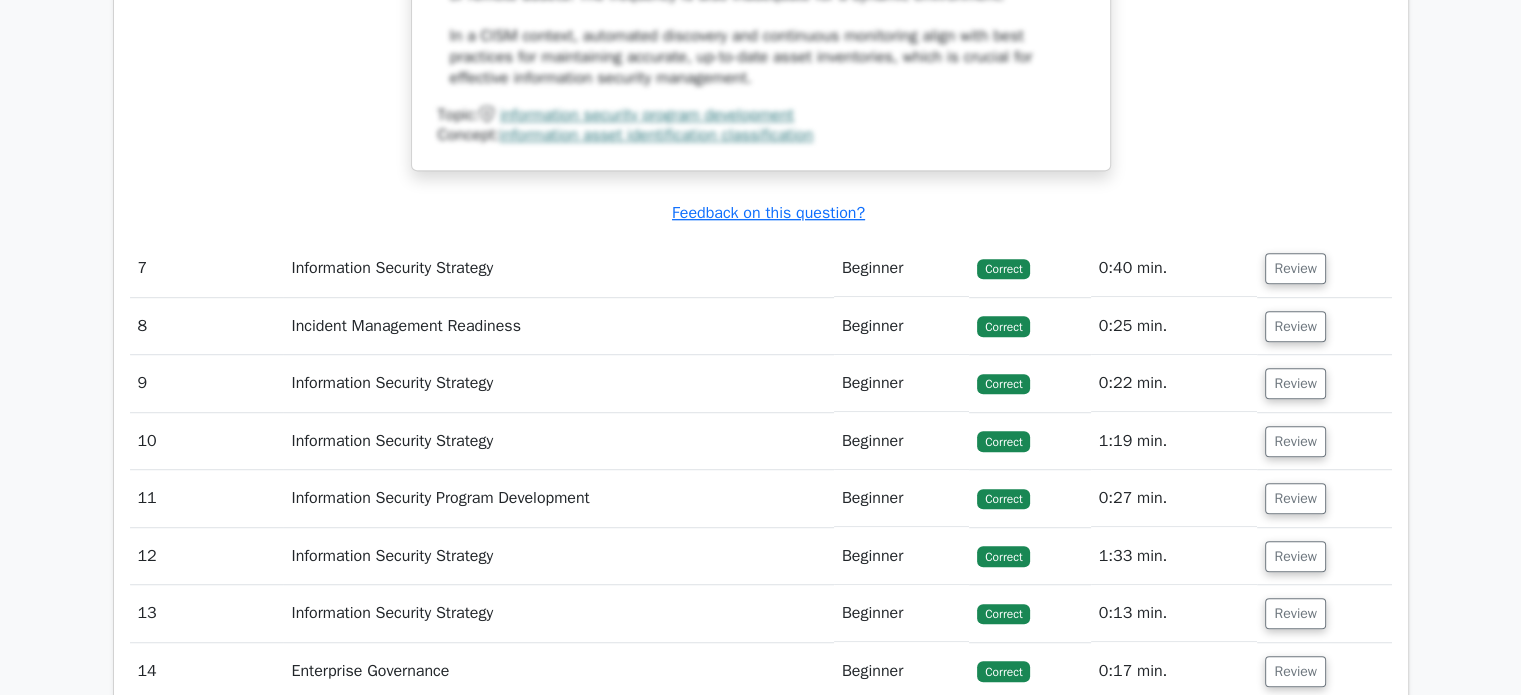 scroll, scrollTop: 8804, scrollLeft: 0, axis: vertical 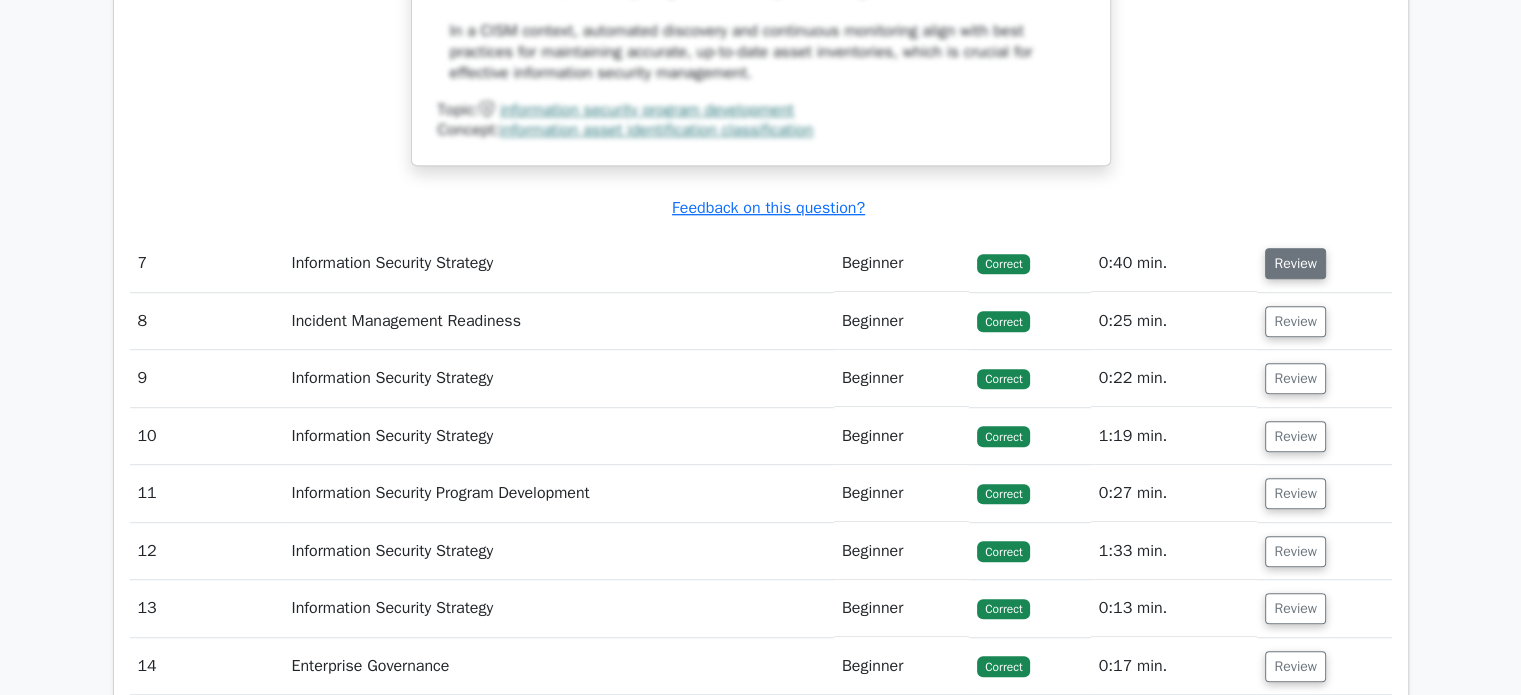 click on "Review" at bounding box center [1295, 263] 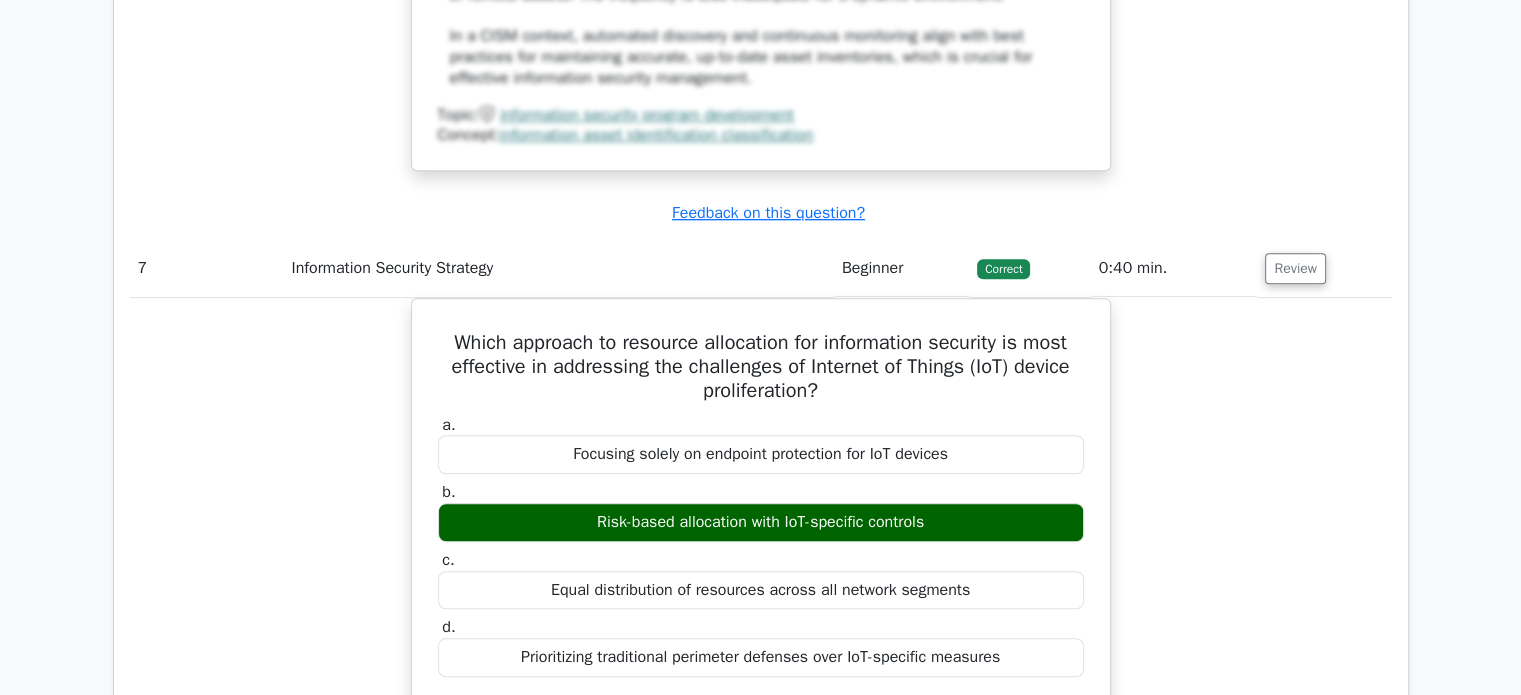 click on ".clsa-1{fill:#f6f7f8;}.clsa-2{fill:#6bb345;}.clsa-3{fill:#1d2e5c;}
Go Premium
CISM (Certified Information Security Manager) Preparation Package (2025)
1151 Superior-grade  CISM (Certified Information Security Manager) practice questions.
Accelerated Mastery: Deep dive into critical topics to fast-track your mastery.
Unlock Effortless CISM preparation: 5 full exams.
100% Satisfaction Guaranteed: Full refund with no questions if unsatisfied. Bonus: all courses" at bounding box center [760, -2871] 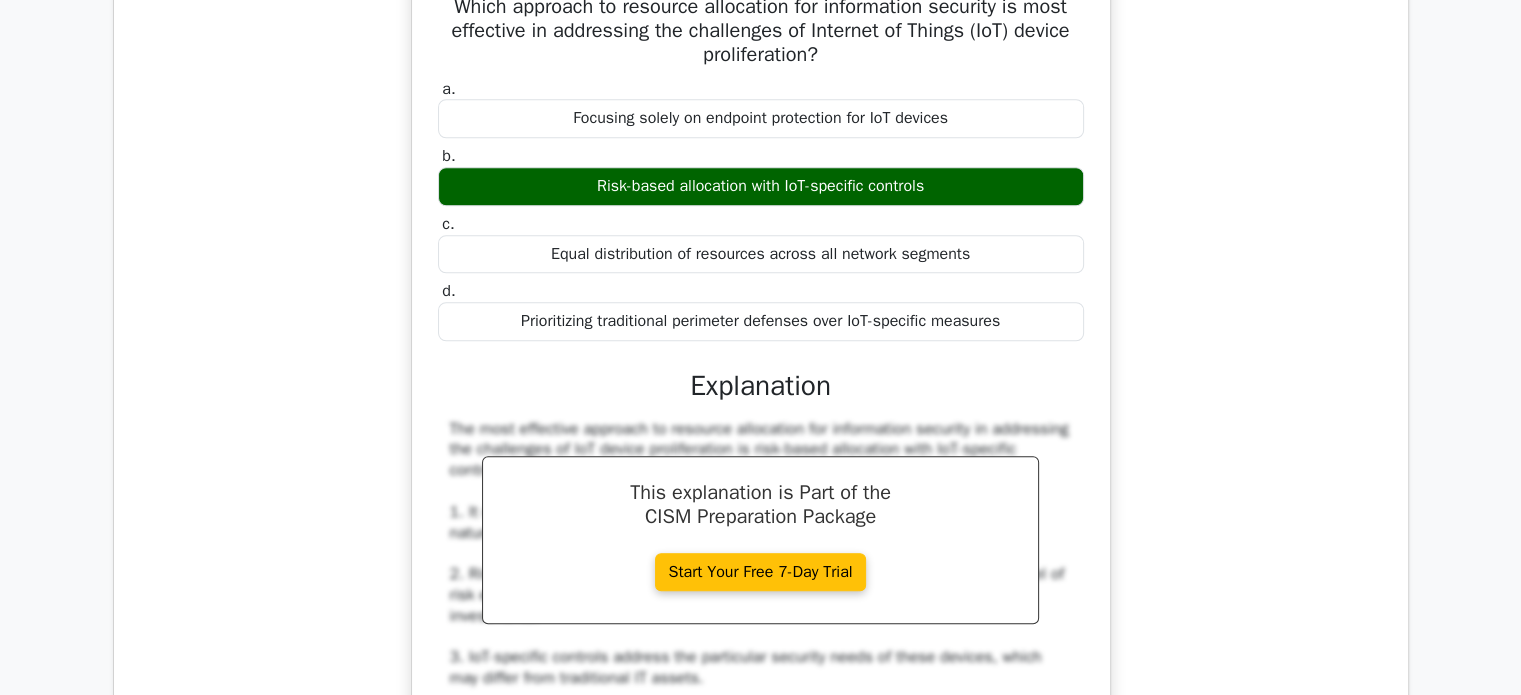 scroll, scrollTop: 9140, scrollLeft: 0, axis: vertical 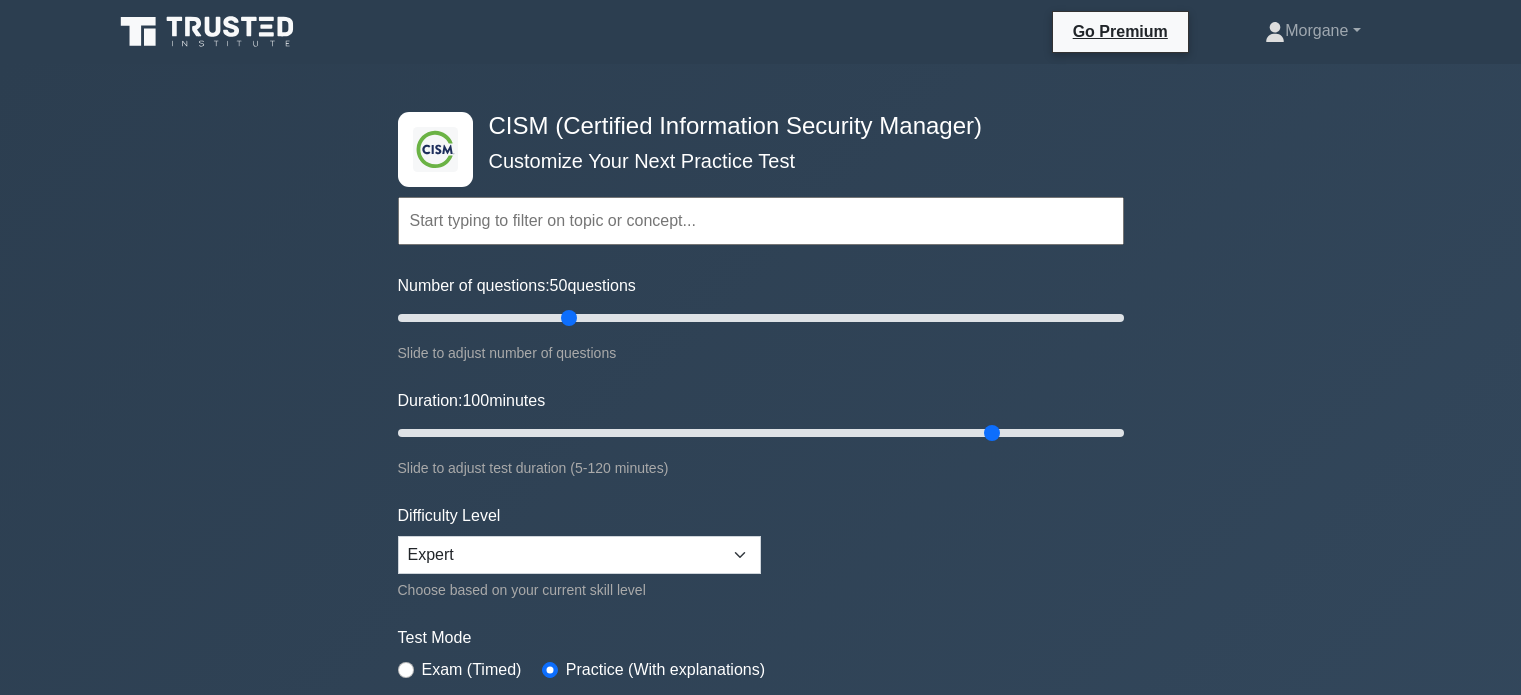 select on "expert" 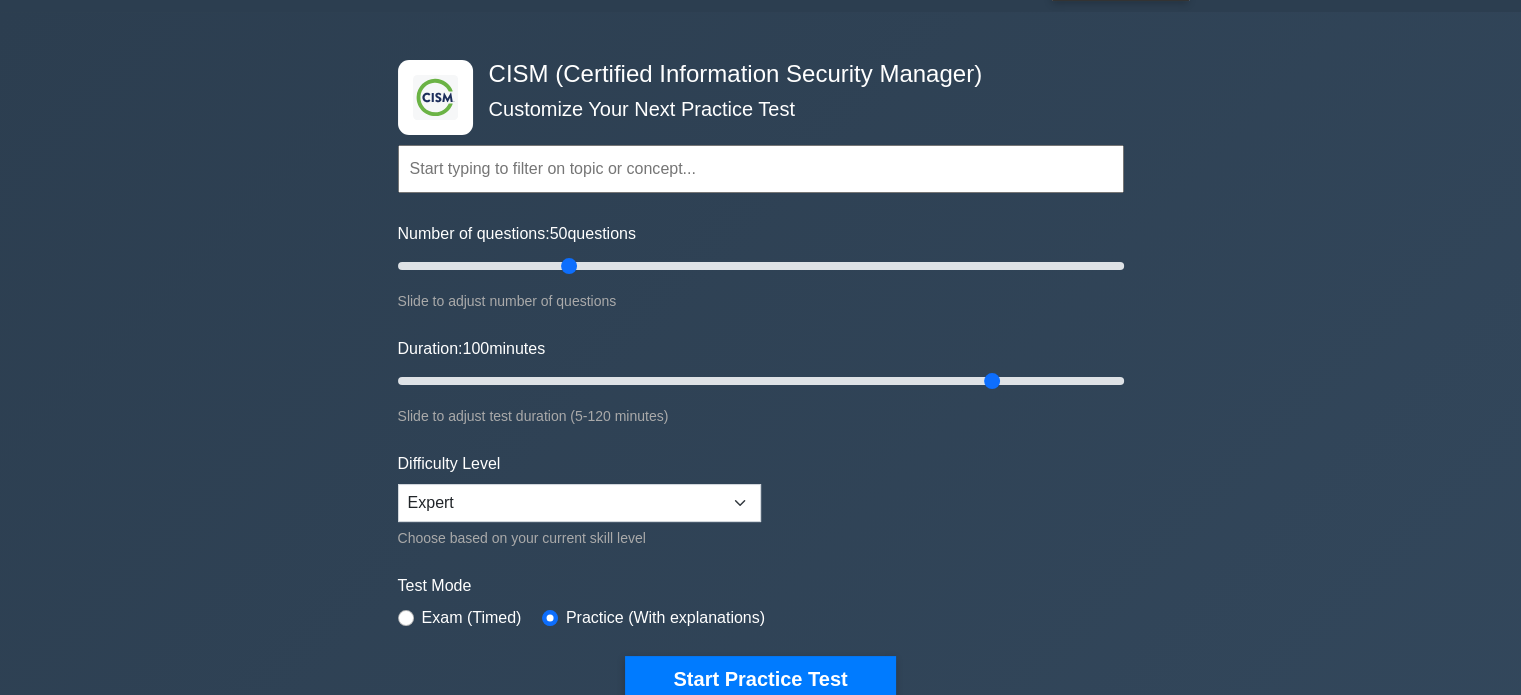 scroll, scrollTop: 0, scrollLeft: 0, axis: both 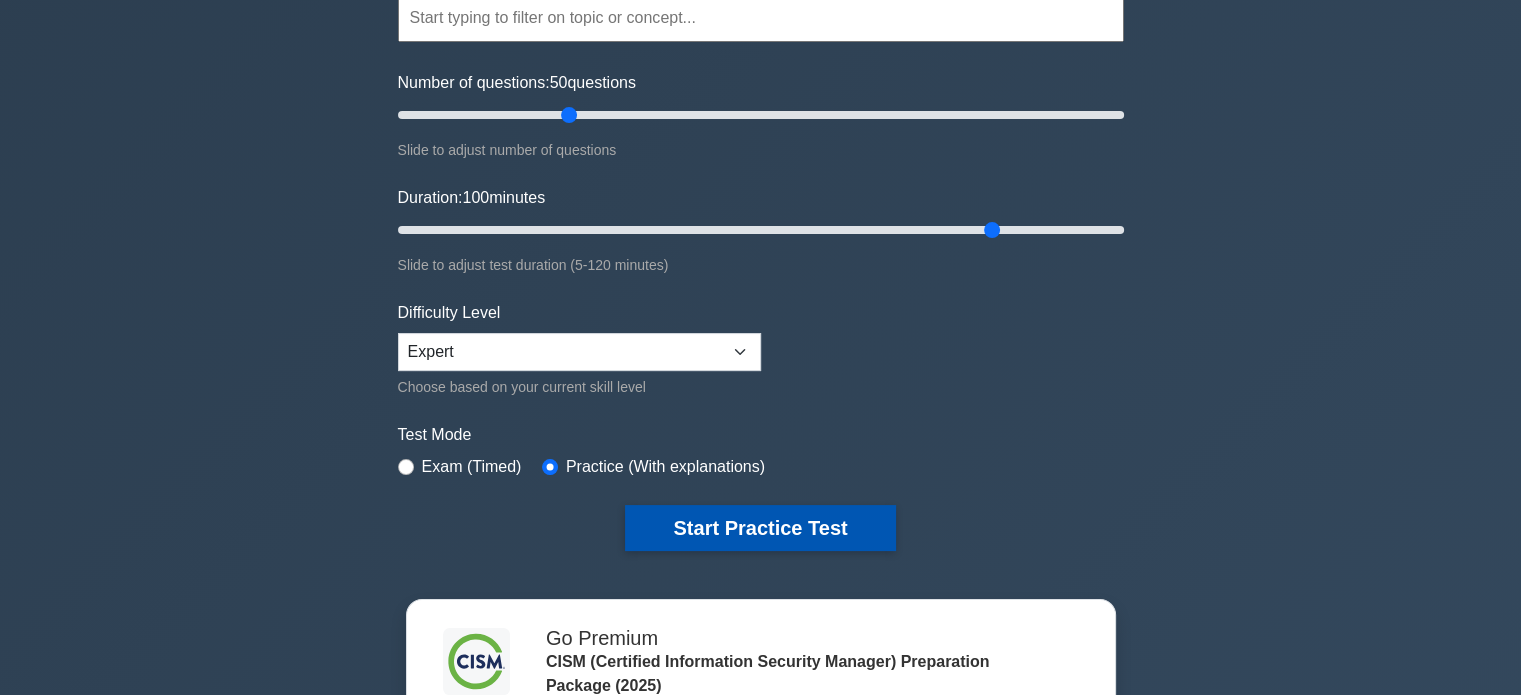 click on "Start Practice Test" at bounding box center [760, 528] 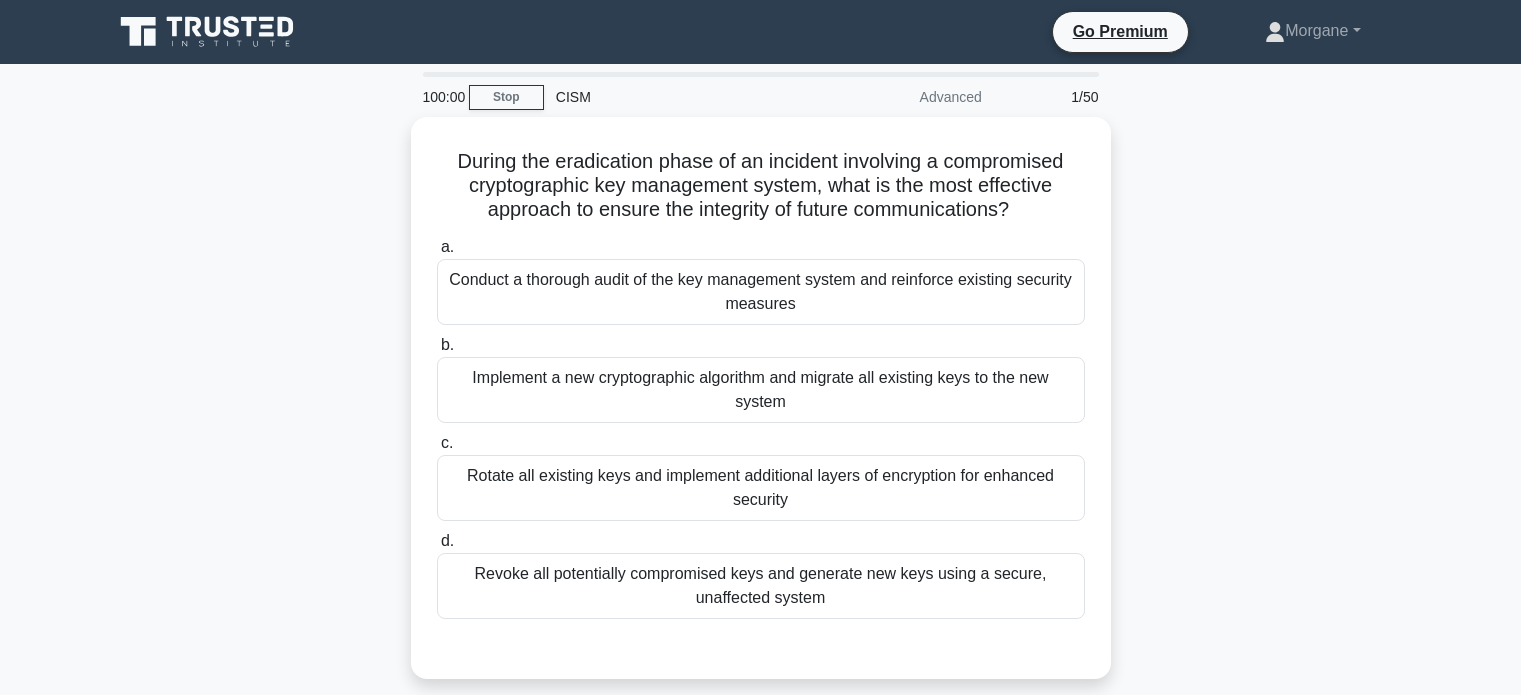 scroll, scrollTop: 0, scrollLeft: 0, axis: both 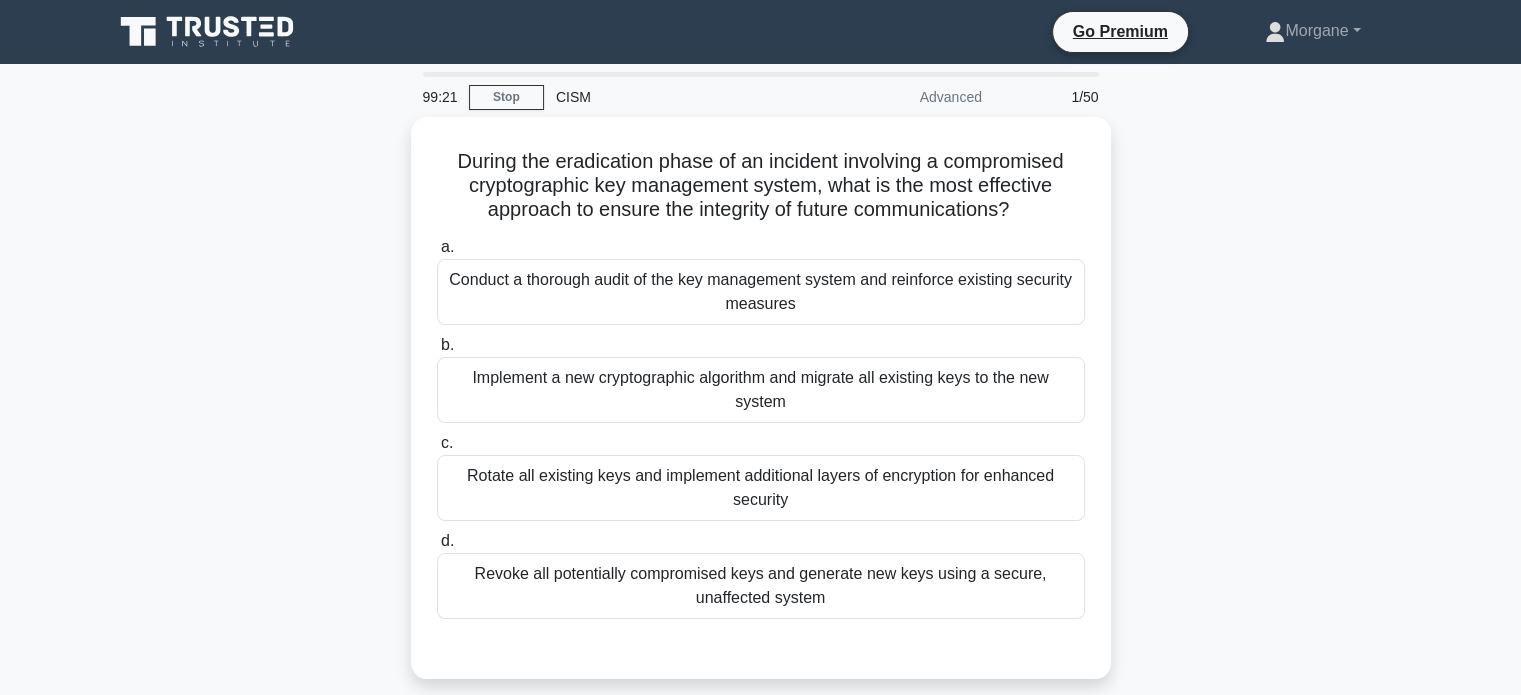 click on "During the eradication phase of an incident involving a compromised cryptographic key management system, what is the most effective approach to ensure the integrity of future communications?
.spinner_0XTQ{transform-origin:center;animation:spinner_y6GP .75s linear infinite}@keyframes spinner_y6GP{100%{transform:rotate(360deg)}}
a.
b. c. d." at bounding box center [761, 410] 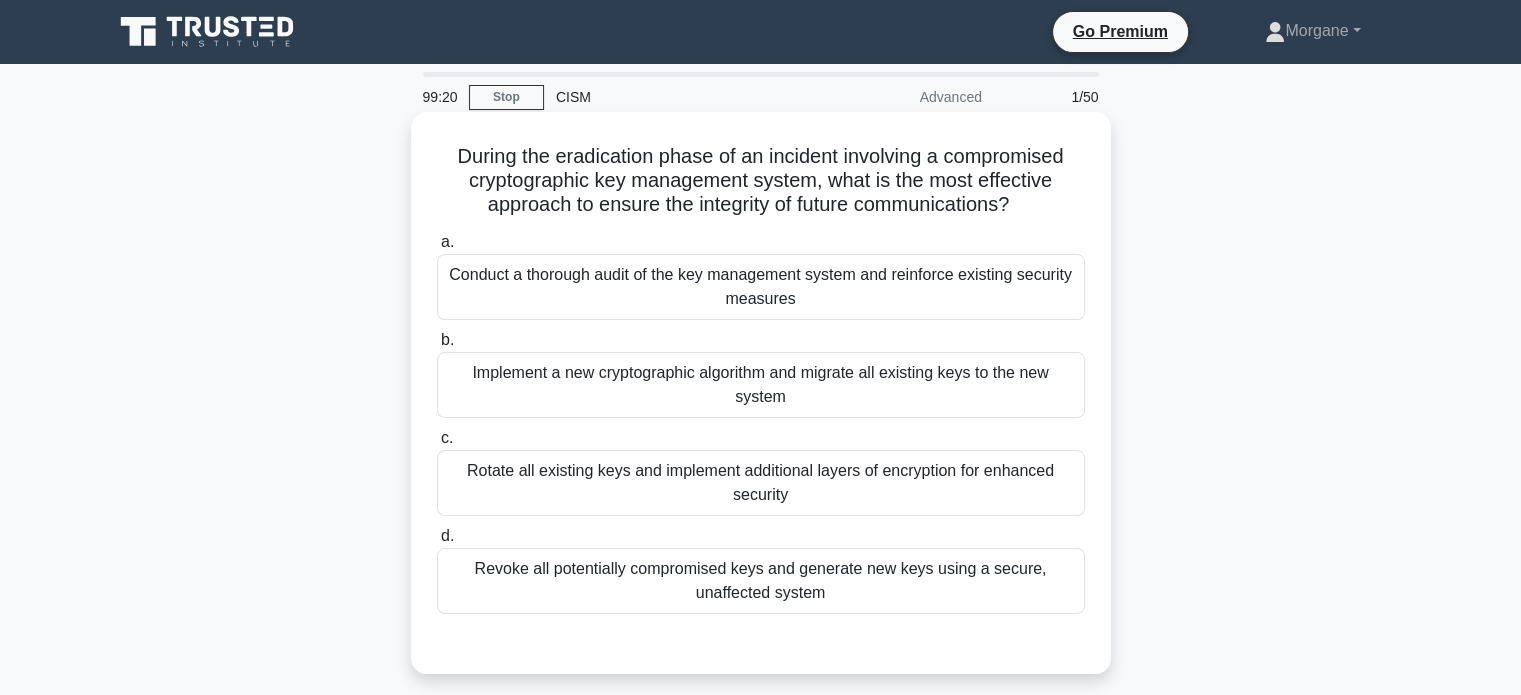 click on "Revoke all potentially compromised keys and generate new keys using a secure, unaffected system" at bounding box center [761, 581] 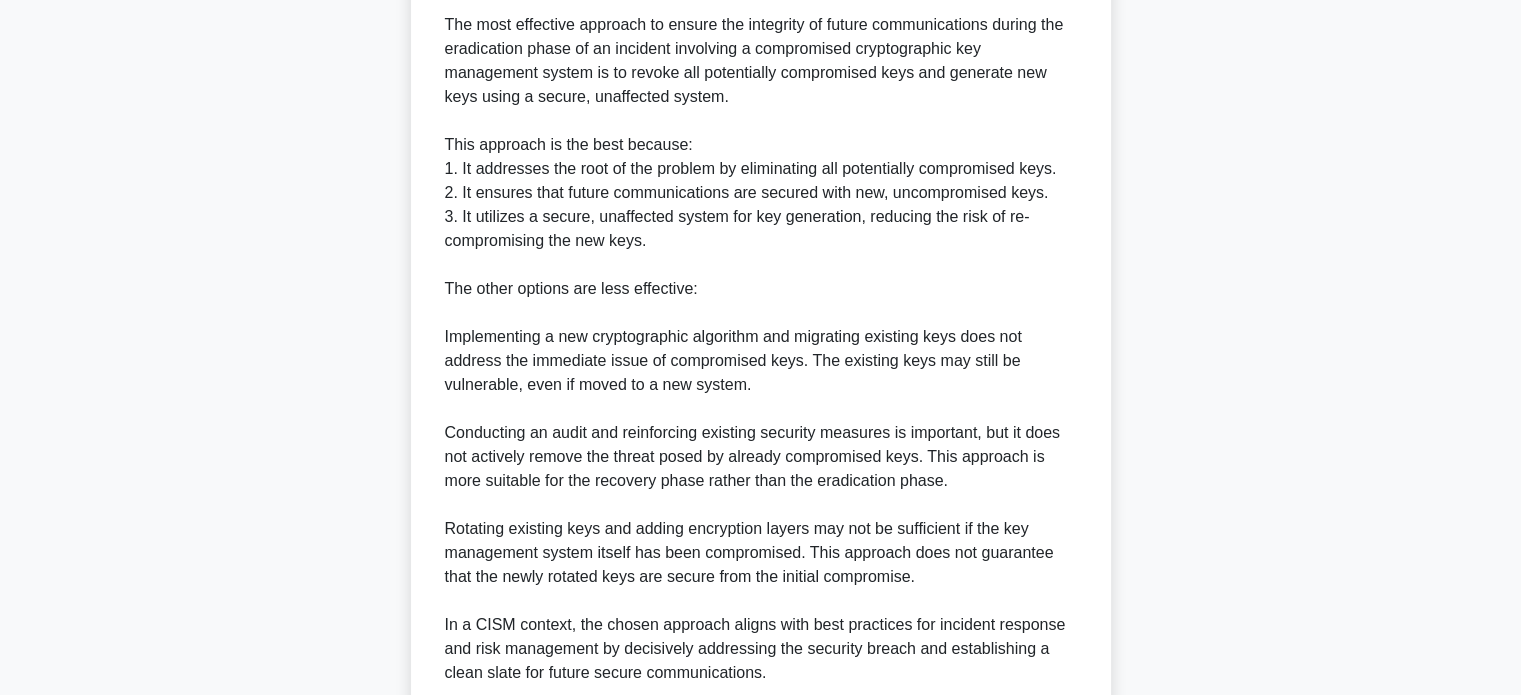 scroll, scrollTop: 848, scrollLeft: 0, axis: vertical 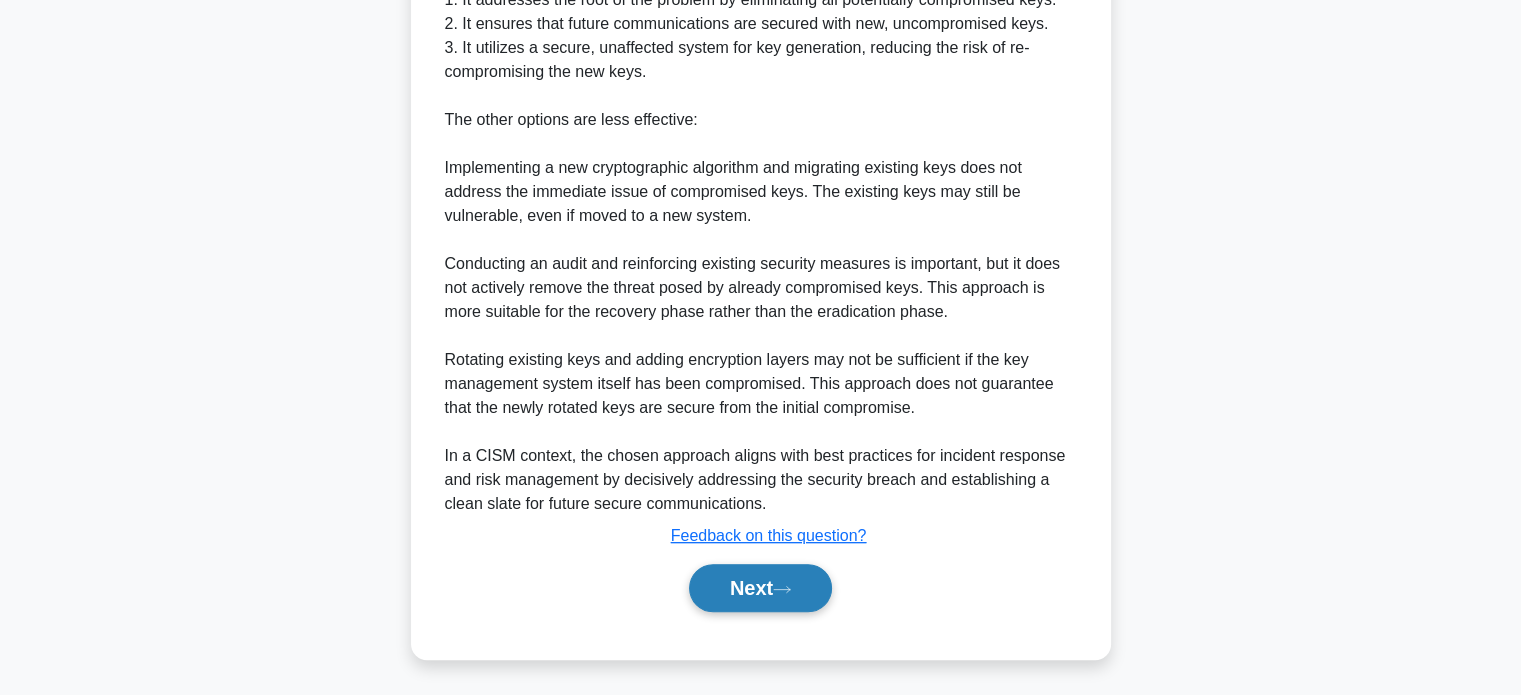 click on "Next" at bounding box center [760, 588] 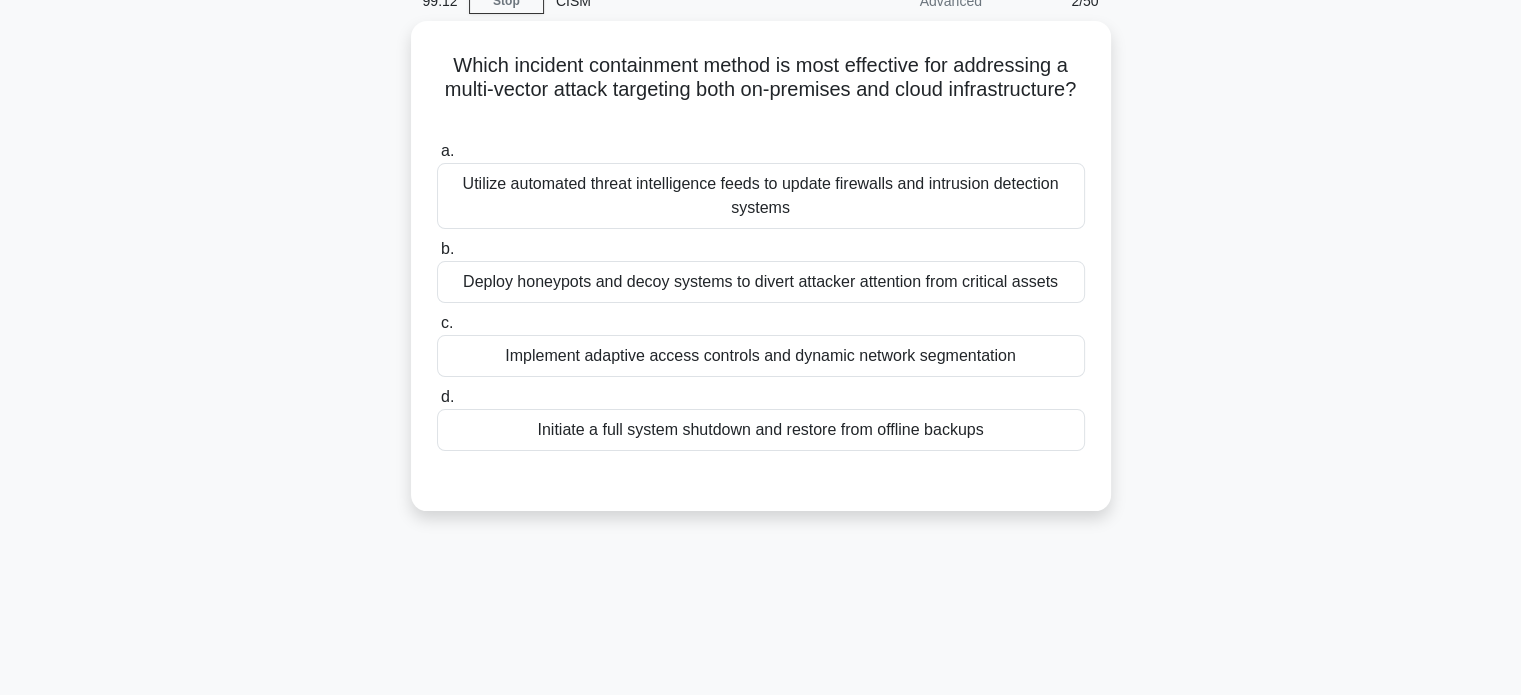 scroll, scrollTop: 0, scrollLeft: 0, axis: both 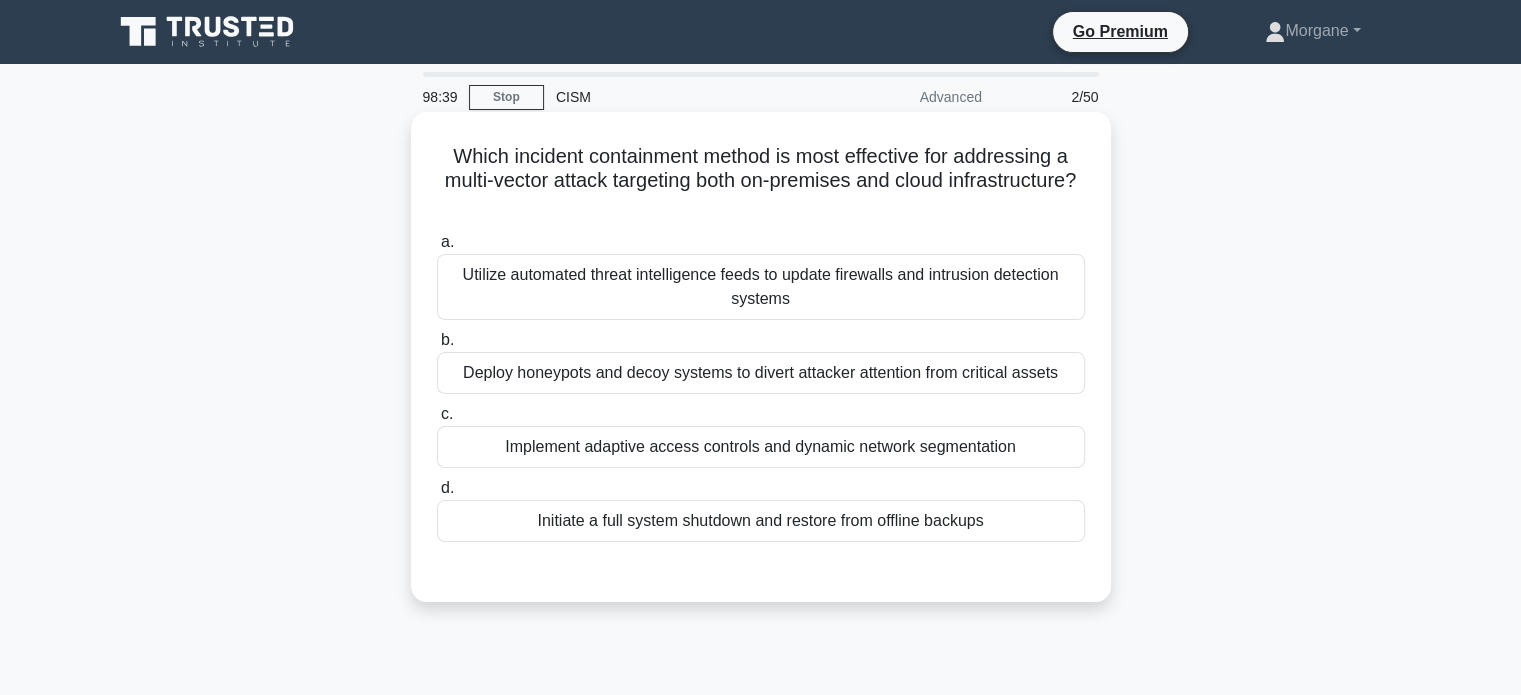 click on "Implement adaptive access controls and dynamic network segmentation" at bounding box center (761, 447) 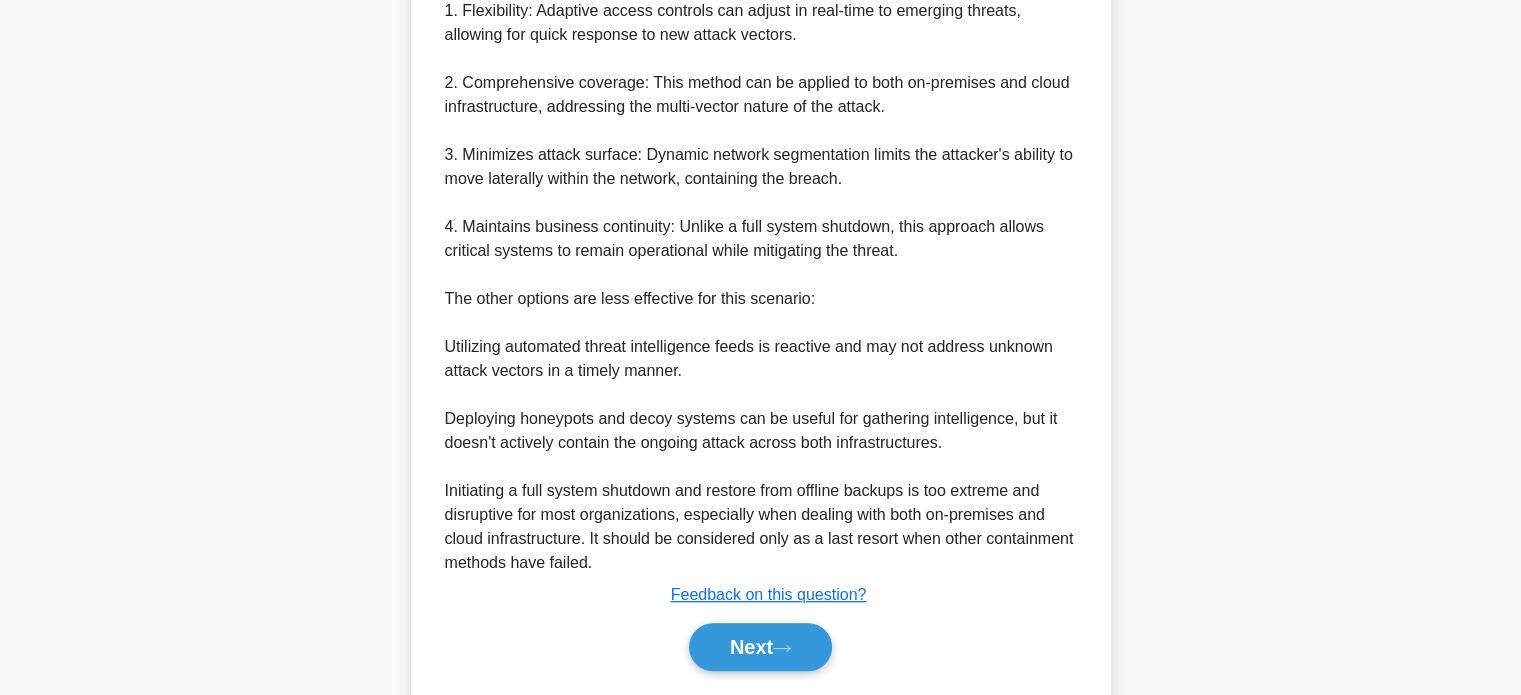 scroll, scrollTop: 800, scrollLeft: 0, axis: vertical 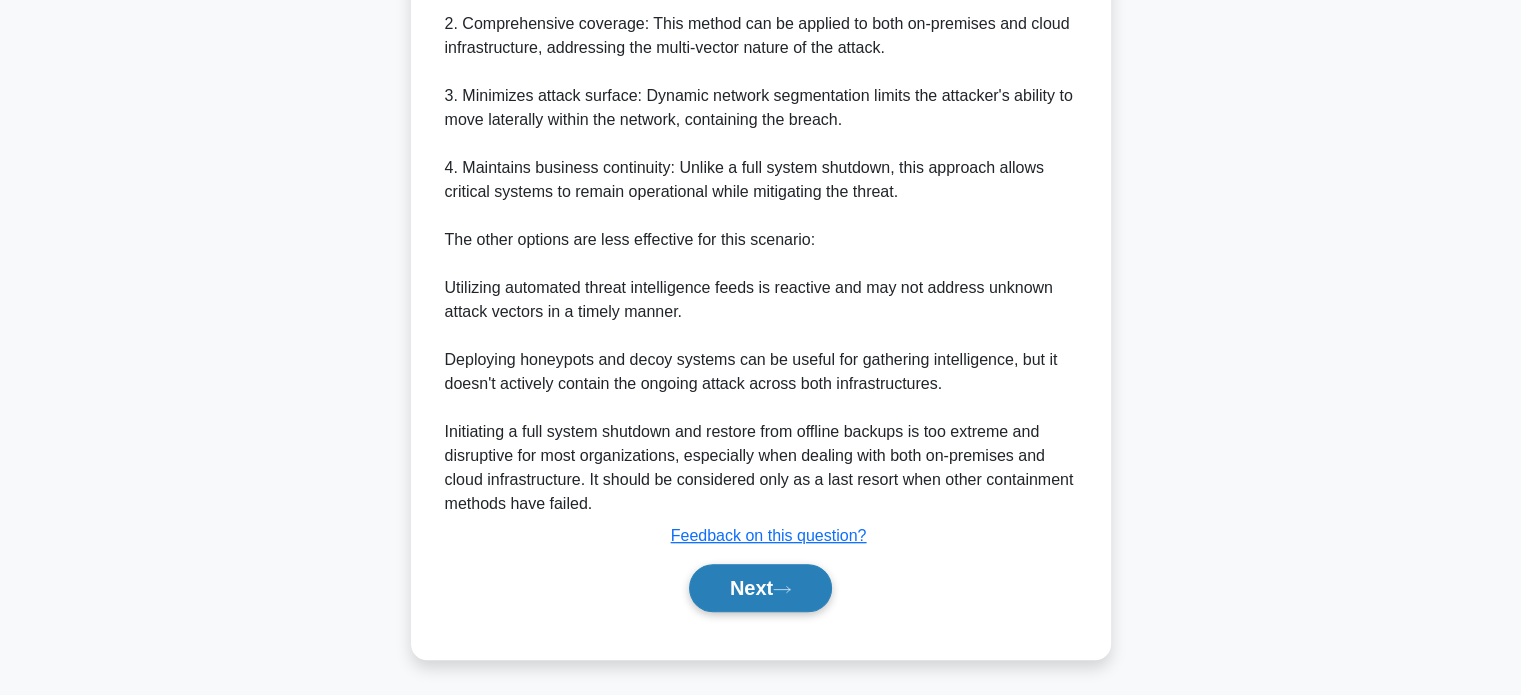 click on "Next" at bounding box center (760, 588) 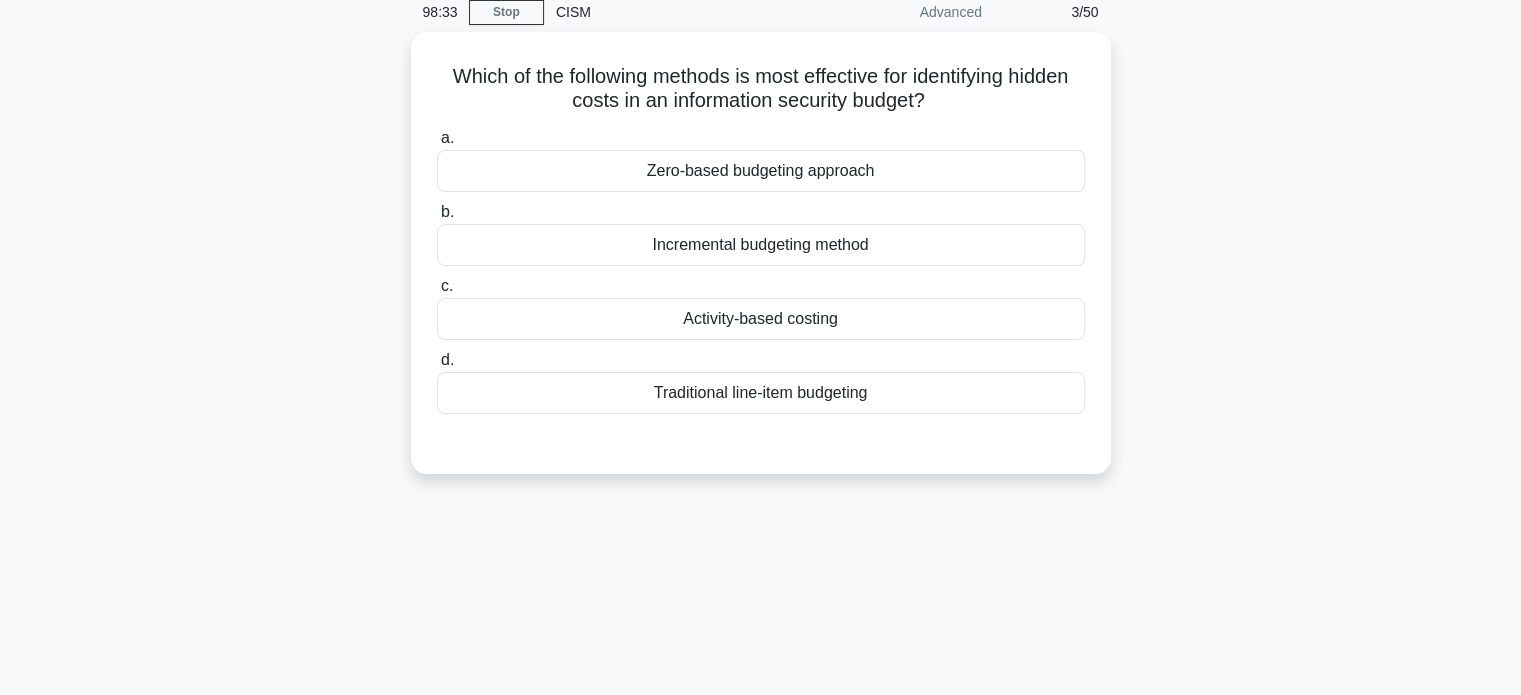 scroll, scrollTop: 80, scrollLeft: 0, axis: vertical 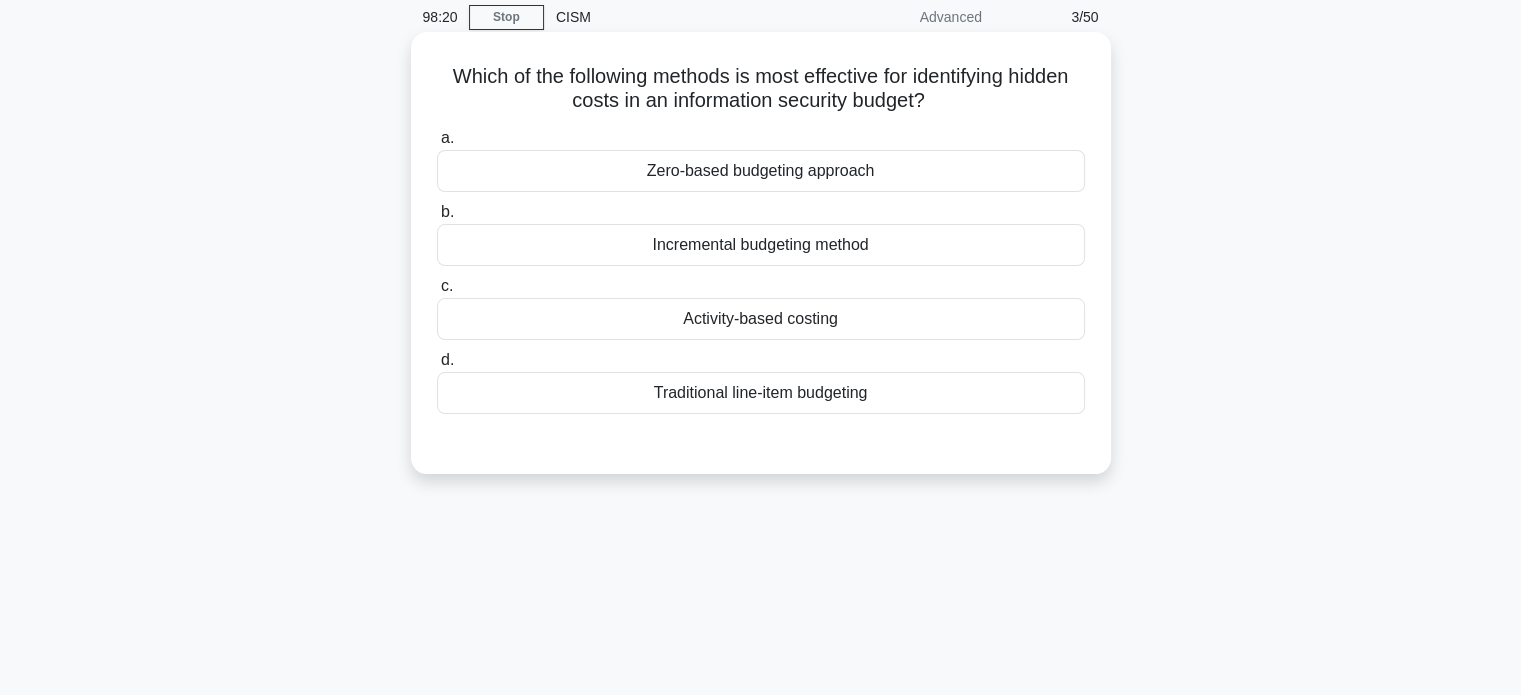 click on "Activity-based costing" at bounding box center [761, 319] 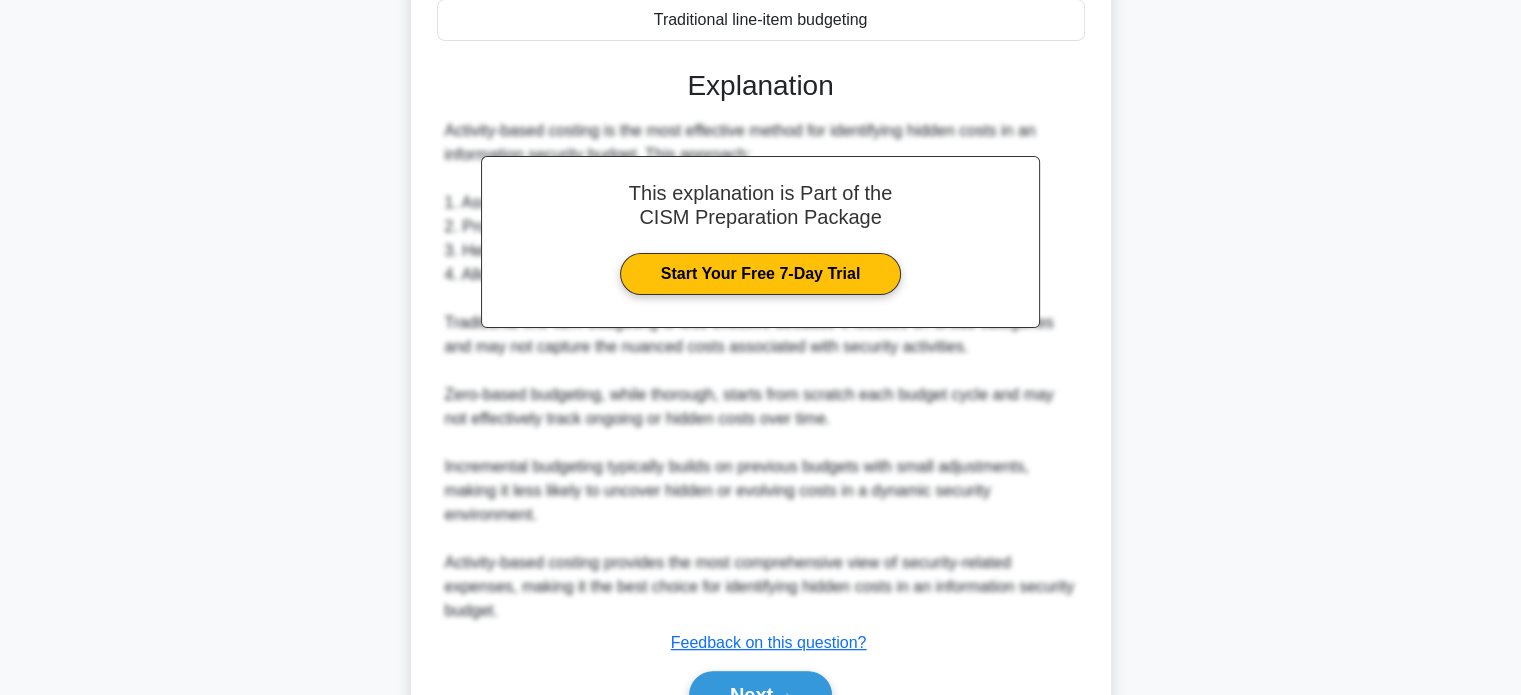 scroll, scrollTop: 560, scrollLeft: 0, axis: vertical 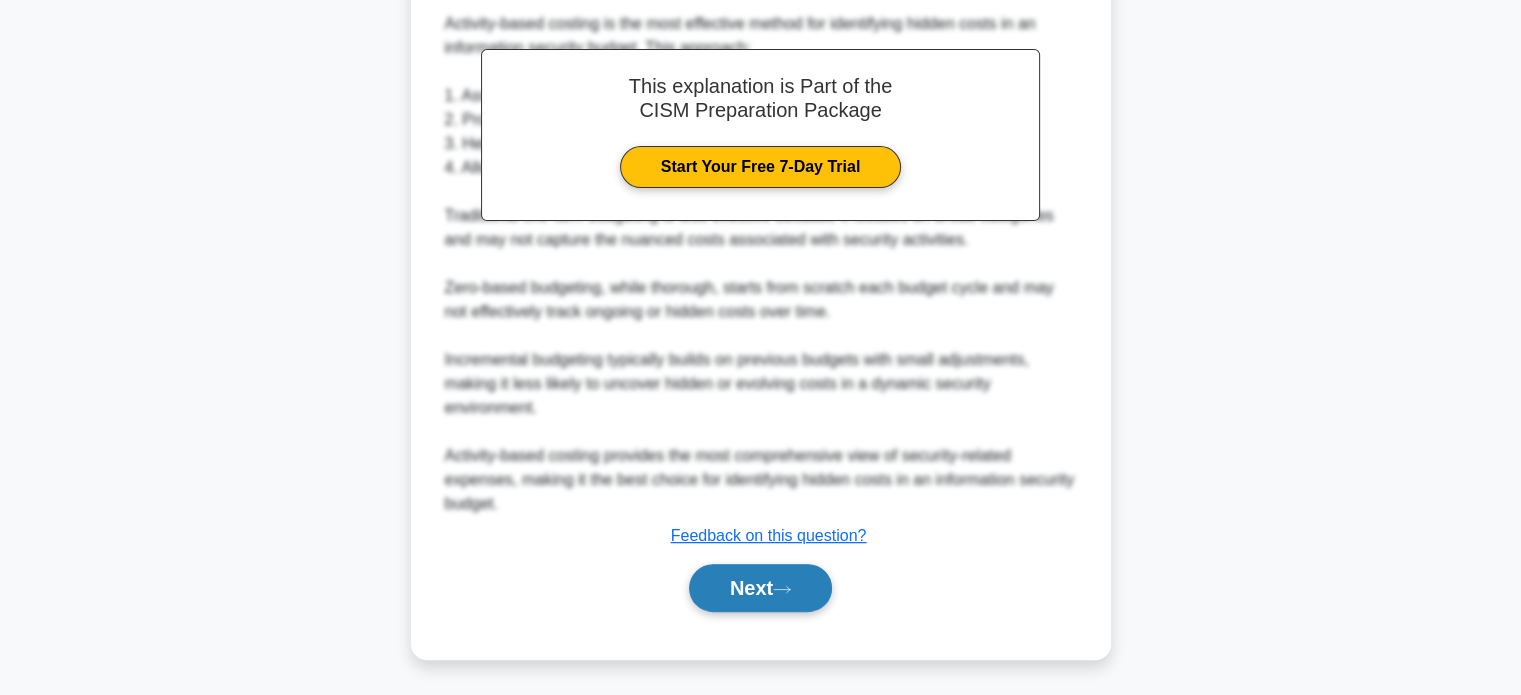 click on "Next" at bounding box center [760, 588] 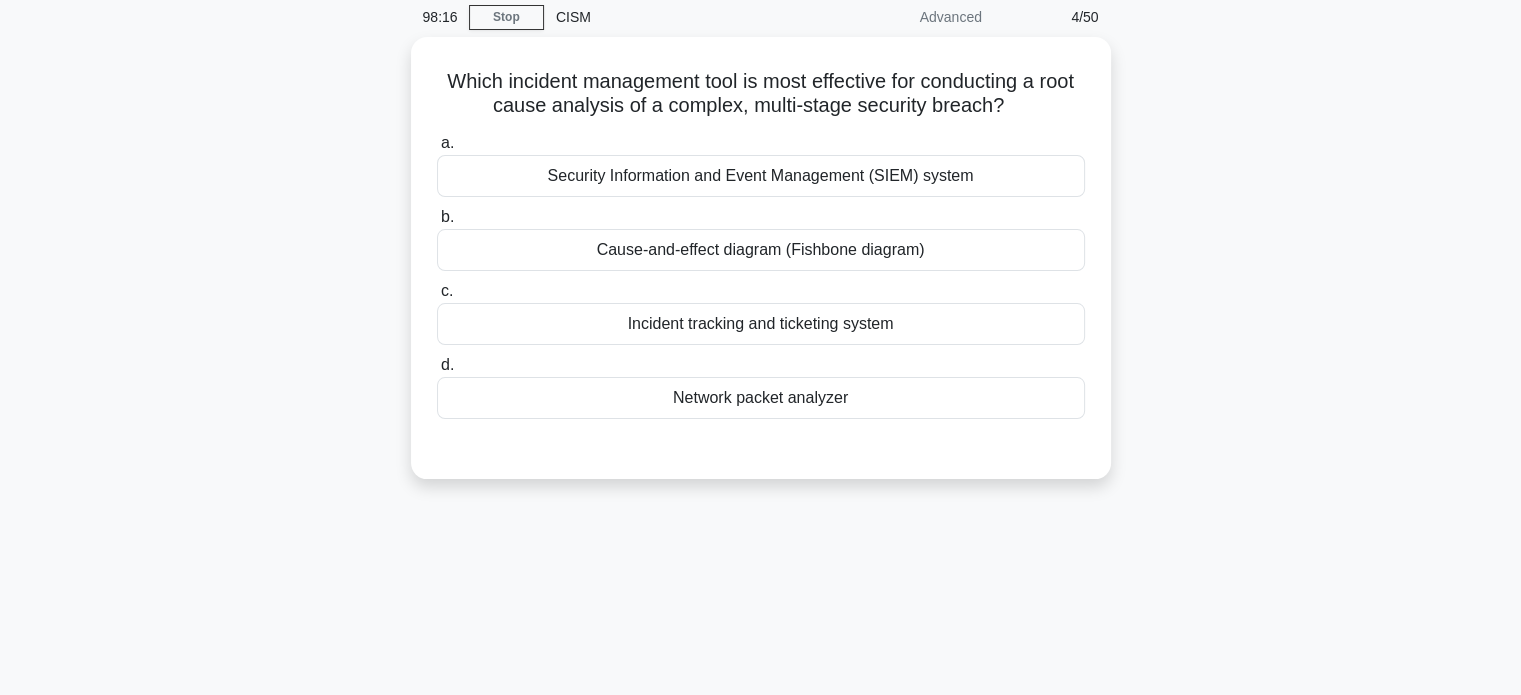 scroll, scrollTop: 0, scrollLeft: 0, axis: both 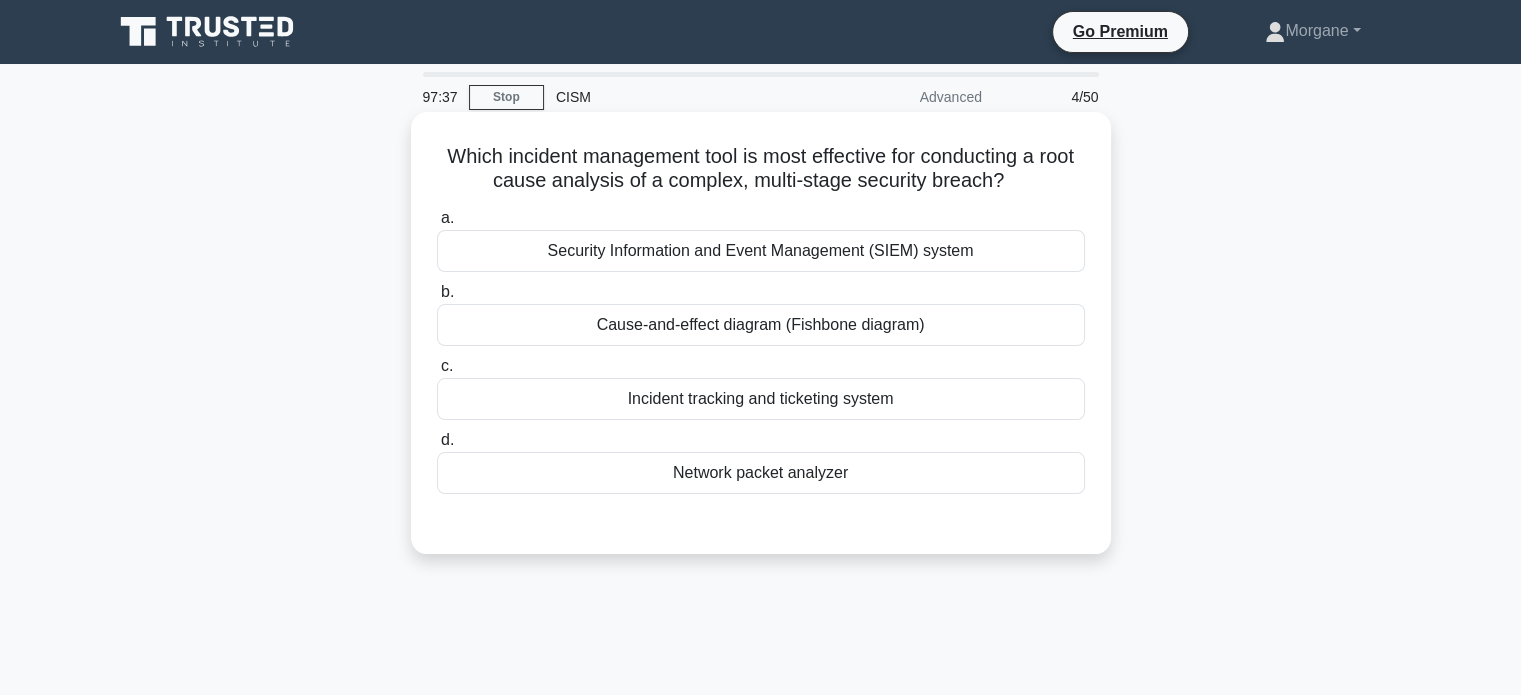 click on "Security Information and Event Management (SIEM) system" at bounding box center [761, 251] 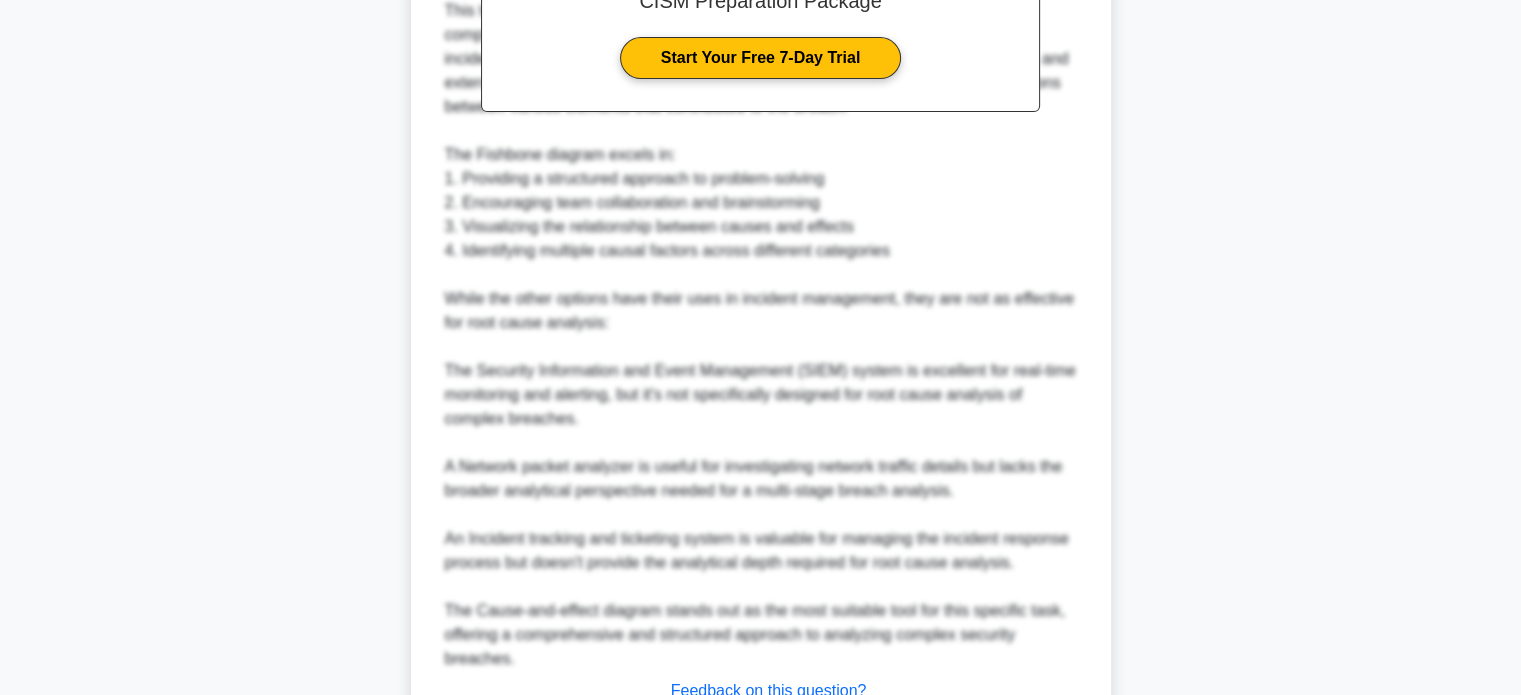 scroll, scrollTop: 826, scrollLeft: 0, axis: vertical 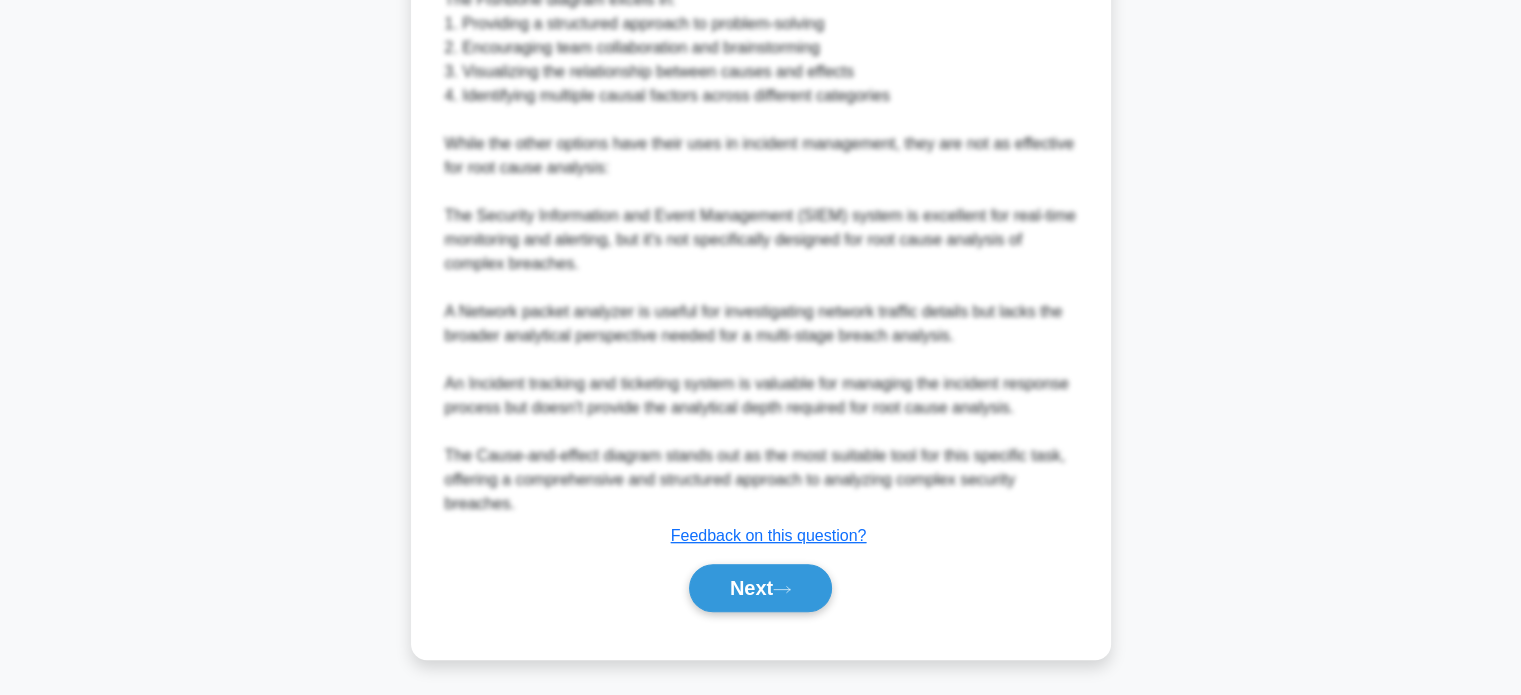 click on "Next" at bounding box center (761, 588) 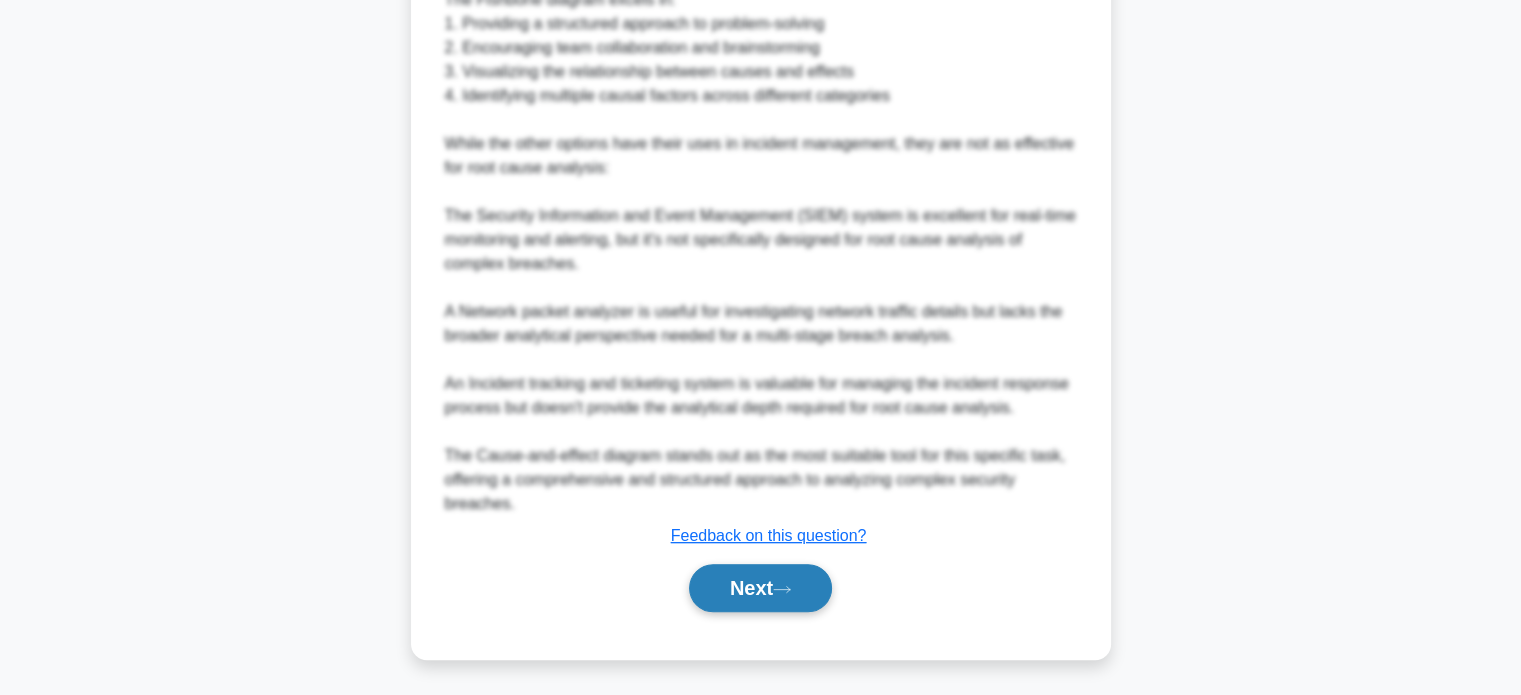 click on "Next" at bounding box center (760, 588) 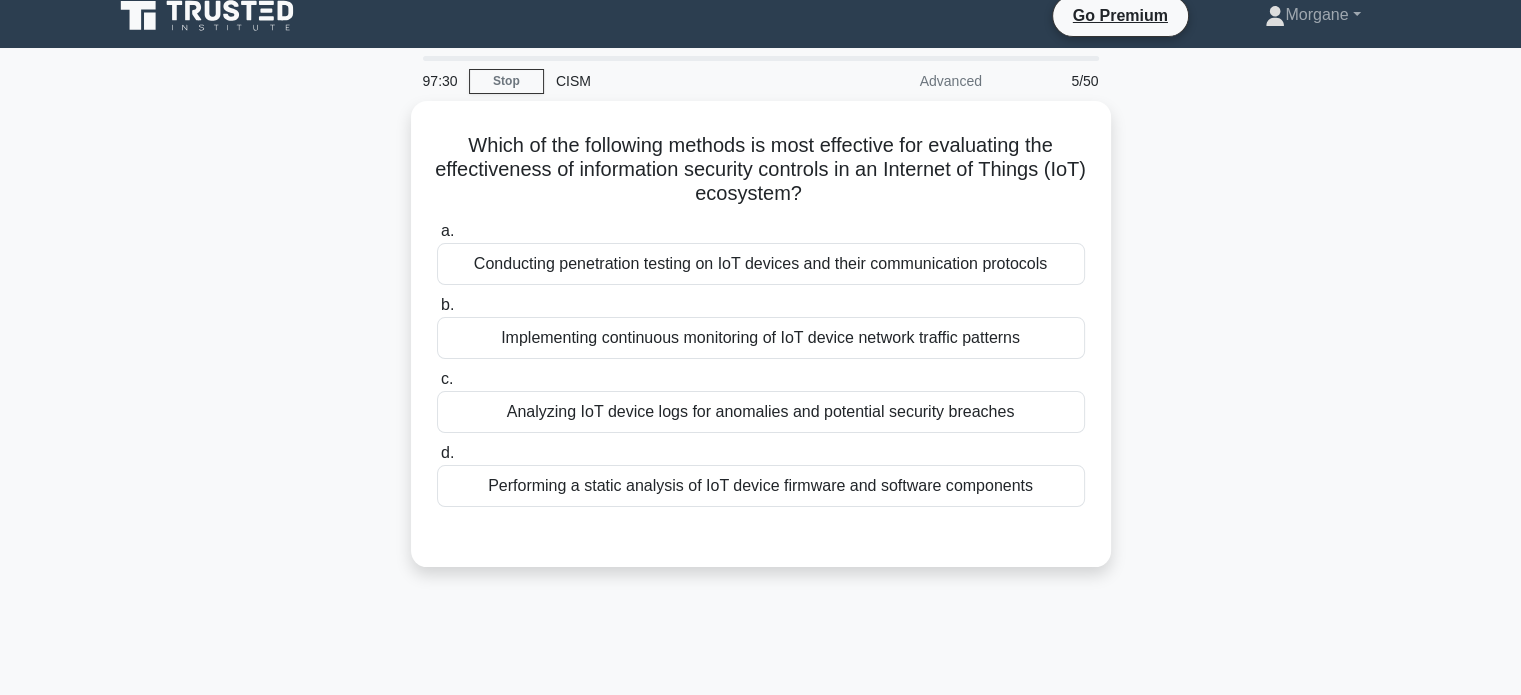 scroll, scrollTop: 0, scrollLeft: 0, axis: both 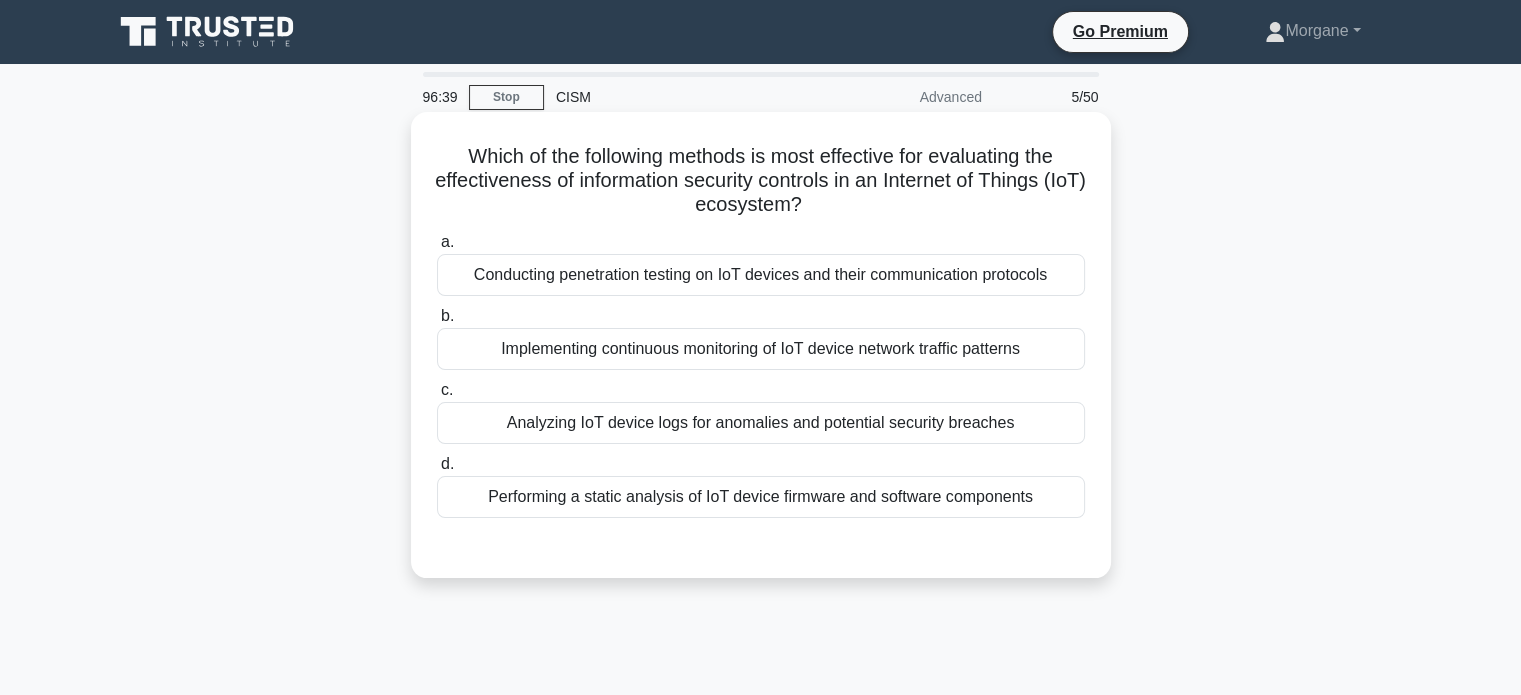 click on "Conducting penetration testing on IoT devices and their communication protocols" at bounding box center [761, 275] 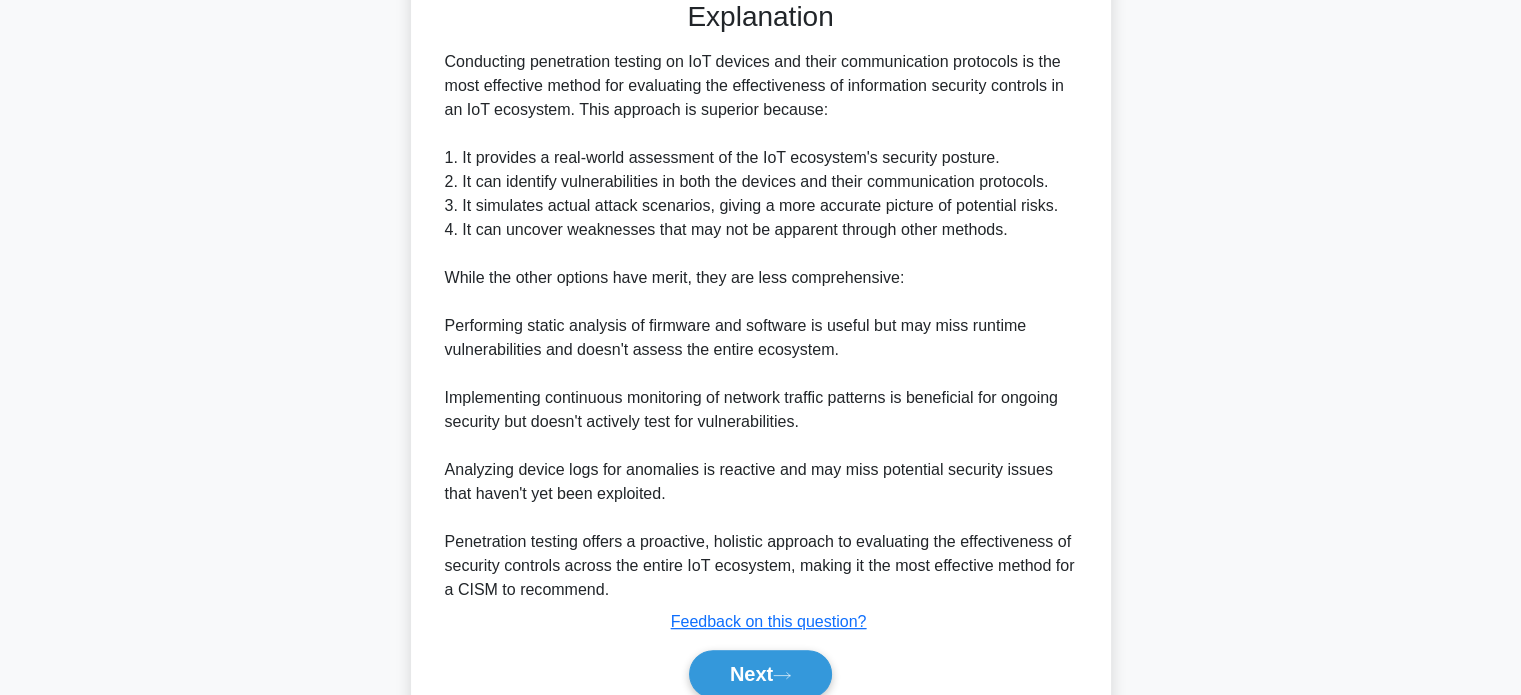 scroll, scrollTop: 632, scrollLeft: 0, axis: vertical 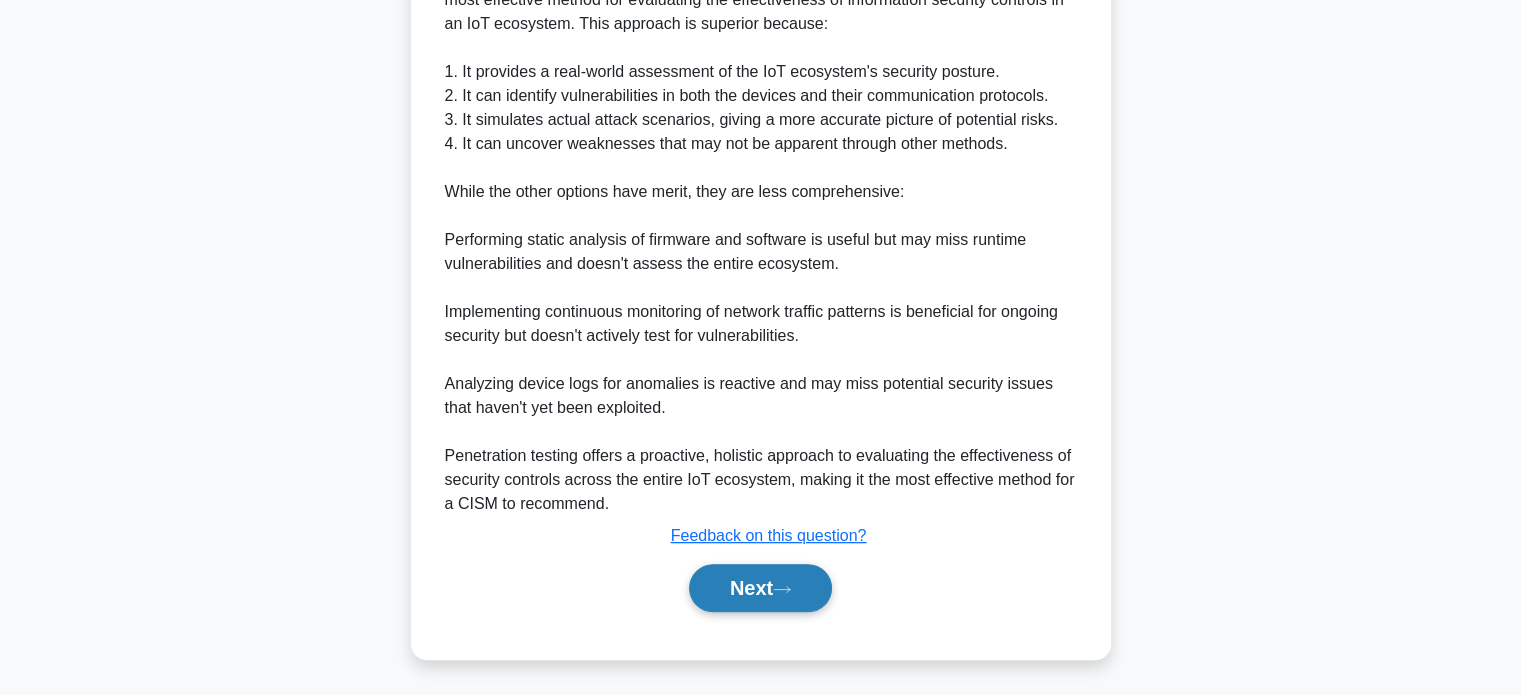 click on "Next" at bounding box center [760, 588] 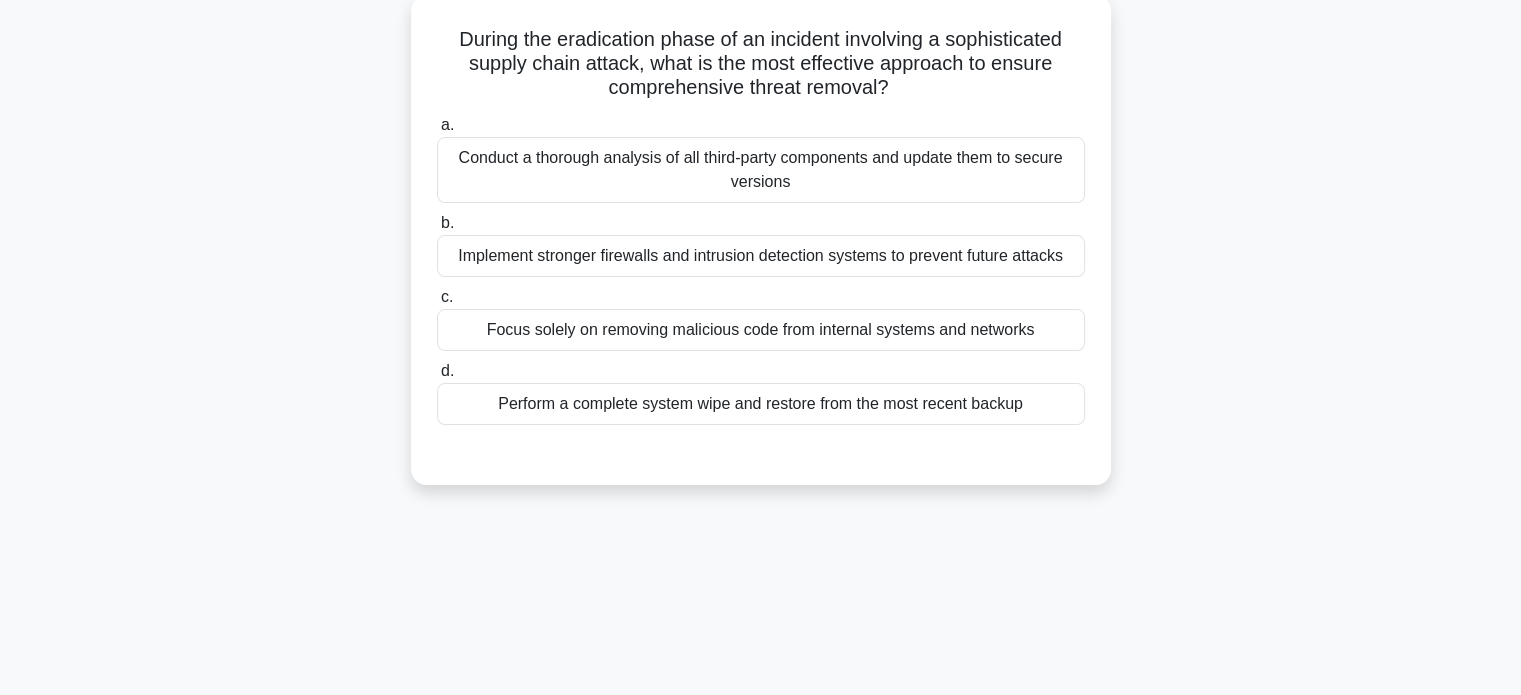 scroll, scrollTop: 0, scrollLeft: 0, axis: both 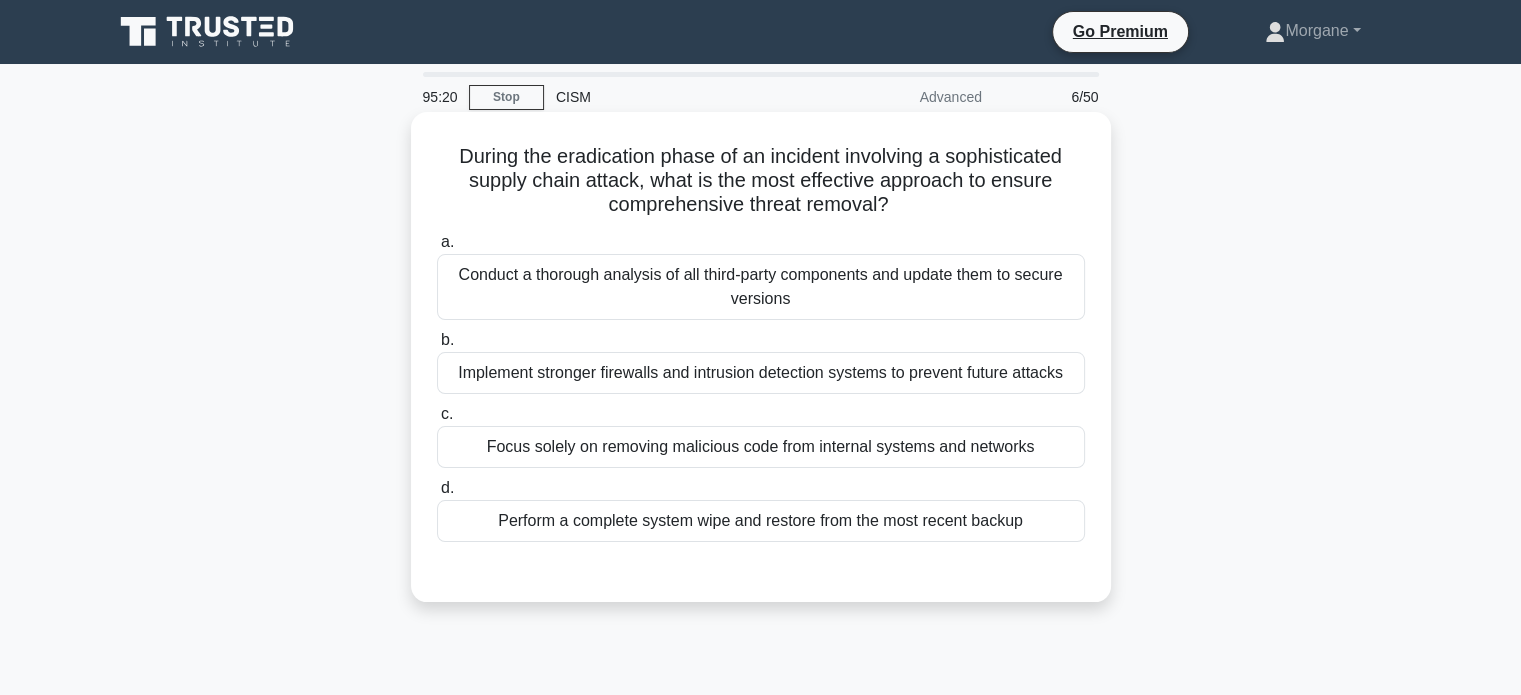 click on "Conduct a thorough analysis of all third-party components and update them to secure versions" at bounding box center [761, 287] 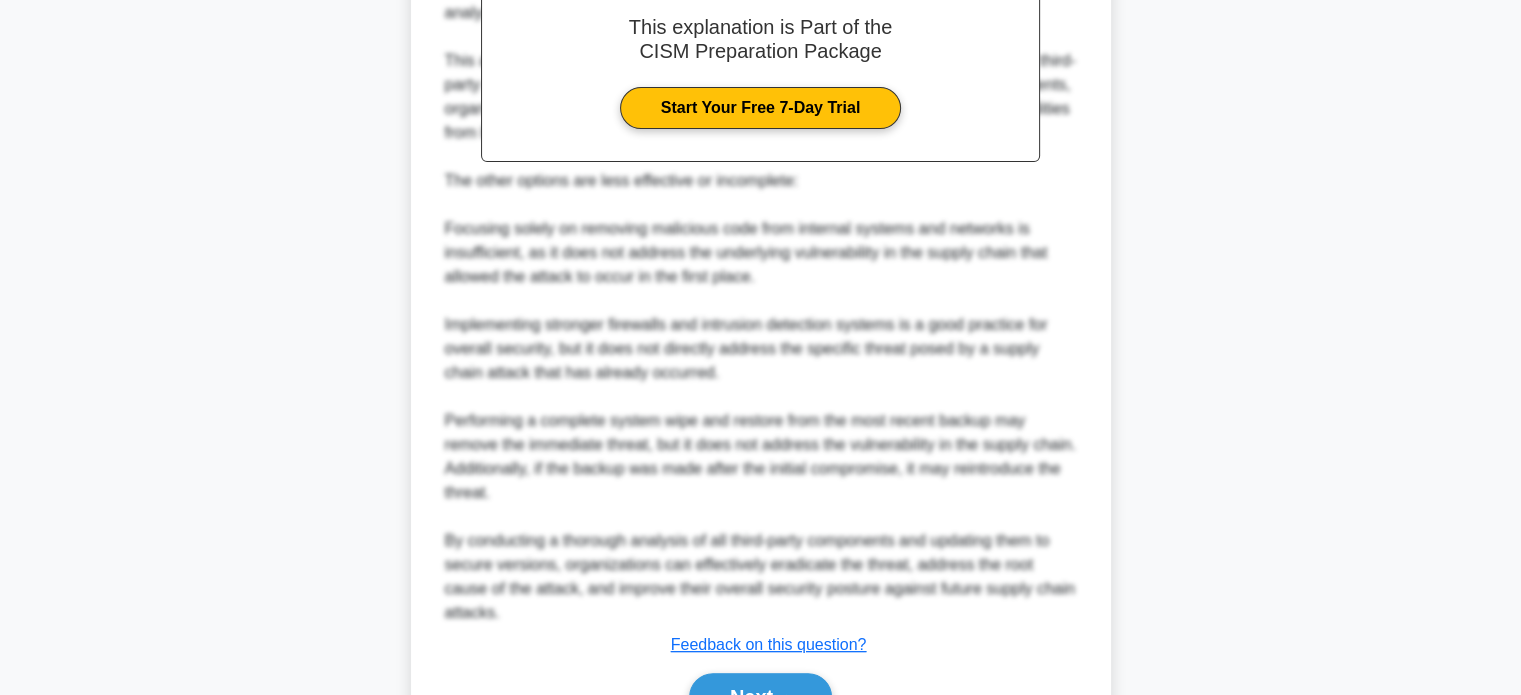 scroll, scrollTop: 776, scrollLeft: 0, axis: vertical 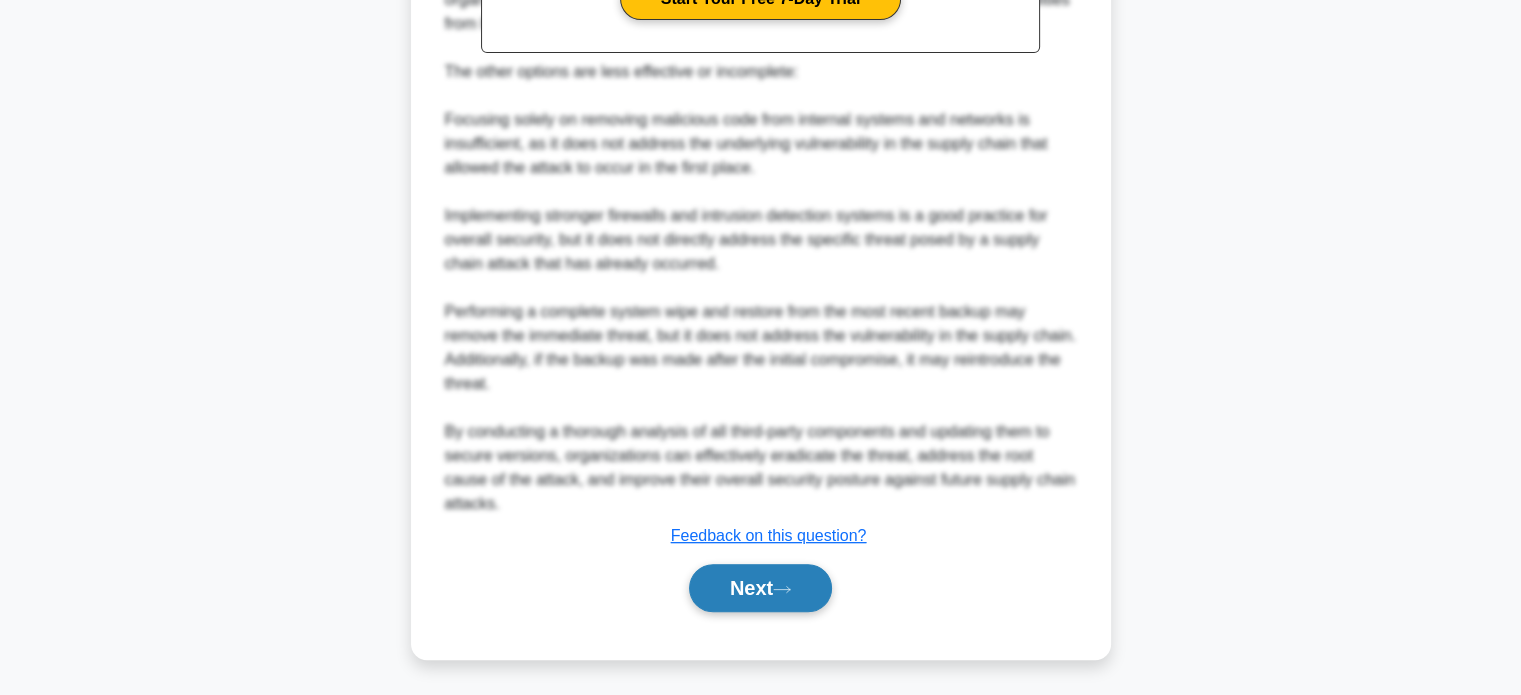 click on "Next" at bounding box center (760, 588) 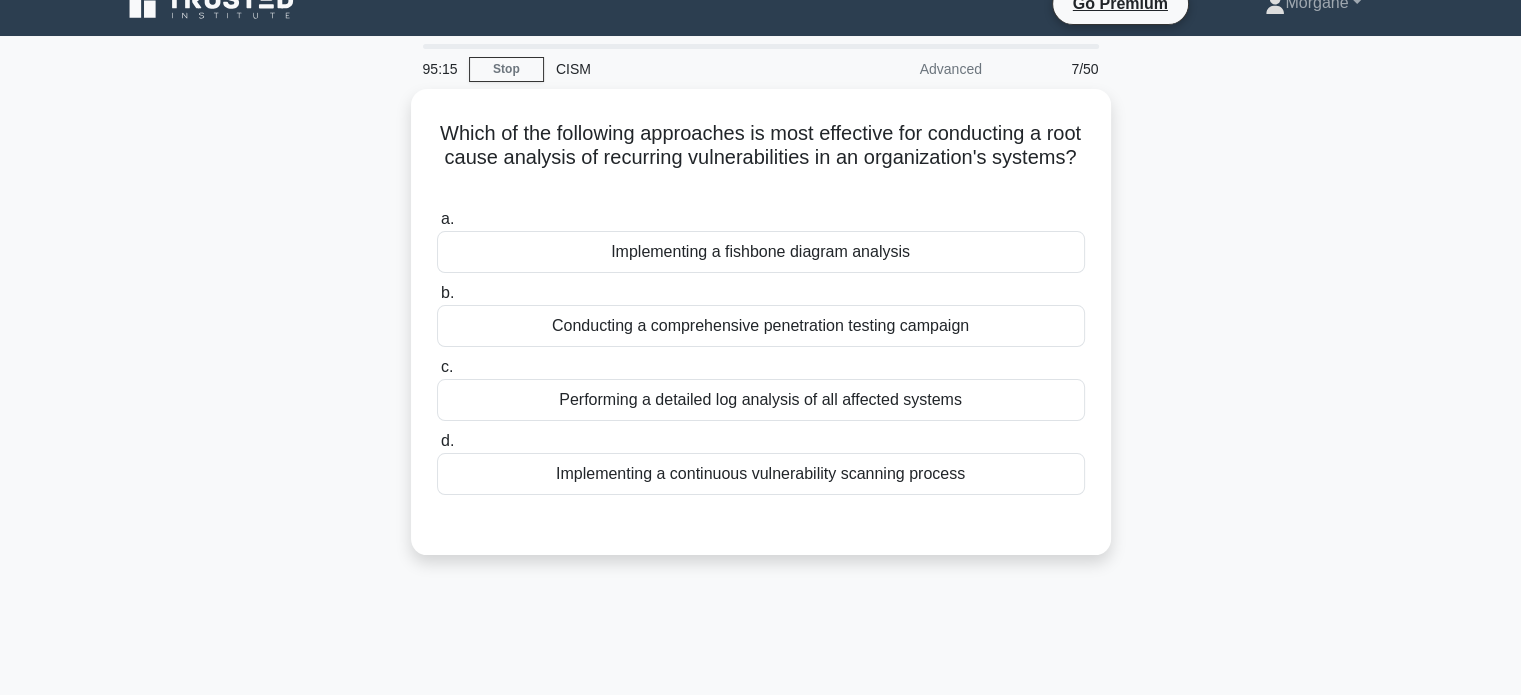 scroll, scrollTop: 28, scrollLeft: 0, axis: vertical 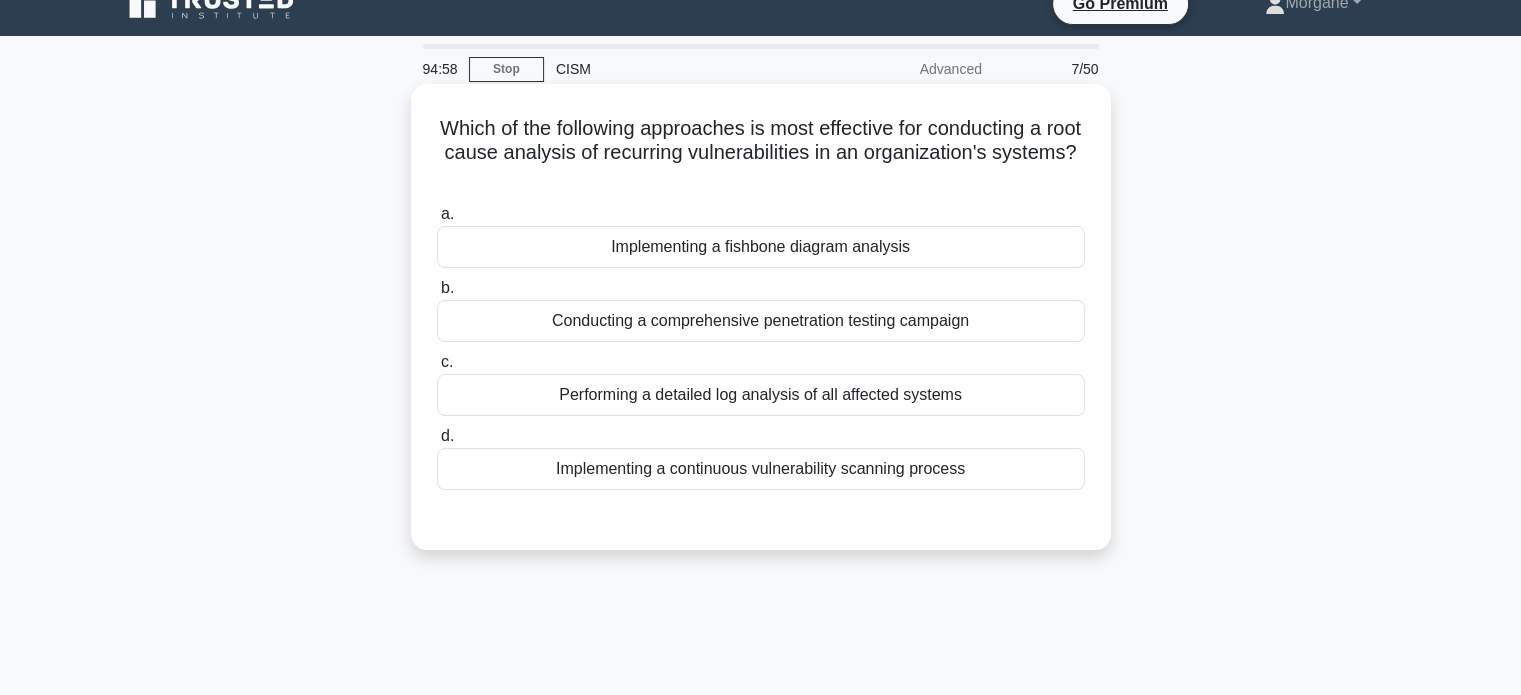 click on "Implementing a continuous vulnerability scanning process" at bounding box center (761, 469) 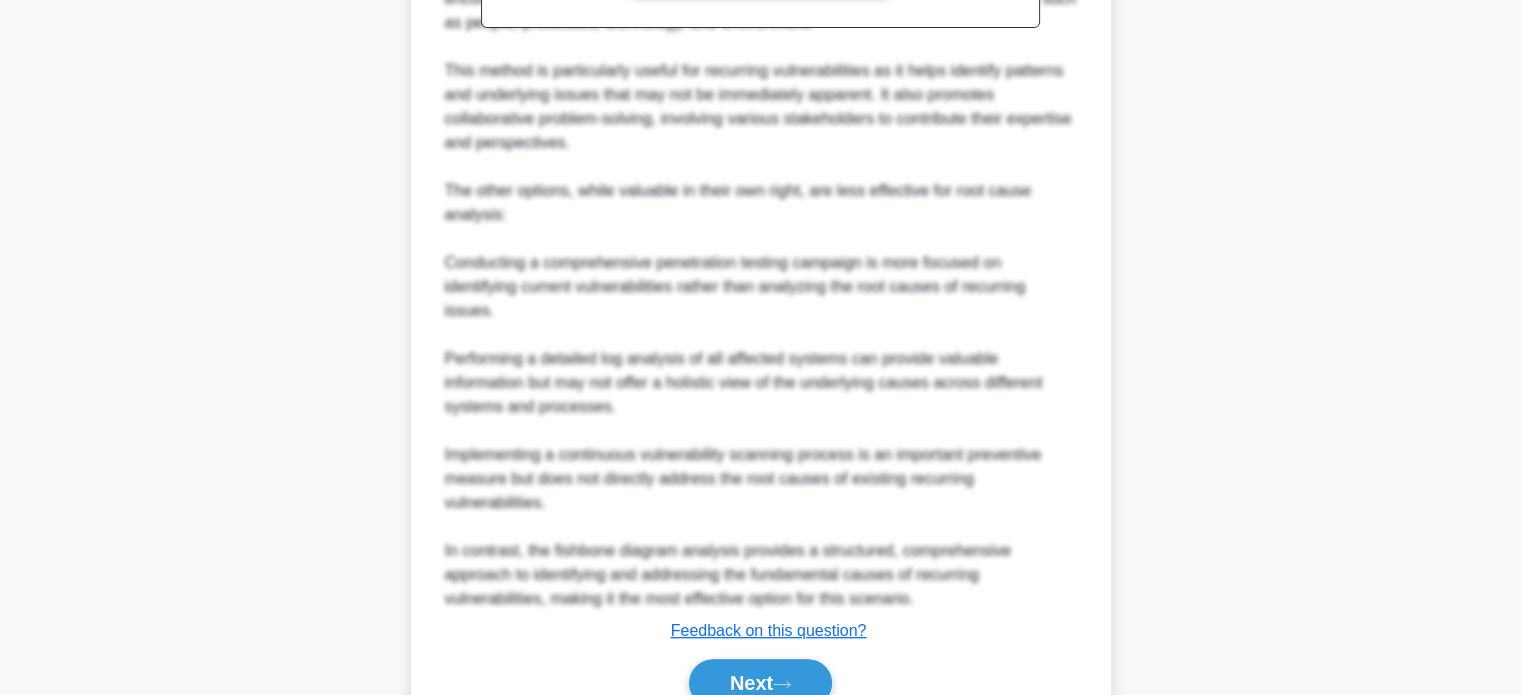 scroll, scrollTop: 874, scrollLeft: 0, axis: vertical 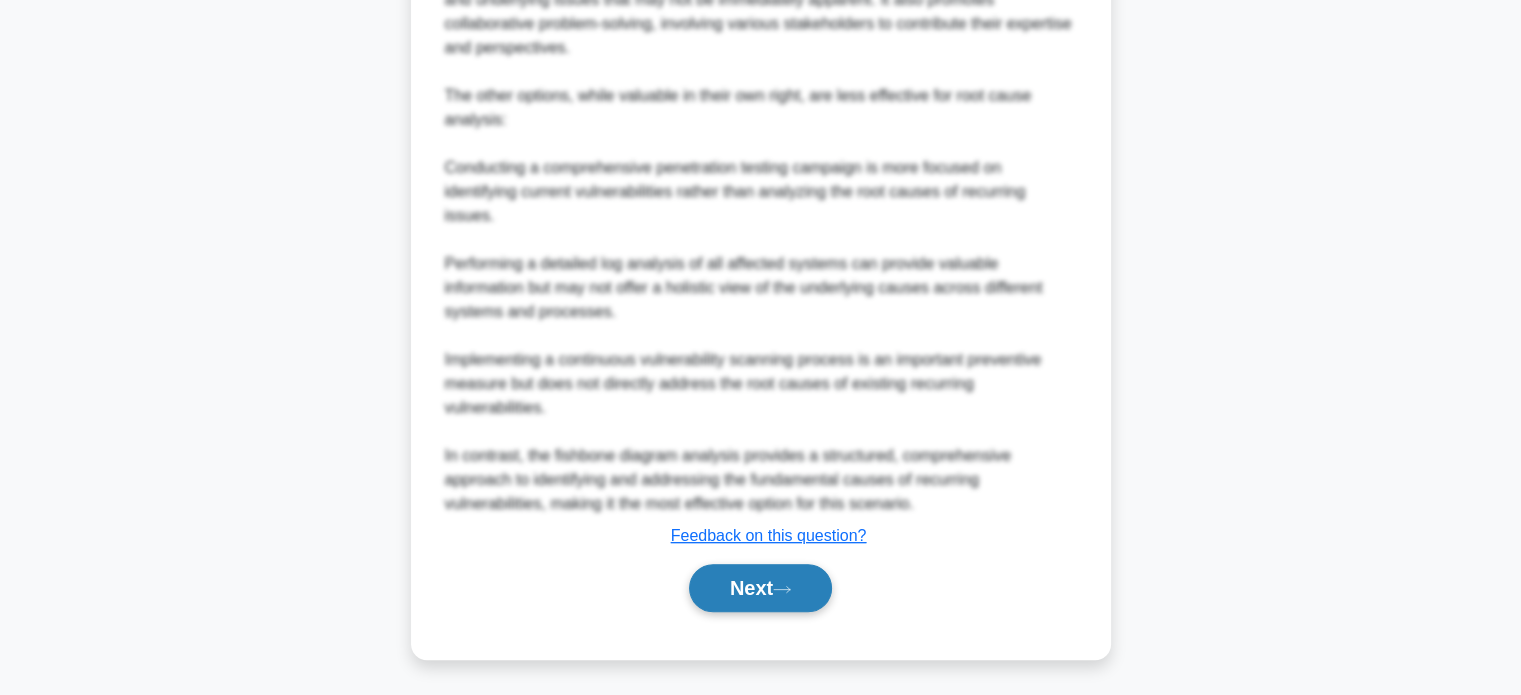 click on "Next" at bounding box center (760, 588) 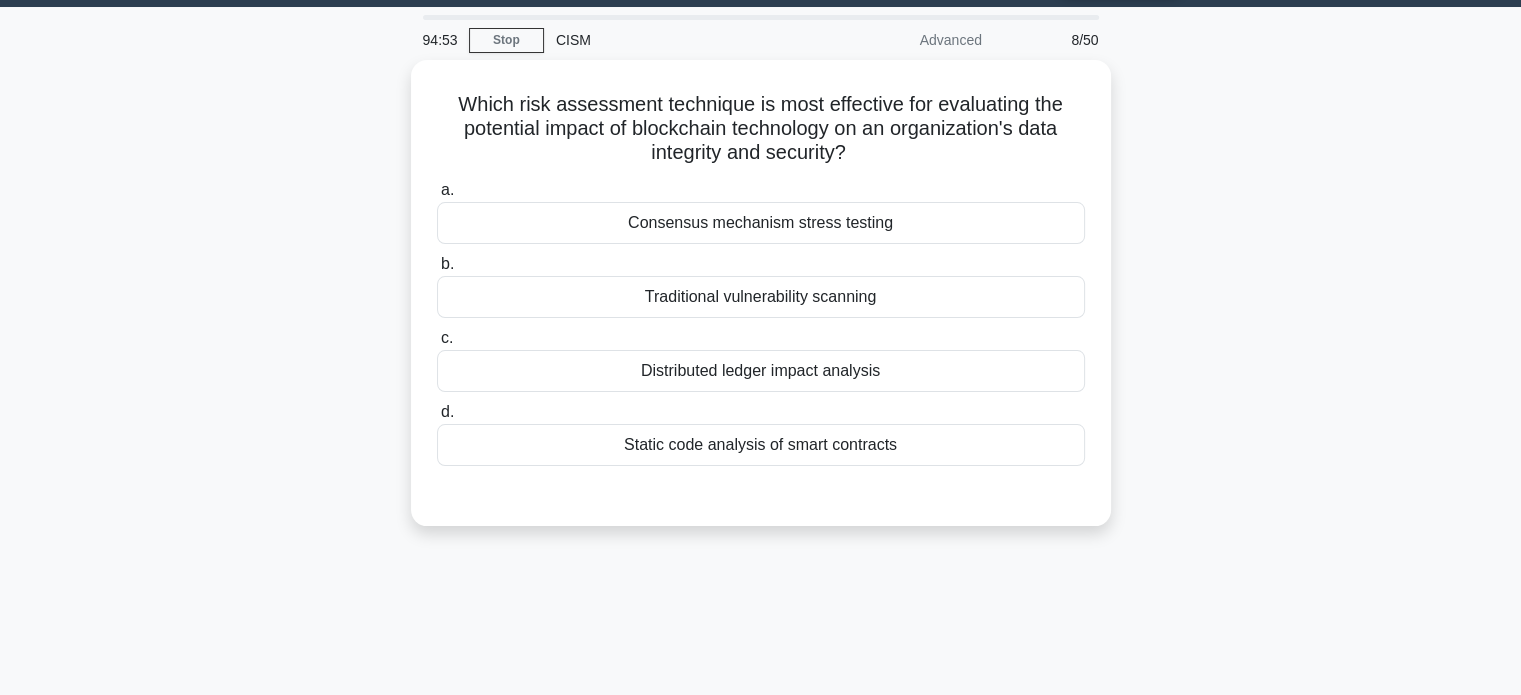 scroll, scrollTop: 0, scrollLeft: 0, axis: both 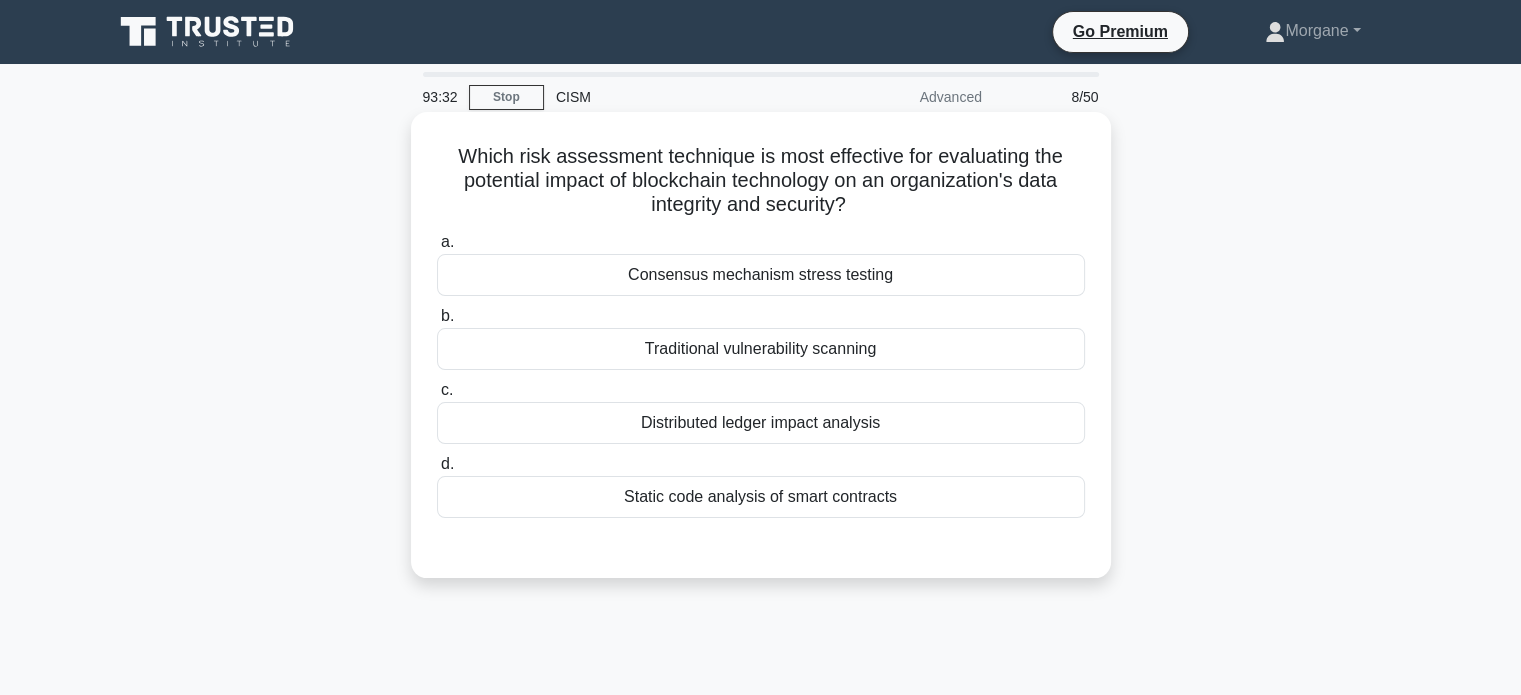 click on "Consensus mechanism stress testing" at bounding box center (761, 275) 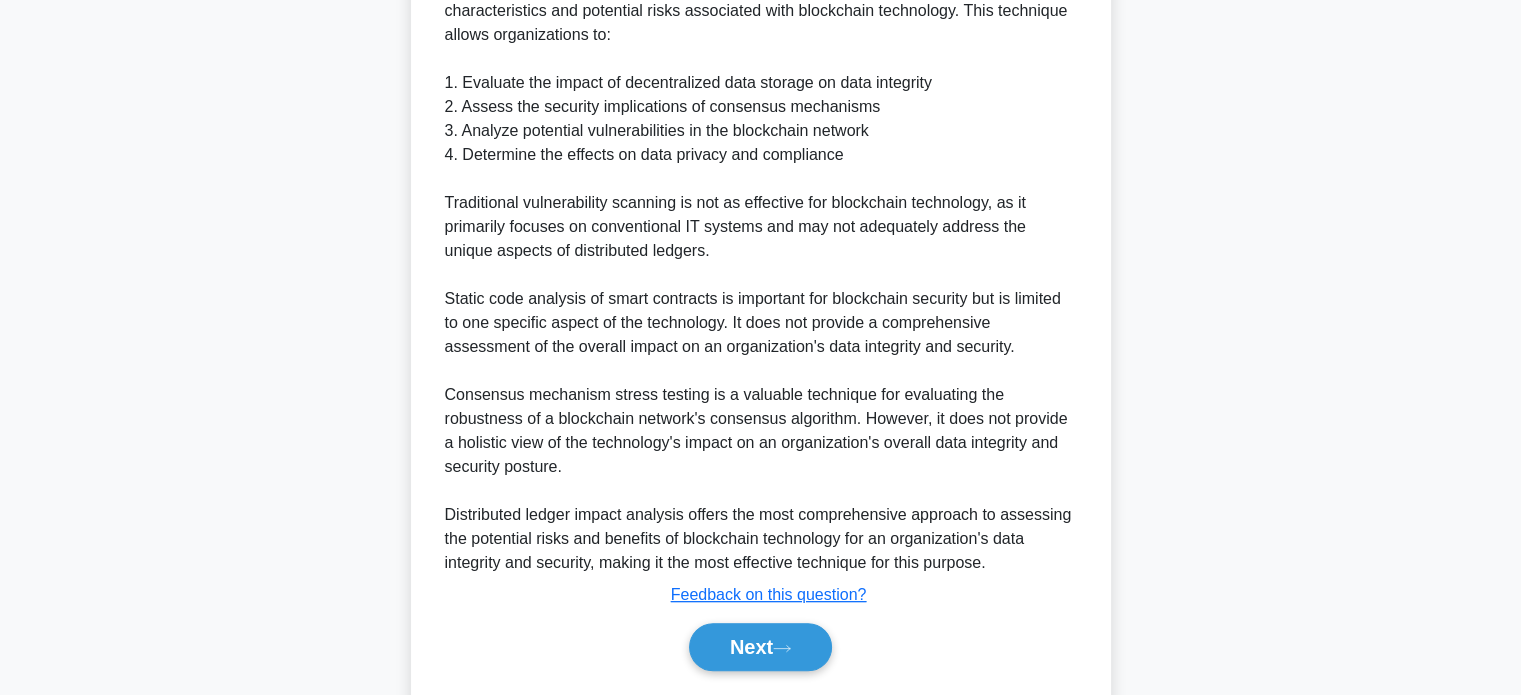 scroll, scrollTop: 778, scrollLeft: 0, axis: vertical 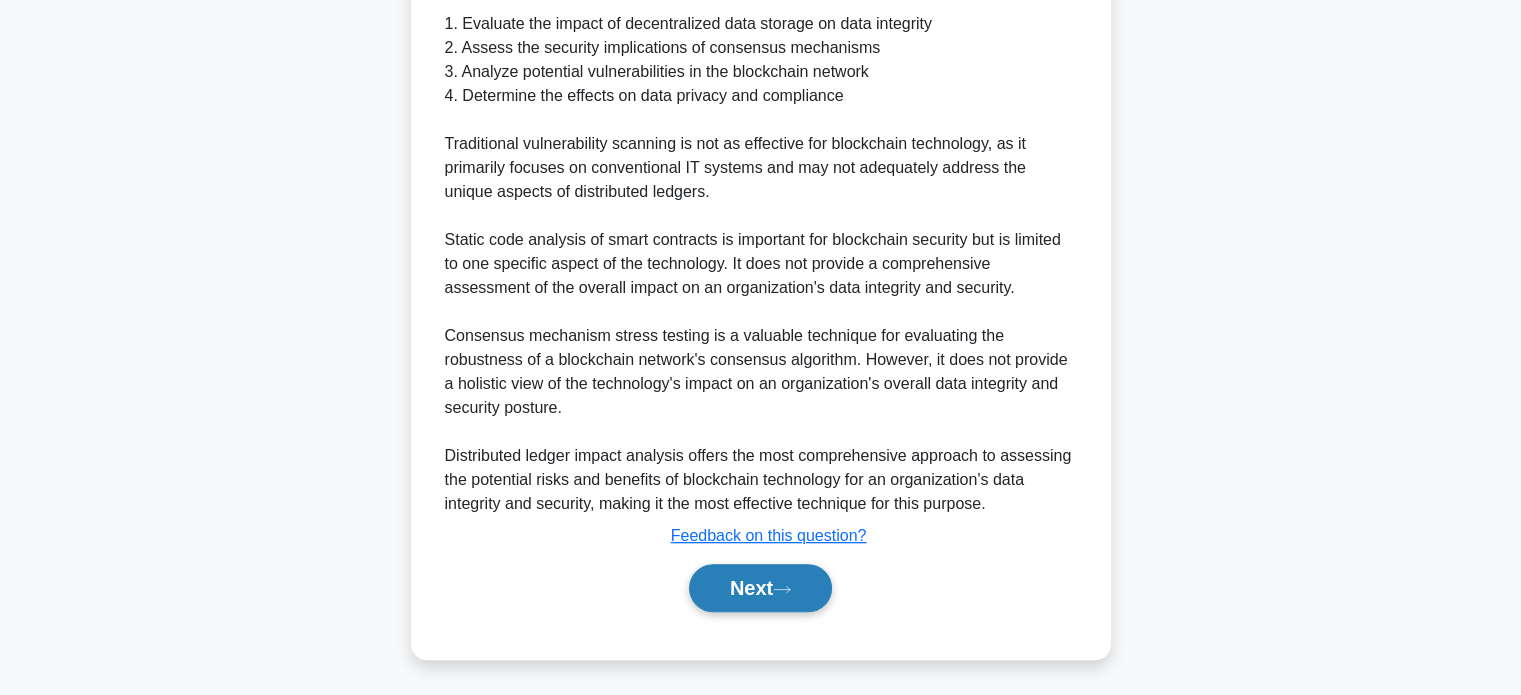 click on "Next" at bounding box center [760, 588] 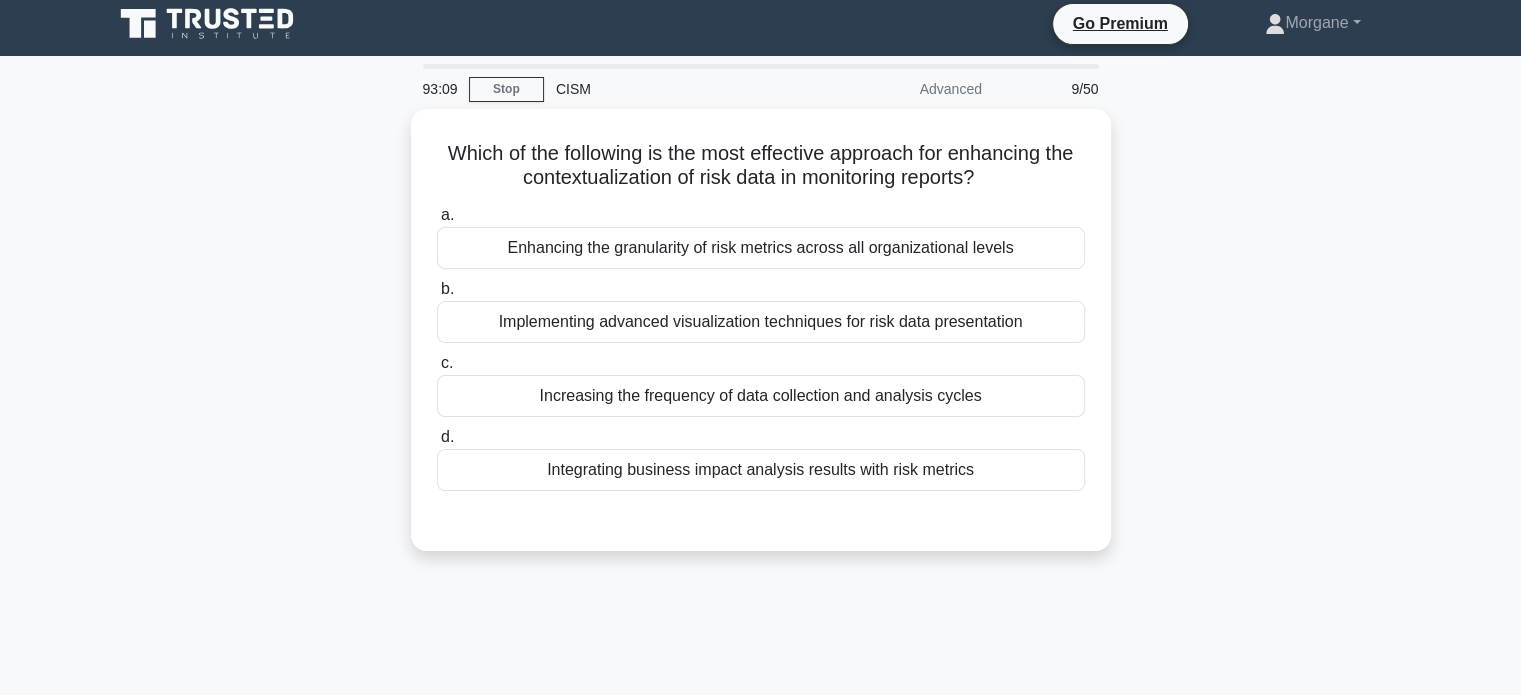 scroll, scrollTop: 0, scrollLeft: 0, axis: both 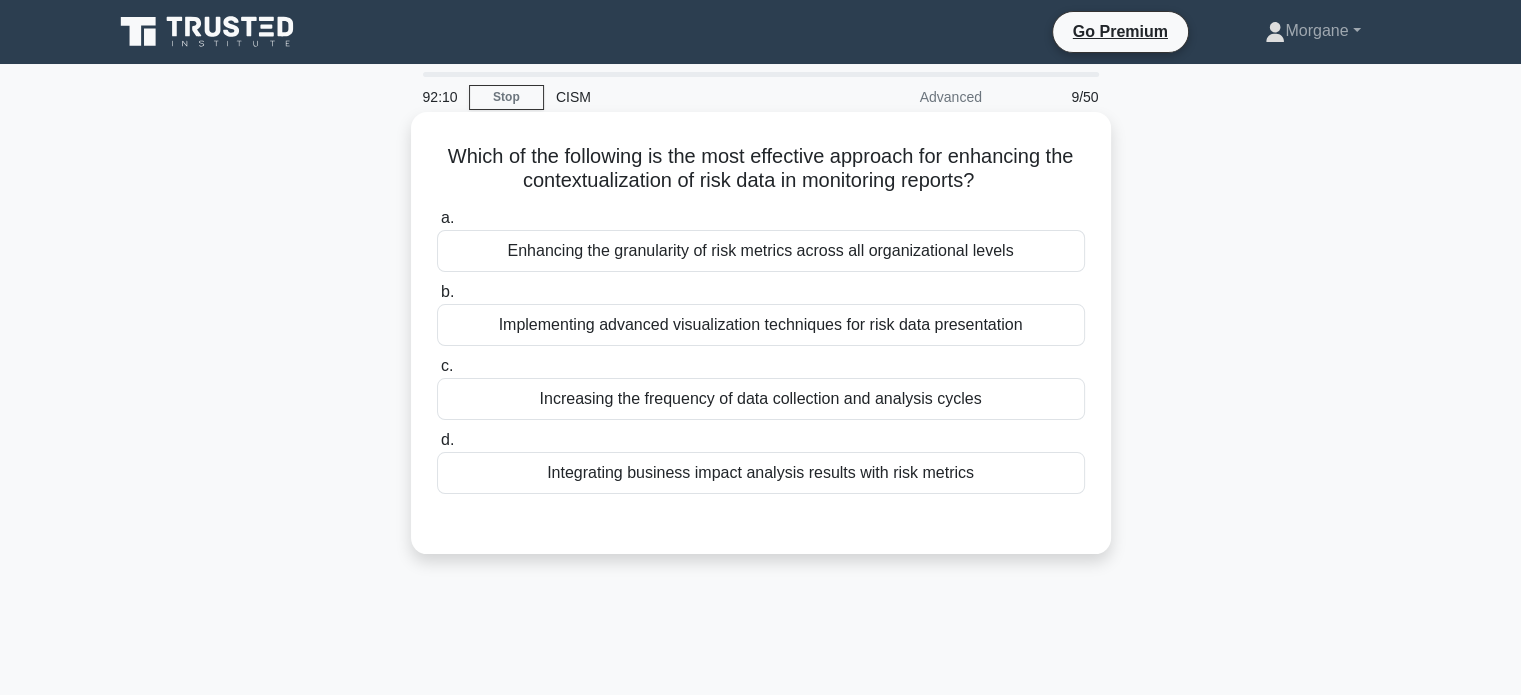 click on "Integrating business impact analysis results with risk metrics" at bounding box center [761, 473] 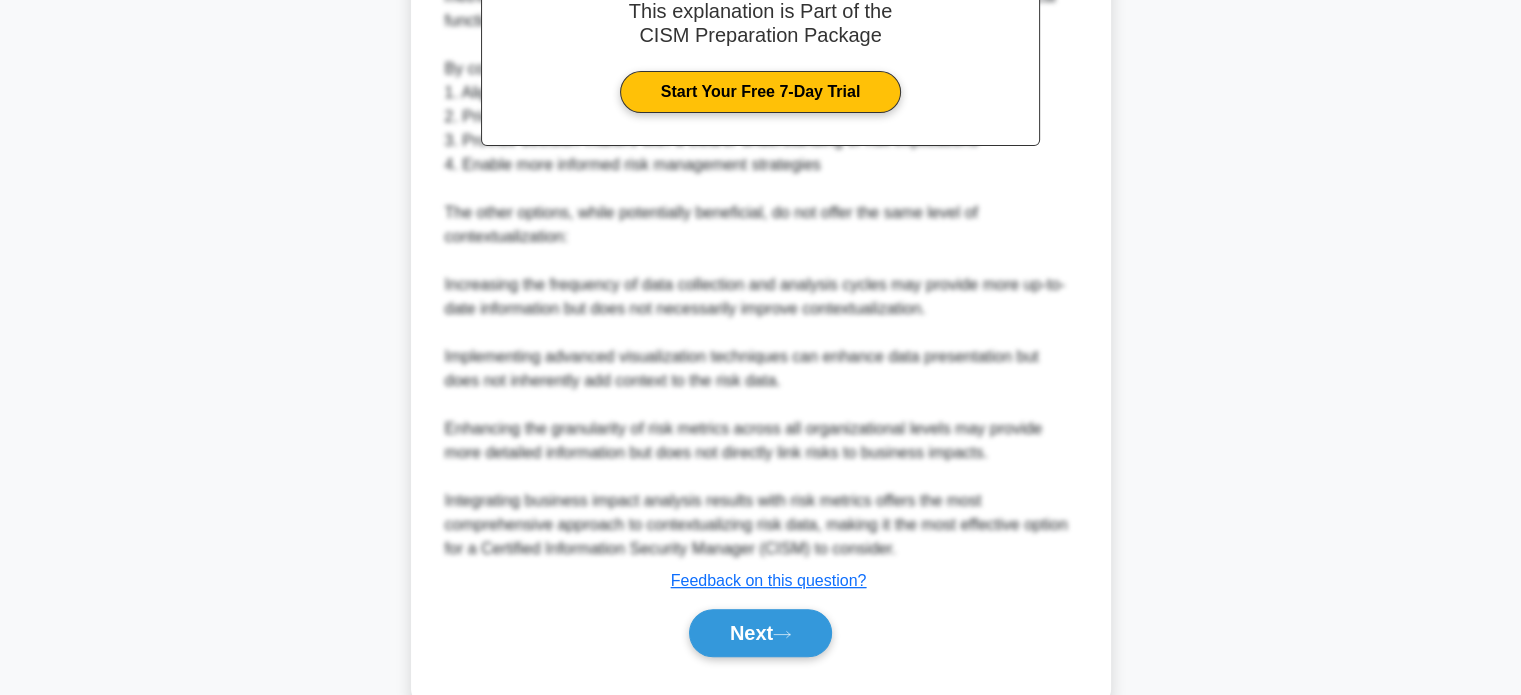 scroll, scrollTop: 648, scrollLeft: 0, axis: vertical 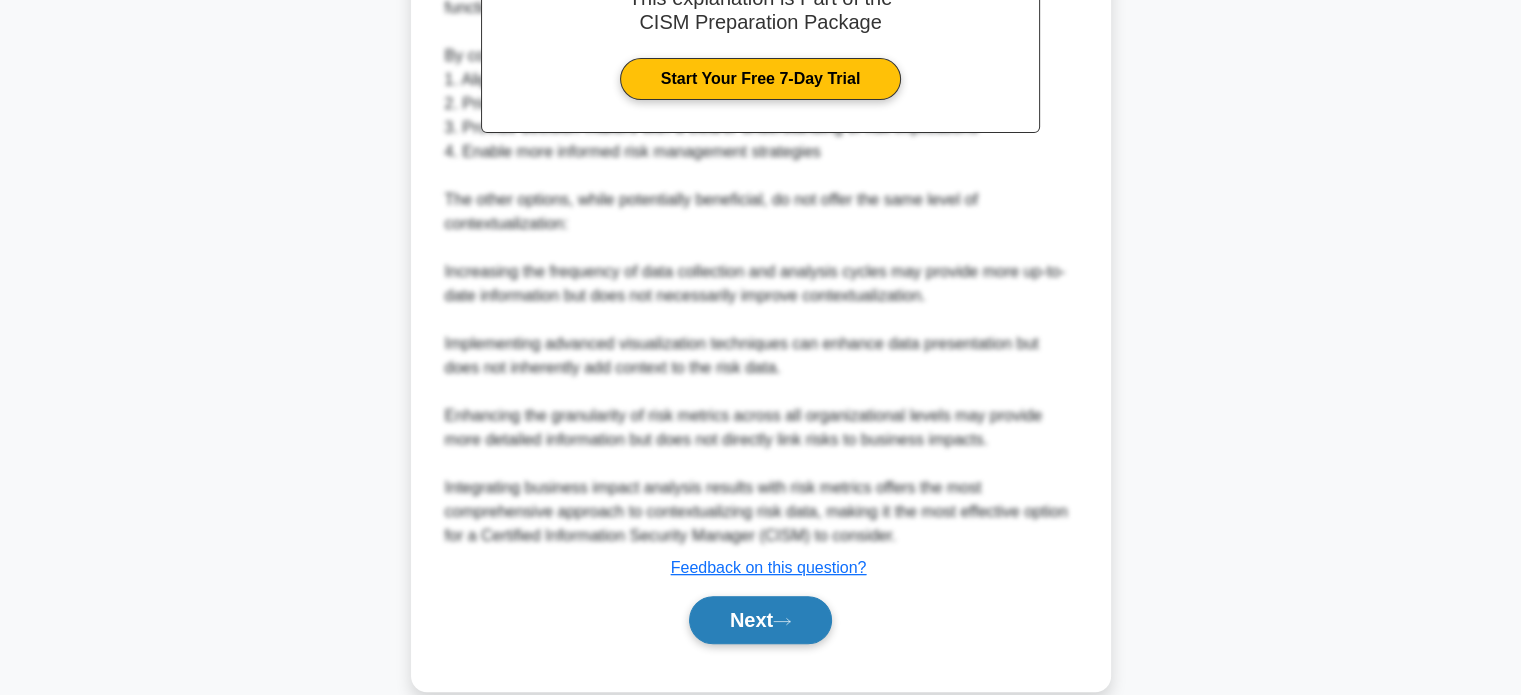 click on "Next" at bounding box center [760, 620] 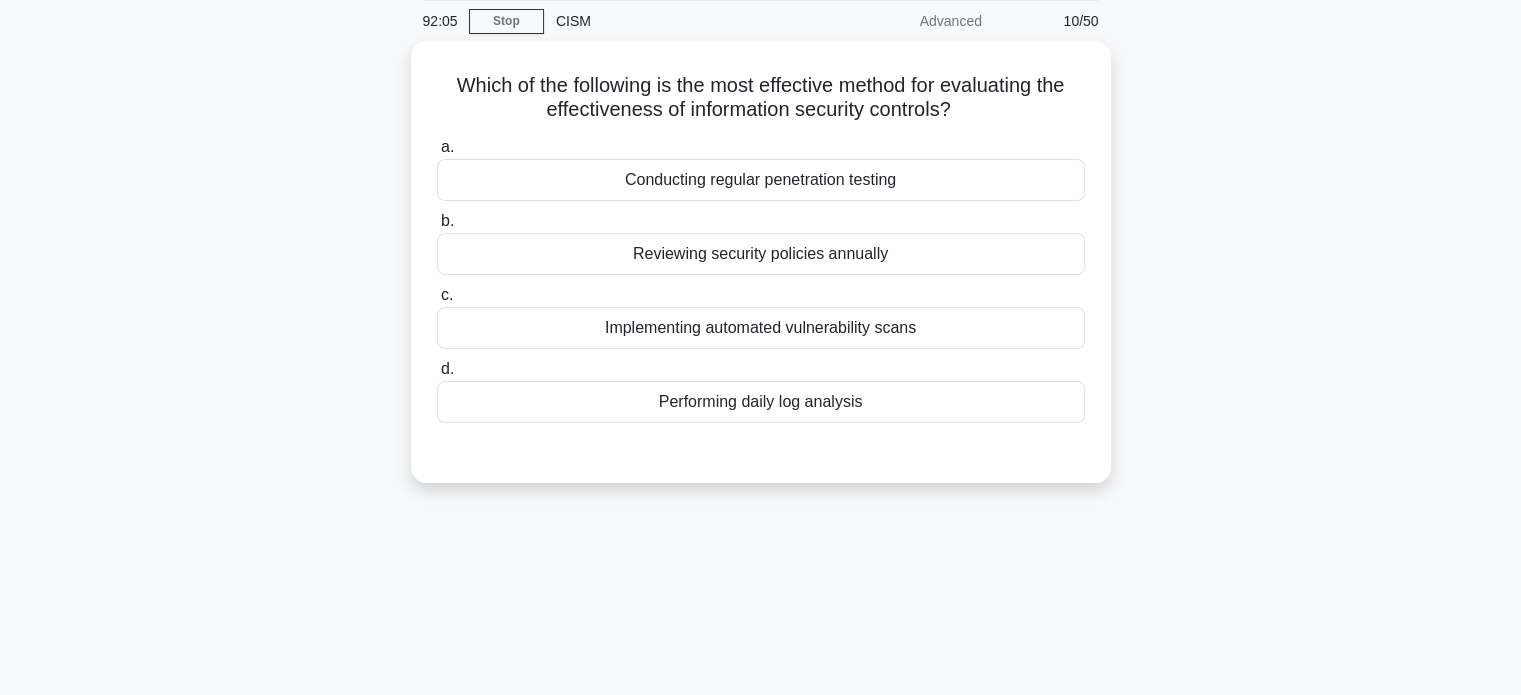 scroll, scrollTop: 74, scrollLeft: 0, axis: vertical 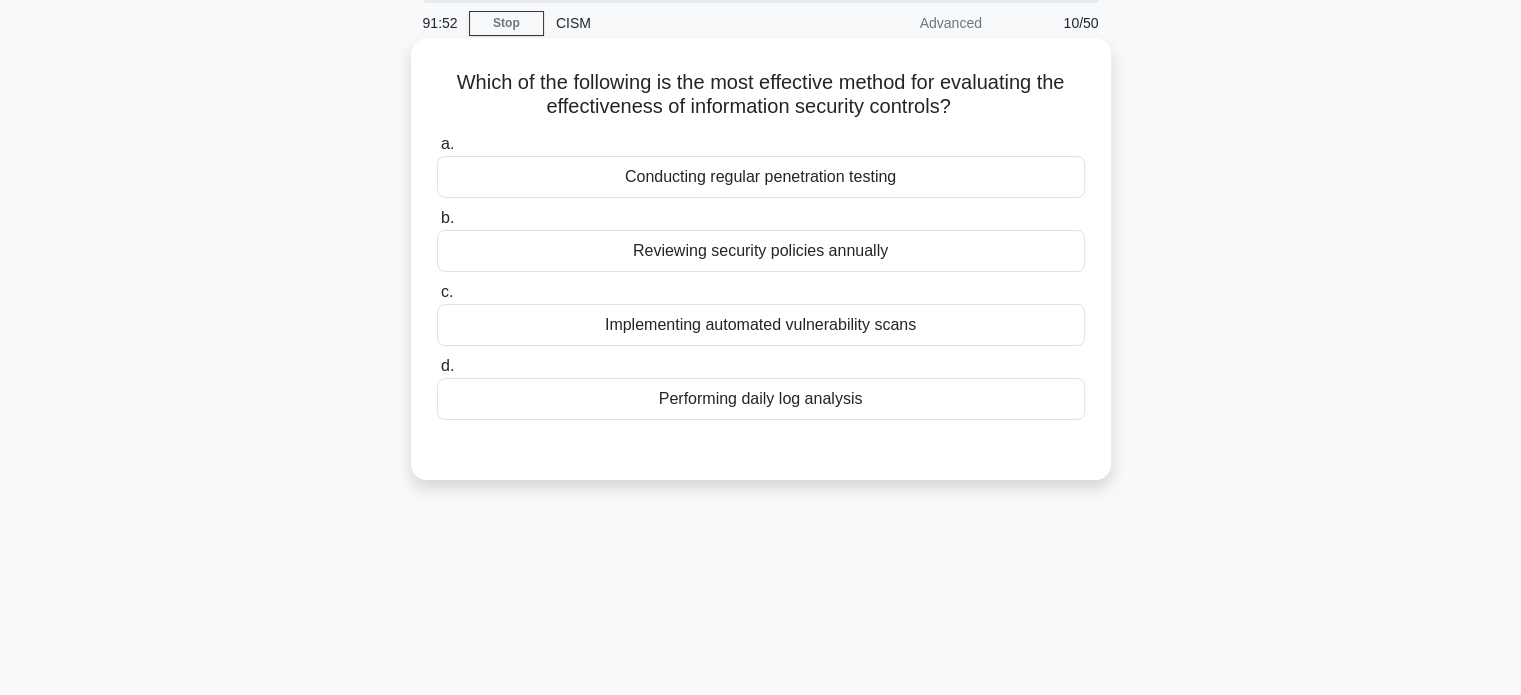 click on "Conducting regular penetration testing" at bounding box center (761, 177) 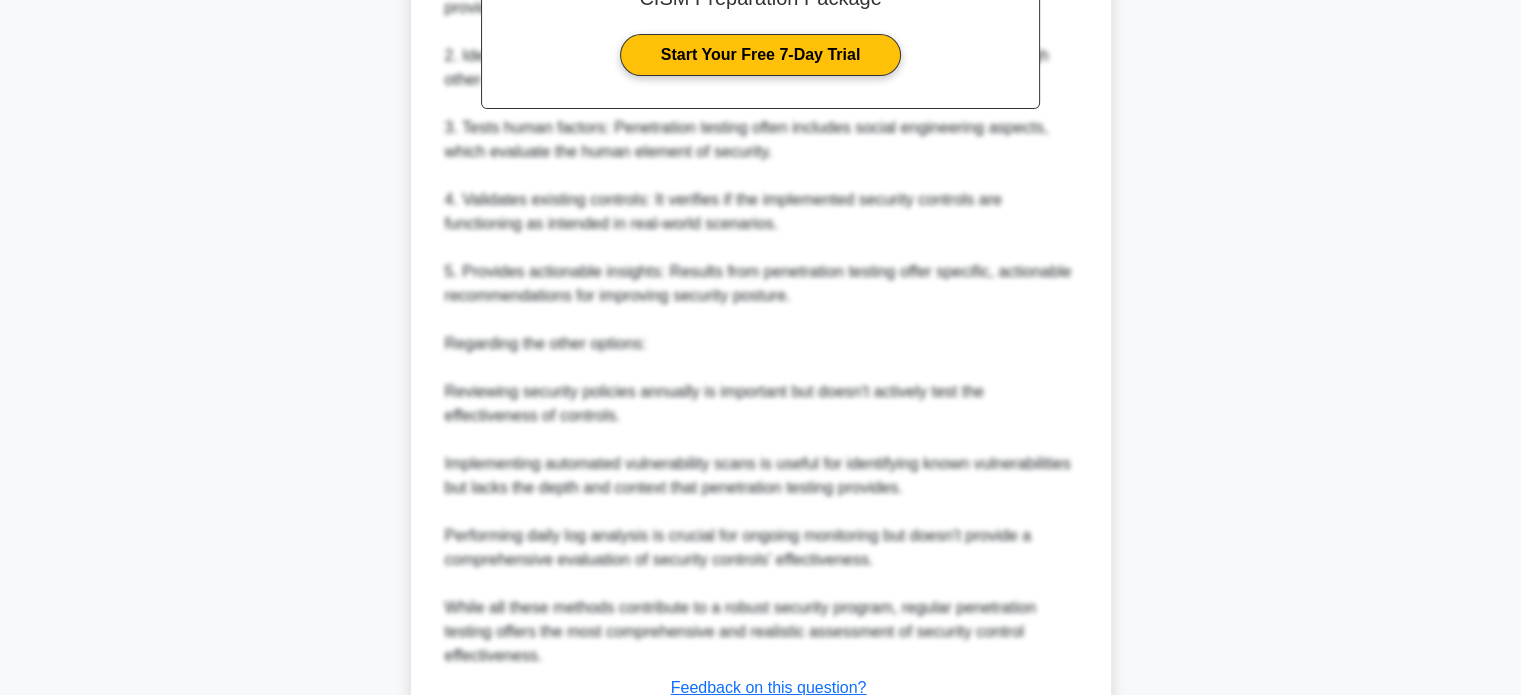 scroll, scrollTop: 824, scrollLeft: 0, axis: vertical 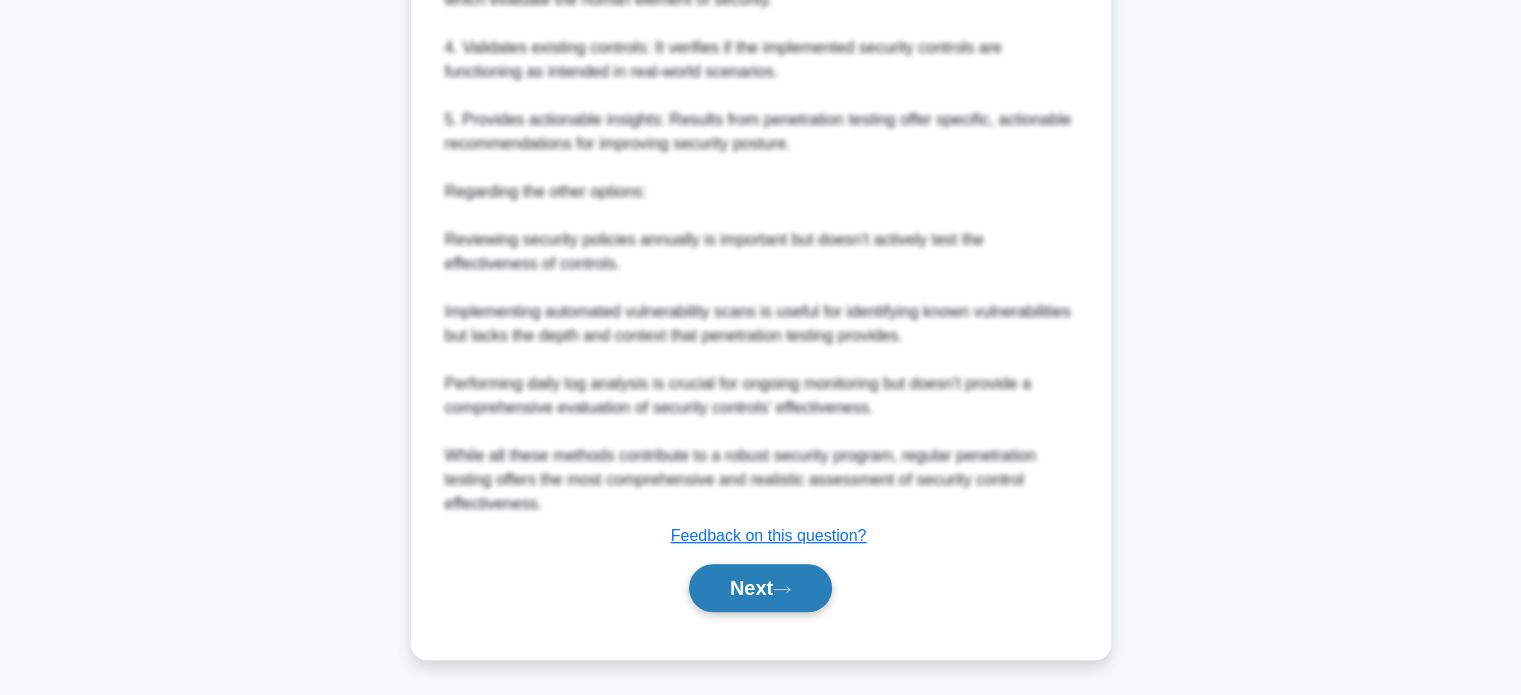 click on "Next" at bounding box center (760, 588) 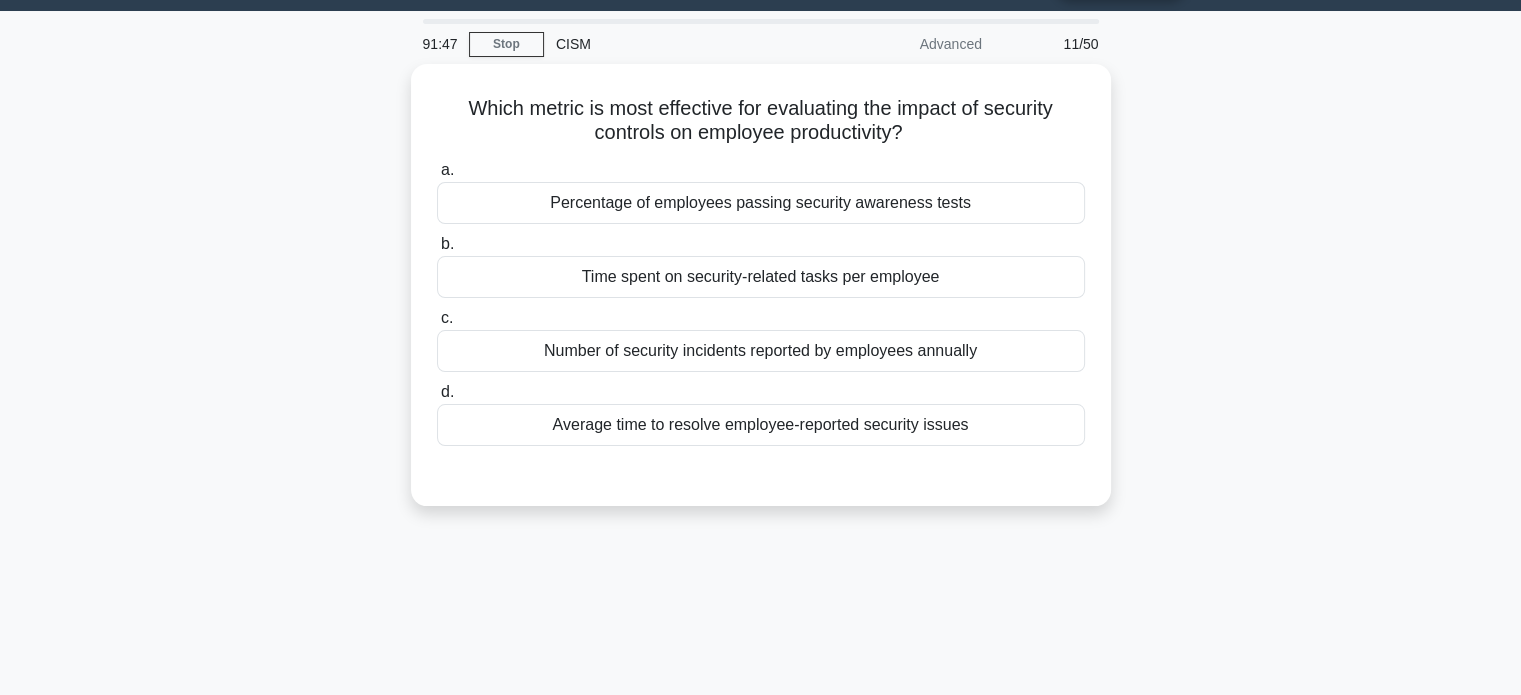 scroll, scrollTop: 0, scrollLeft: 0, axis: both 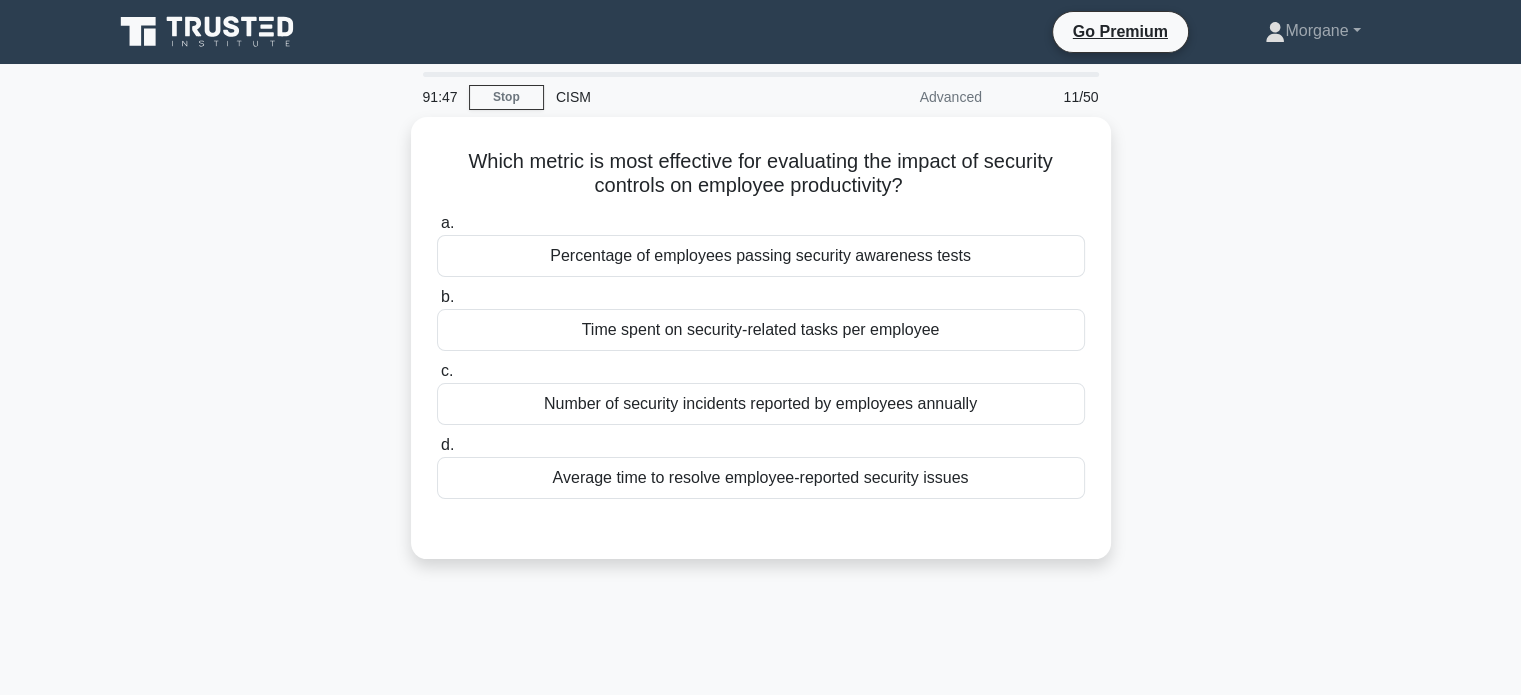 click on "Which metric is most effective for evaluating the impact of security controls on employee productivity?
.spinner_0XTQ{transform-origin:center;animation:spinner_y6GP .75s linear infinite}@keyframes spinner_y6GP{100%{transform:rotate(360deg)}}
a.
Percentage of employees passing security awareness tests
b. c. d." at bounding box center [761, 350] 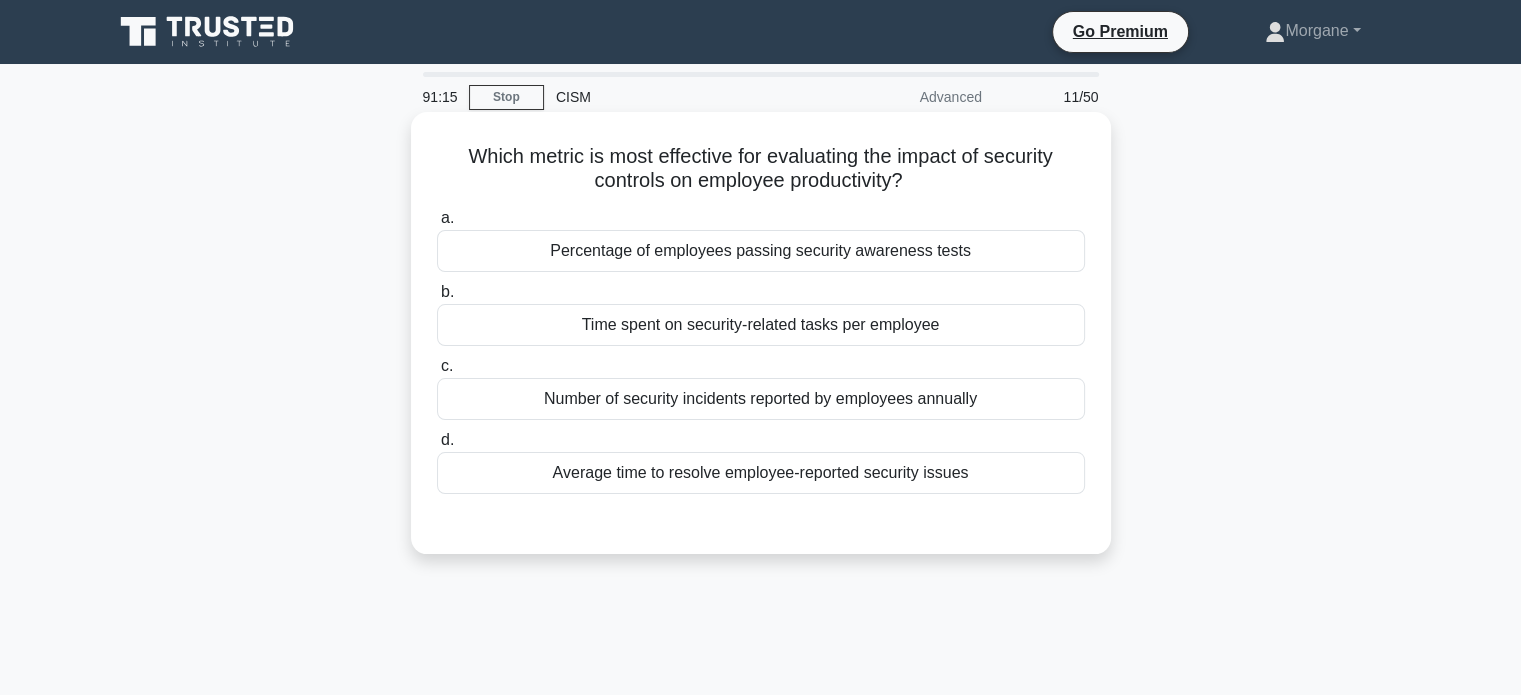 click on "Time spent on security-related tasks per employee" at bounding box center [761, 325] 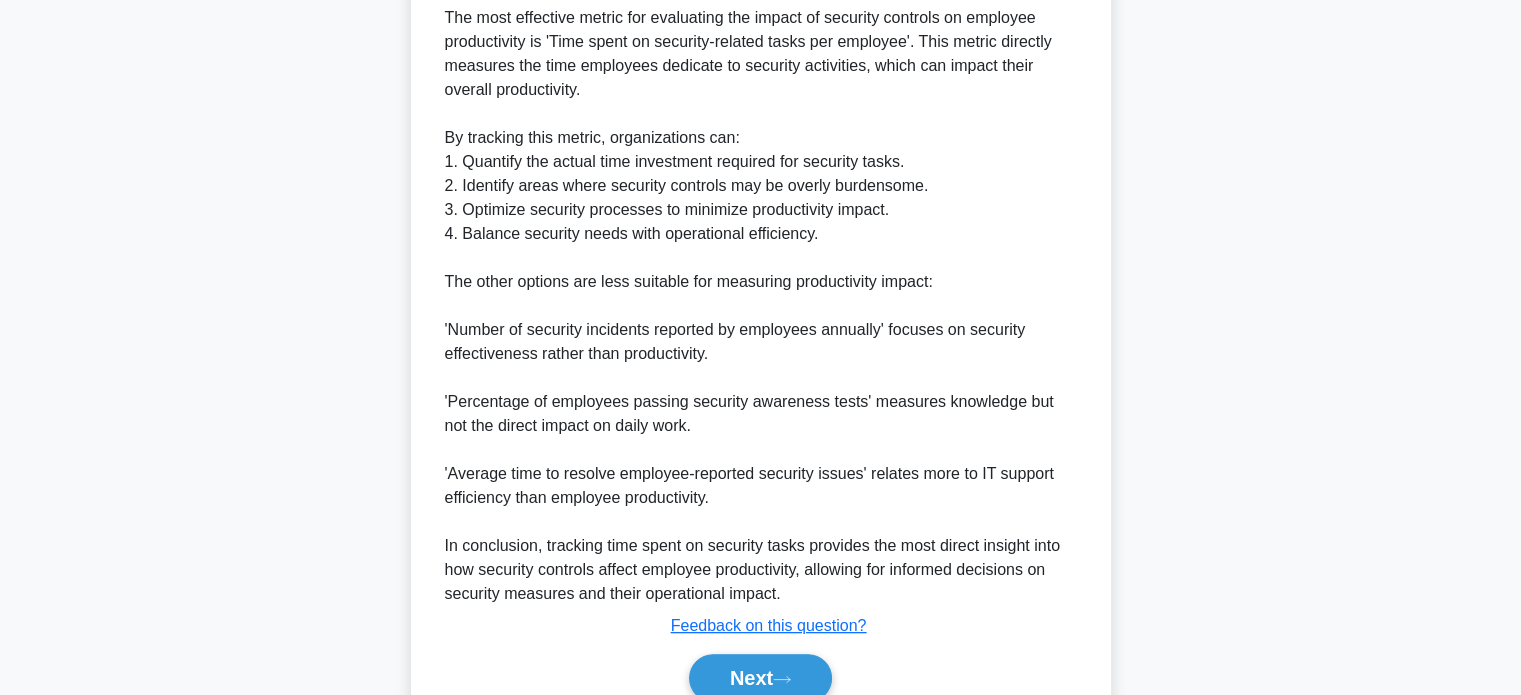 scroll, scrollTop: 656, scrollLeft: 0, axis: vertical 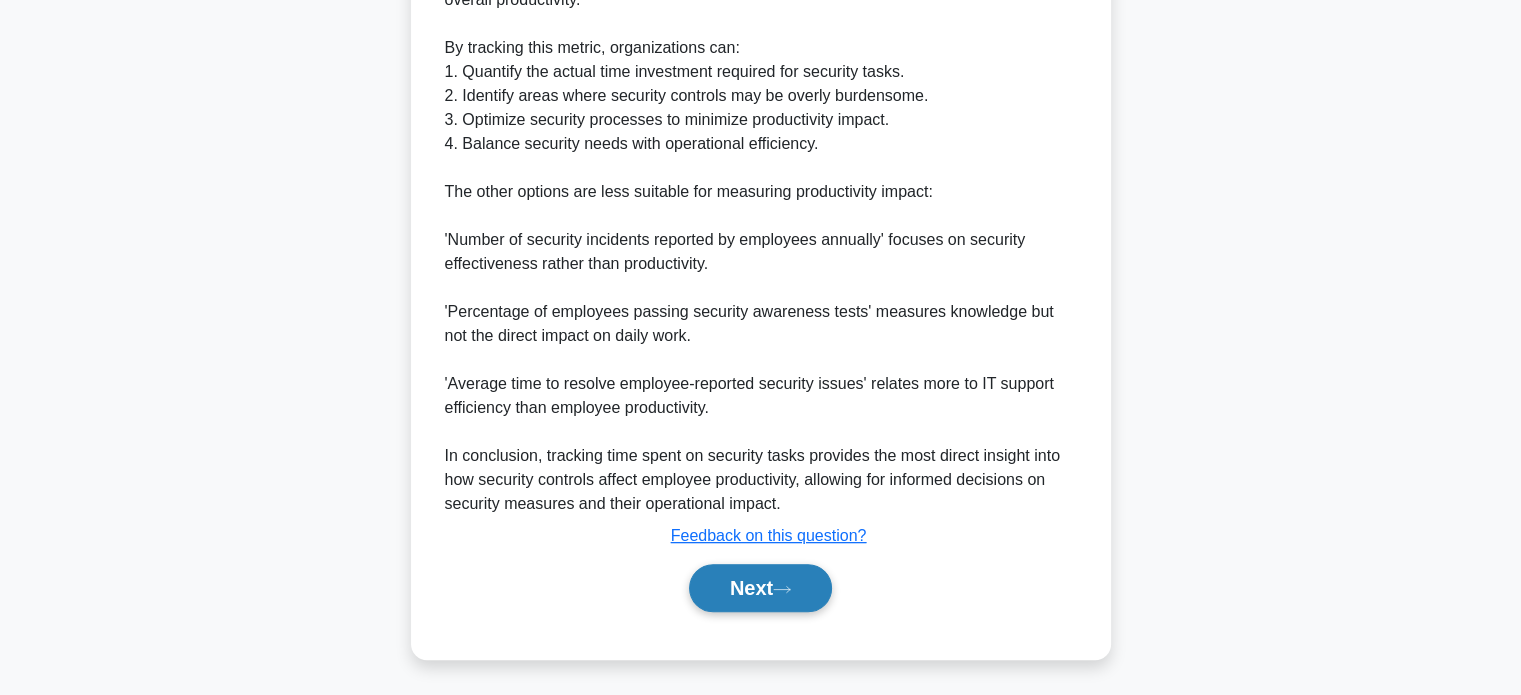 click on "Next" at bounding box center [760, 588] 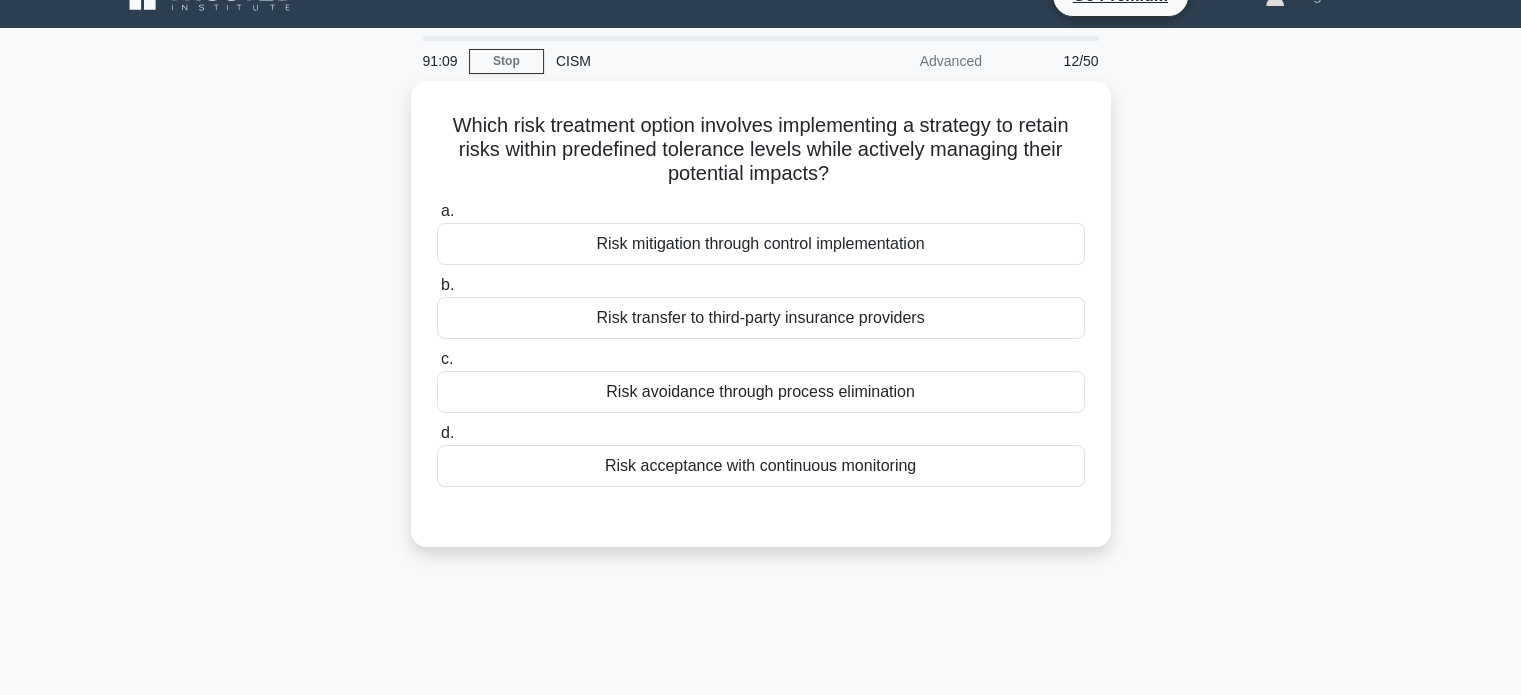 scroll, scrollTop: 36, scrollLeft: 0, axis: vertical 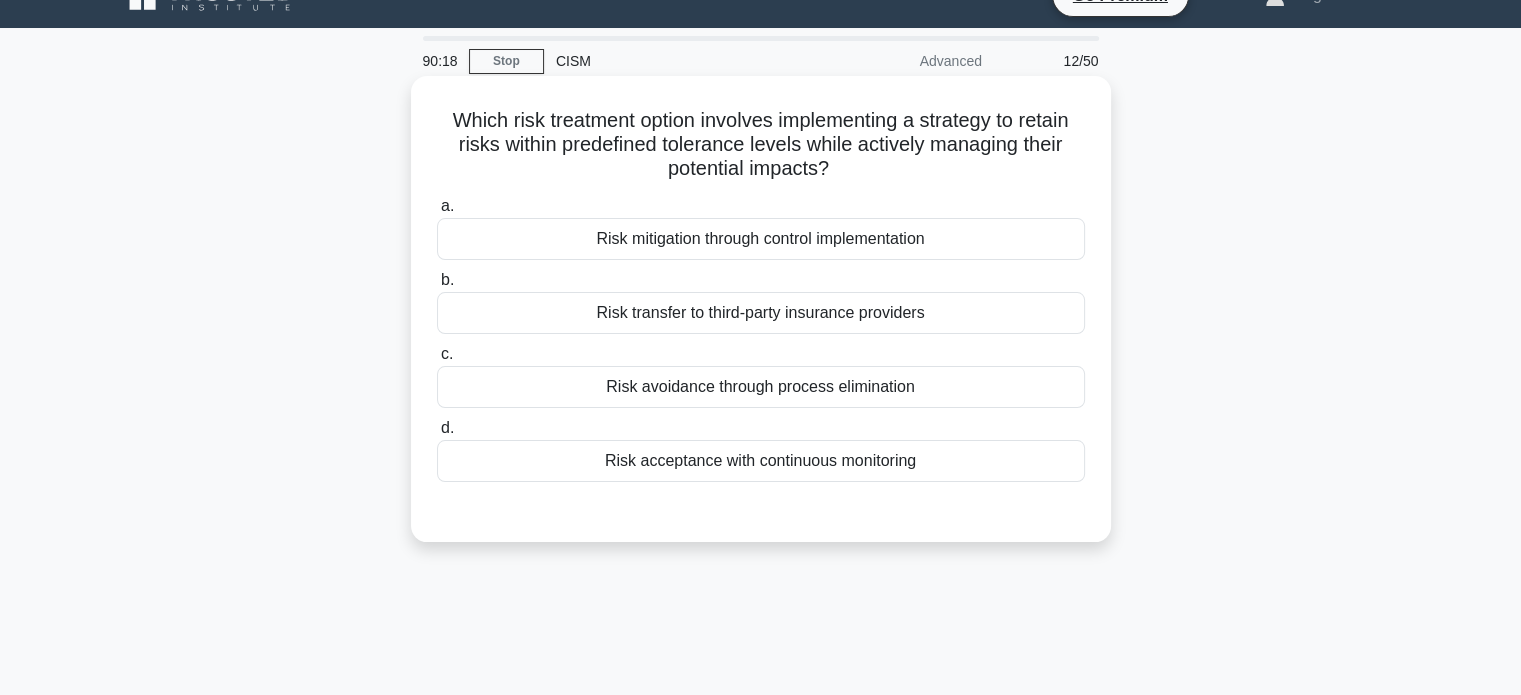 click on "Risk mitigation through control implementation" at bounding box center (761, 239) 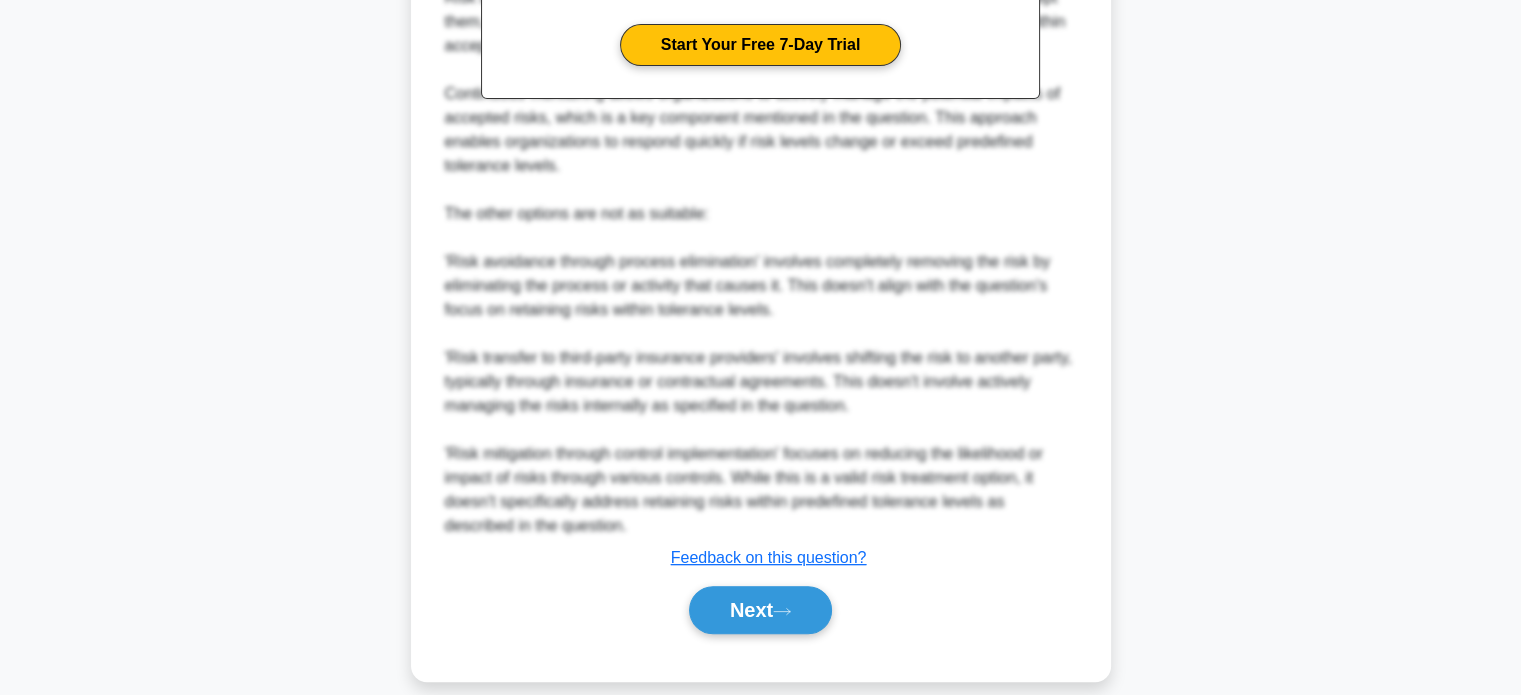 scroll, scrollTop: 730, scrollLeft: 0, axis: vertical 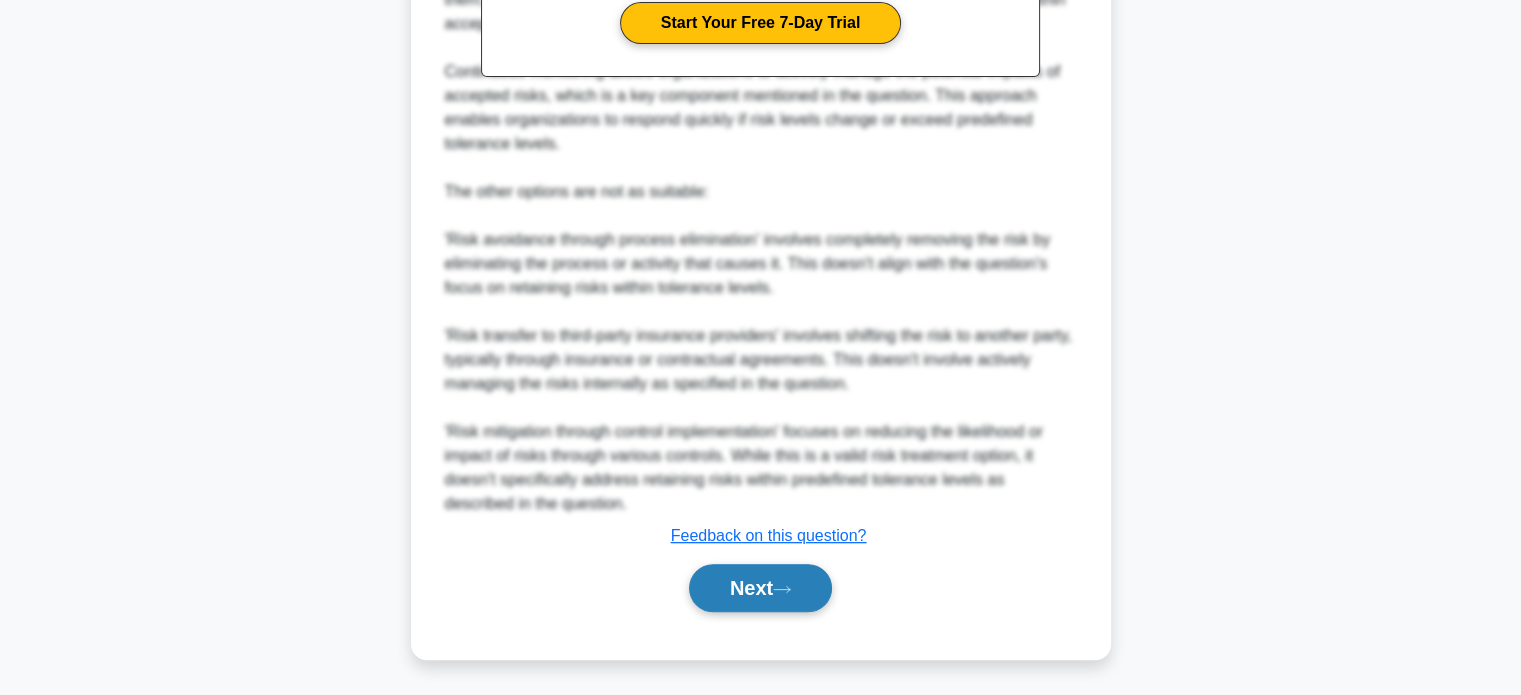 click on "Next" at bounding box center [760, 588] 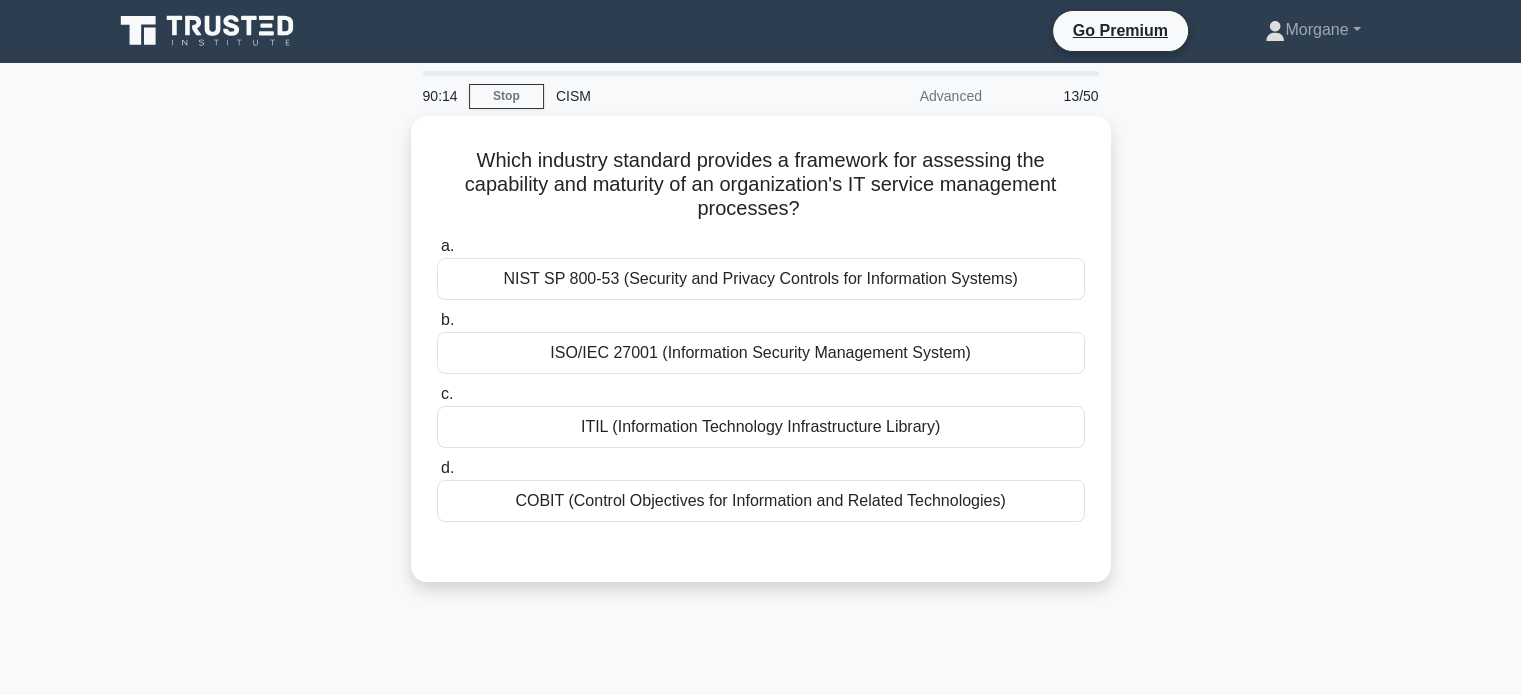 scroll, scrollTop: 0, scrollLeft: 0, axis: both 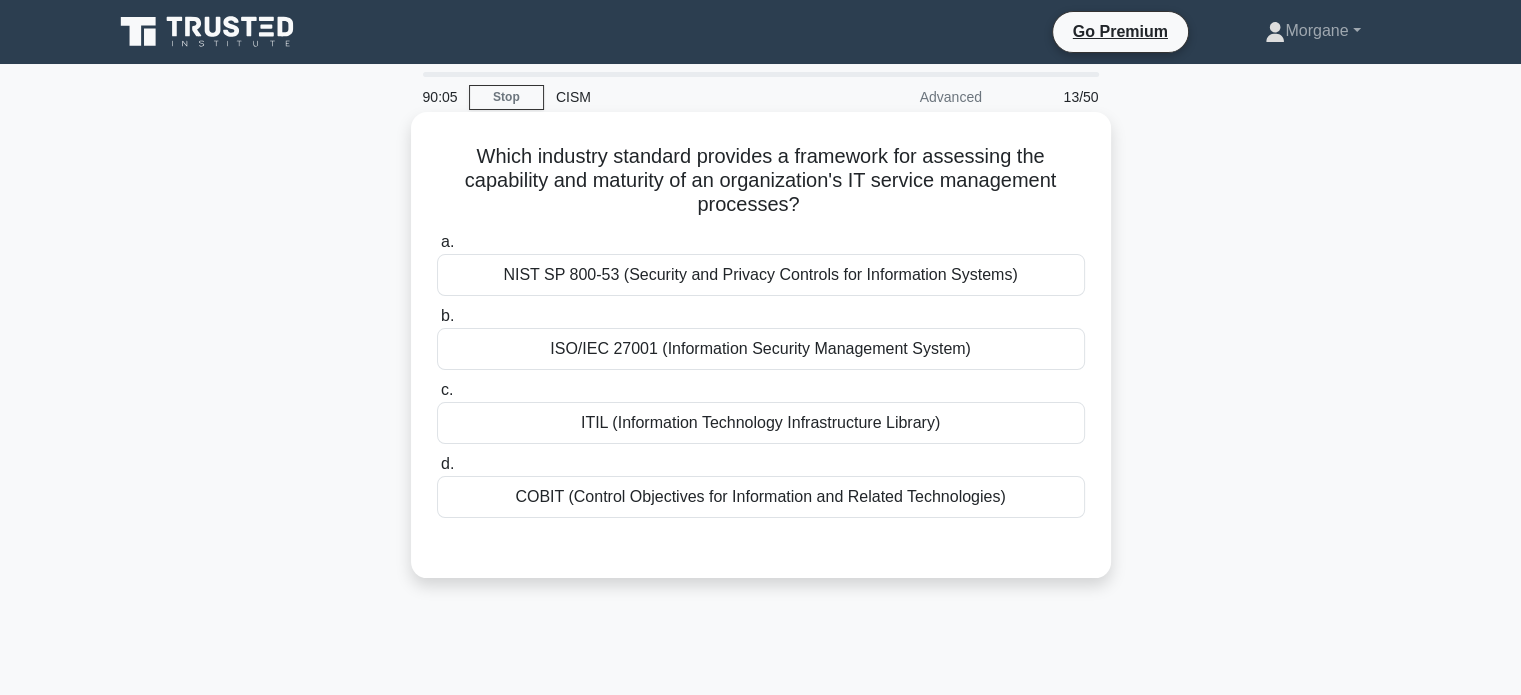click on "COBIT (Control Objectives for Information and Related Technologies)" at bounding box center [761, 497] 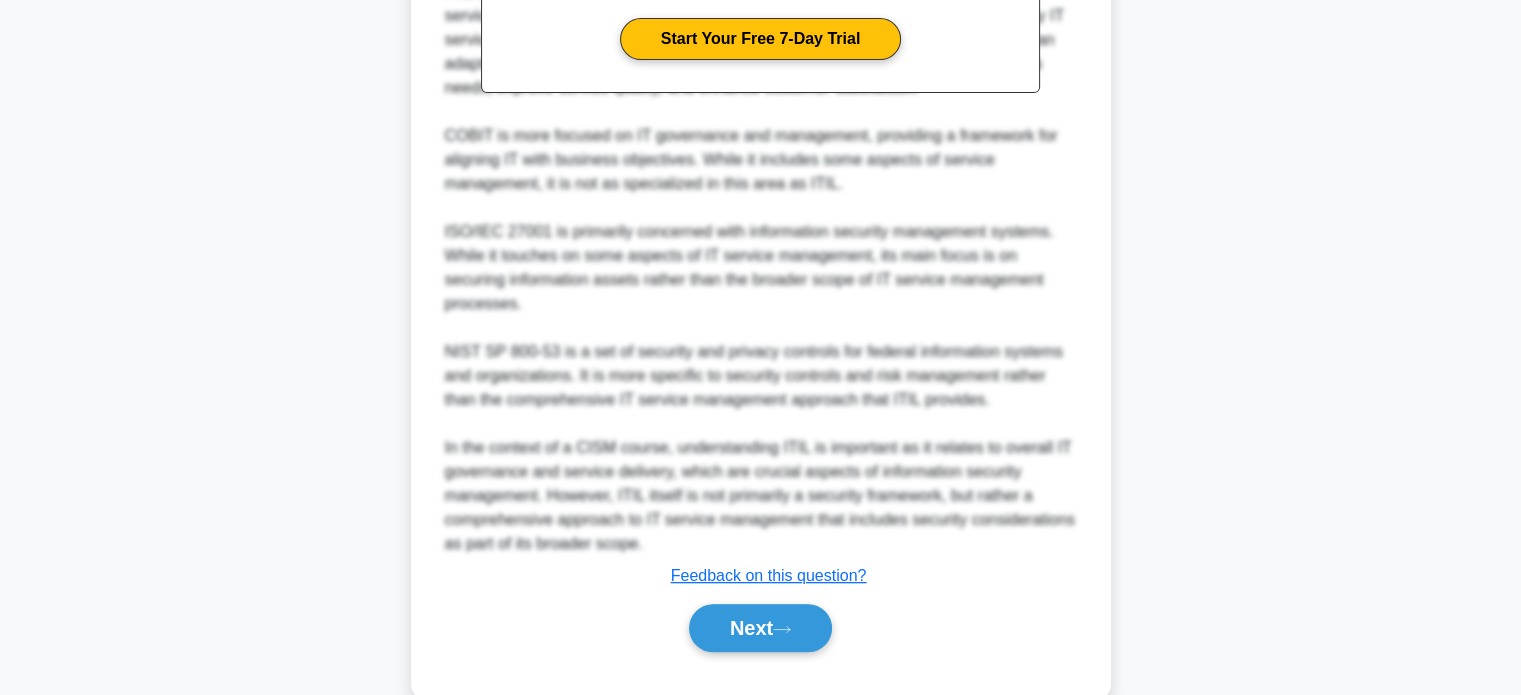 scroll, scrollTop: 730, scrollLeft: 0, axis: vertical 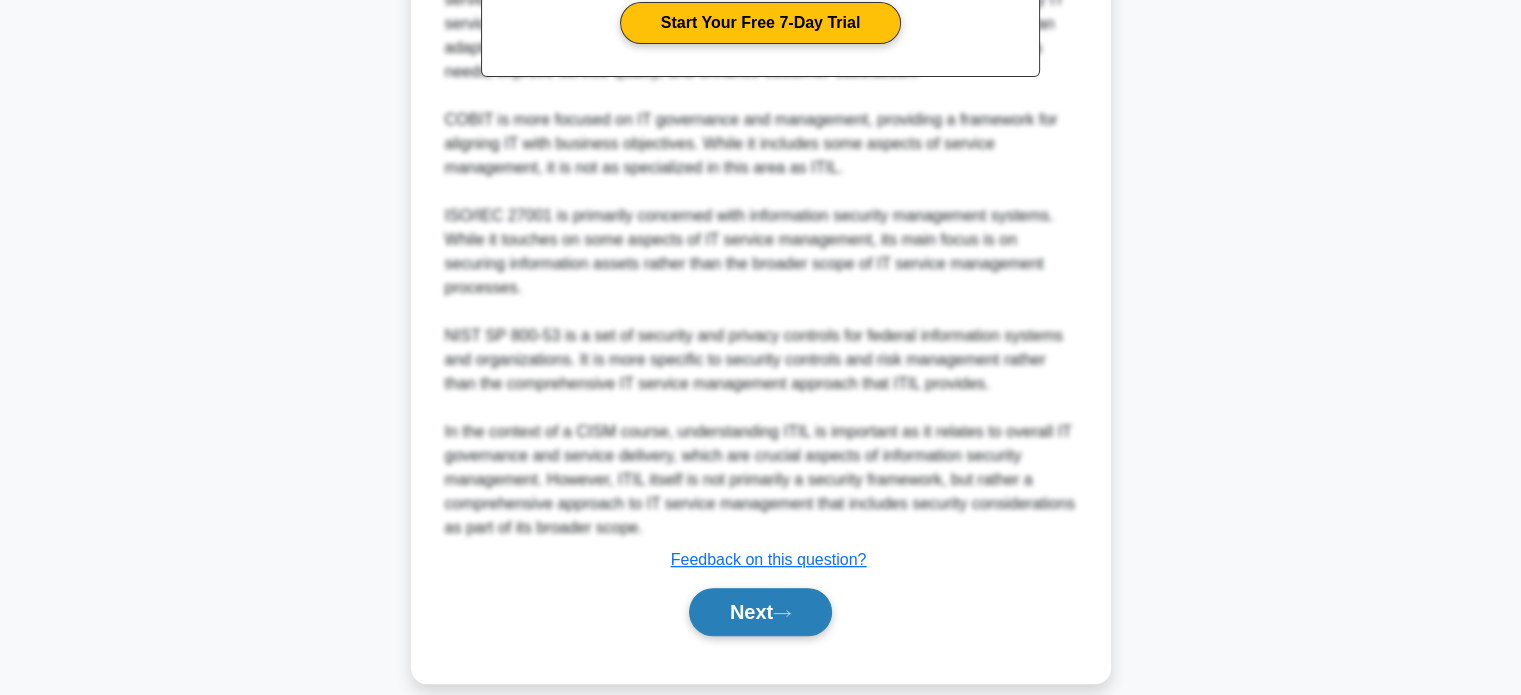 click on "Next" at bounding box center [760, 612] 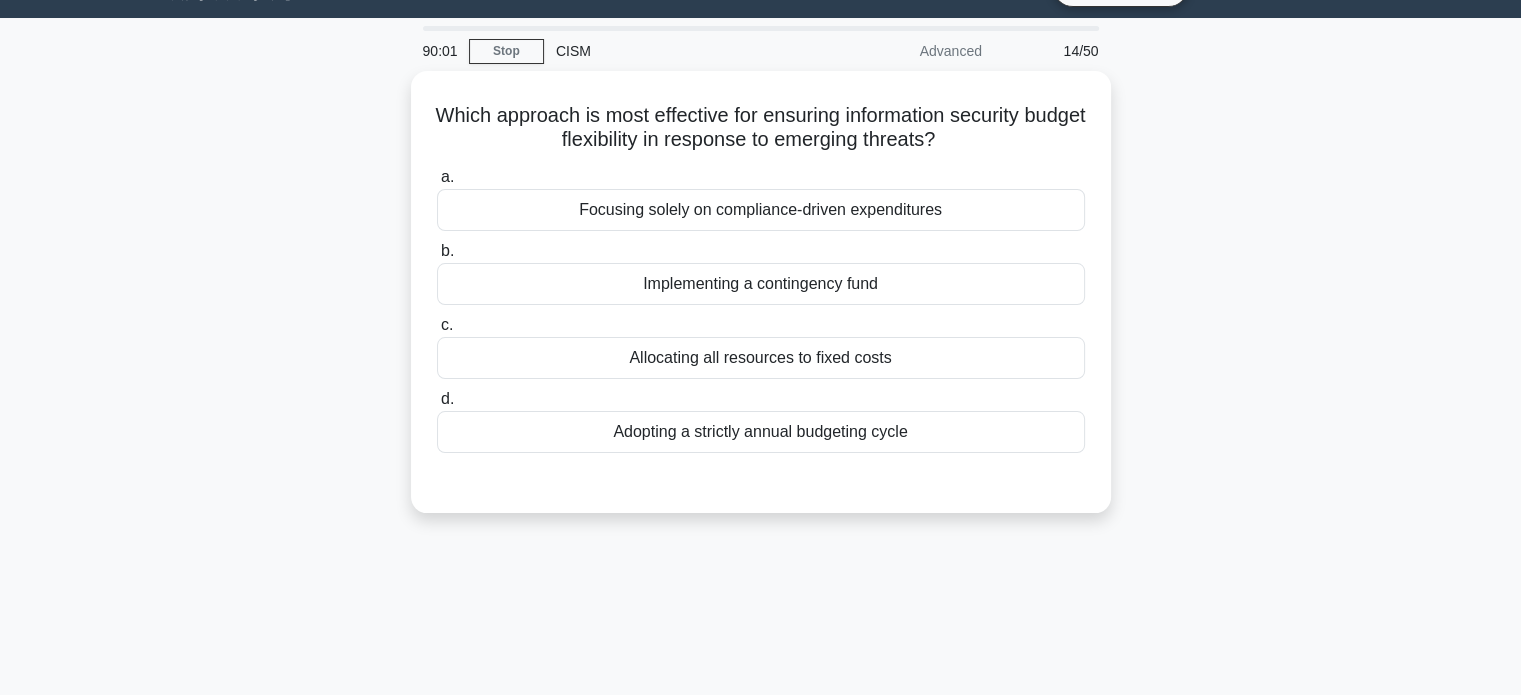scroll, scrollTop: 45, scrollLeft: 0, axis: vertical 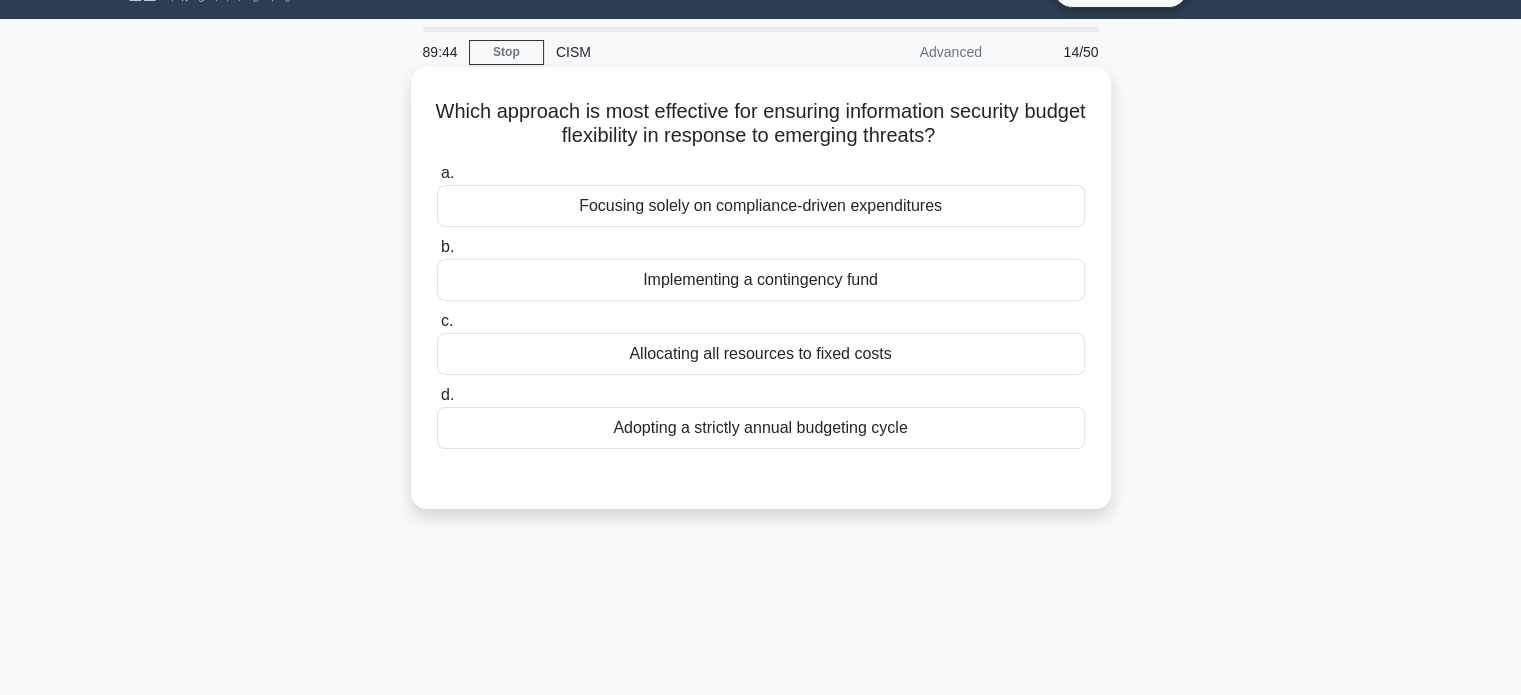 click on "Implementing a contingency fund" at bounding box center (761, 280) 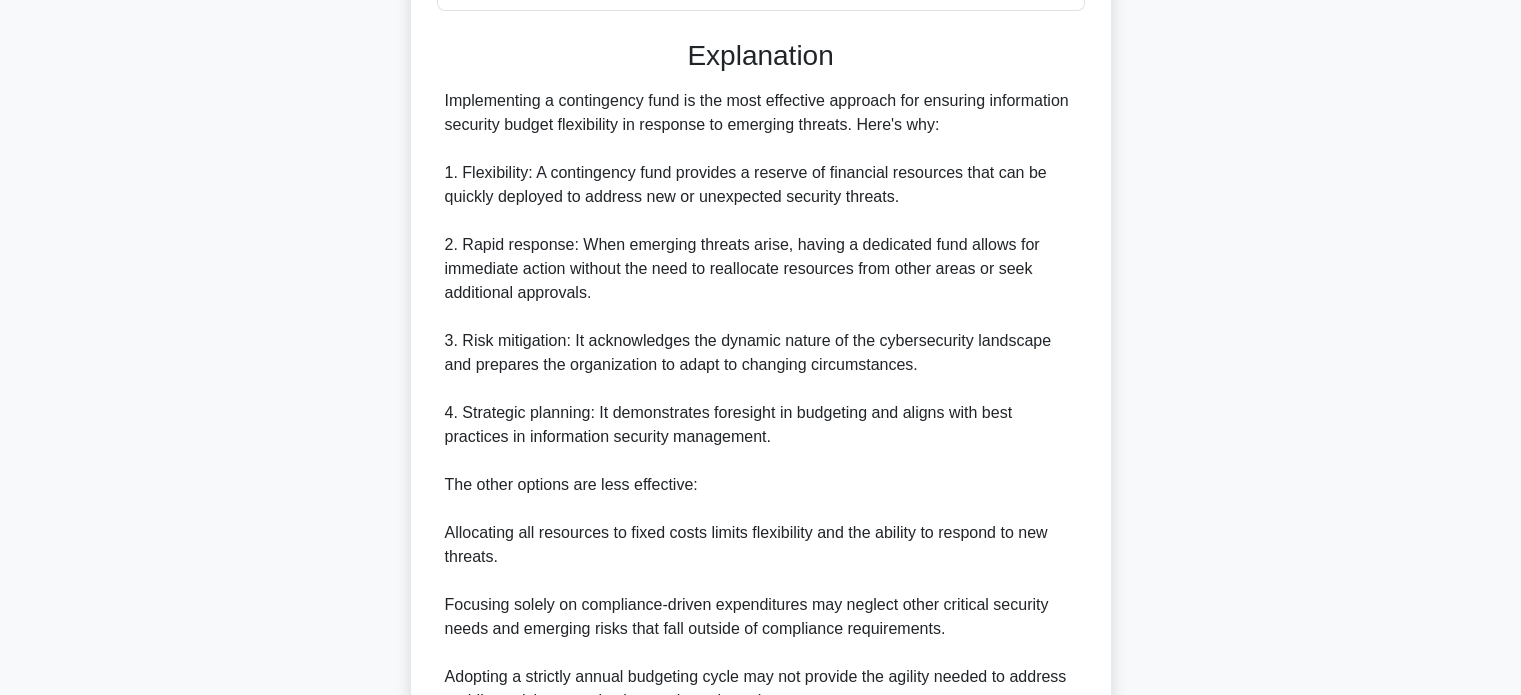 scroll, scrollTop: 680, scrollLeft: 0, axis: vertical 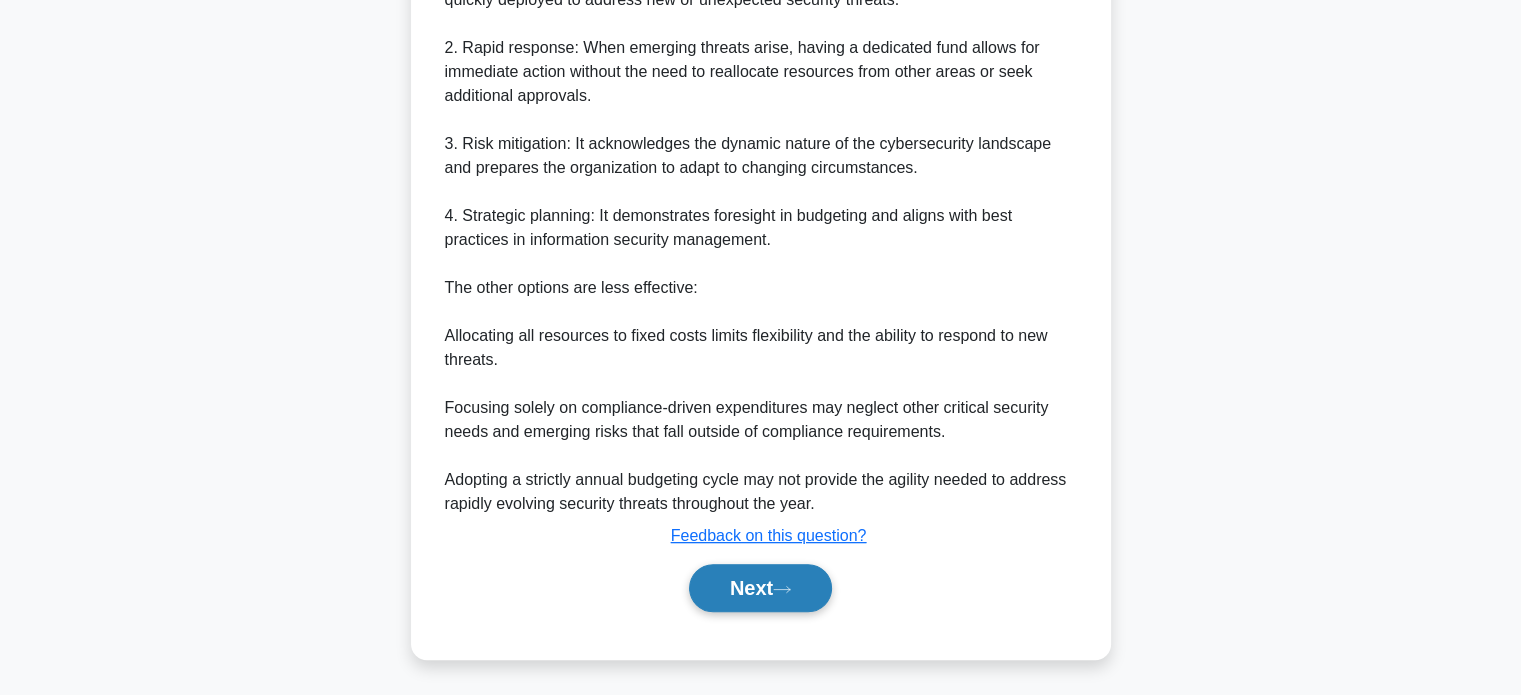 click on "Next" at bounding box center [760, 588] 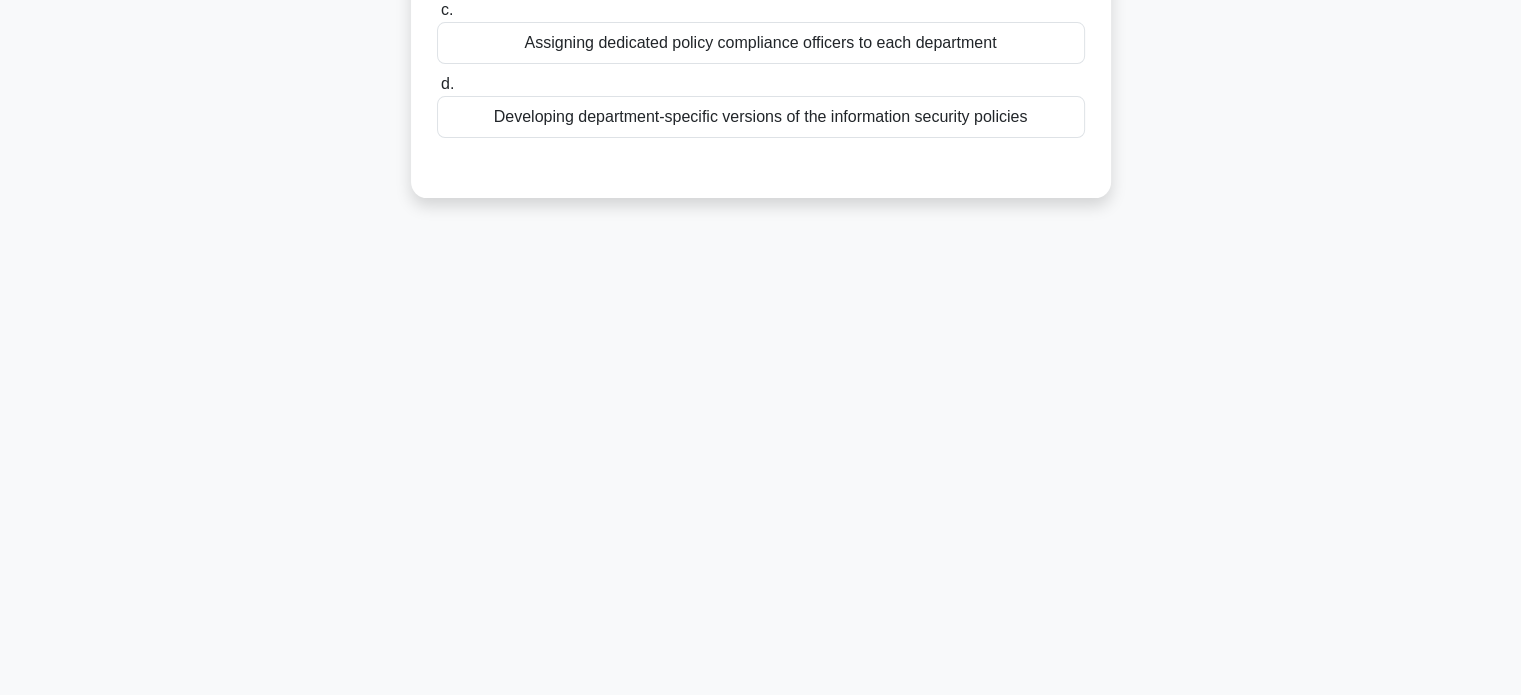 scroll, scrollTop: 0, scrollLeft: 0, axis: both 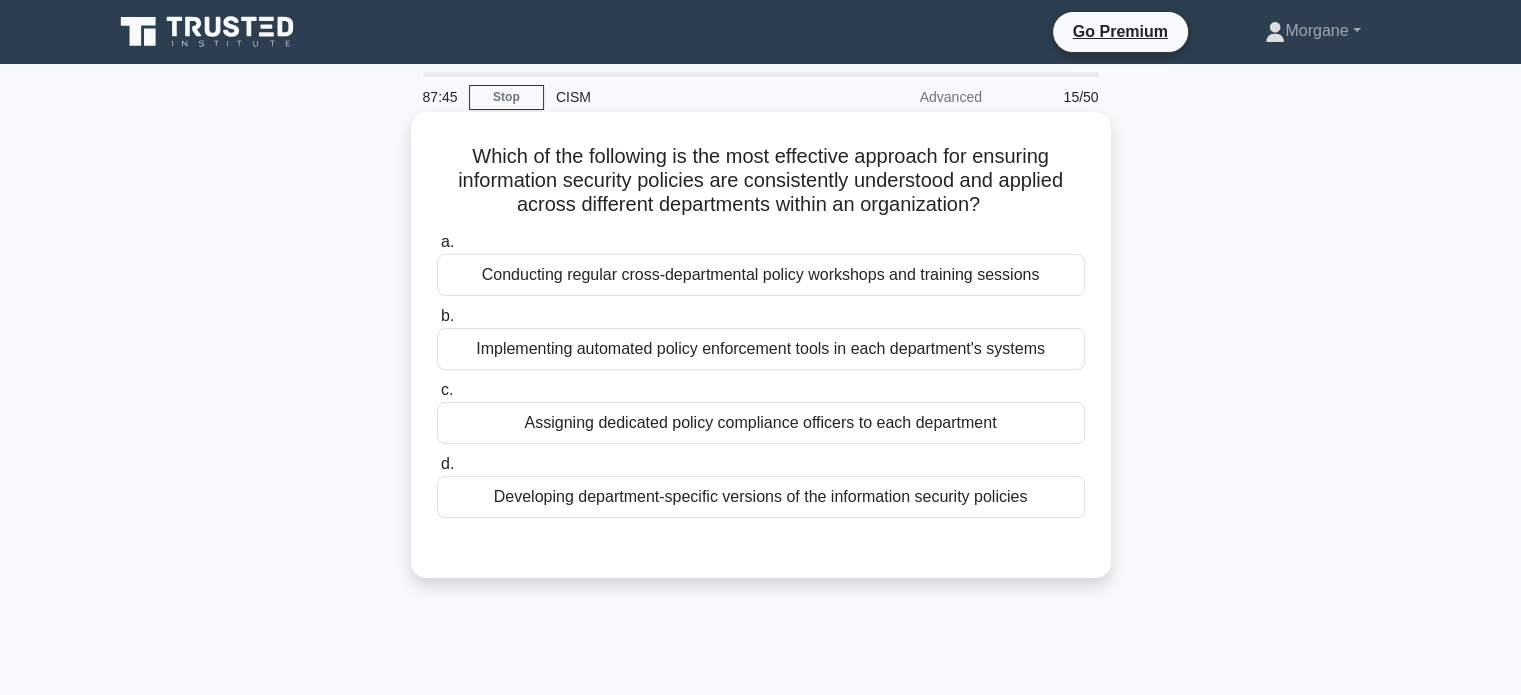 click on "Conducting regular cross-departmental policy workshops and training sessions" at bounding box center [761, 275] 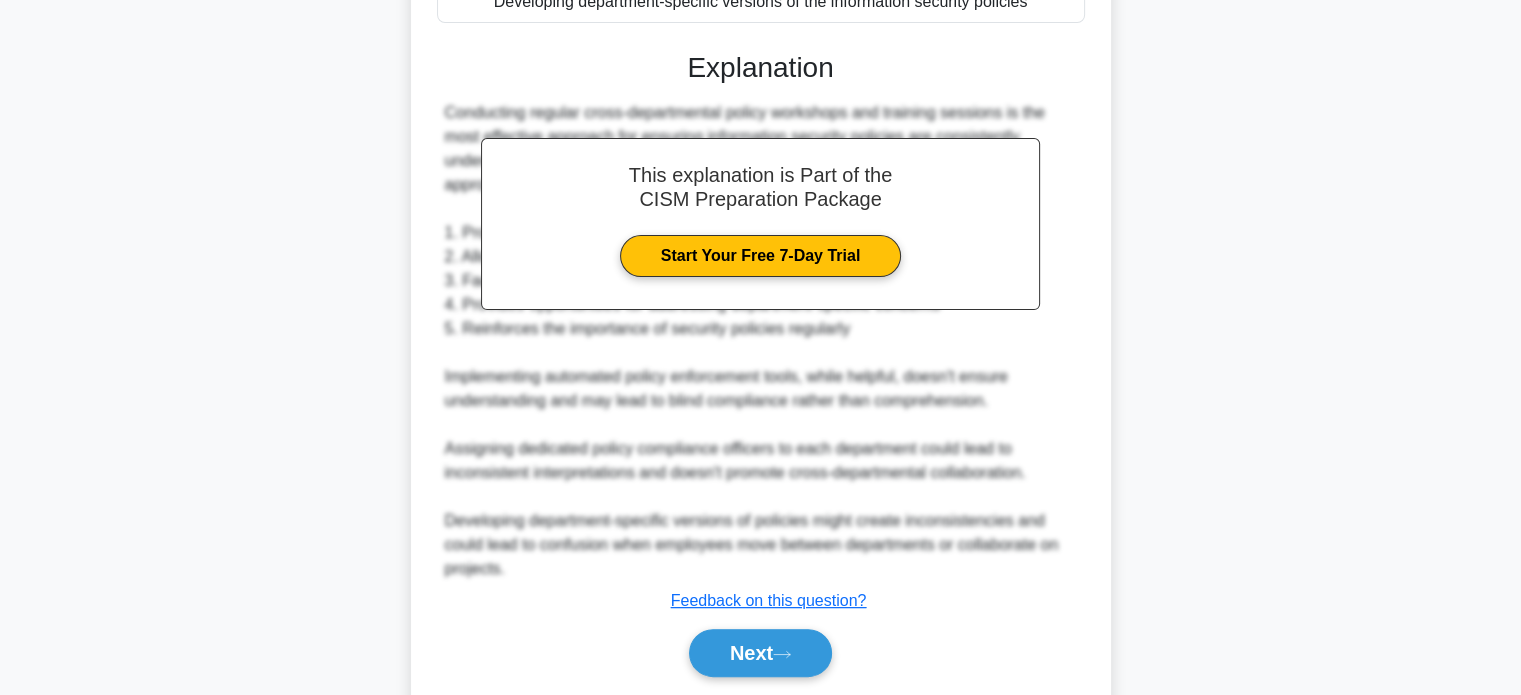 scroll, scrollTop: 560, scrollLeft: 0, axis: vertical 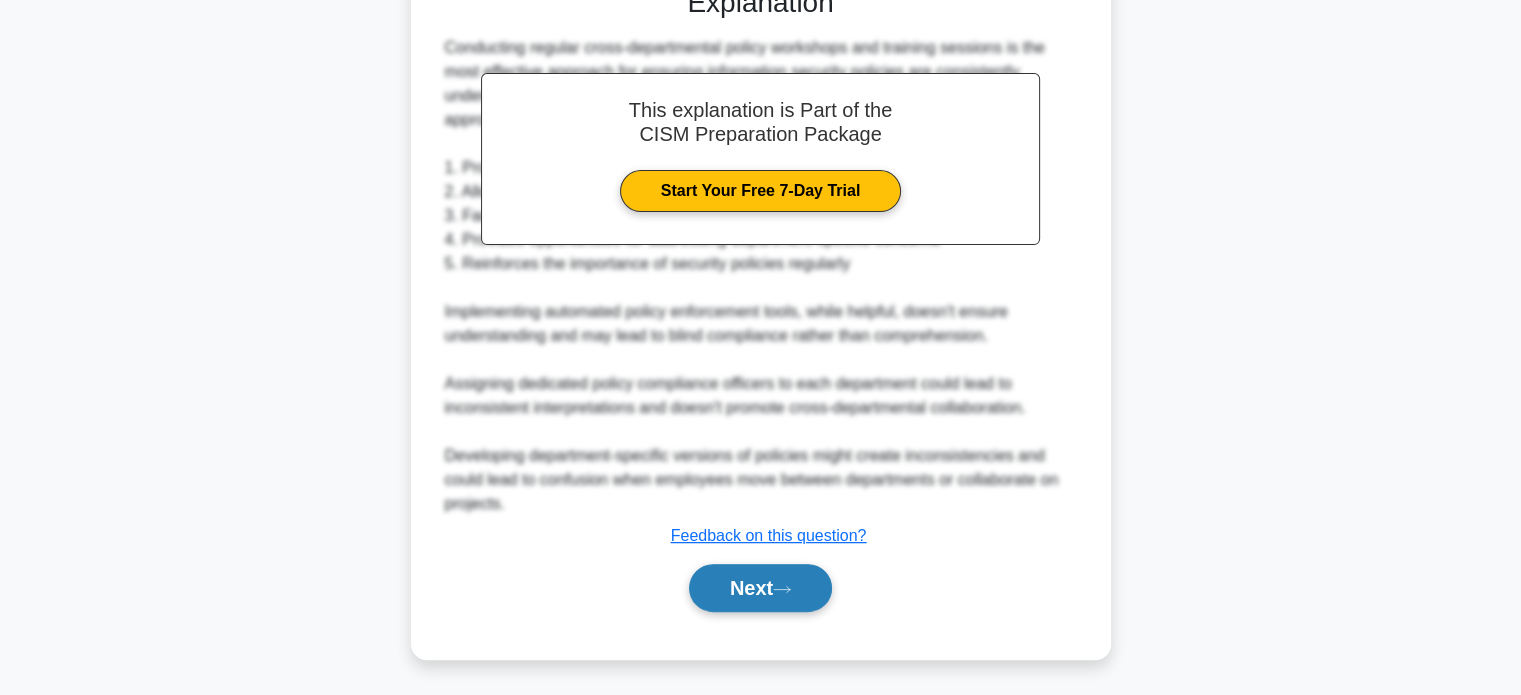 click on "Next" at bounding box center [760, 588] 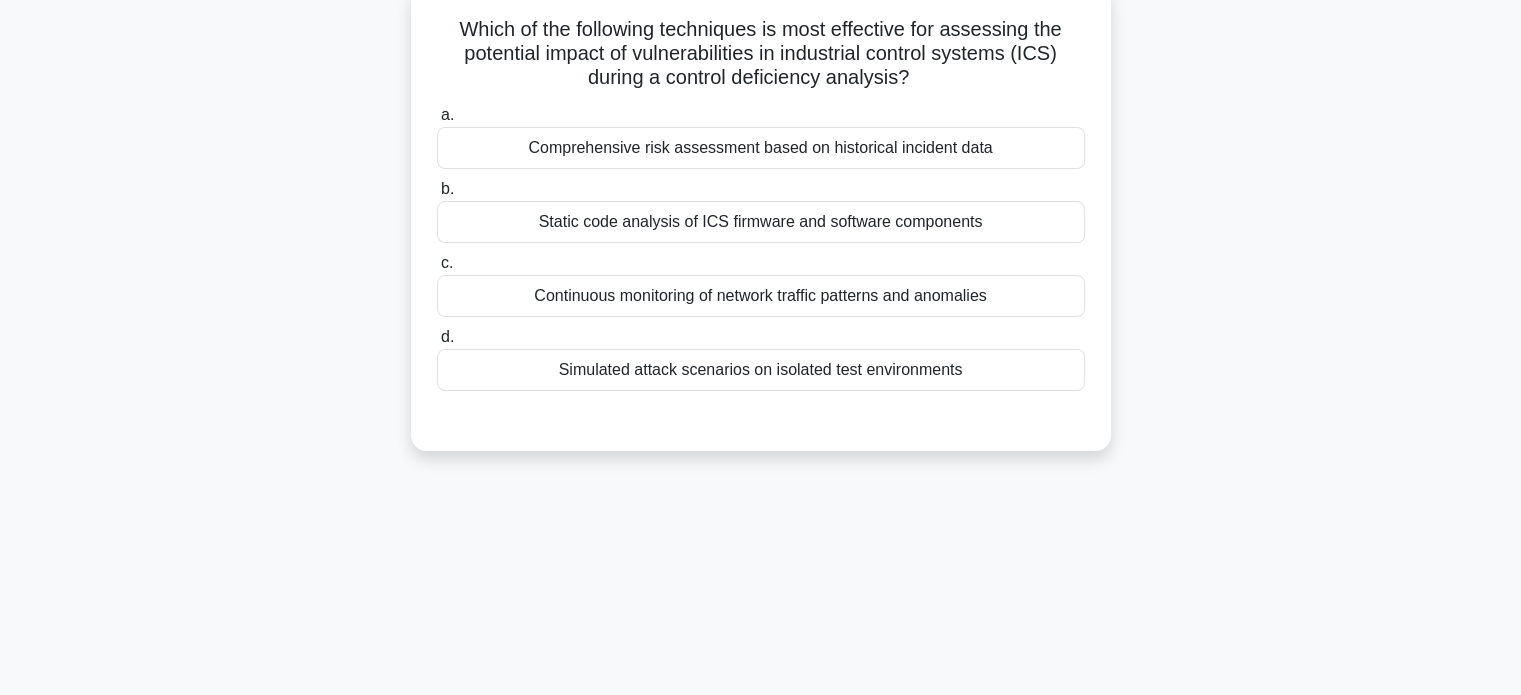 scroll, scrollTop: 130, scrollLeft: 0, axis: vertical 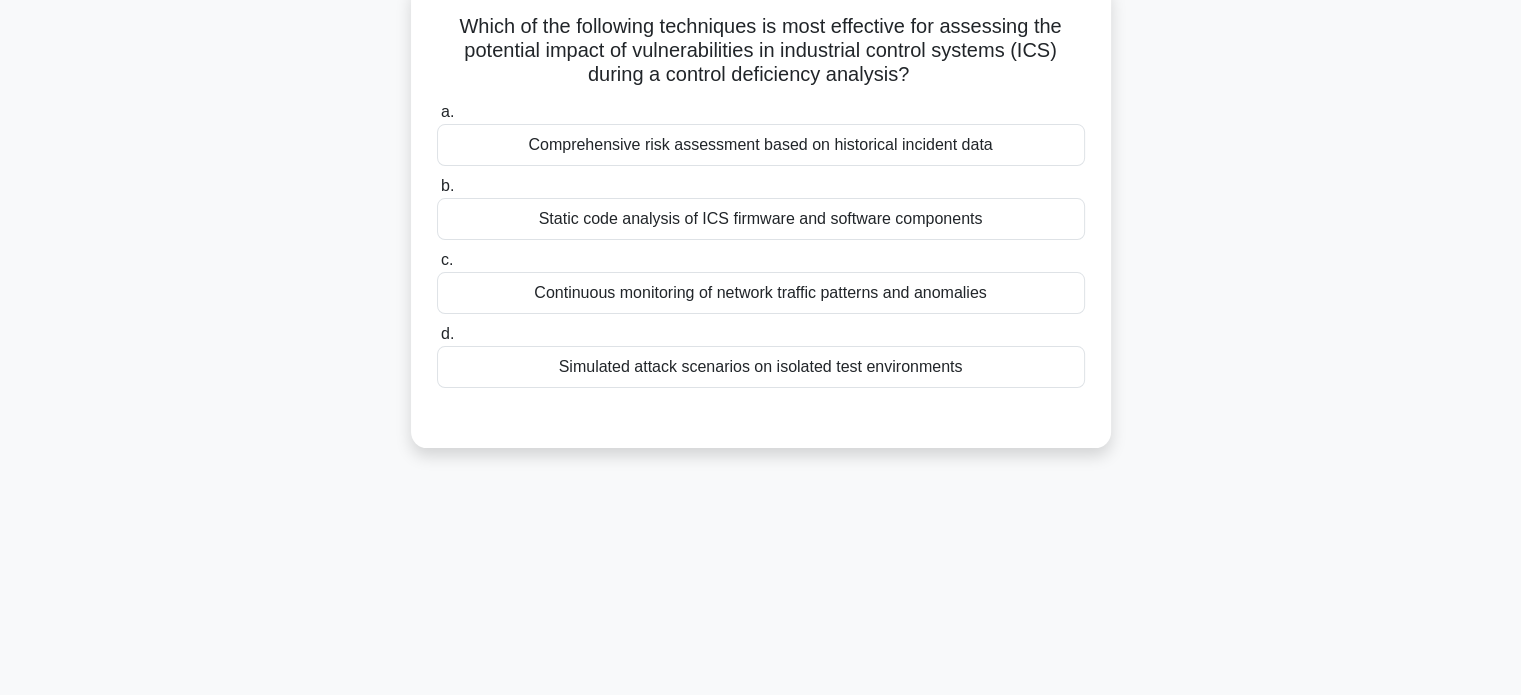 click on "Simulated attack scenarios on isolated test environments" at bounding box center (761, 367) 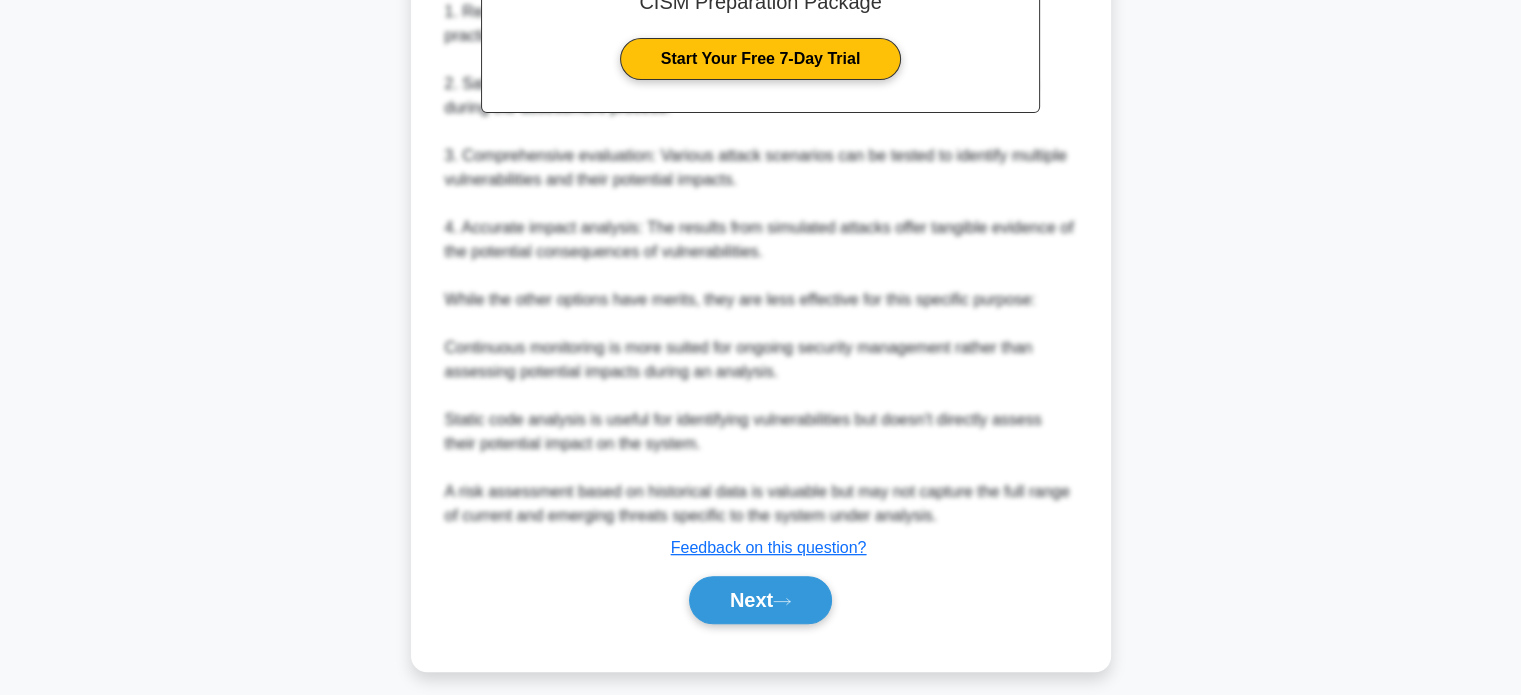 scroll, scrollTop: 704, scrollLeft: 0, axis: vertical 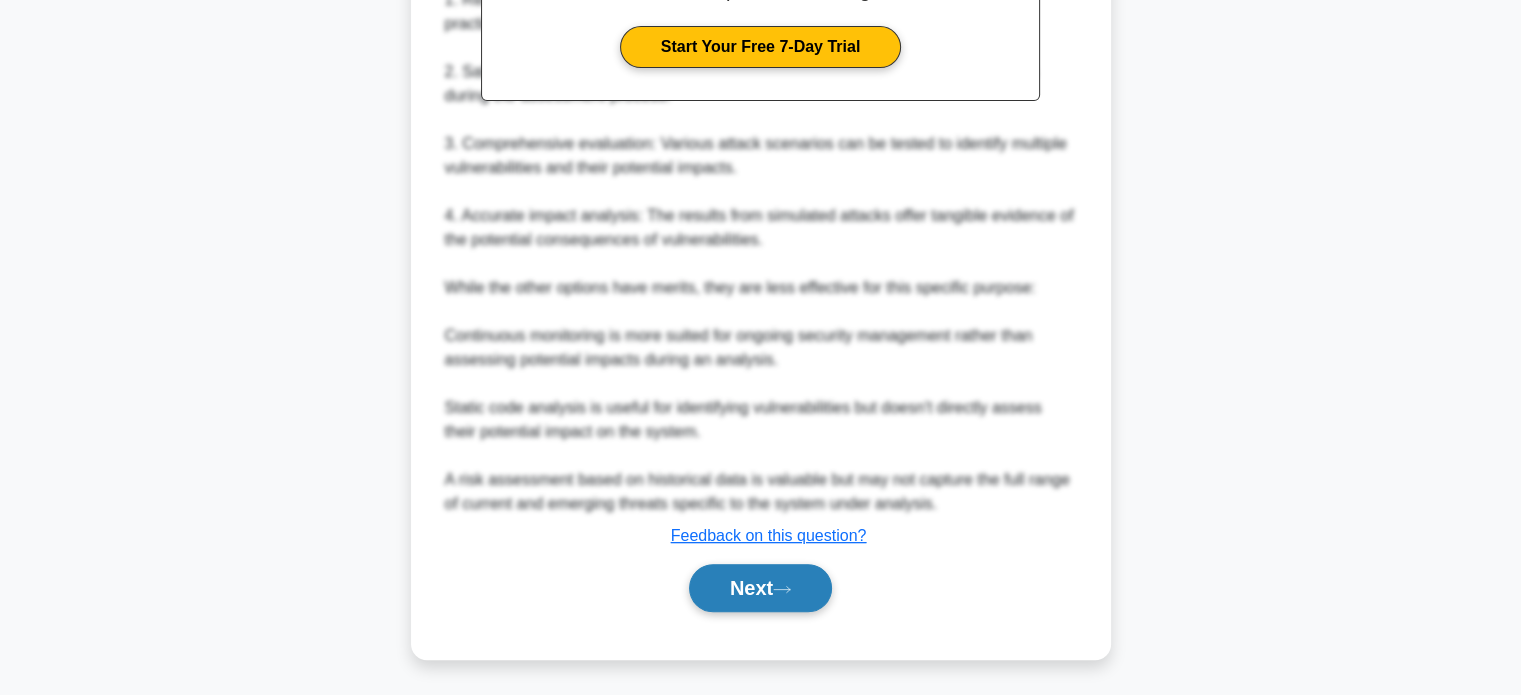 click on "Next" at bounding box center (760, 588) 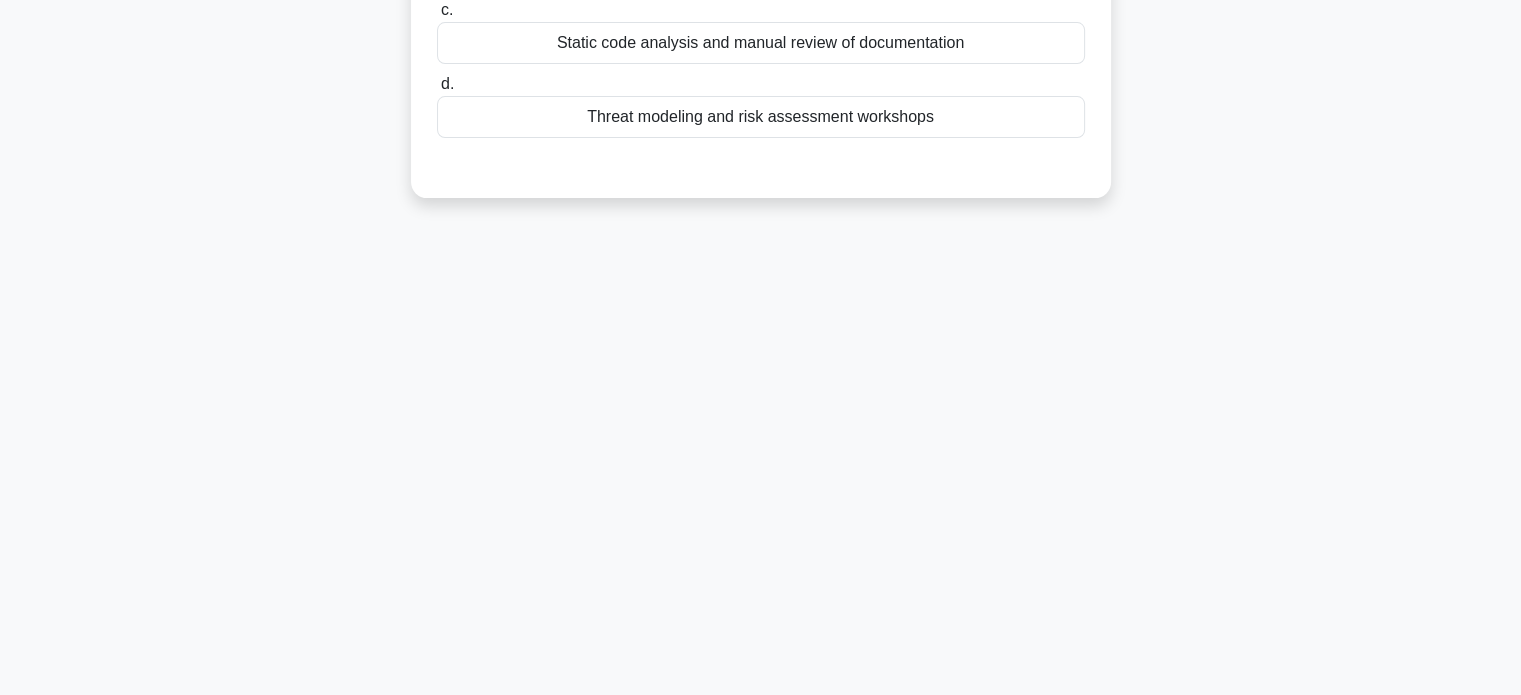 scroll, scrollTop: 0, scrollLeft: 0, axis: both 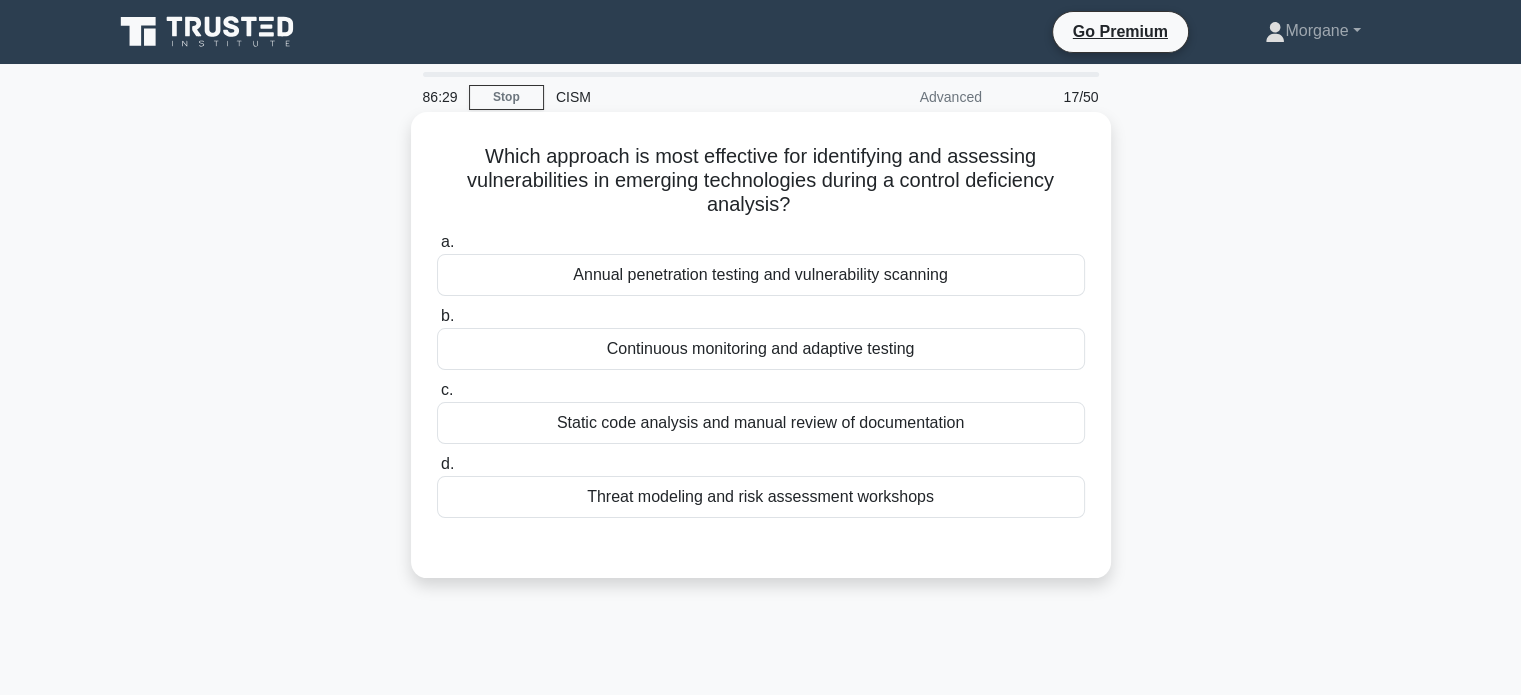 click on "Annual penetration testing and vulnerability scanning" at bounding box center (761, 275) 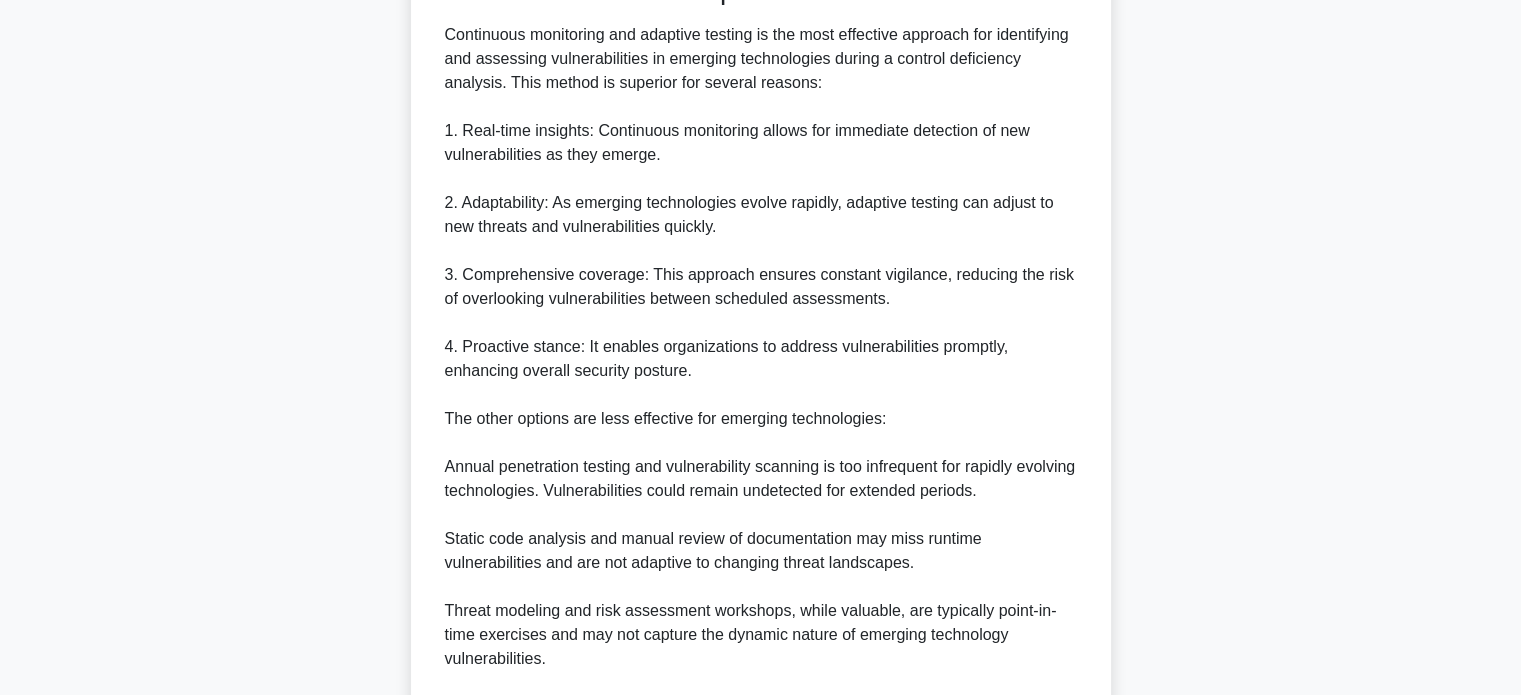 scroll, scrollTop: 826, scrollLeft: 0, axis: vertical 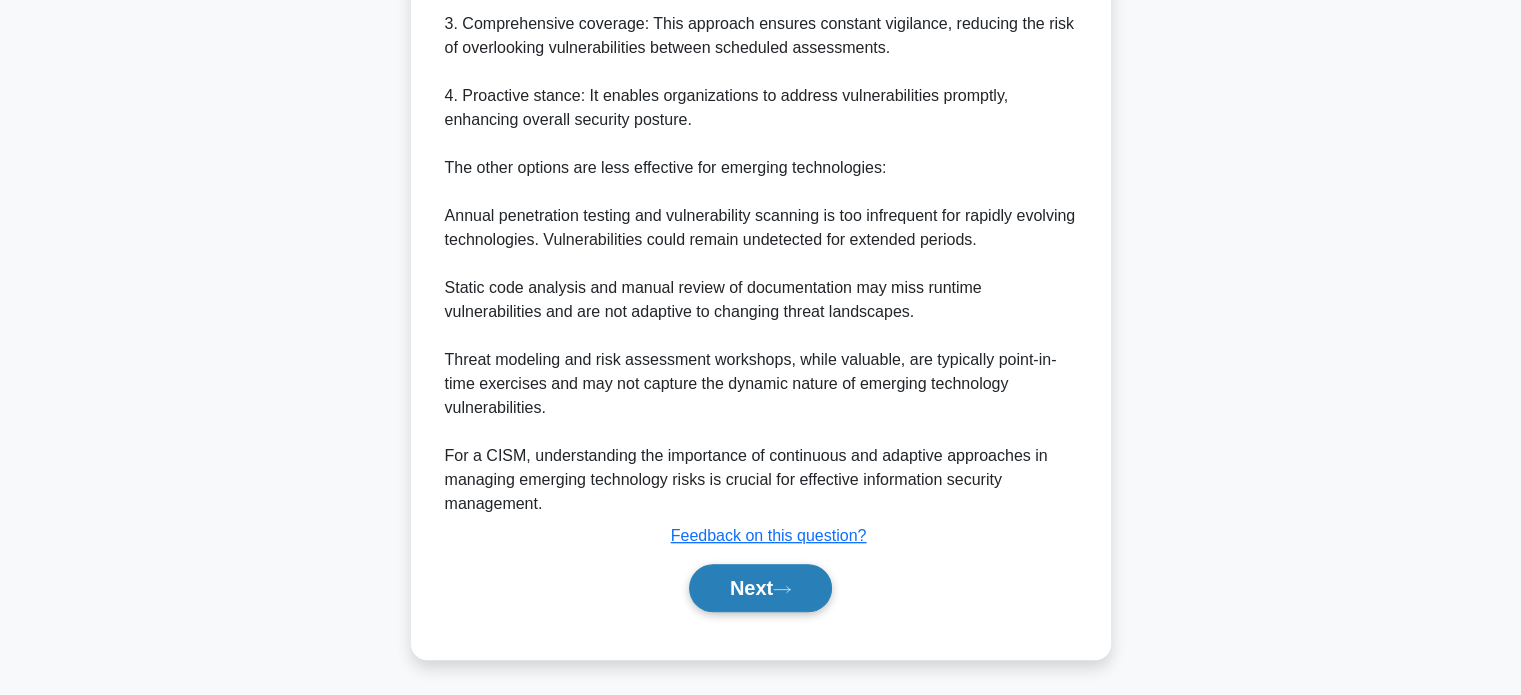click on "Next" at bounding box center (760, 588) 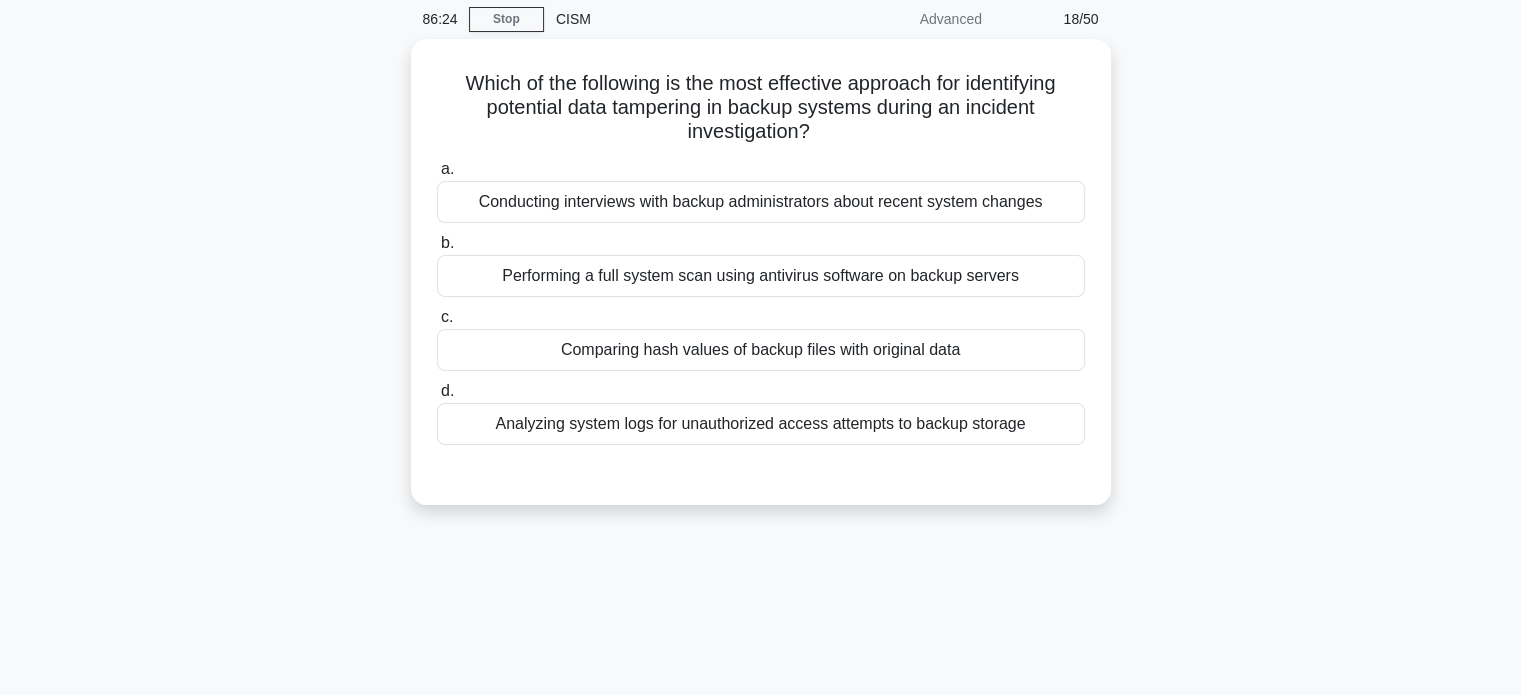 scroll, scrollTop: 0, scrollLeft: 0, axis: both 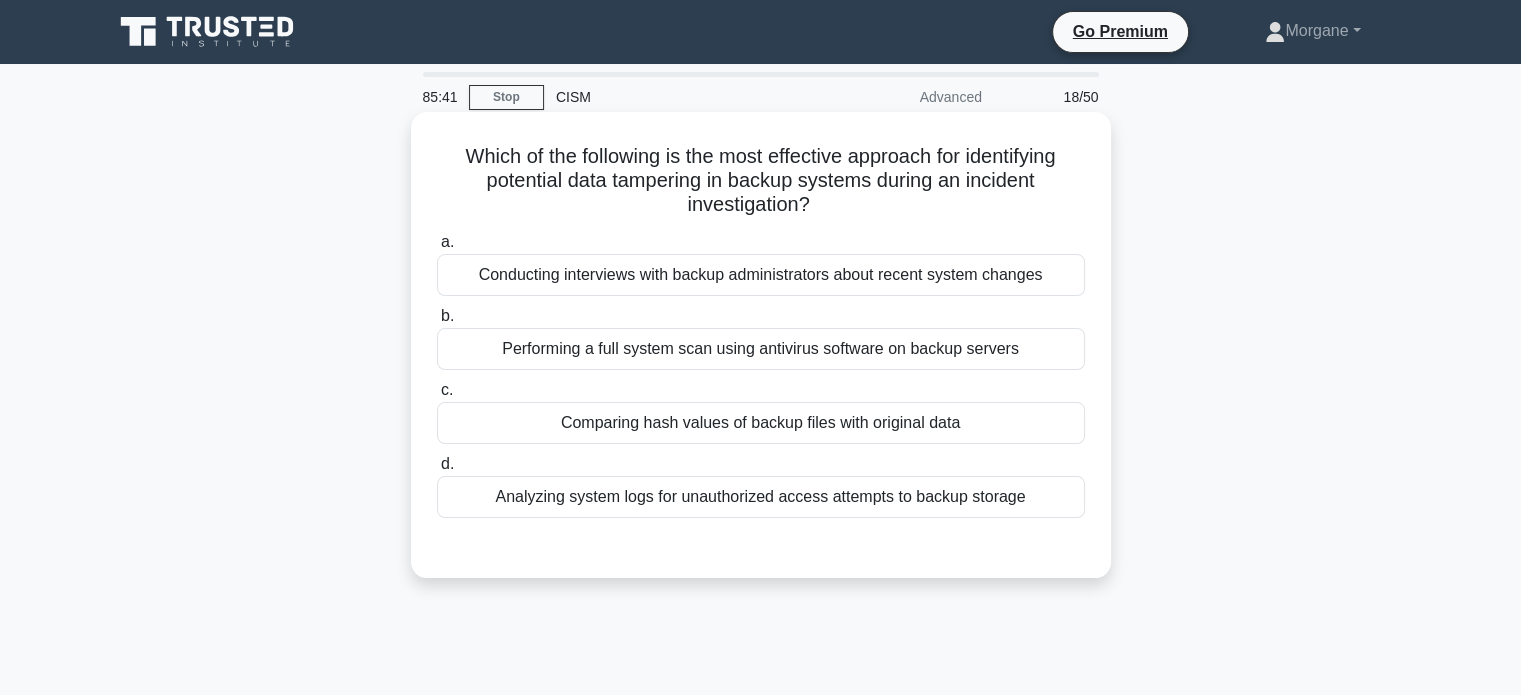 click on "Comparing hash values of backup files with original data" at bounding box center [761, 423] 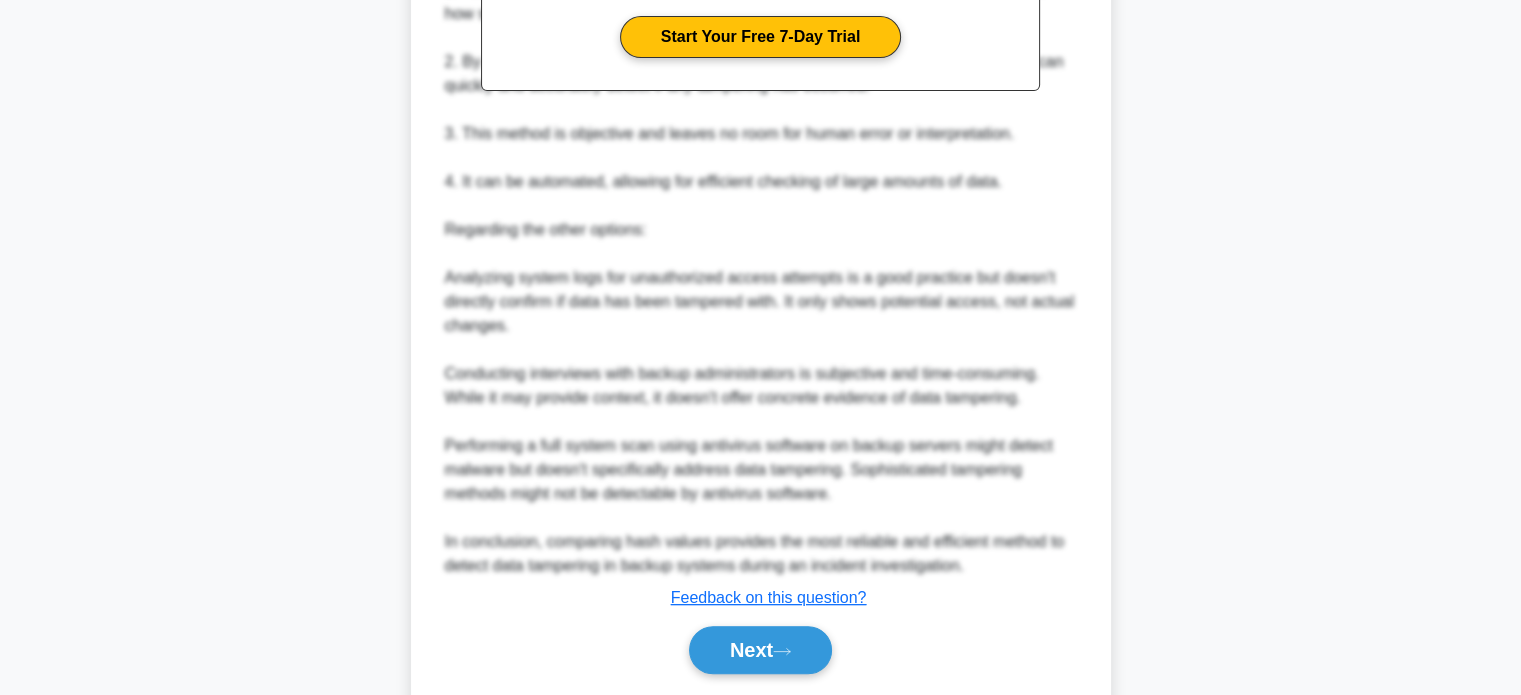 scroll, scrollTop: 776, scrollLeft: 0, axis: vertical 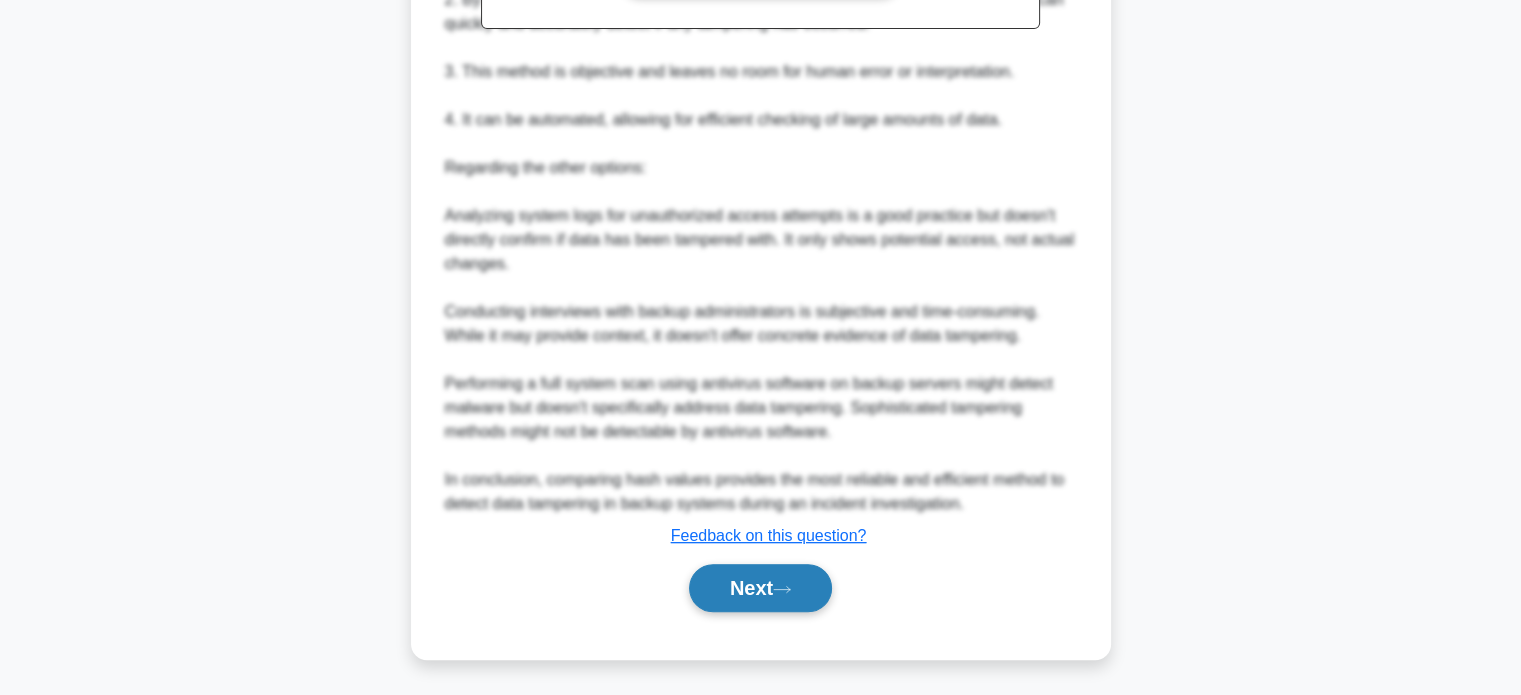 click on "Next" at bounding box center [760, 588] 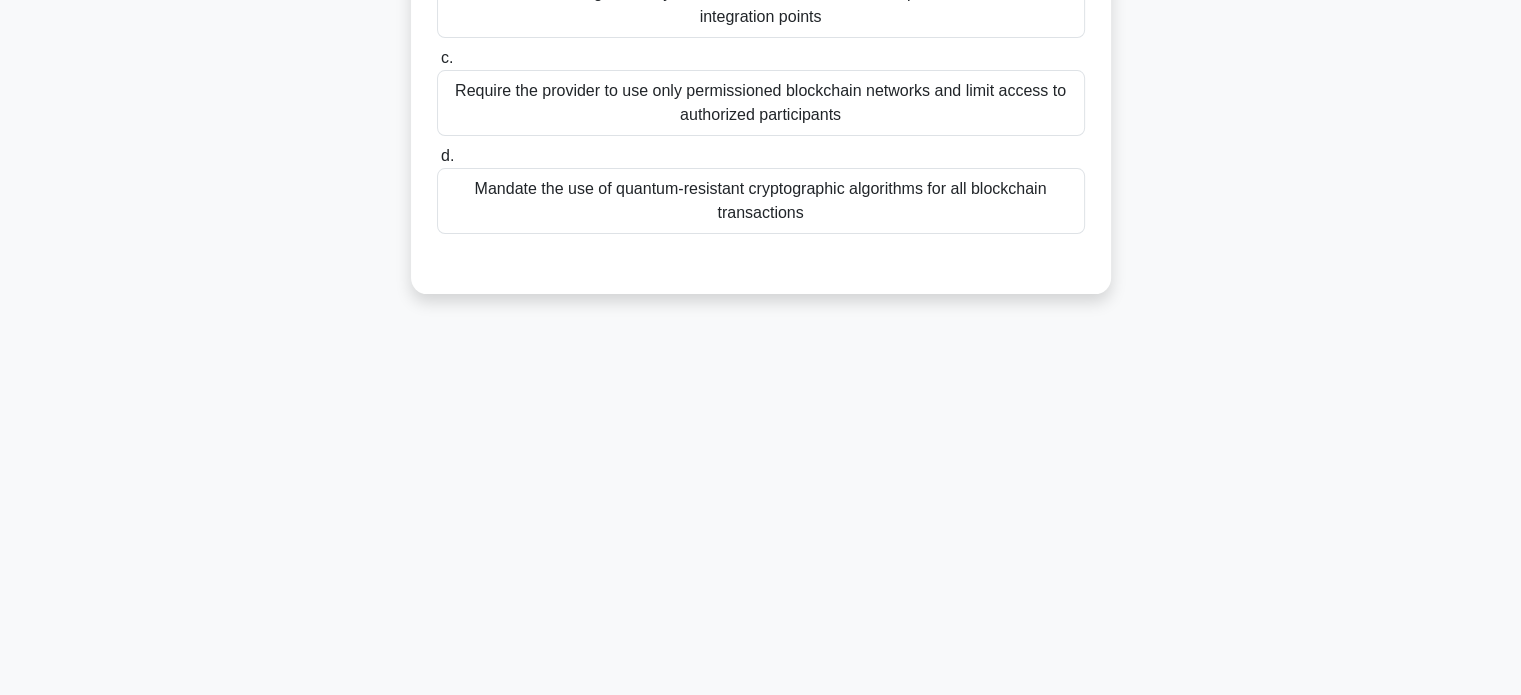 scroll, scrollTop: 0, scrollLeft: 0, axis: both 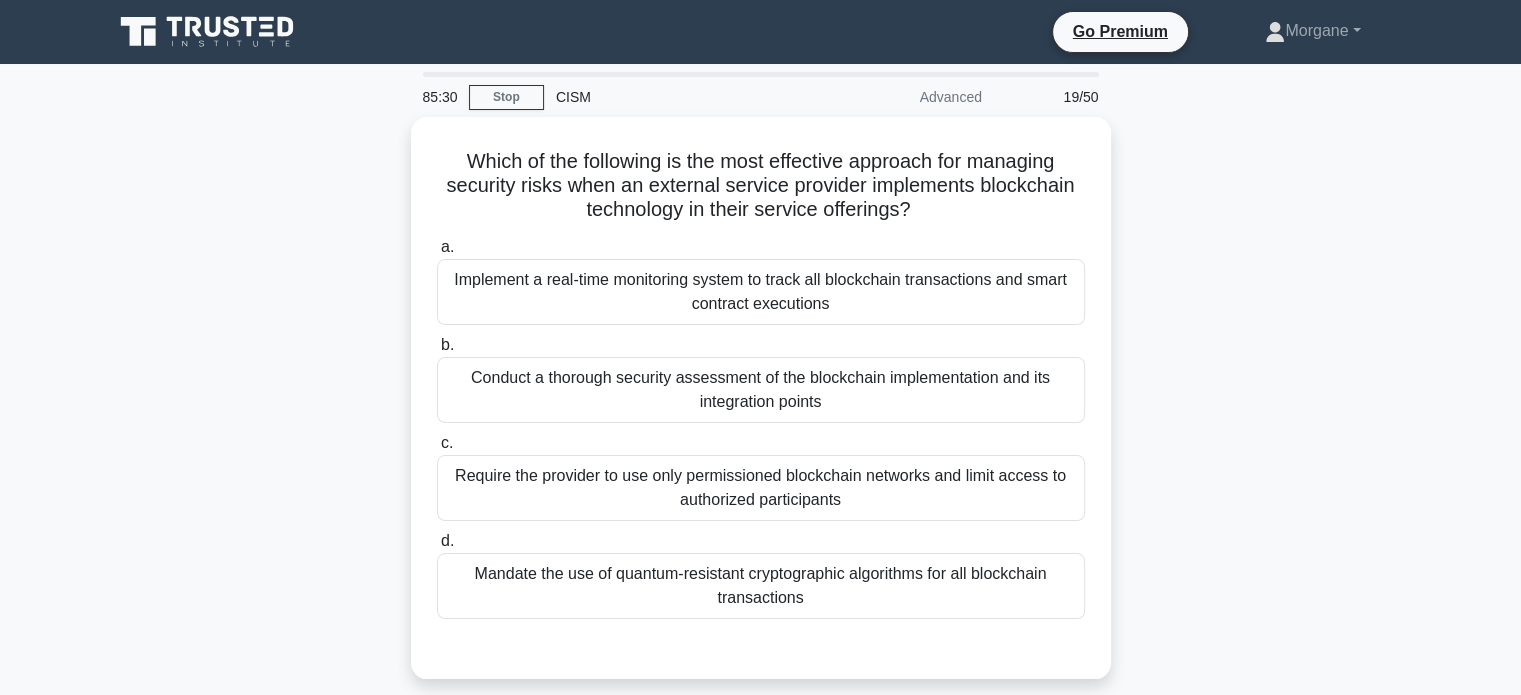 click on "Which of the following is the most effective approach for managing security risks when an external service provider implements blockchain technology in their service offerings?
.spinner_0XTQ{transform-origin:center;animation:spinner_y6GP .75s linear infinite}@keyframes spinner_y6GP{100%{transform:rotate(360deg)}}
a.
b.
c. d." at bounding box center (761, 410) 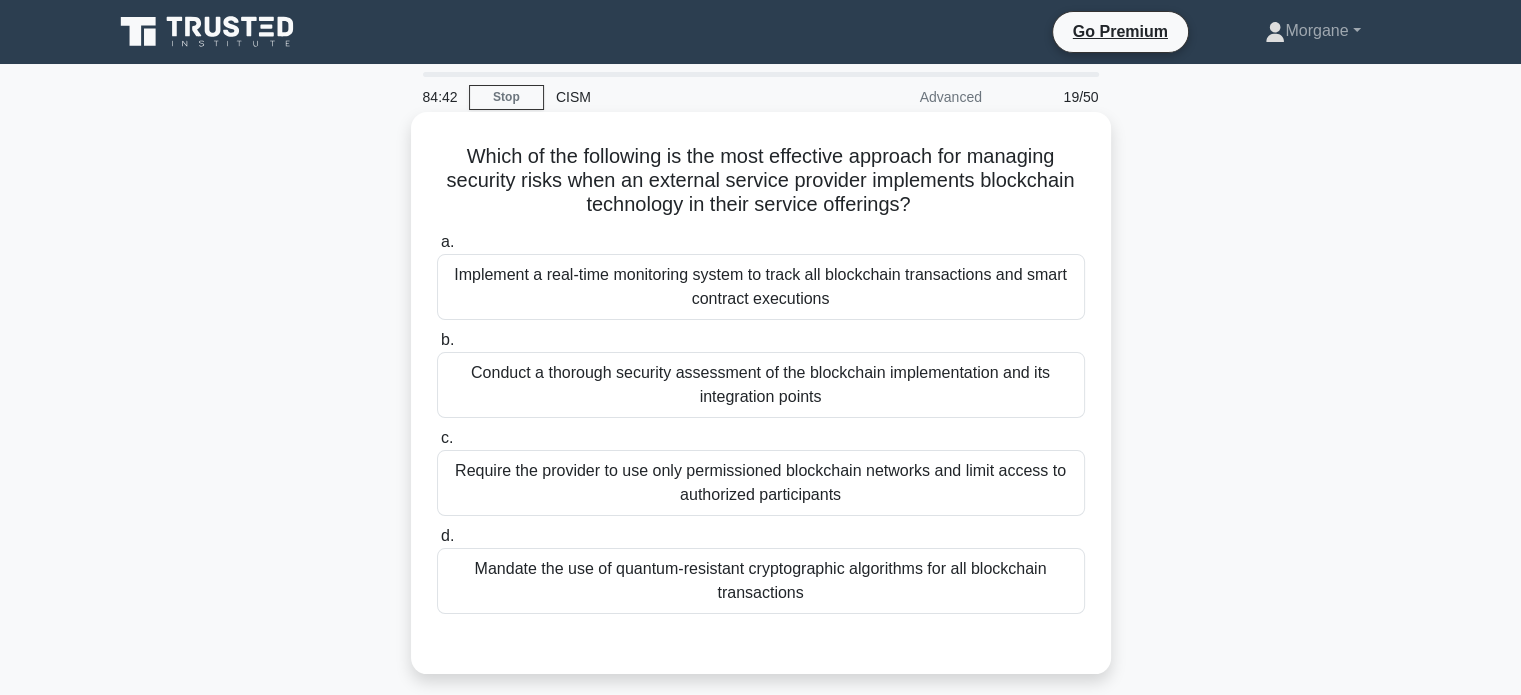 click on "Require the provider to use only permissioned blockchain networks and limit access to authorized participants" at bounding box center [761, 483] 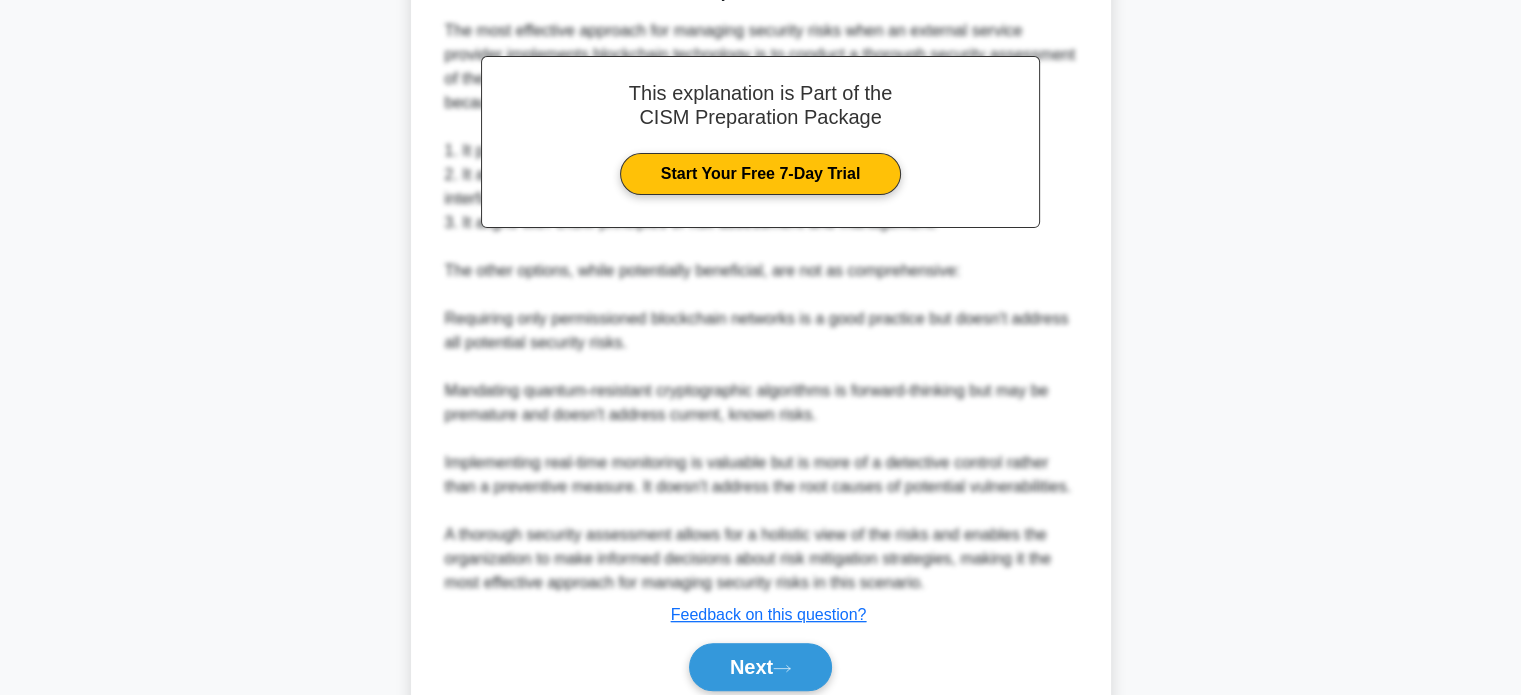 scroll, scrollTop: 754, scrollLeft: 0, axis: vertical 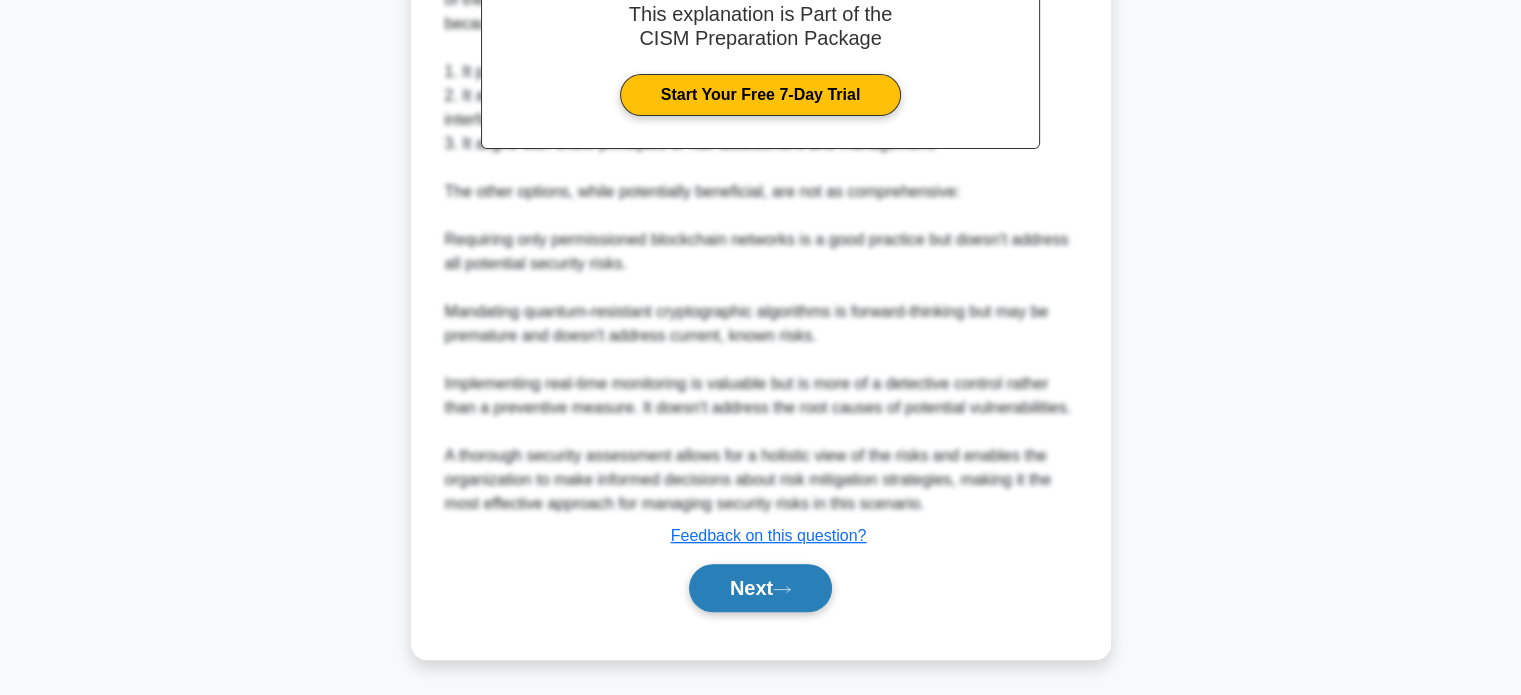 click on "Next" at bounding box center (760, 588) 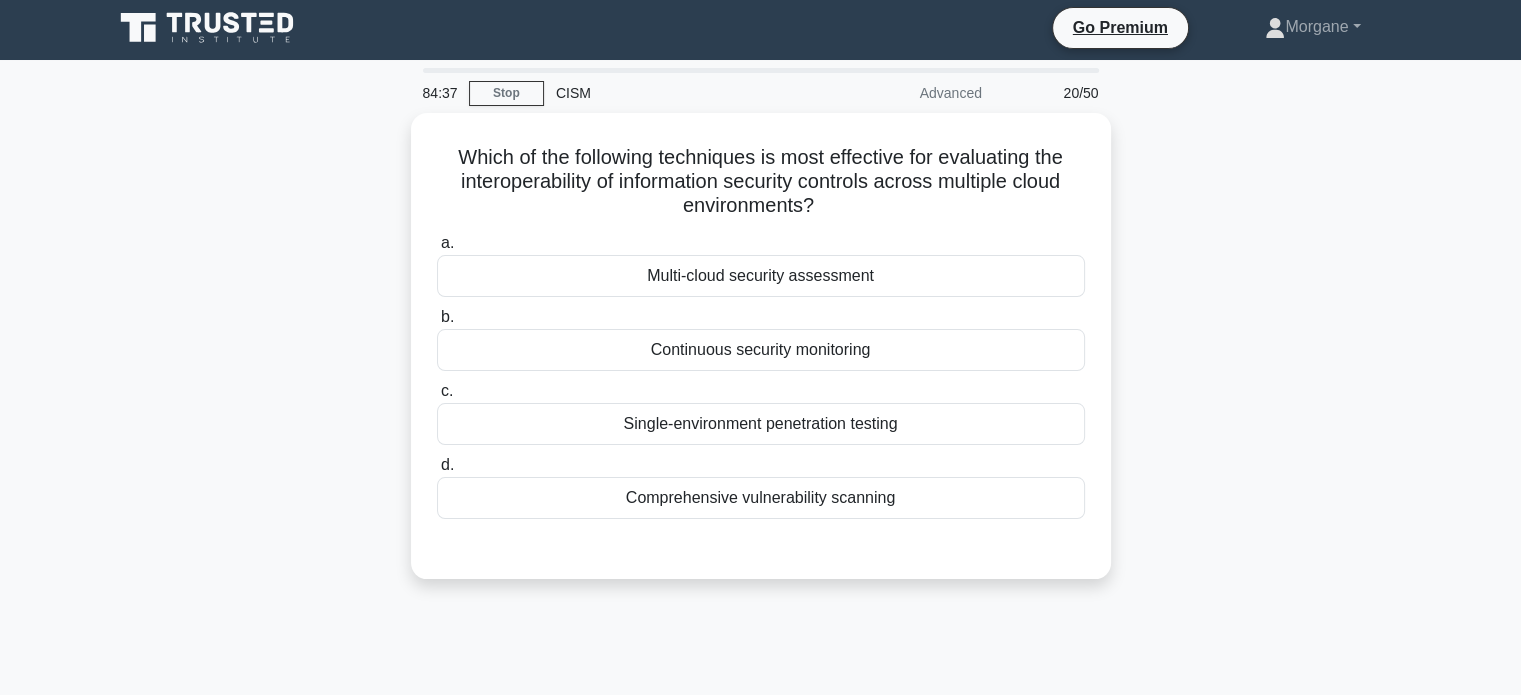 scroll, scrollTop: 0, scrollLeft: 0, axis: both 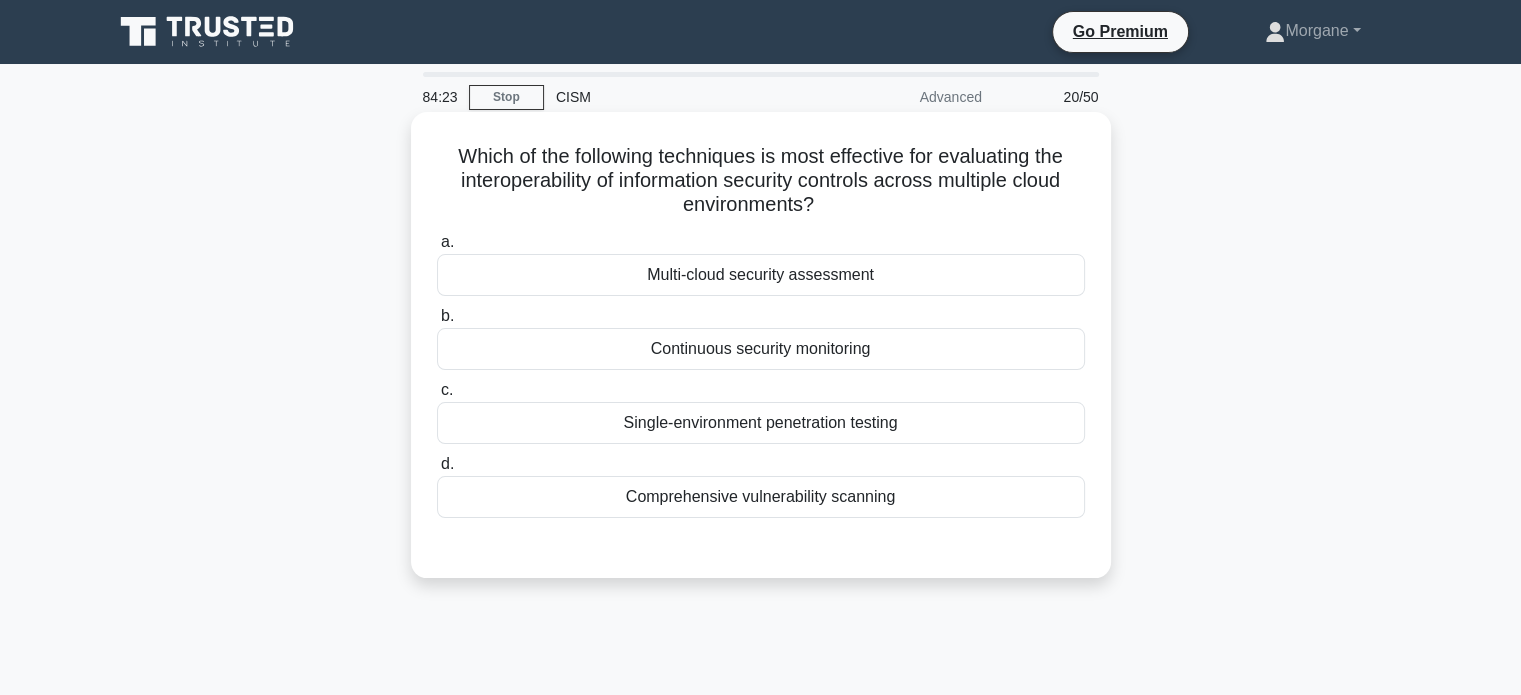 click on "Multi-cloud security assessment" at bounding box center (761, 275) 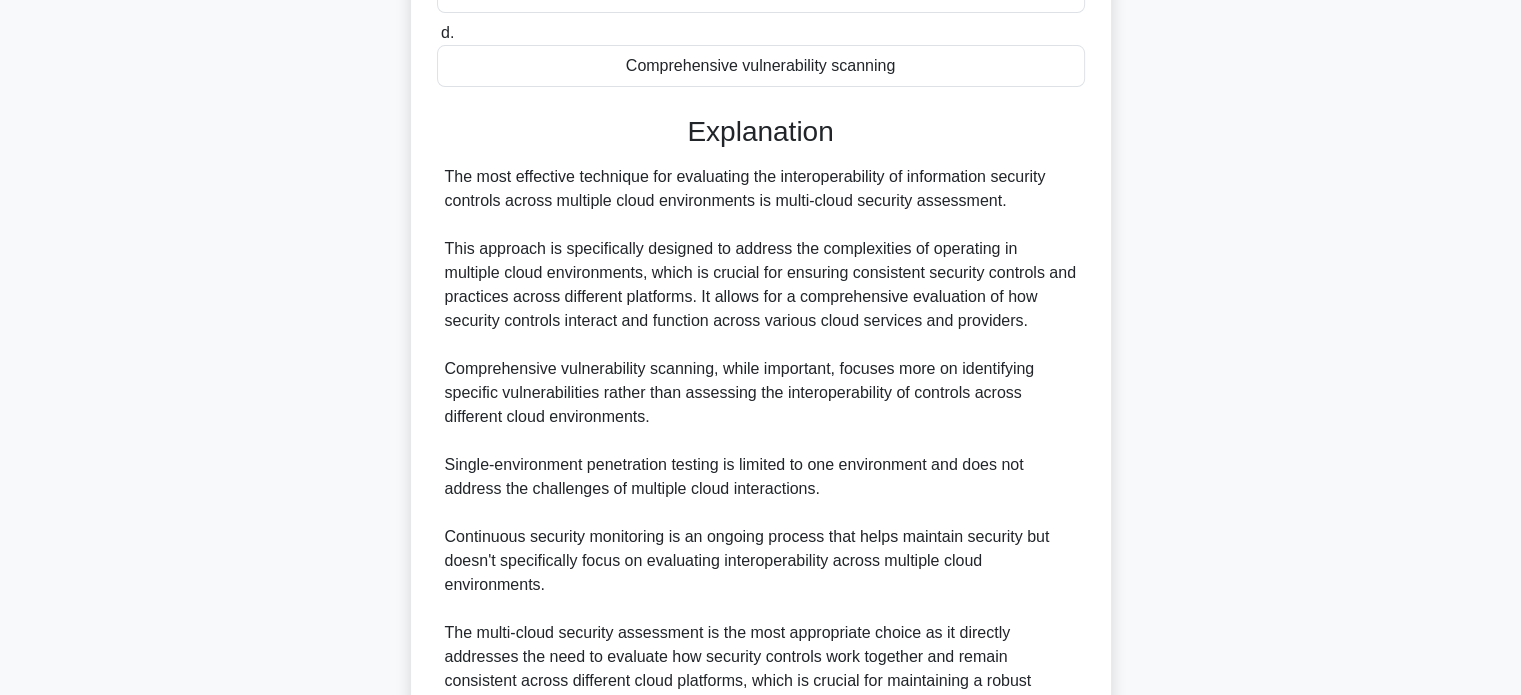 scroll, scrollTop: 632, scrollLeft: 0, axis: vertical 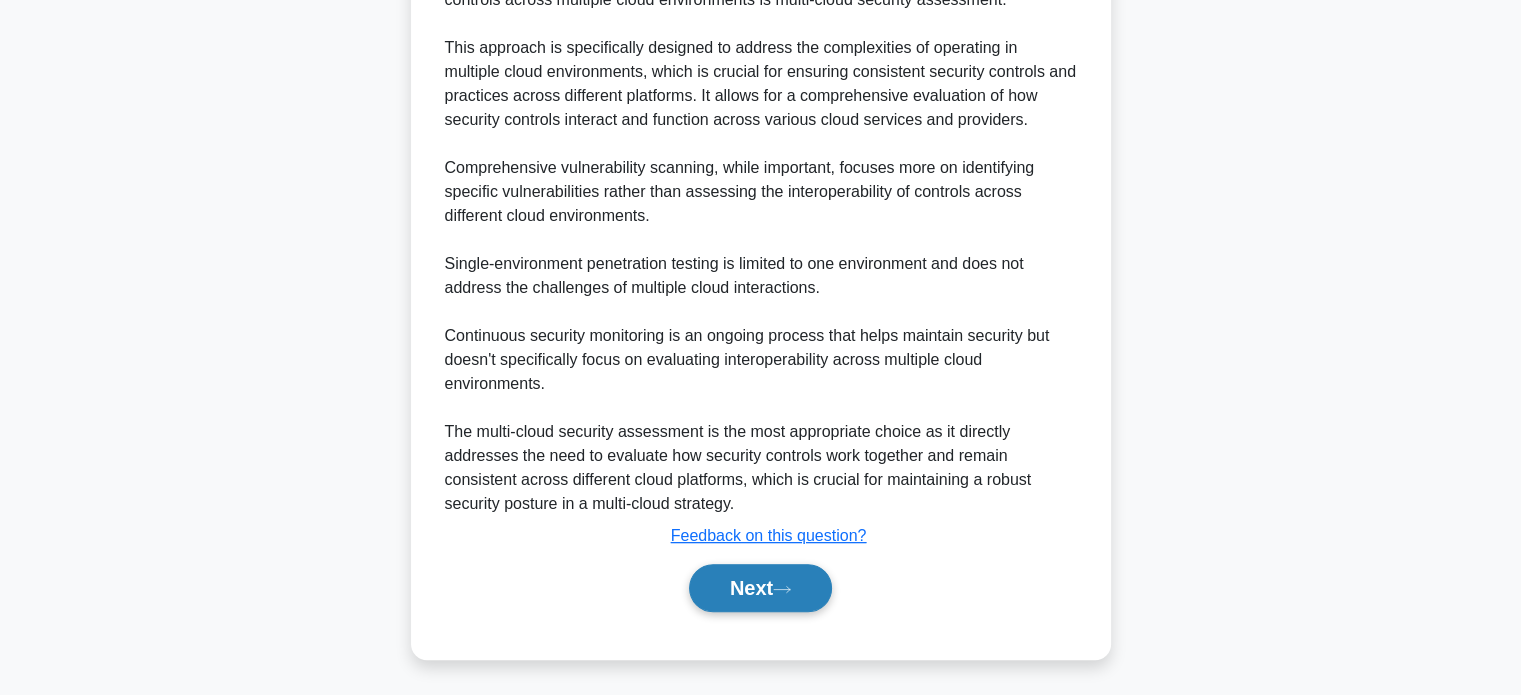 click on "Next" at bounding box center (760, 588) 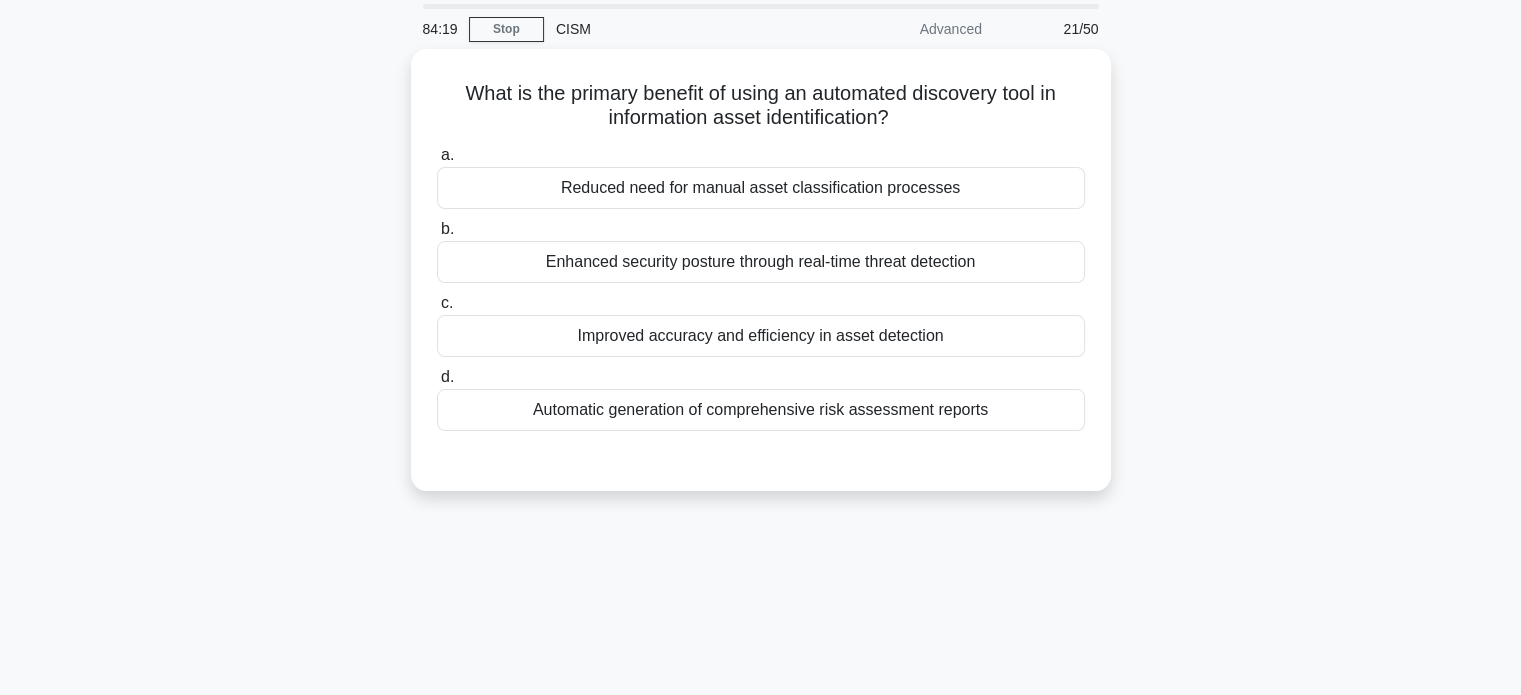 scroll, scrollTop: 0, scrollLeft: 0, axis: both 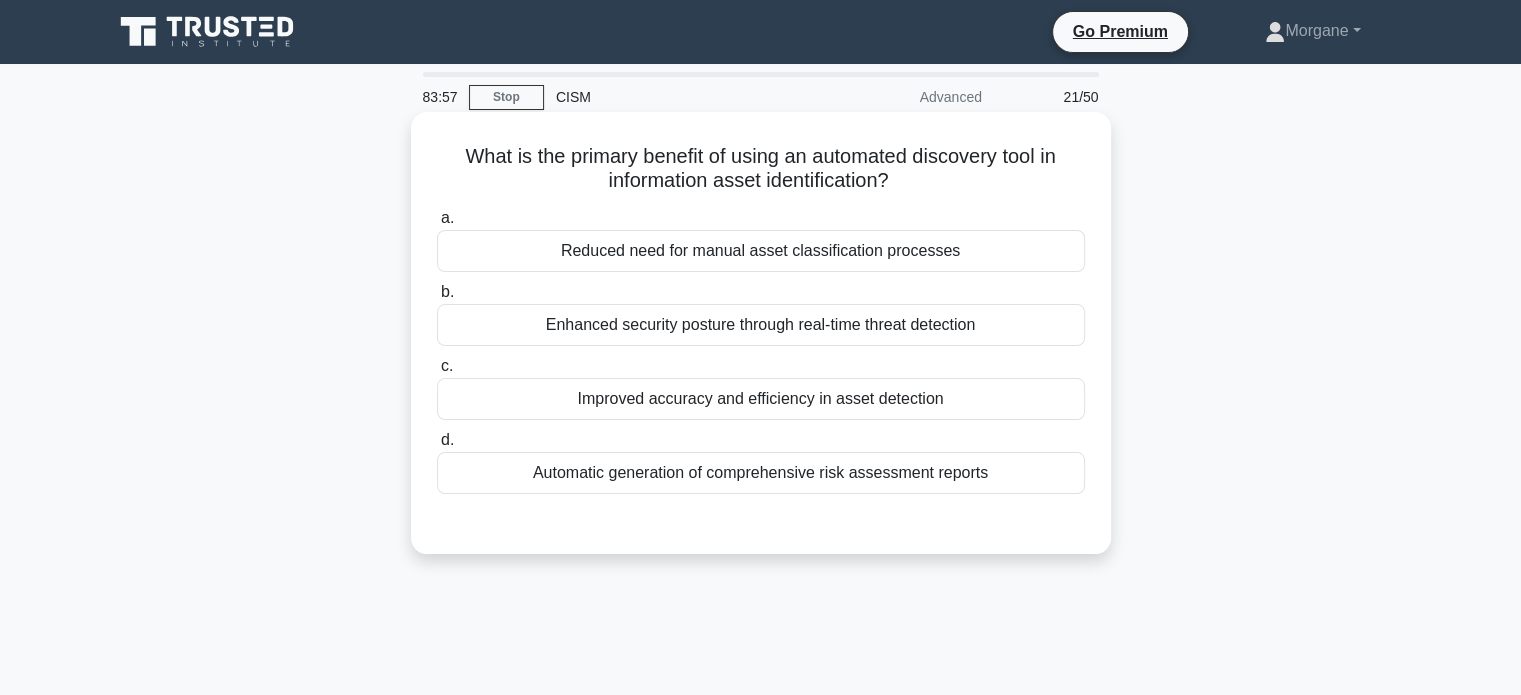 click on "Reduced need for manual asset classification processes" at bounding box center [761, 251] 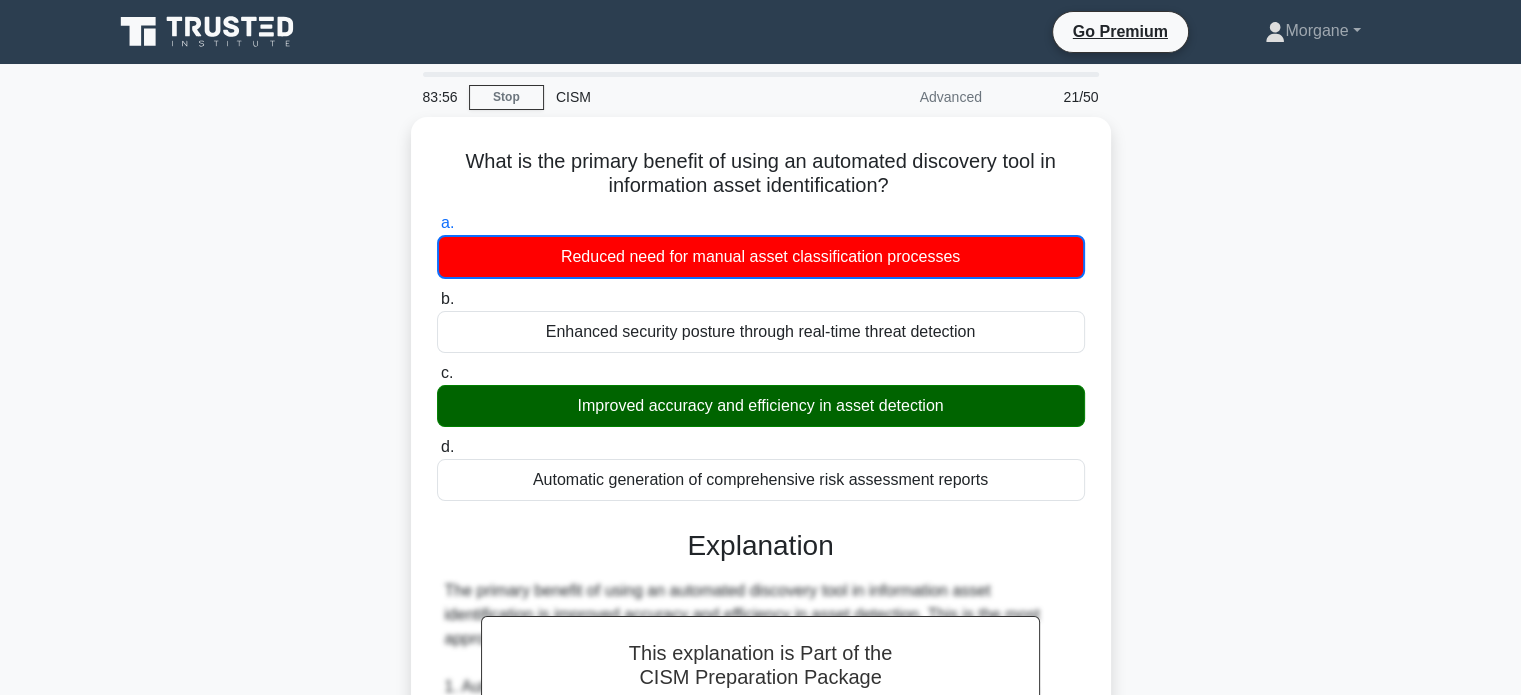 scroll, scrollTop: 658, scrollLeft: 0, axis: vertical 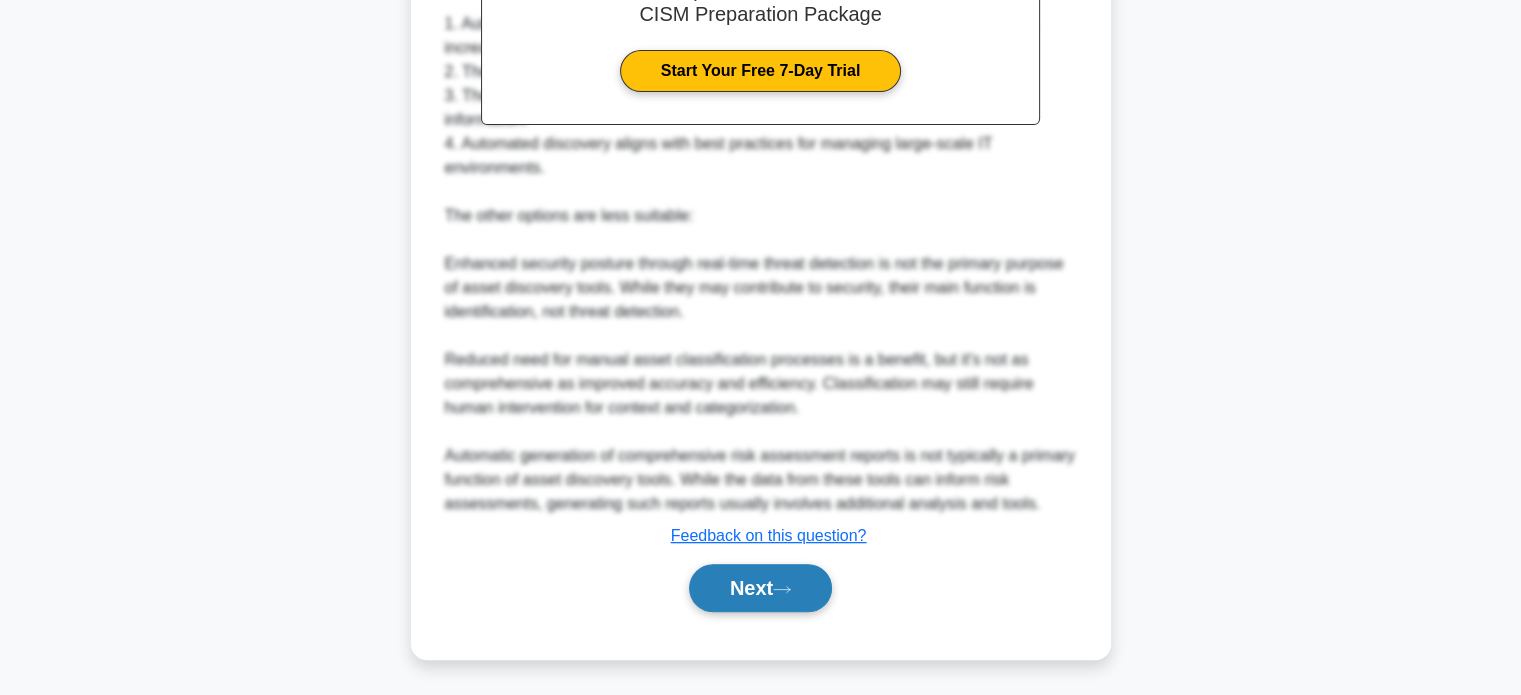 click on "Next" at bounding box center (760, 588) 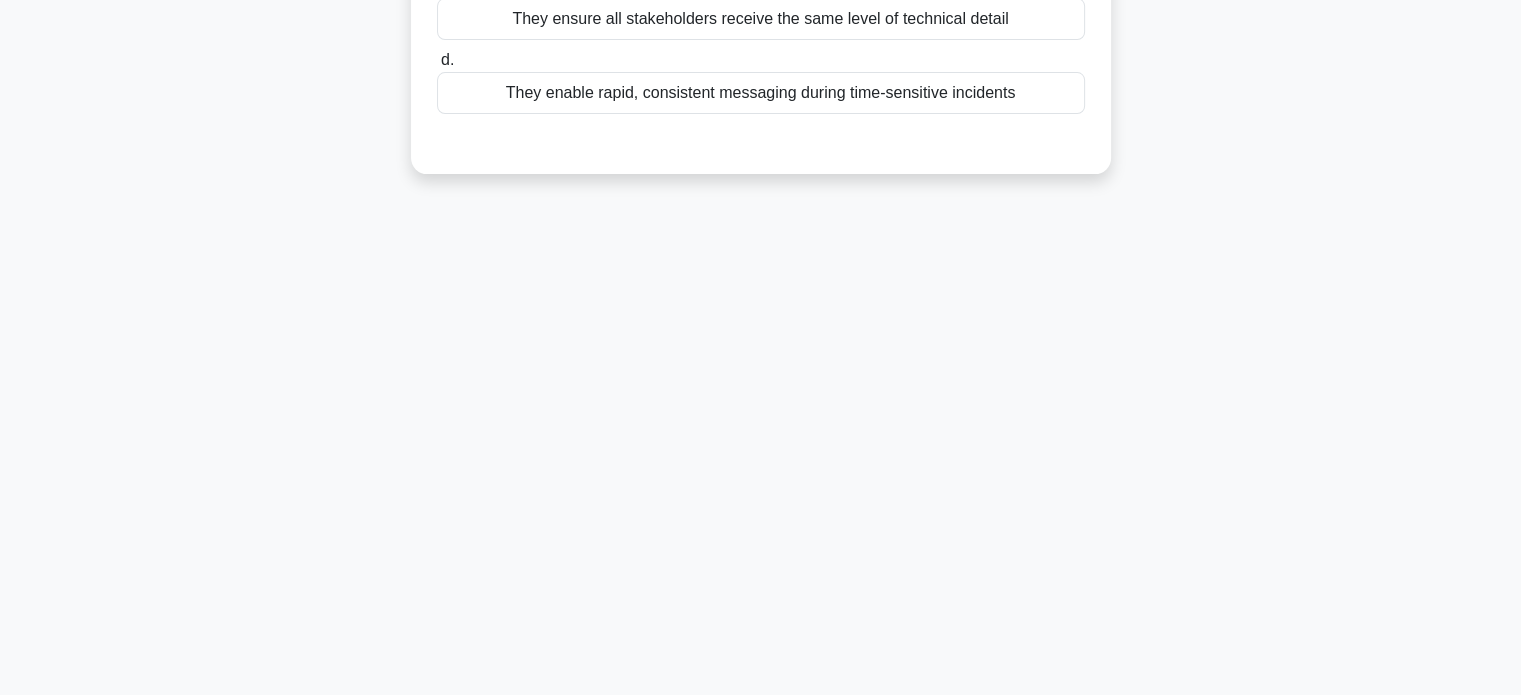 scroll, scrollTop: 0, scrollLeft: 0, axis: both 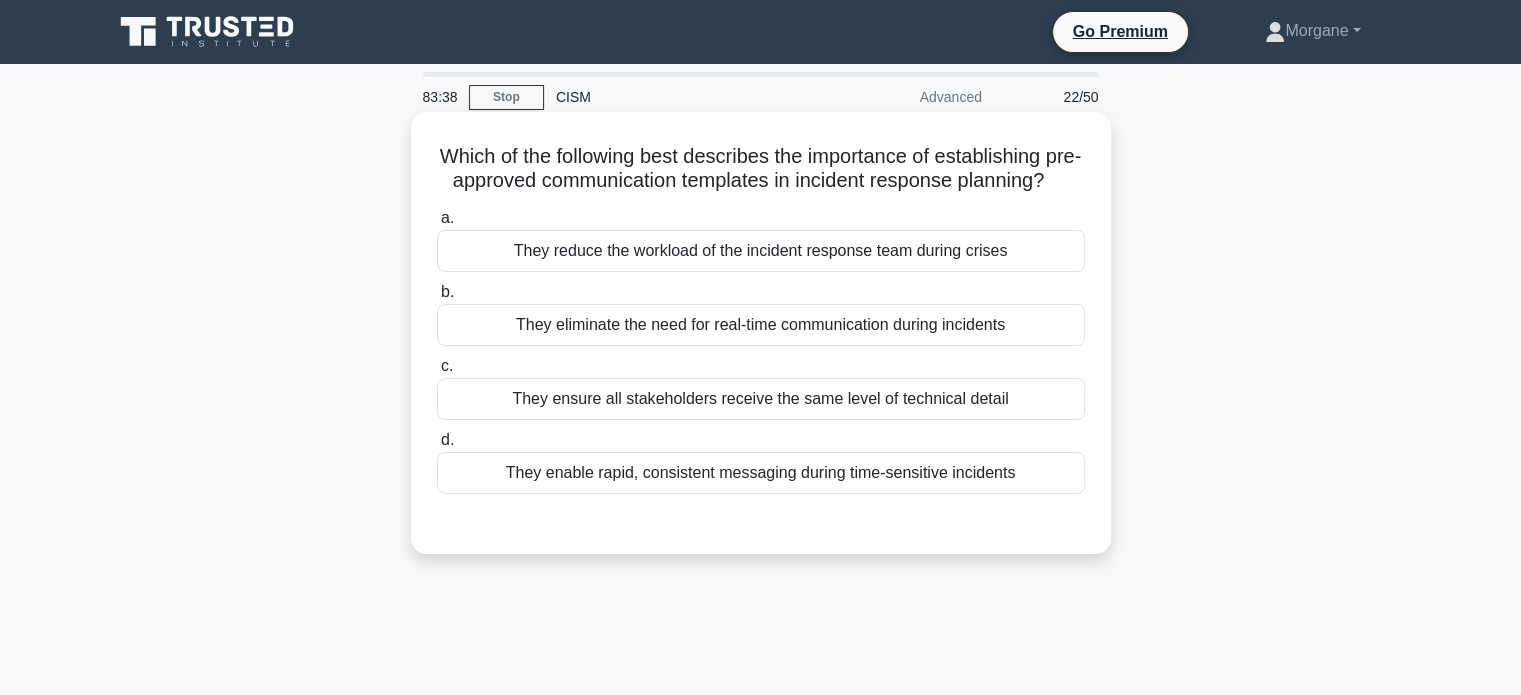 click on "They enable rapid, consistent messaging during time-sensitive incidents" at bounding box center [761, 473] 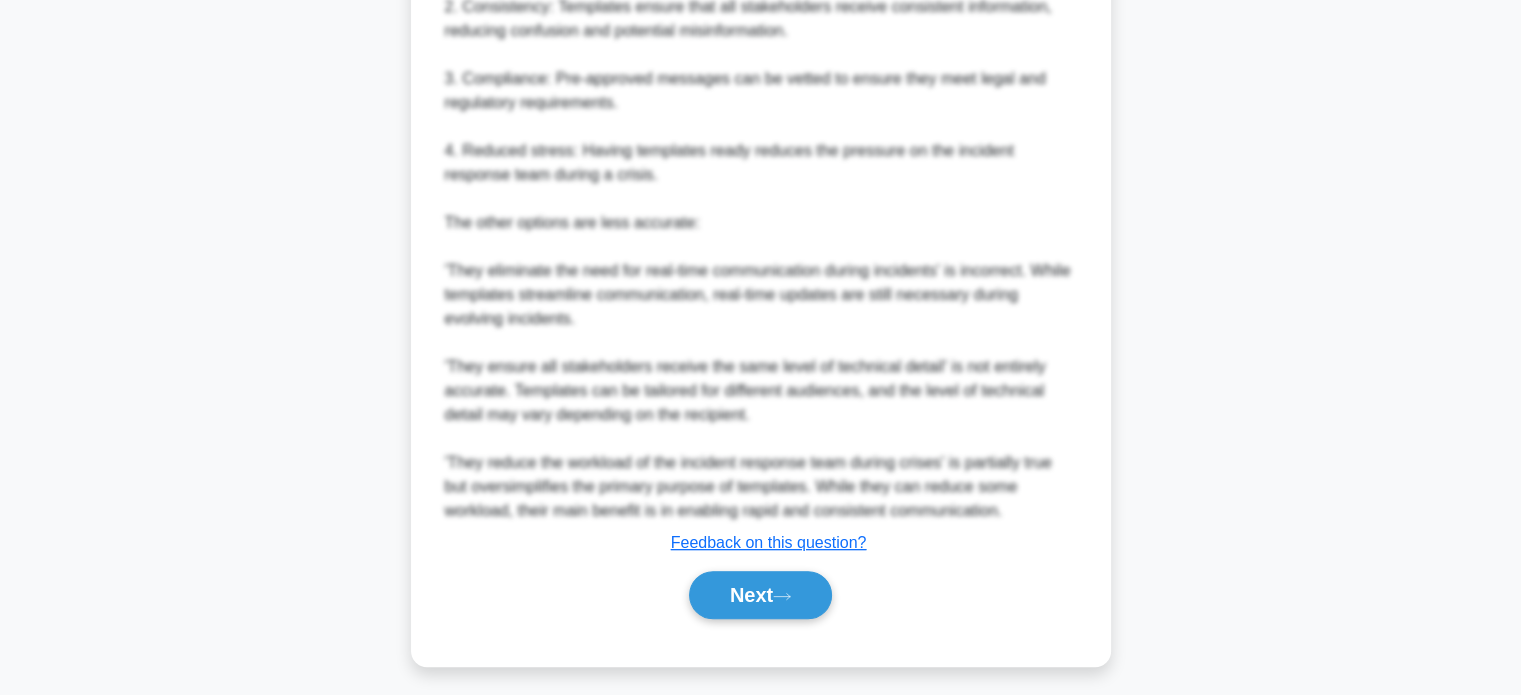 scroll, scrollTop: 824, scrollLeft: 0, axis: vertical 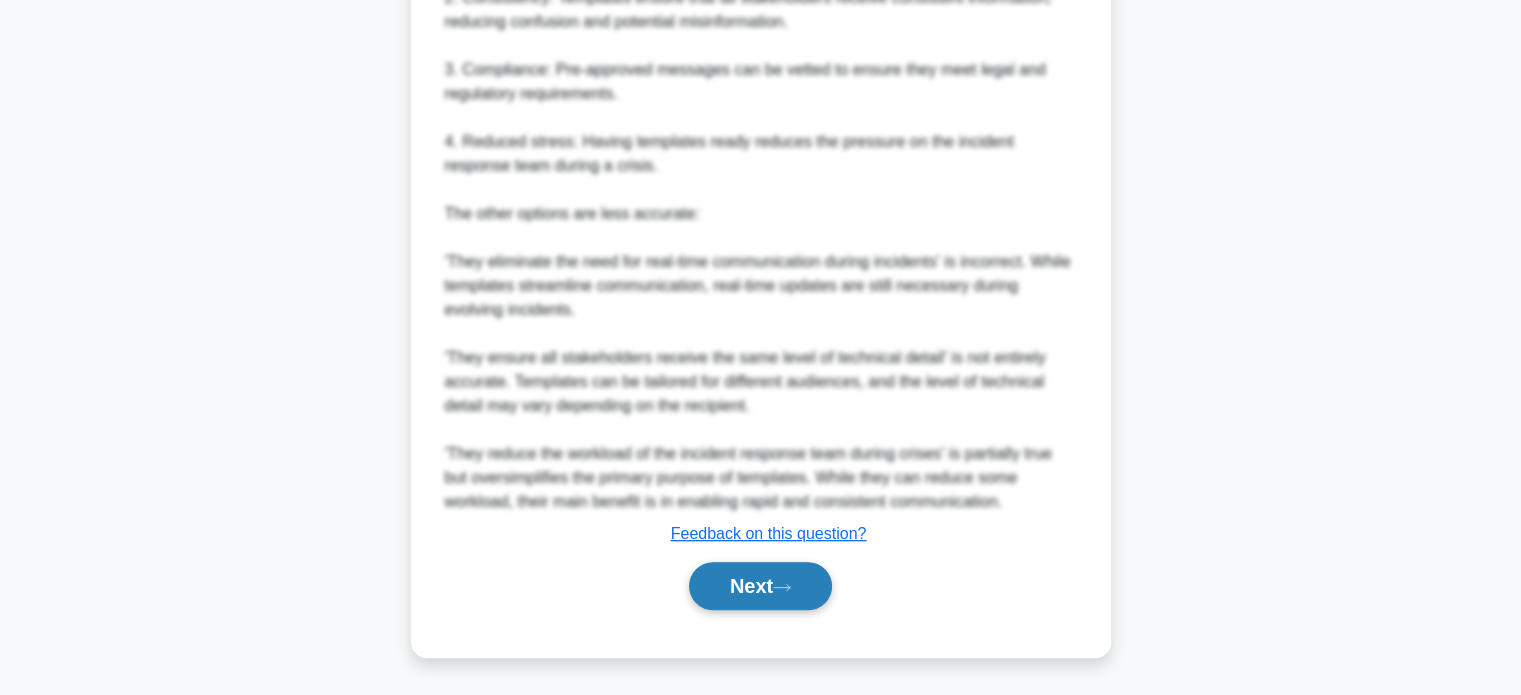 click on "Next" at bounding box center [760, 586] 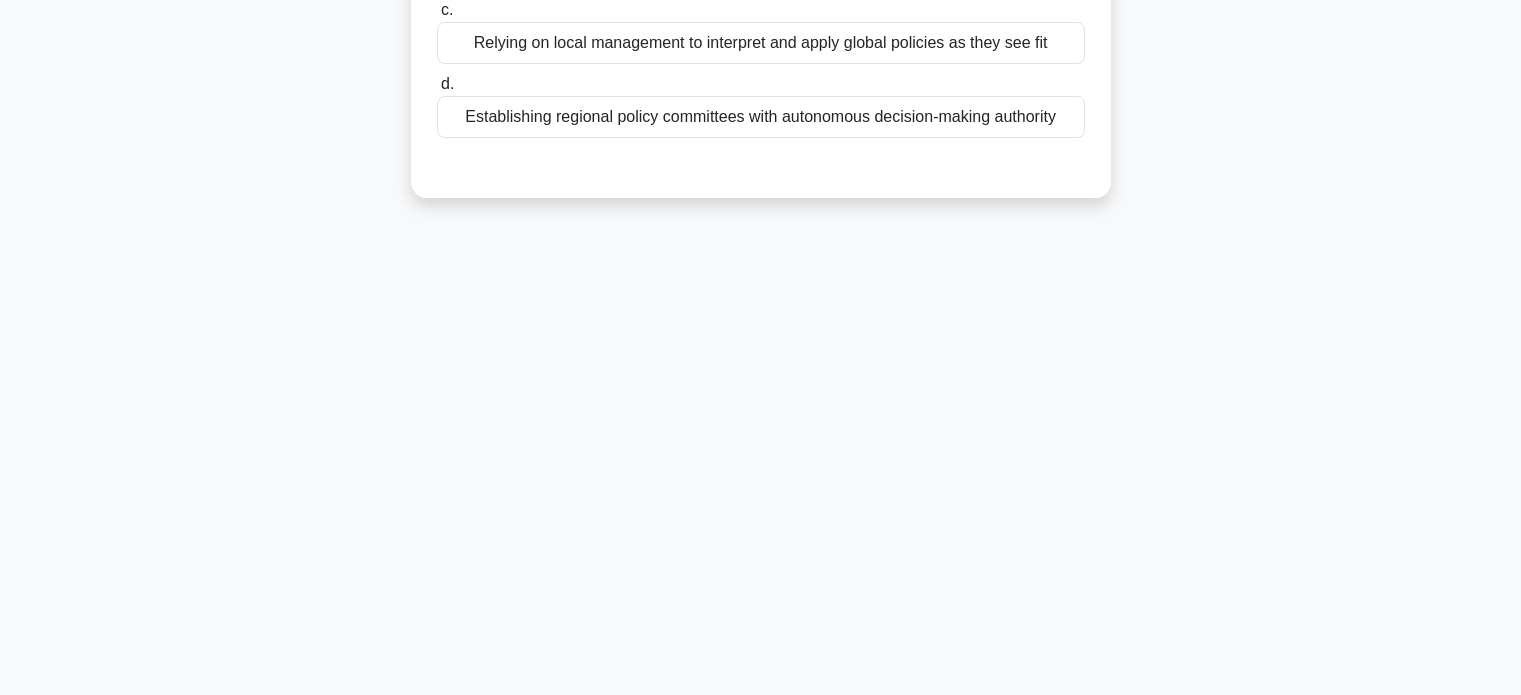 scroll, scrollTop: 0, scrollLeft: 0, axis: both 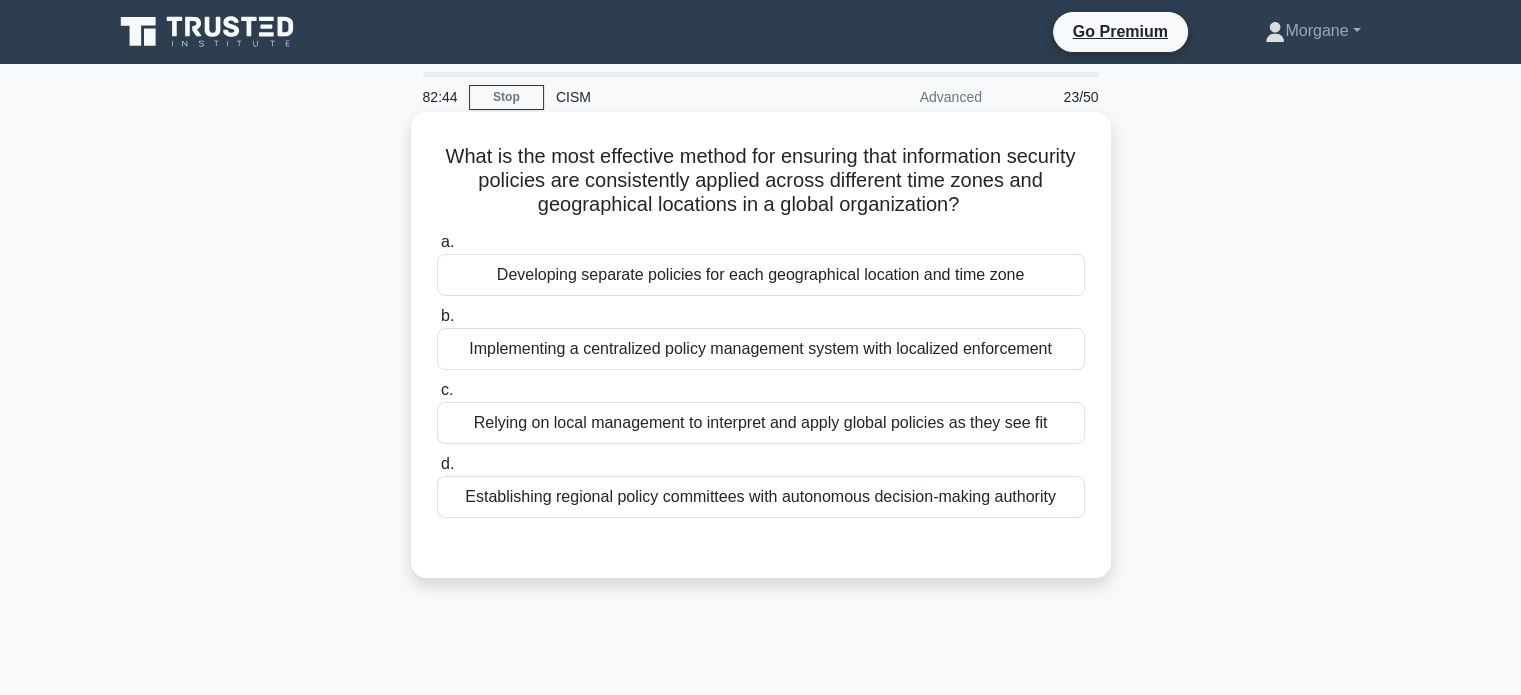 click on "Establishing regional policy committees with autonomous decision-making authority" at bounding box center [761, 497] 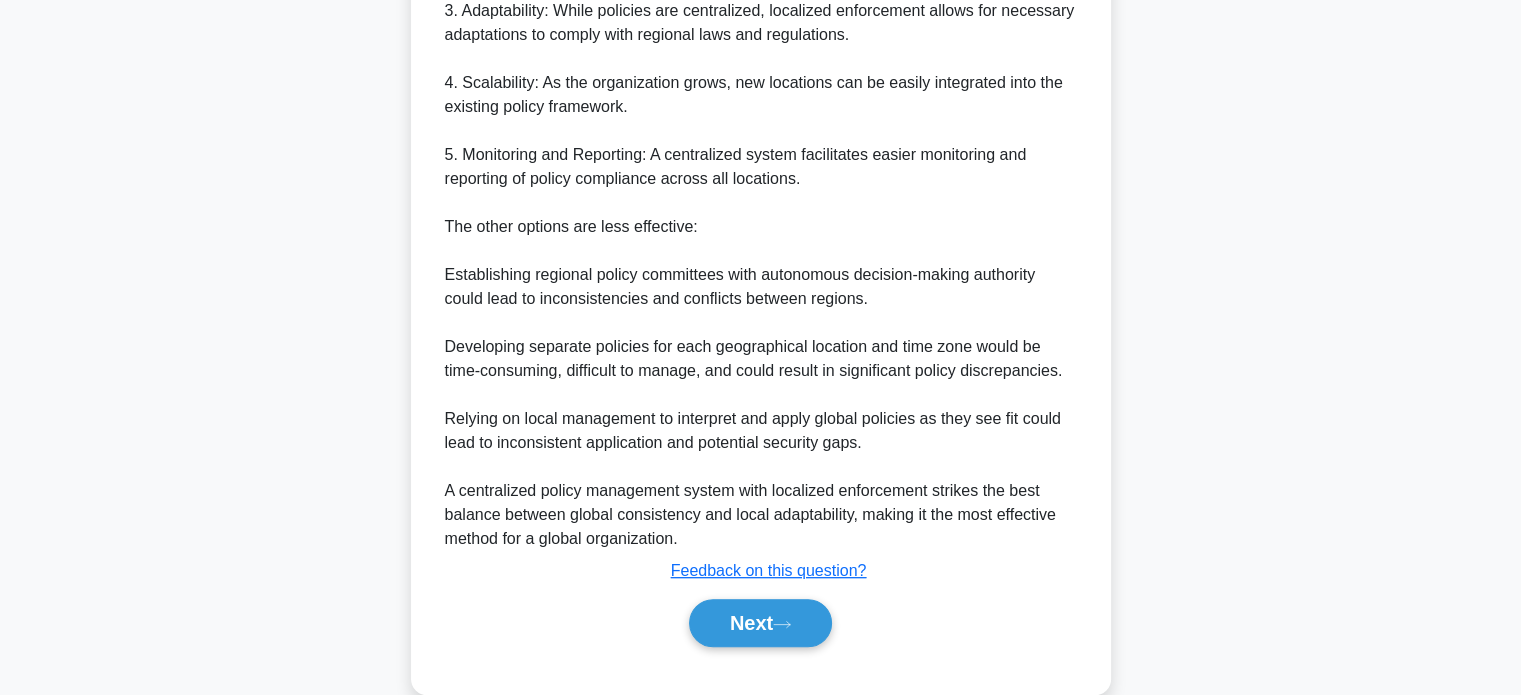 scroll, scrollTop: 922, scrollLeft: 0, axis: vertical 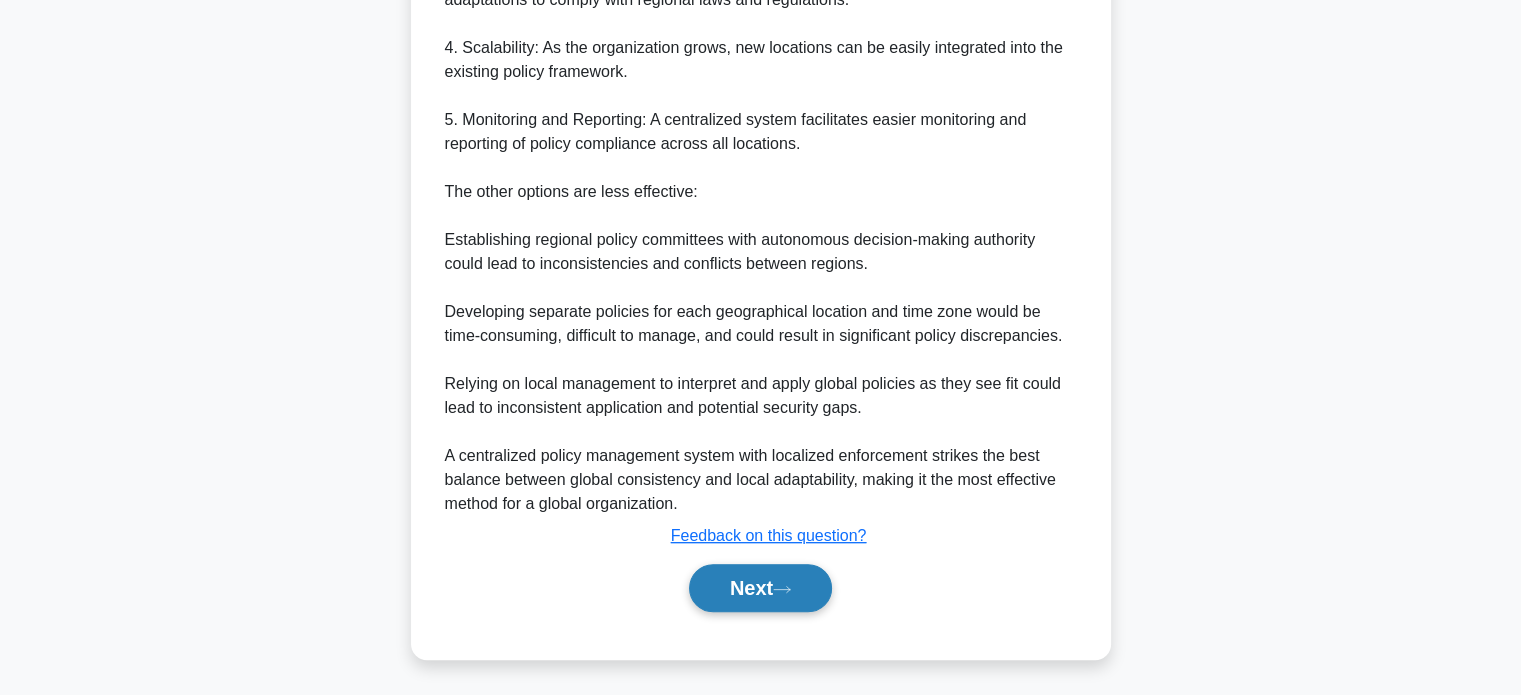 click on "Next" at bounding box center (760, 588) 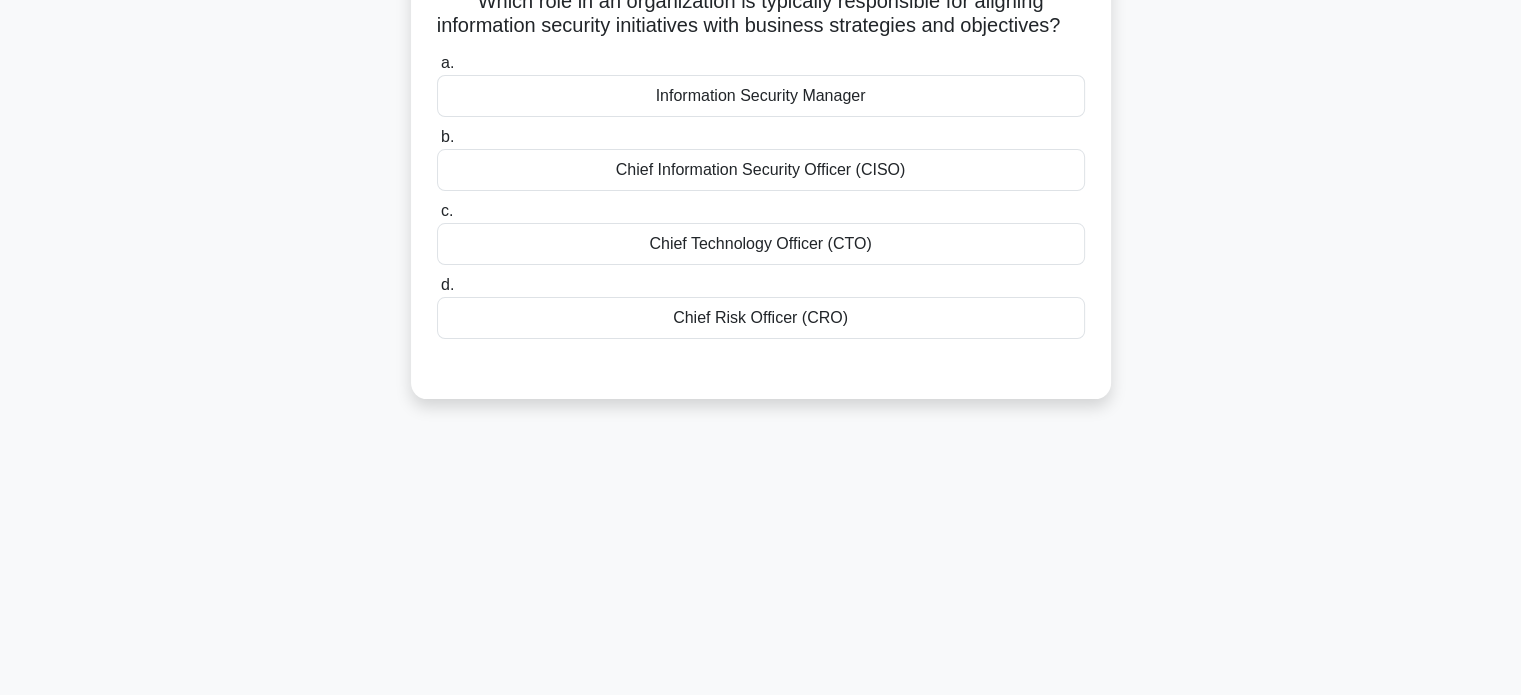 scroll, scrollTop: 0, scrollLeft: 0, axis: both 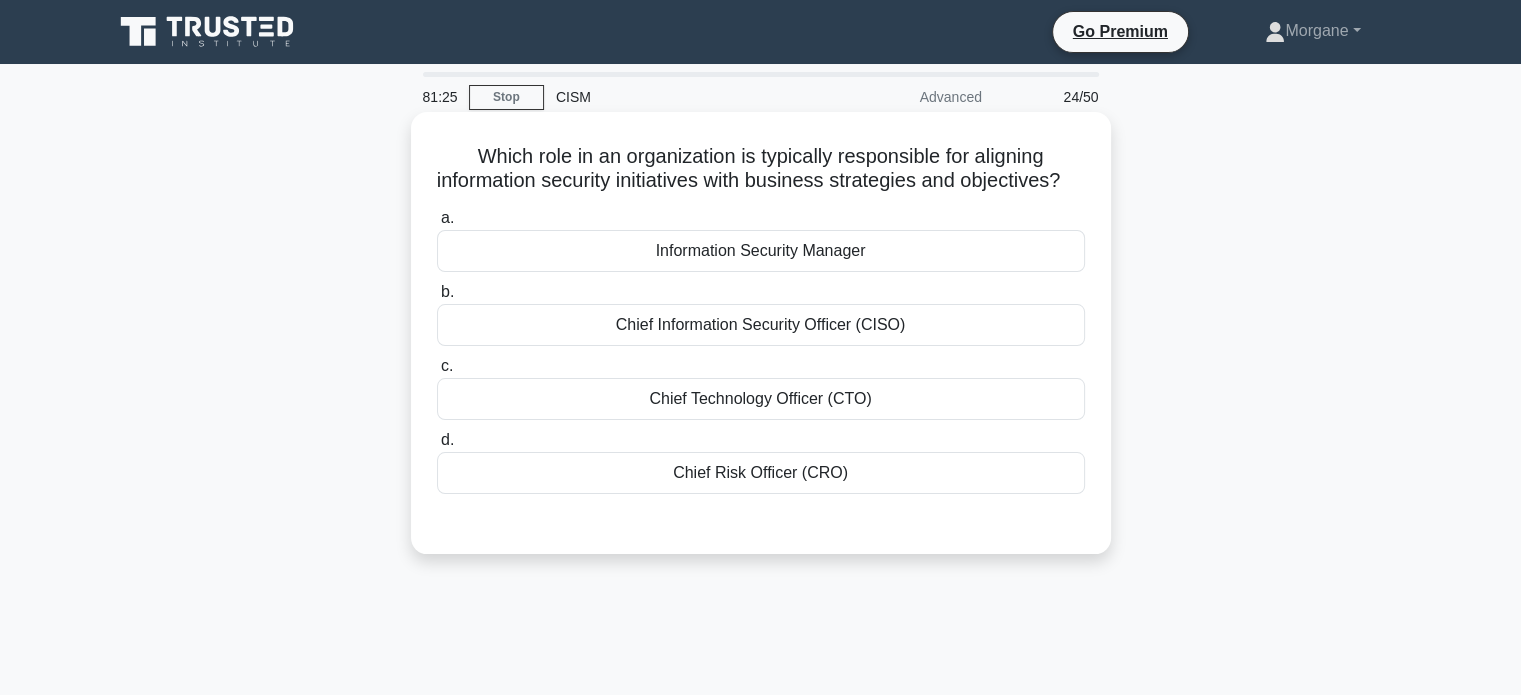 click on "Chief Information Security Officer (CISO)" at bounding box center [761, 325] 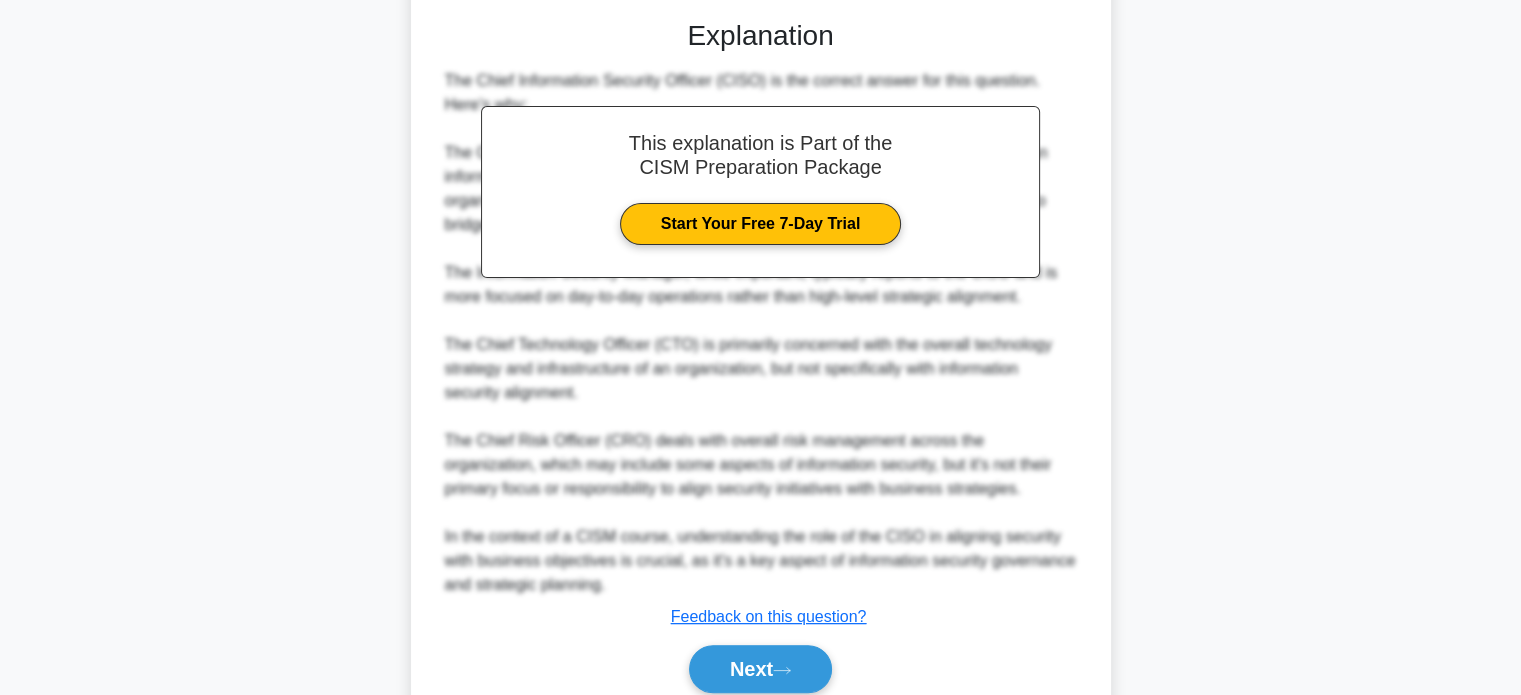 scroll, scrollTop: 608, scrollLeft: 0, axis: vertical 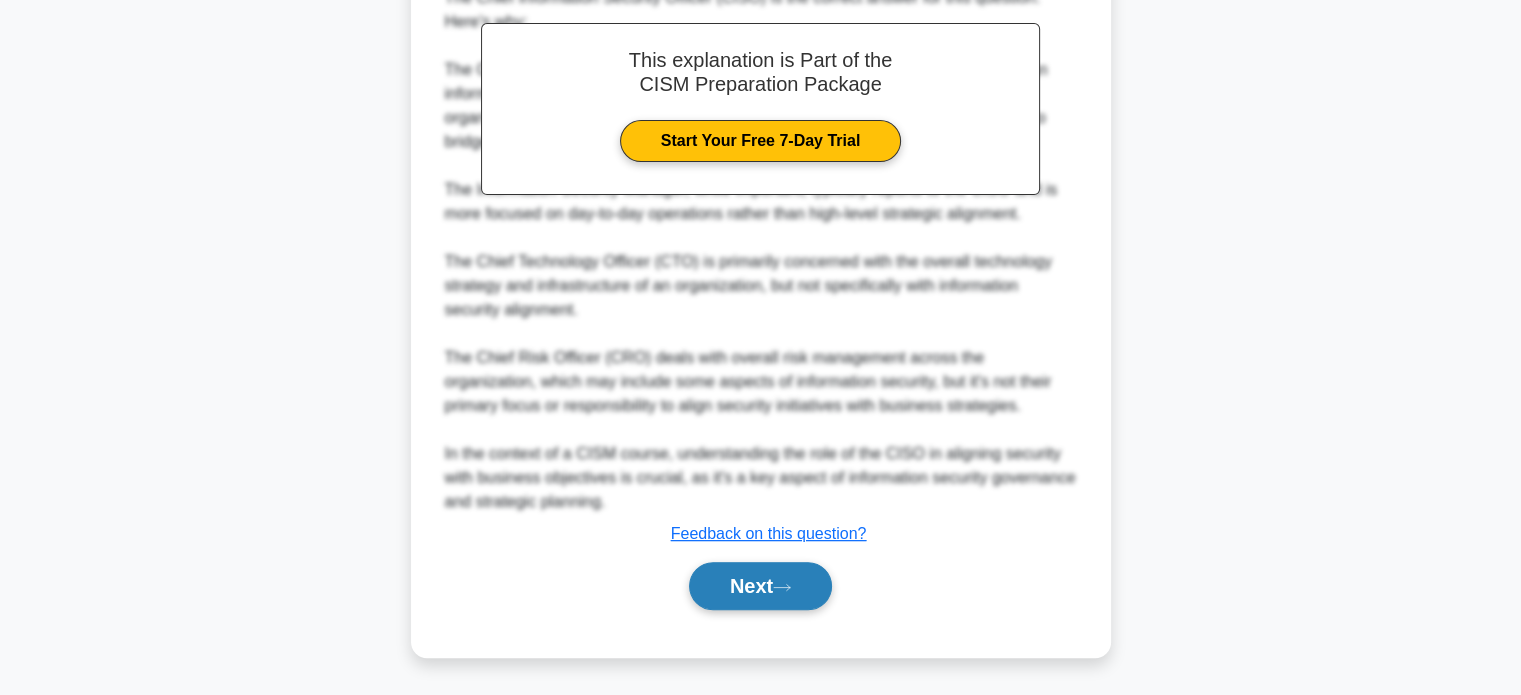 click on "Next" at bounding box center (760, 586) 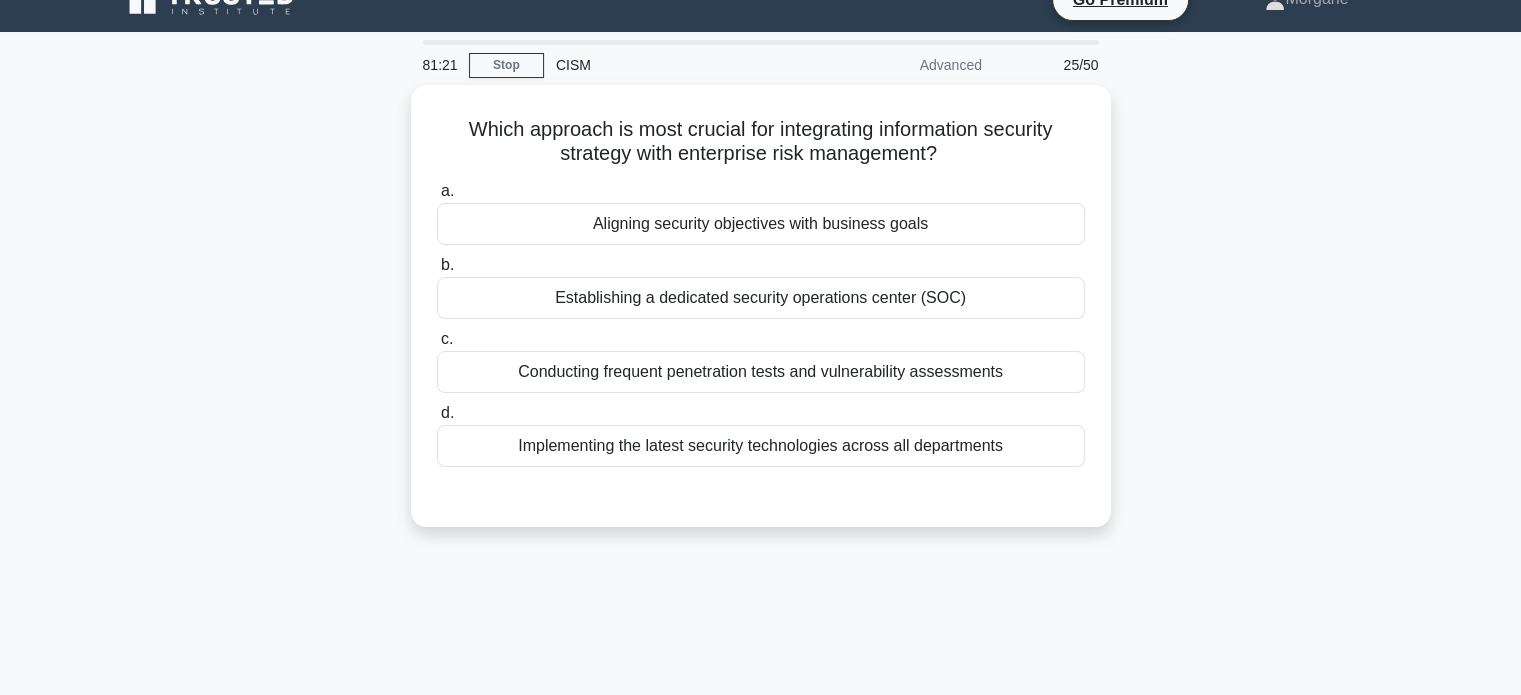 scroll, scrollTop: 0, scrollLeft: 0, axis: both 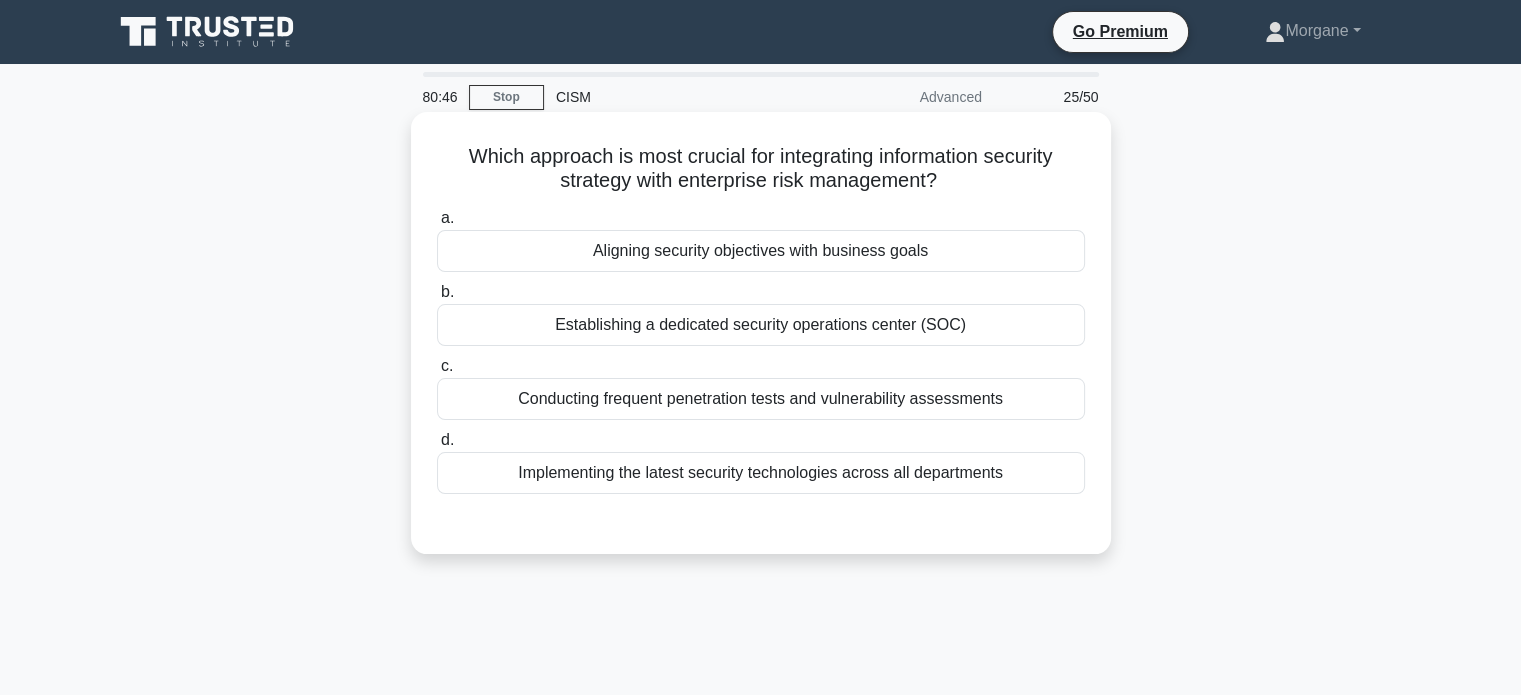 click on "Aligning security objectives with business goals" at bounding box center (761, 251) 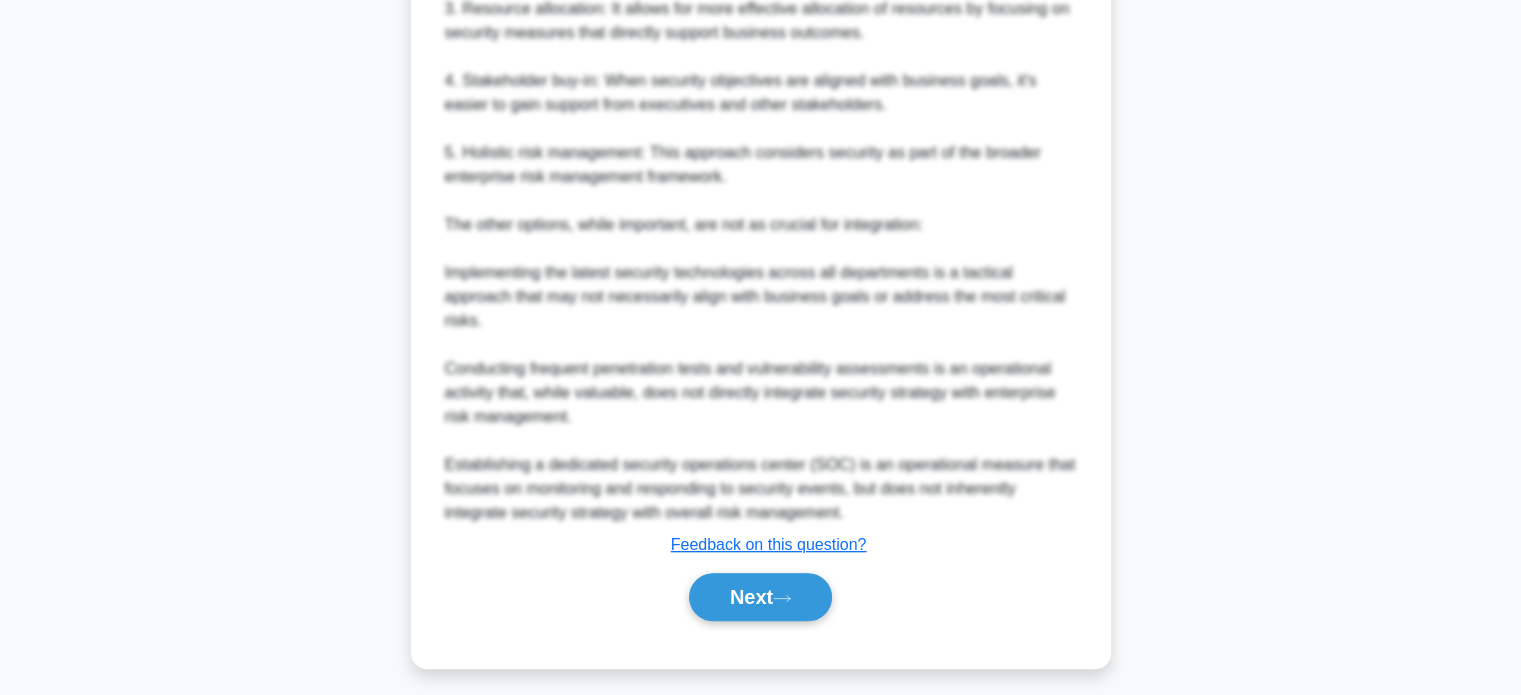 scroll, scrollTop: 824, scrollLeft: 0, axis: vertical 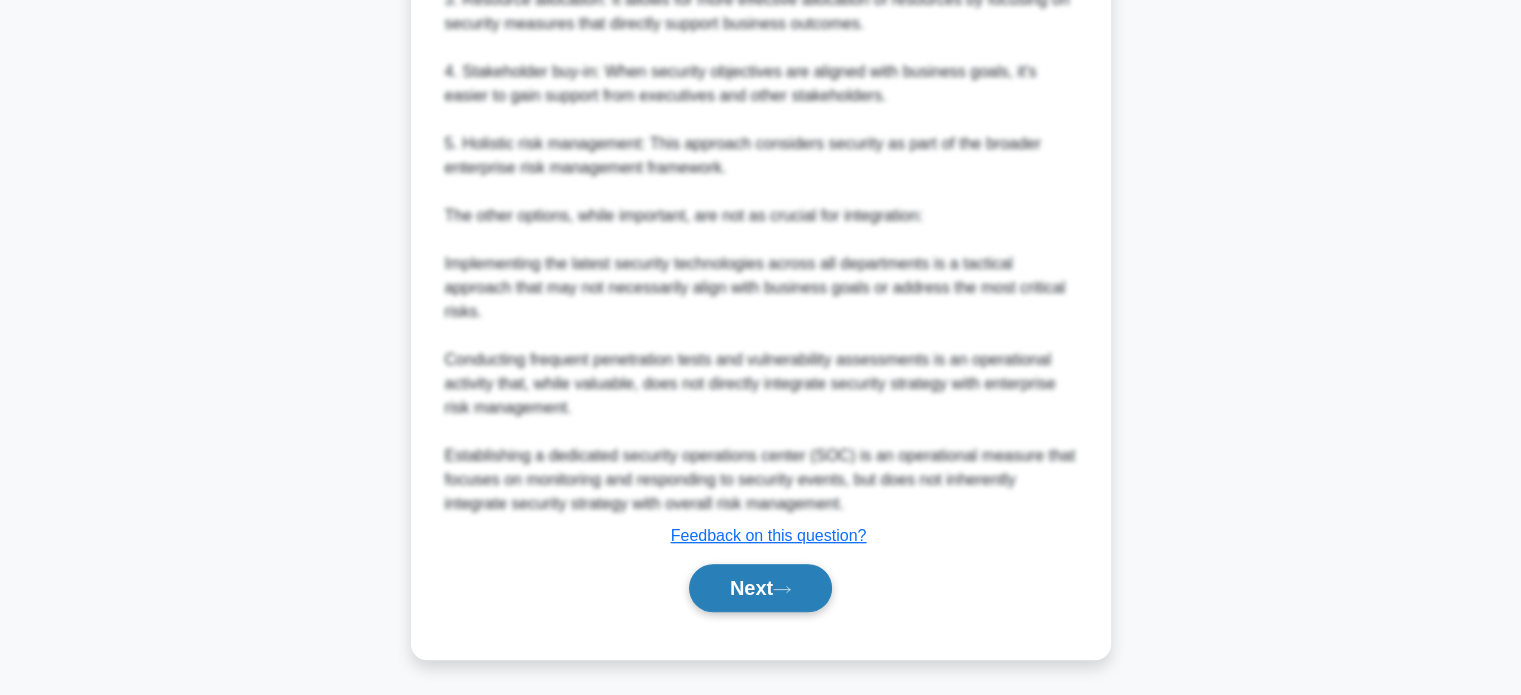 click on "Next" at bounding box center (760, 588) 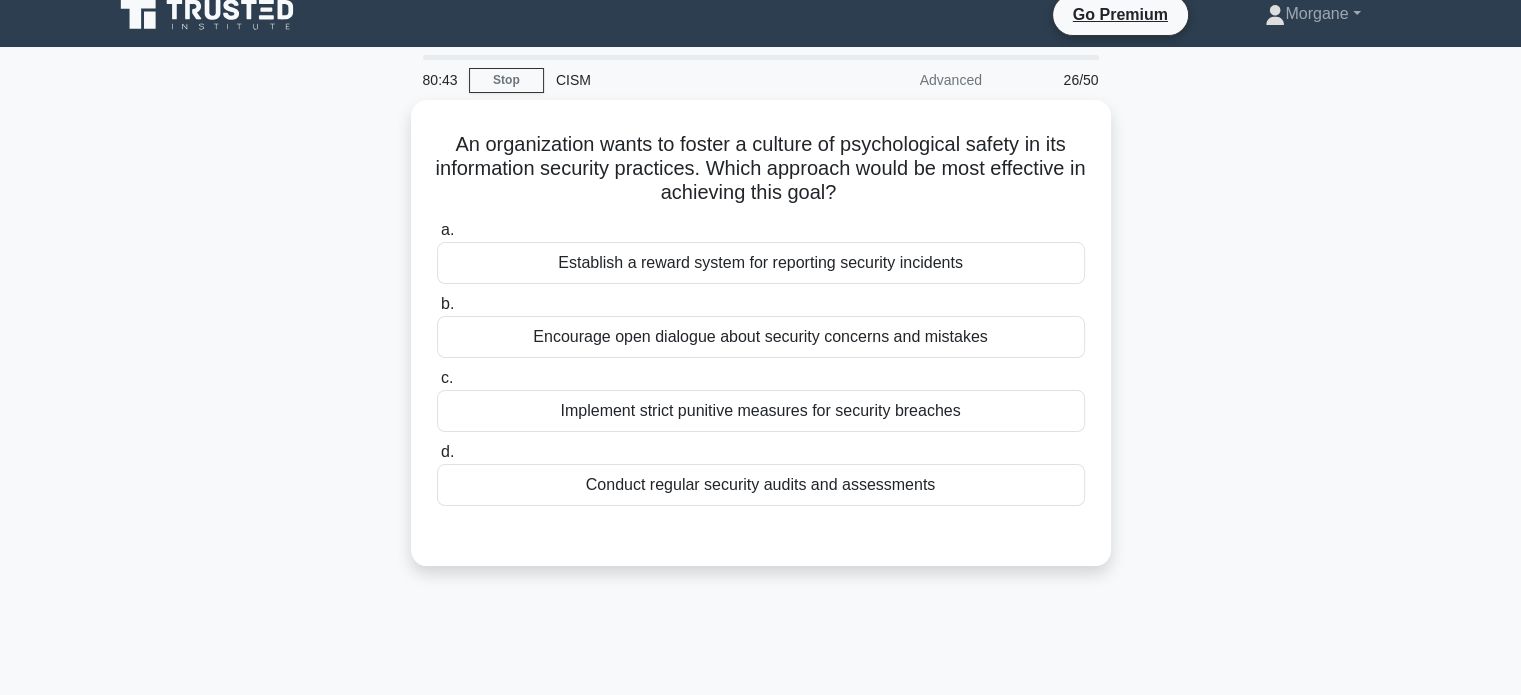 scroll, scrollTop: 0, scrollLeft: 0, axis: both 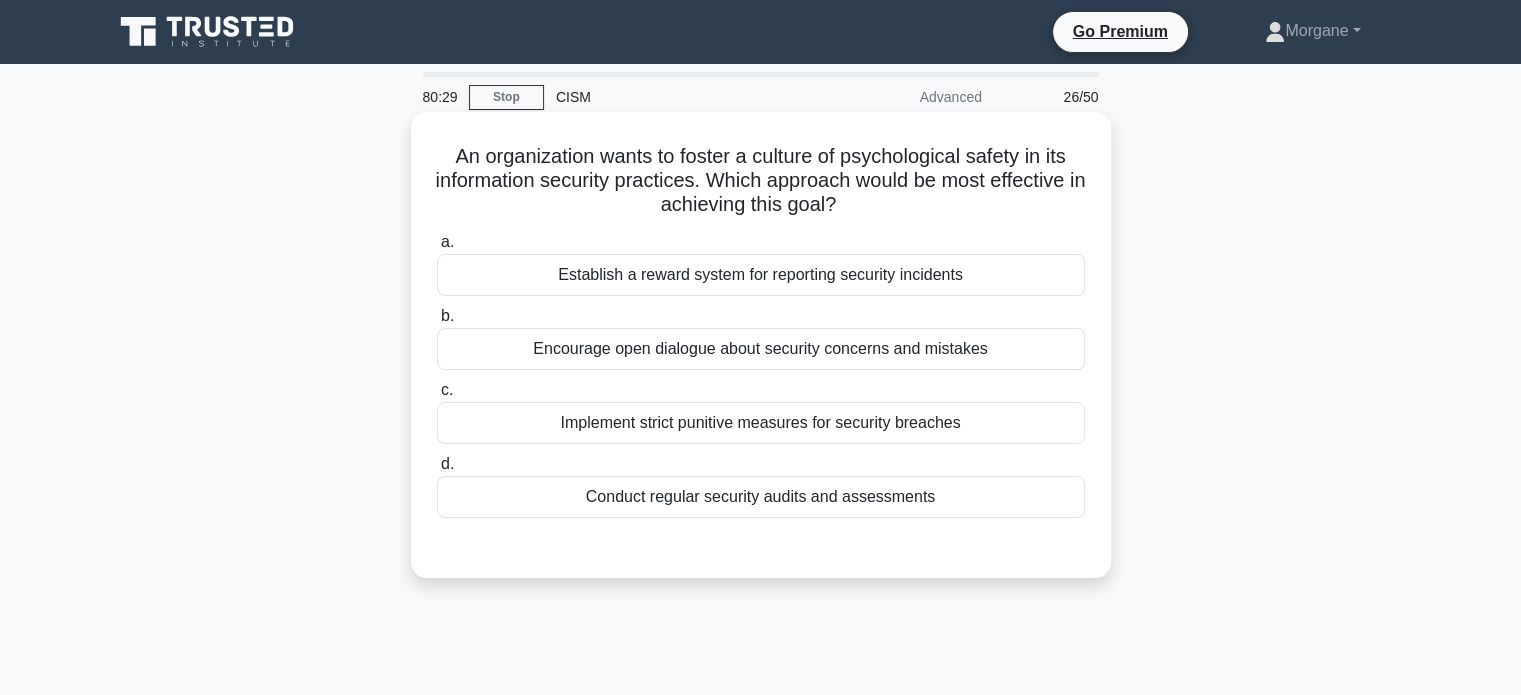 click on "Encourage open dialogue about security concerns and mistakes" at bounding box center [761, 349] 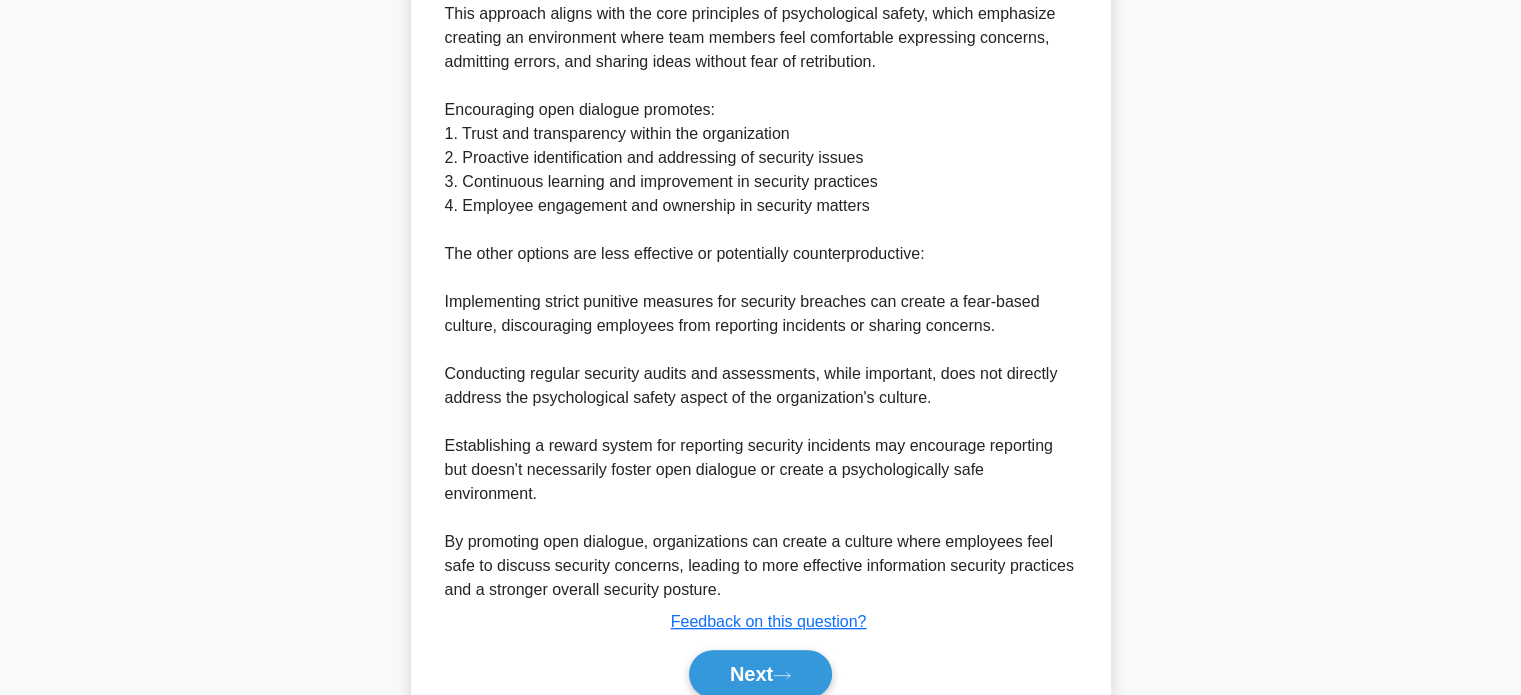 scroll, scrollTop: 728, scrollLeft: 0, axis: vertical 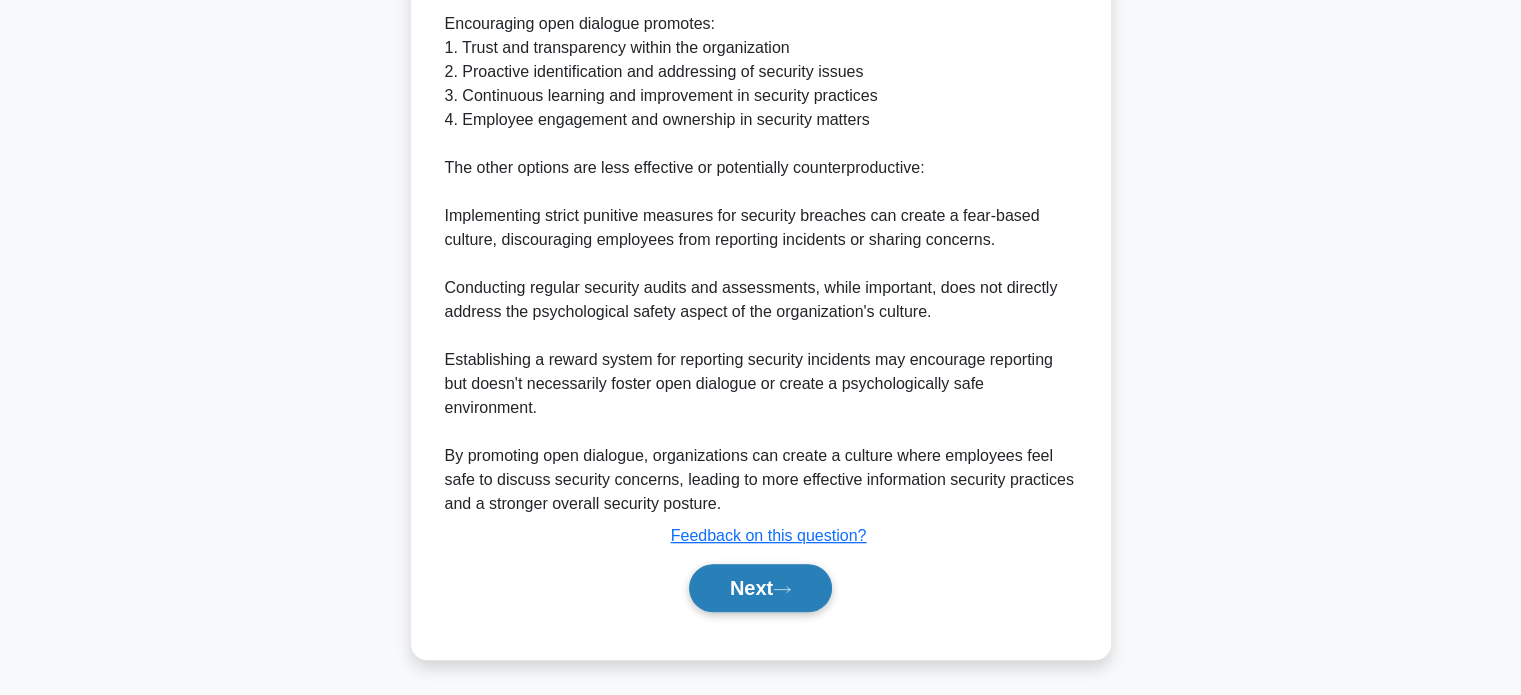 click on "Next" at bounding box center (760, 588) 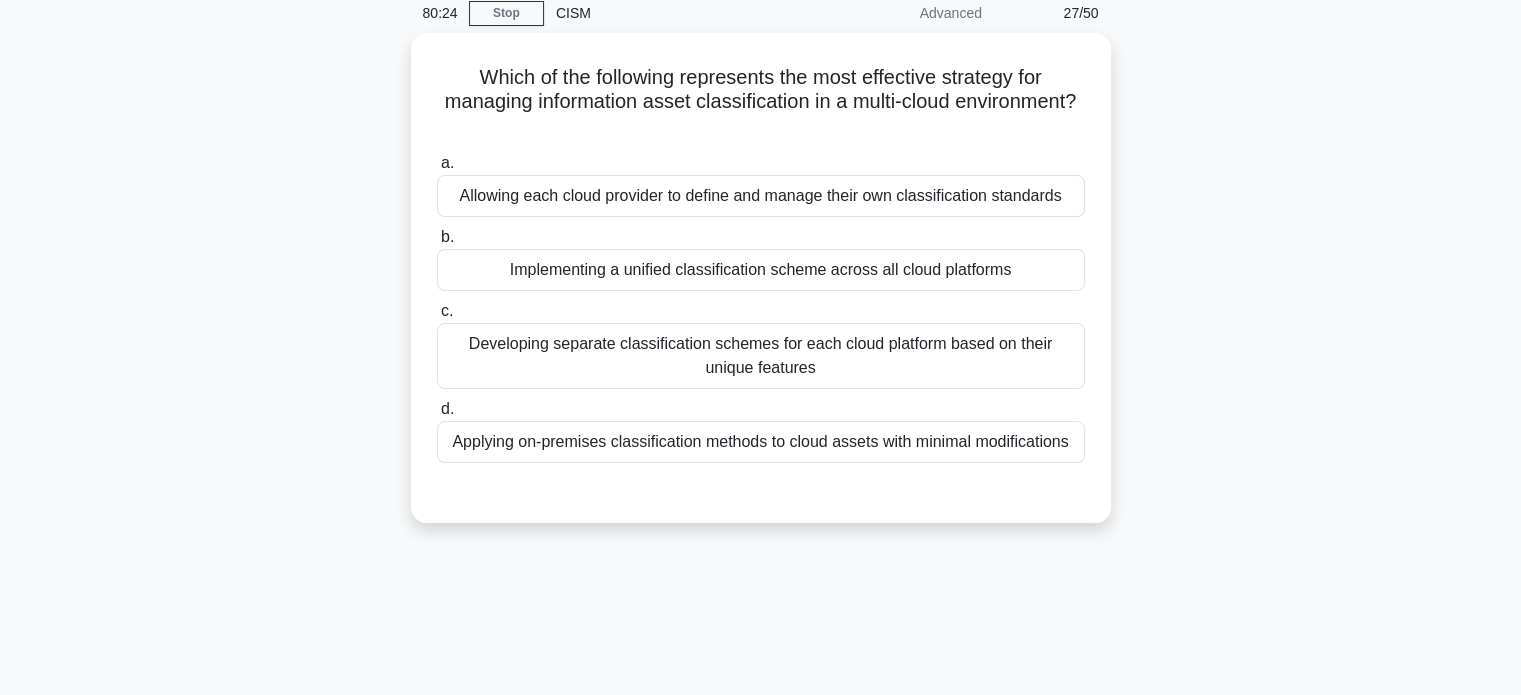 scroll, scrollTop: 0, scrollLeft: 0, axis: both 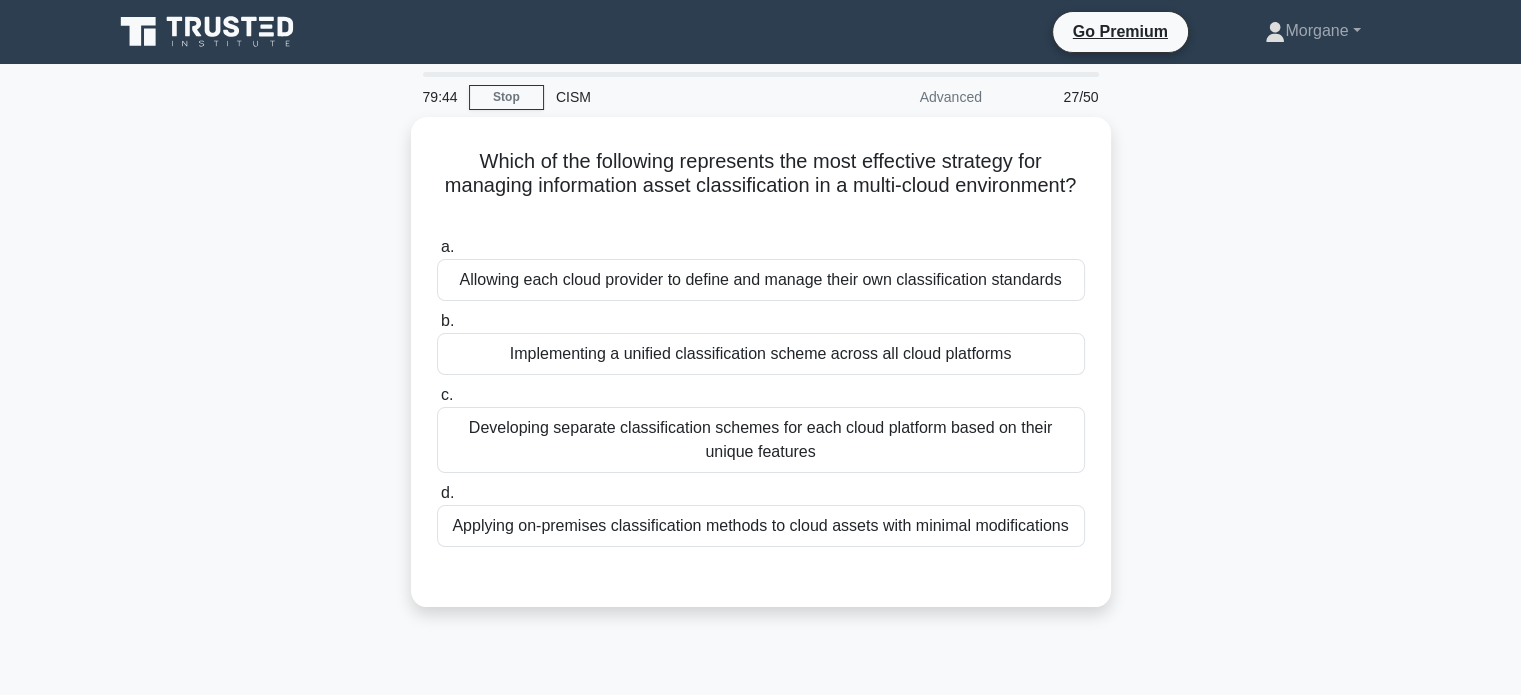 click on "Which of the following represents the most effective strategy for managing information asset classification in a multi-cloud environment?
.spinner_0XTQ{transform-origin:center;animation:spinner_y6GP .75s linear infinite}@keyframes spinner_y6GP{100%{transform:rotate(360deg)}}
a.
Allowing each cloud provider to define and manage their own classification standards
b. c." at bounding box center [761, 374] 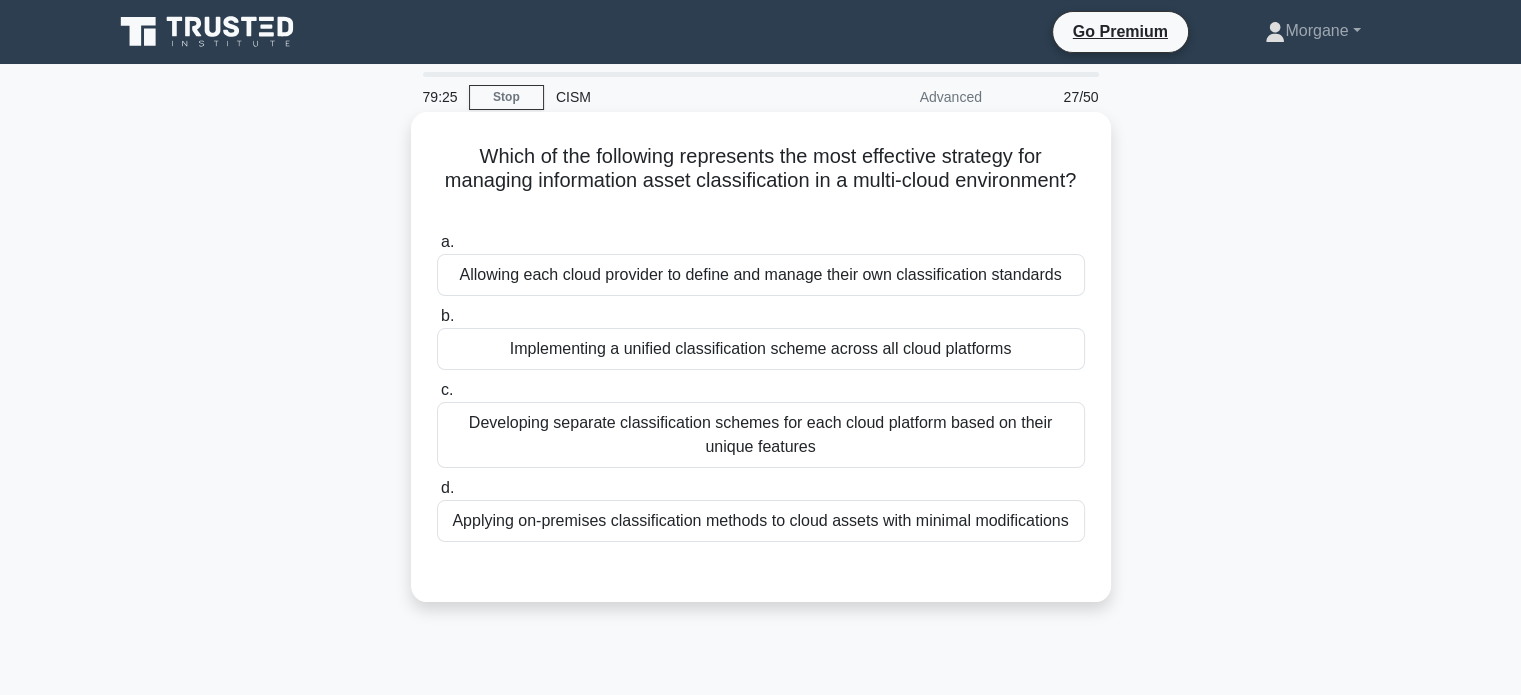click on "a.
Allowing each cloud provider to define and manage their own classification standards
b.
Implementing a unified classification scheme across all cloud platforms" at bounding box center (761, 386) 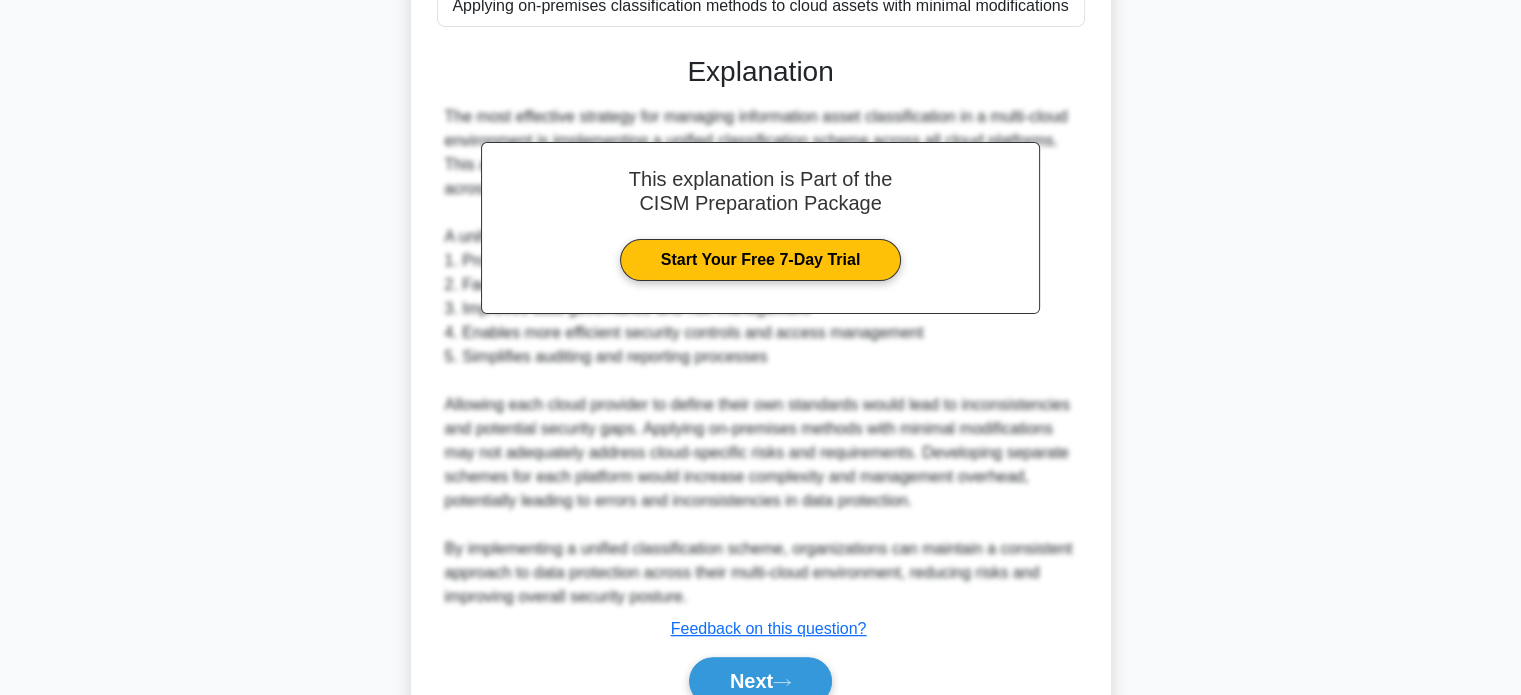 scroll, scrollTop: 608, scrollLeft: 0, axis: vertical 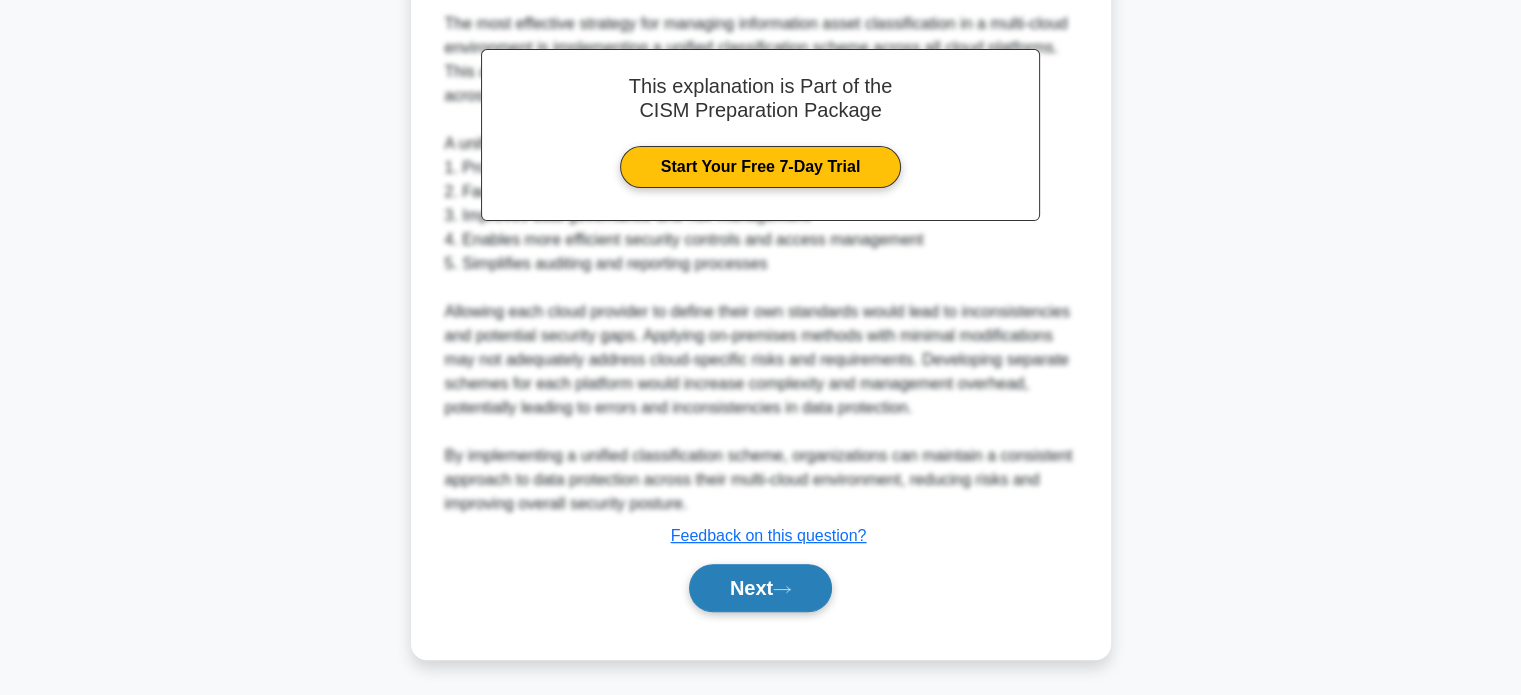 click on "Next" at bounding box center (760, 588) 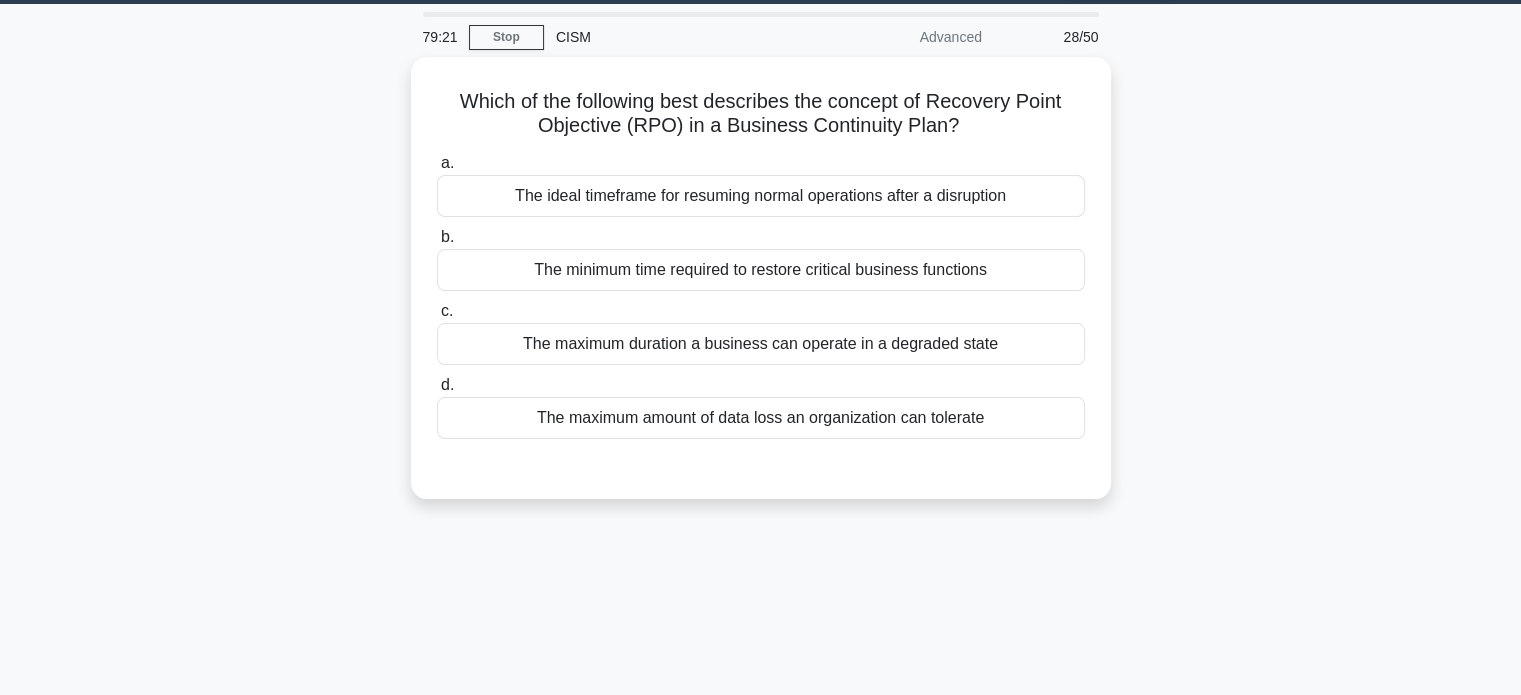 scroll, scrollTop: 0, scrollLeft: 0, axis: both 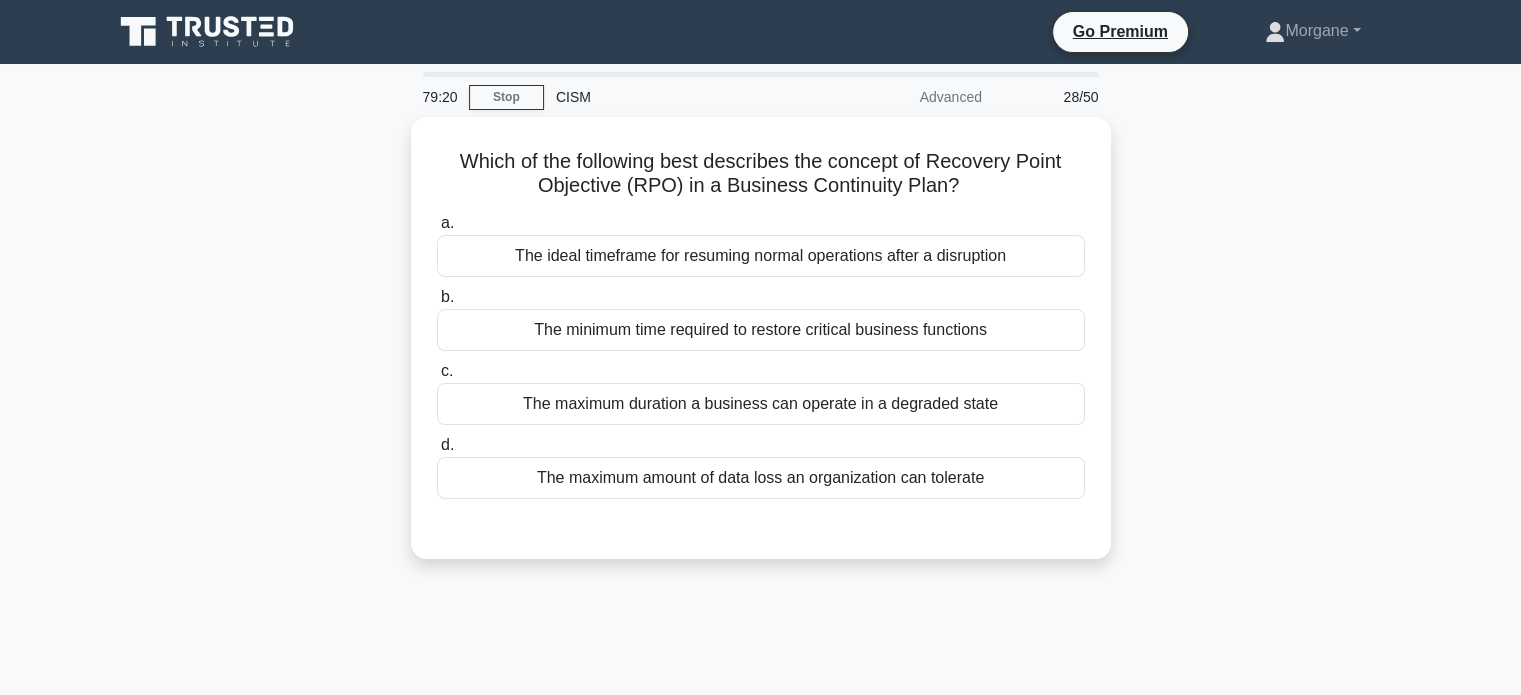 click on "Which of the following best describes the concept of Recovery Point Objective (RPO) in a Business Continuity Plan?
.spinner_0XTQ{transform-origin:center;animation:spinner_y6GP .75s linear infinite}@keyframes spinner_y6GP{100%{transform:rotate(360deg)}}
a.
The ideal timeframe for resuming normal operations after a disruption
b. c. d." at bounding box center [761, 350] 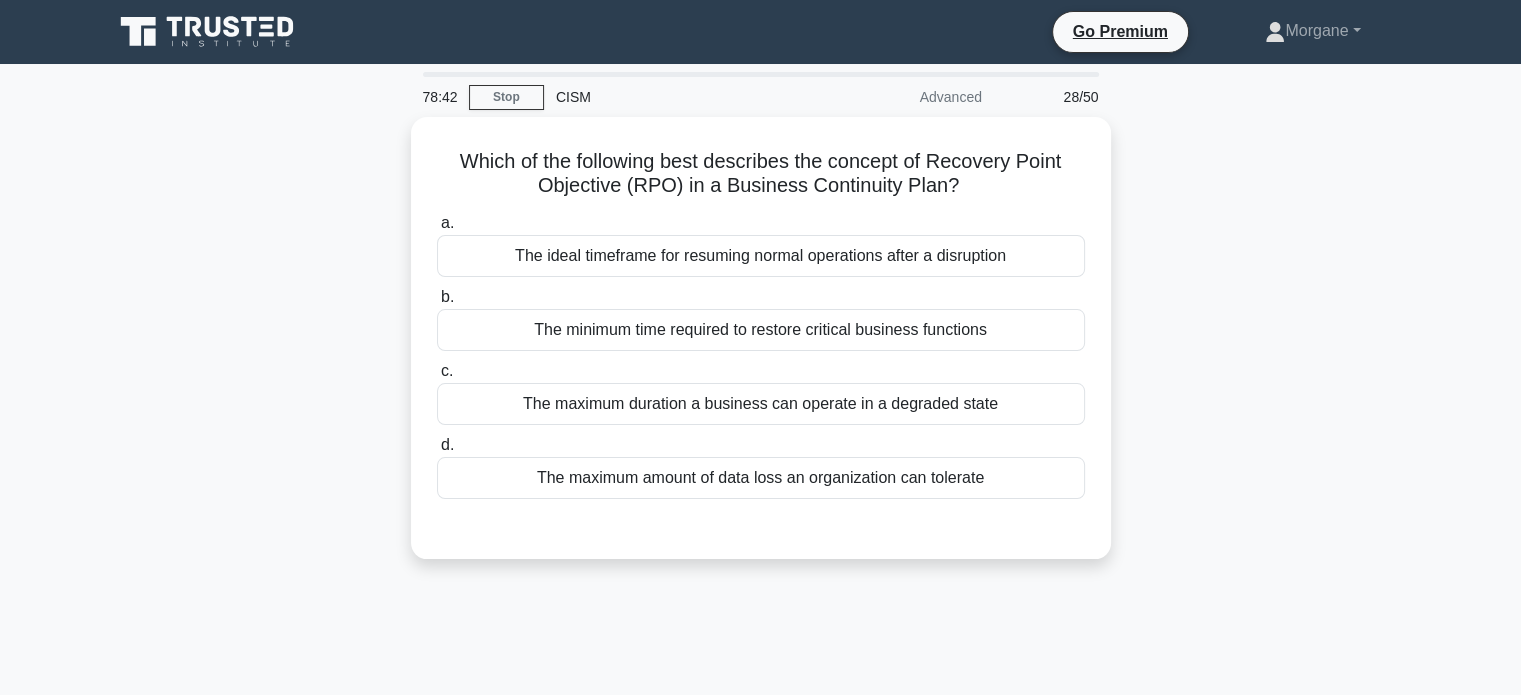 drag, startPoint x: 324, startPoint y: 309, endPoint x: 212, endPoint y: 311, distance: 112.01785 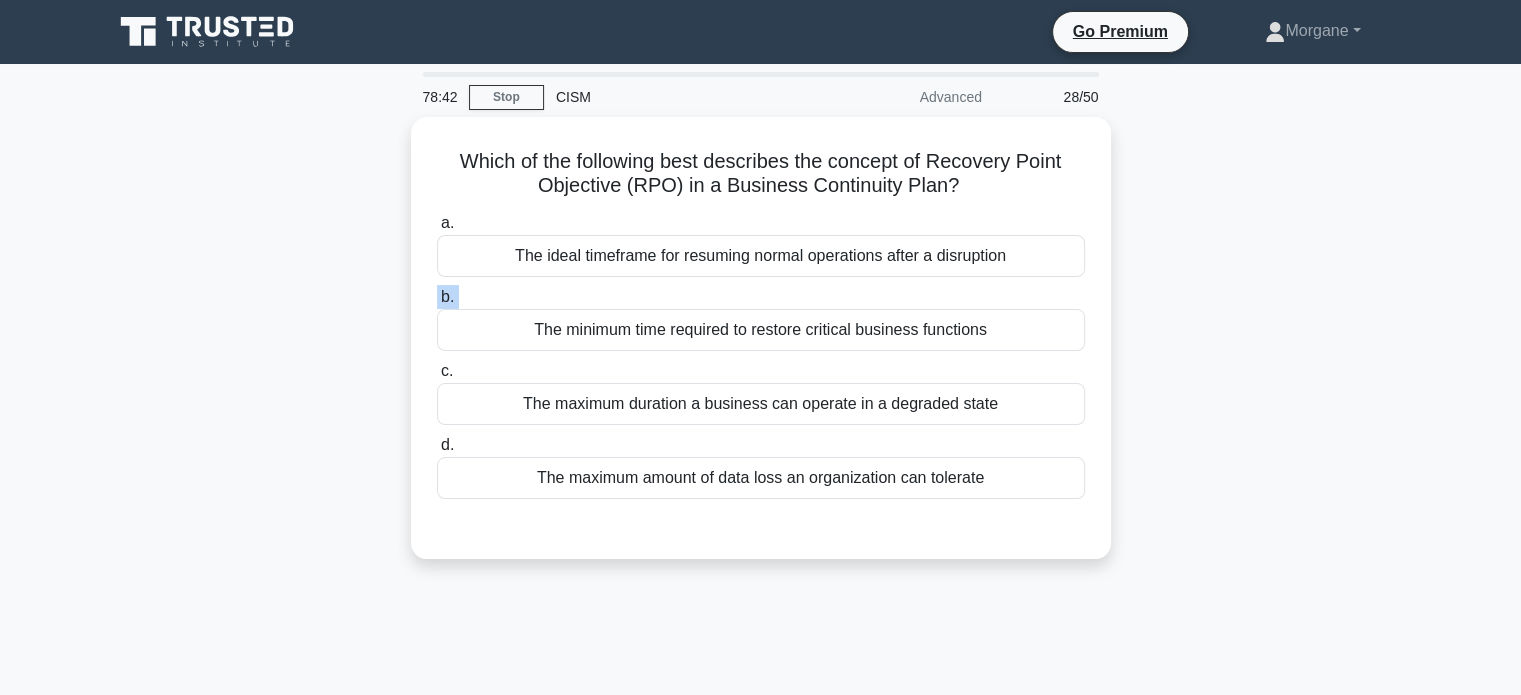 click on "Which of the following best describes the concept of Recovery Point Objective (RPO) in a Business Continuity Plan?
.spinner_0XTQ{transform-origin:center;animation:spinner_y6GP .75s linear infinite}@keyframes spinner_y6GP{100%{transform:rotate(360deg)}}
a.
The ideal timeframe for resuming normal operations after a disruption
b. c. d." at bounding box center (761, 350) 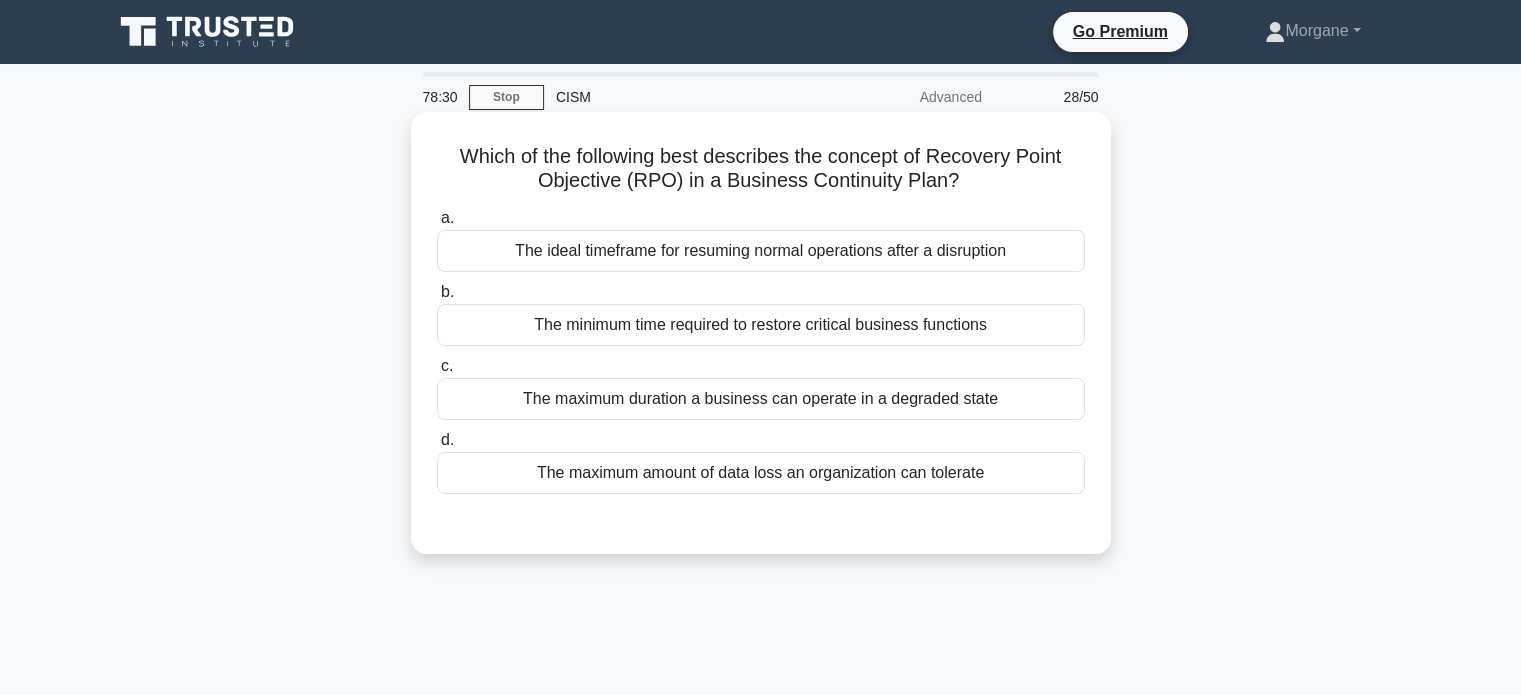 click on "a.
The ideal timeframe for resuming normal operations after a disruption
b.
The minimum time required to restore critical business functions
c. d." at bounding box center (761, 350) 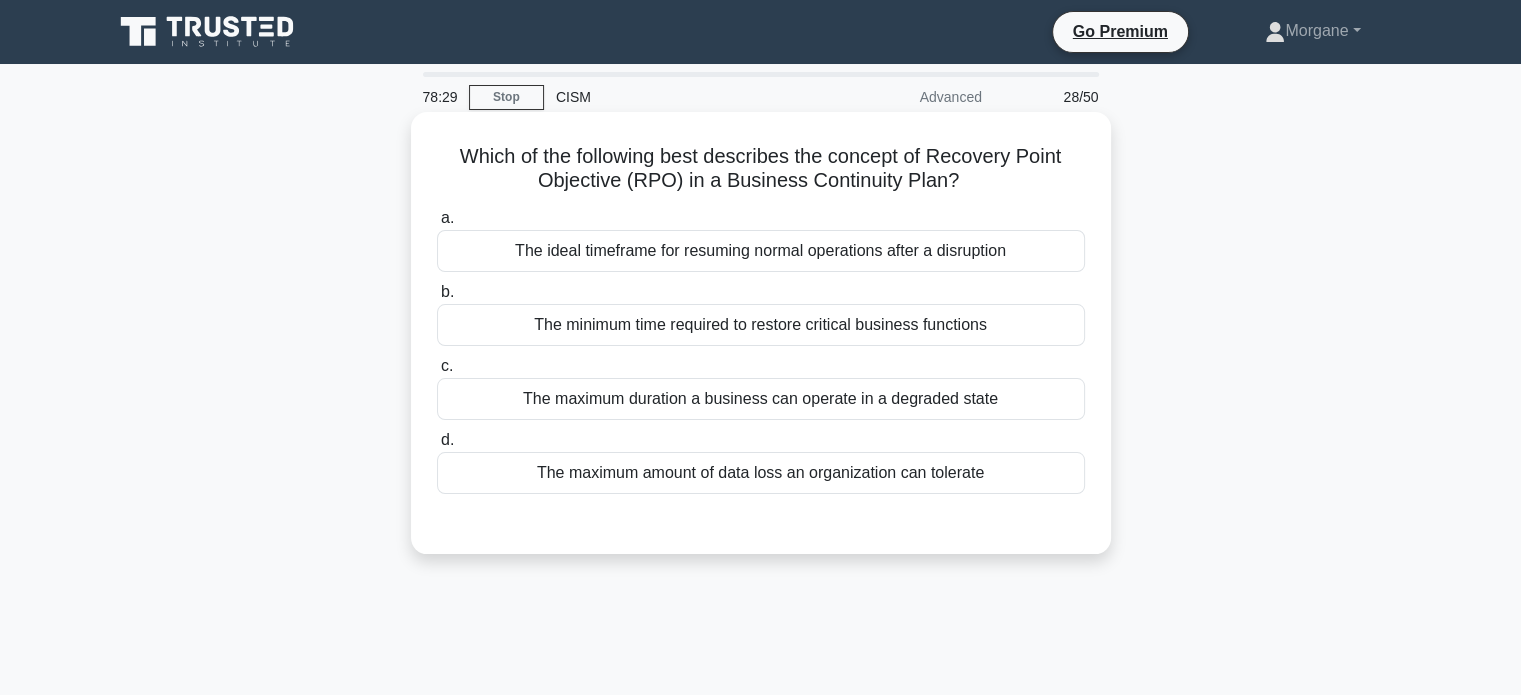 click on "The ideal timeframe for resuming normal operations after a disruption" at bounding box center [761, 251] 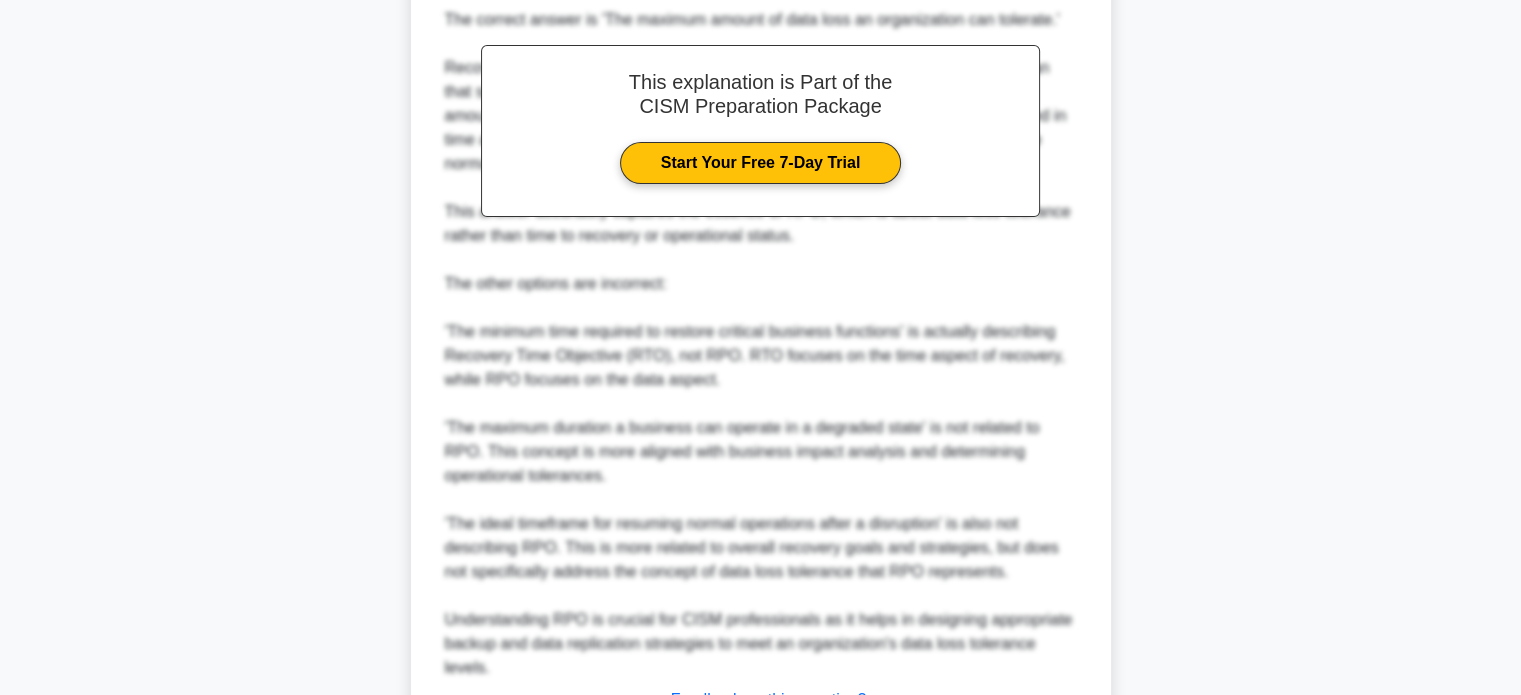 scroll, scrollTop: 730, scrollLeft: 0, axis: vertical 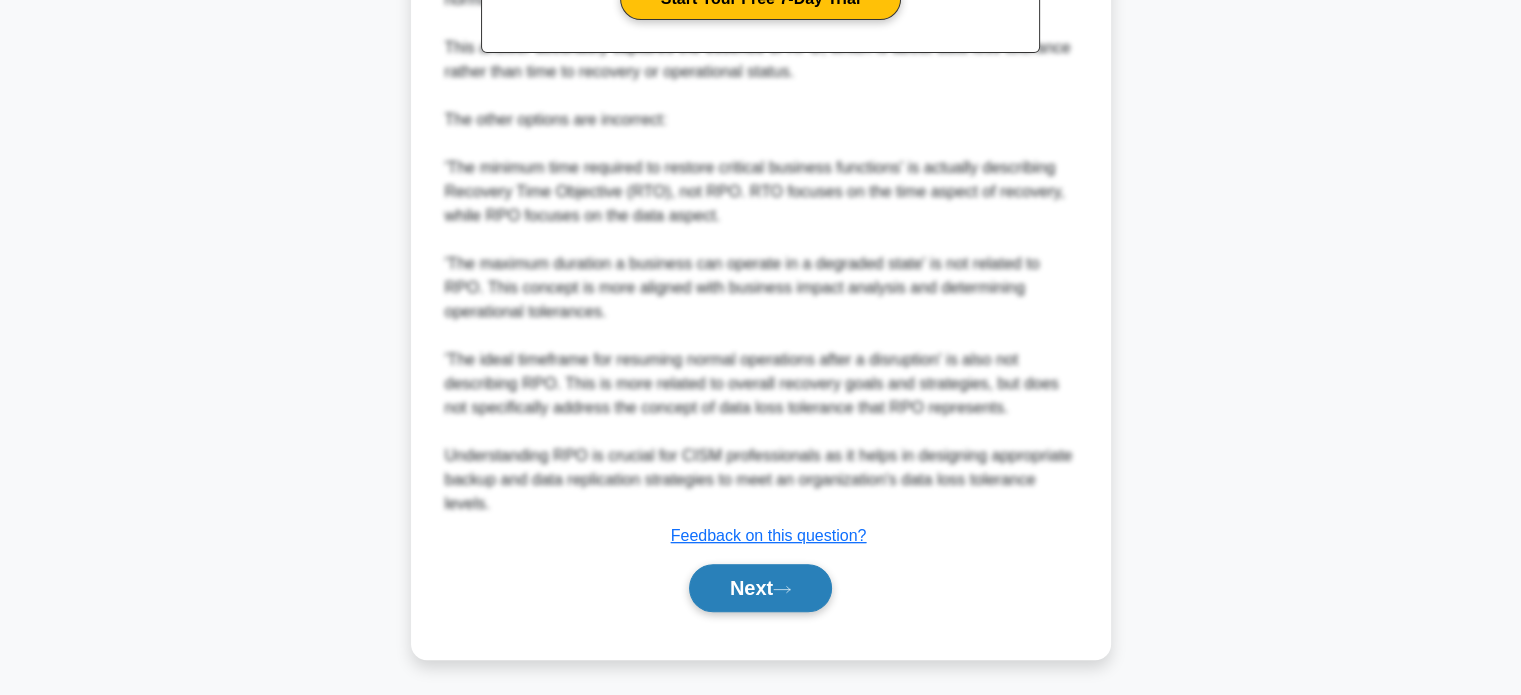 click on "Next" at bounding box center [760, 588] 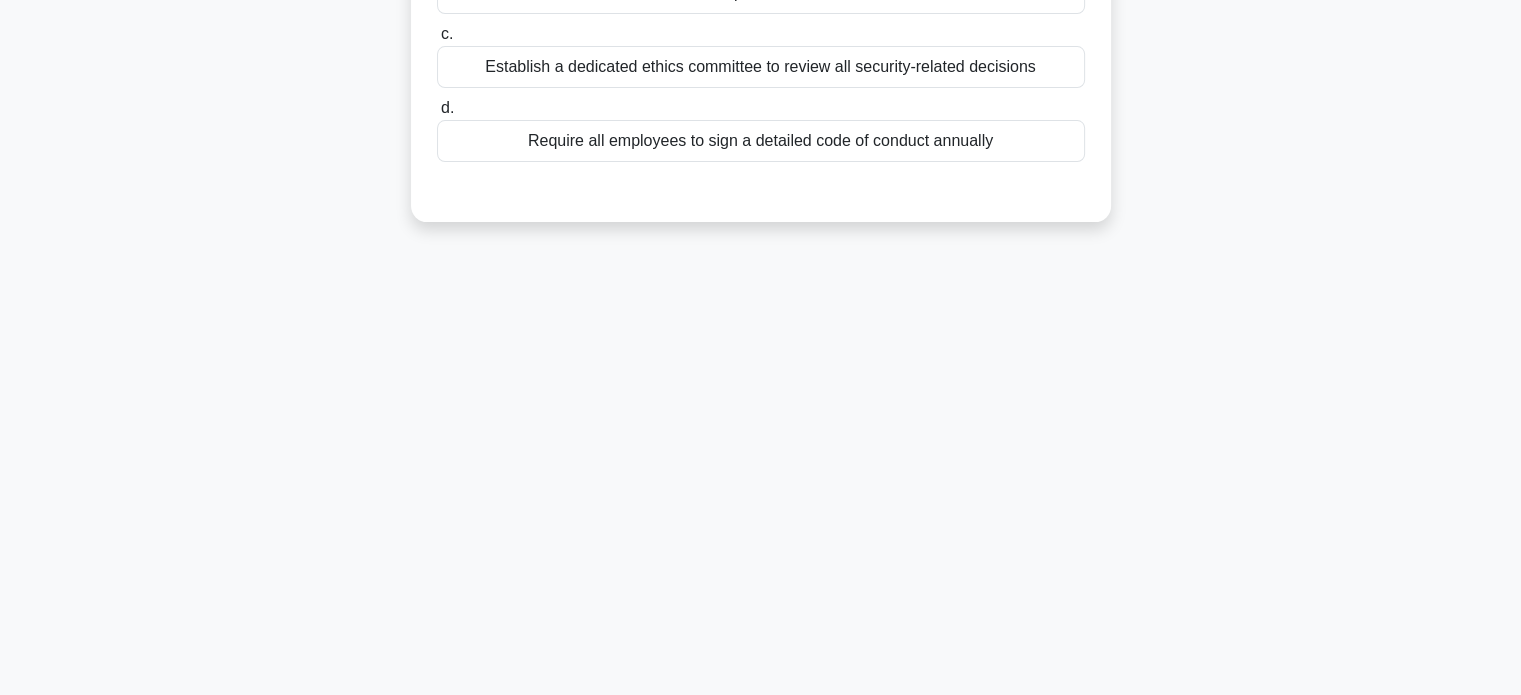 scroll, scrollTop: 0, scrollLeft: 0, axis: both 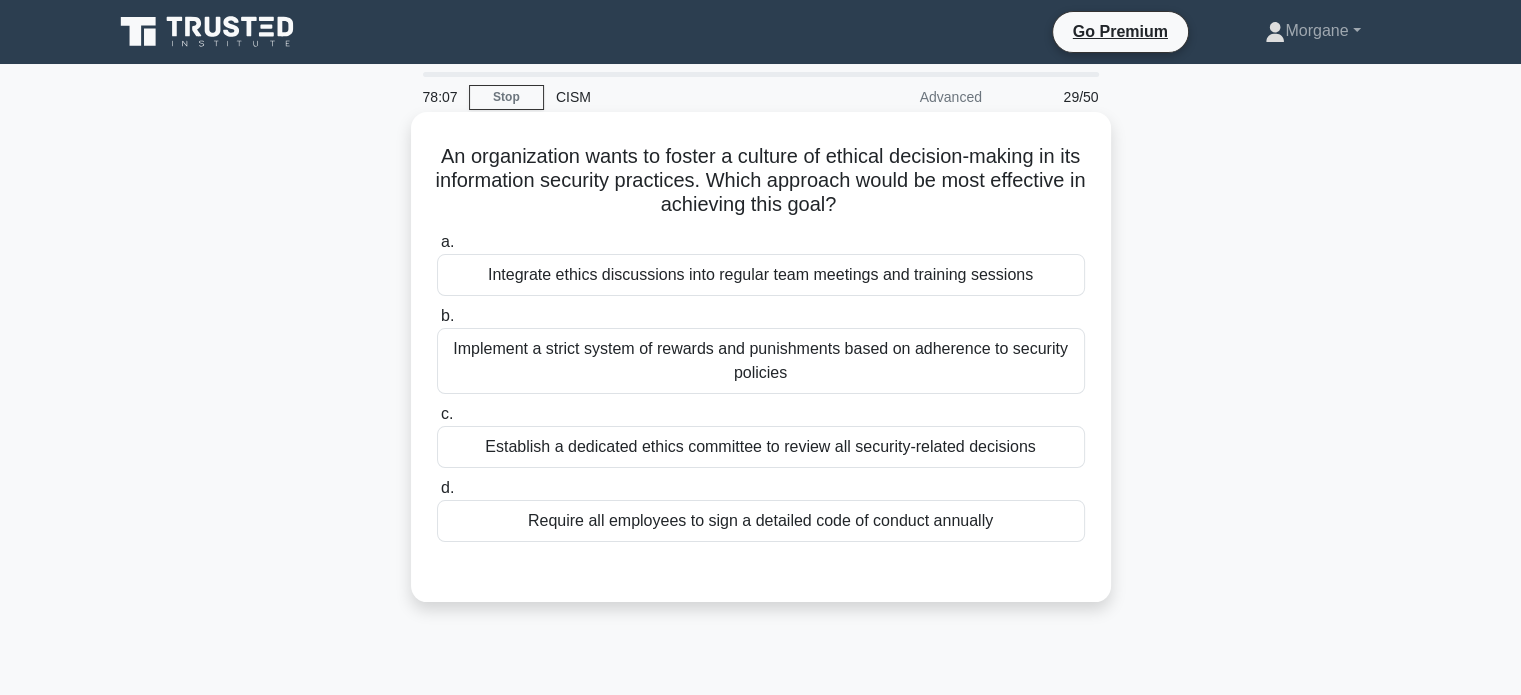click on "Integrate ethics discussions into regular team meetings and training sessions" at bounding box center (761, 275) 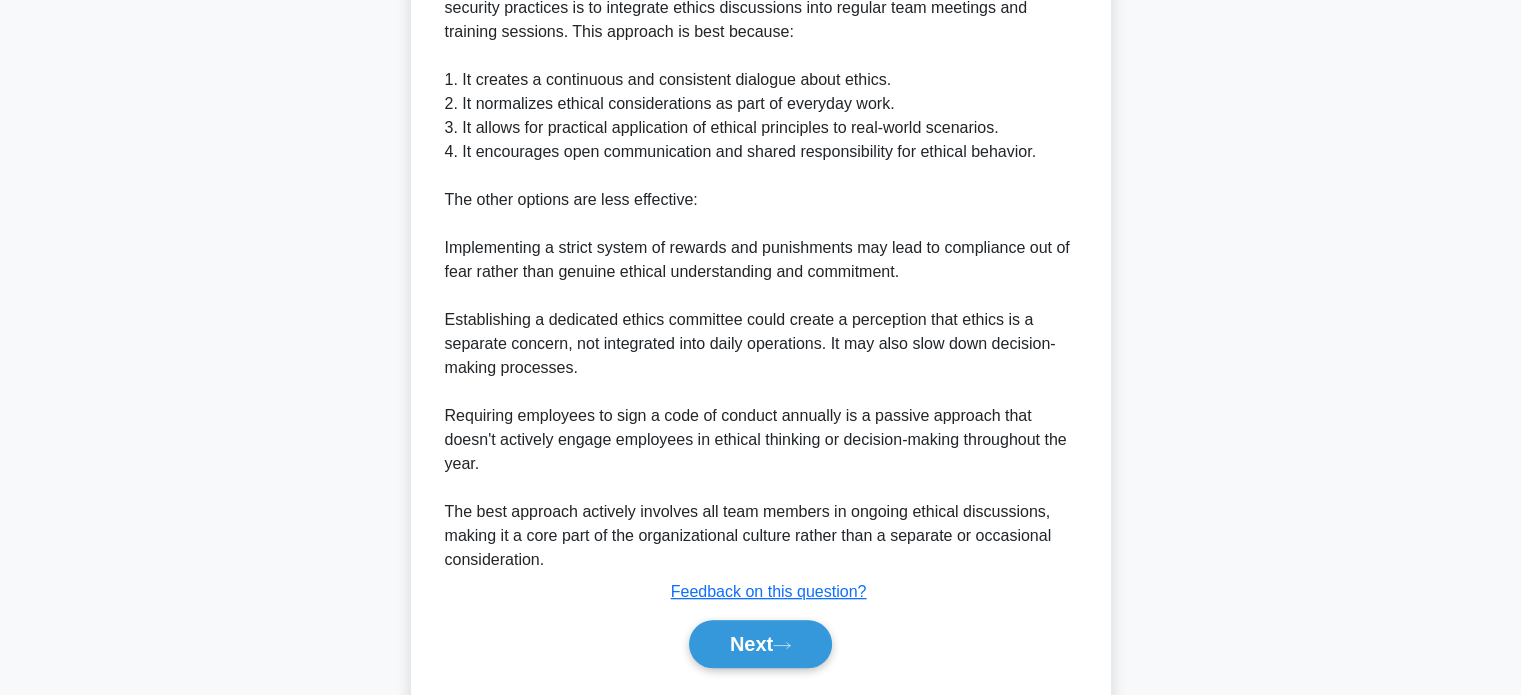 scroll, scrollTop: 704, scrollLeft: 0, axis: vertical 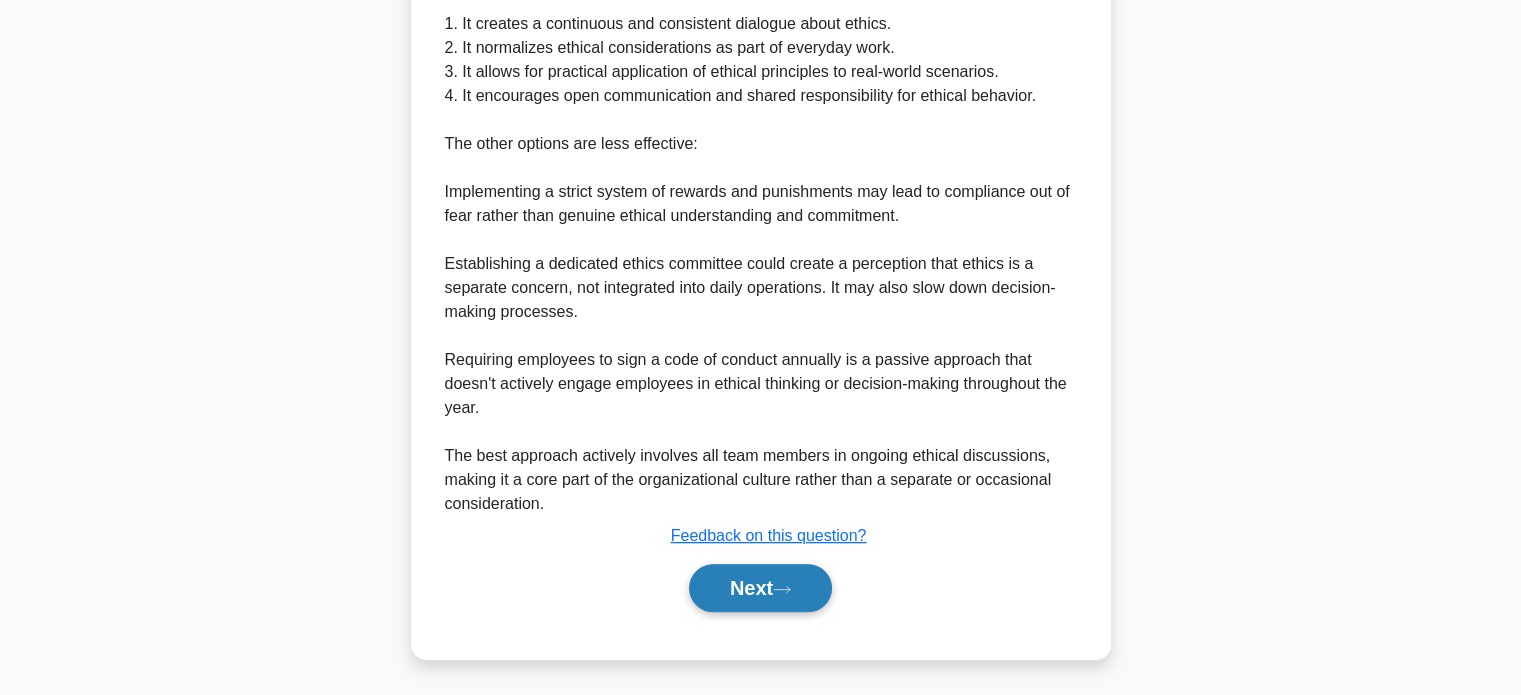 click on "Next" at bounding box center [760, 588] 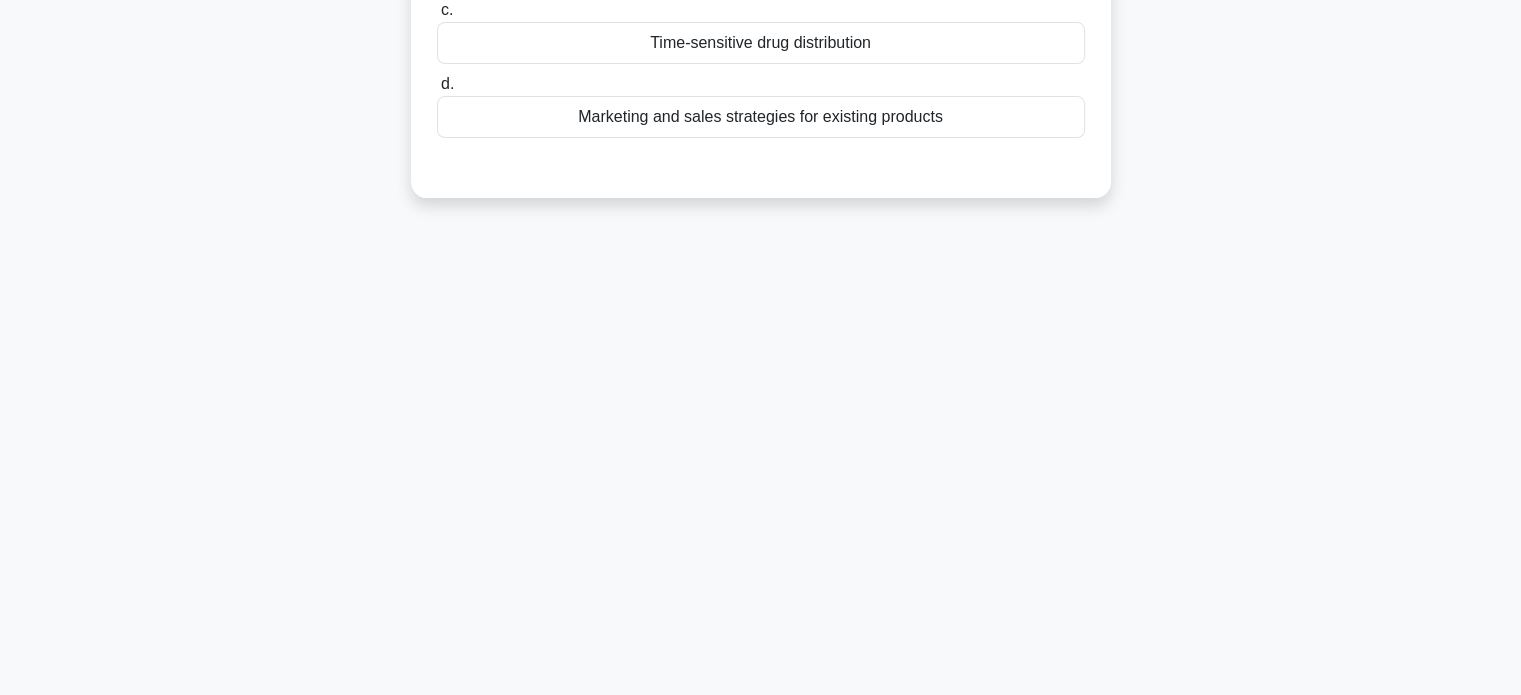scroll, scrollTop: 0, scrollLeft: 0, axis: both 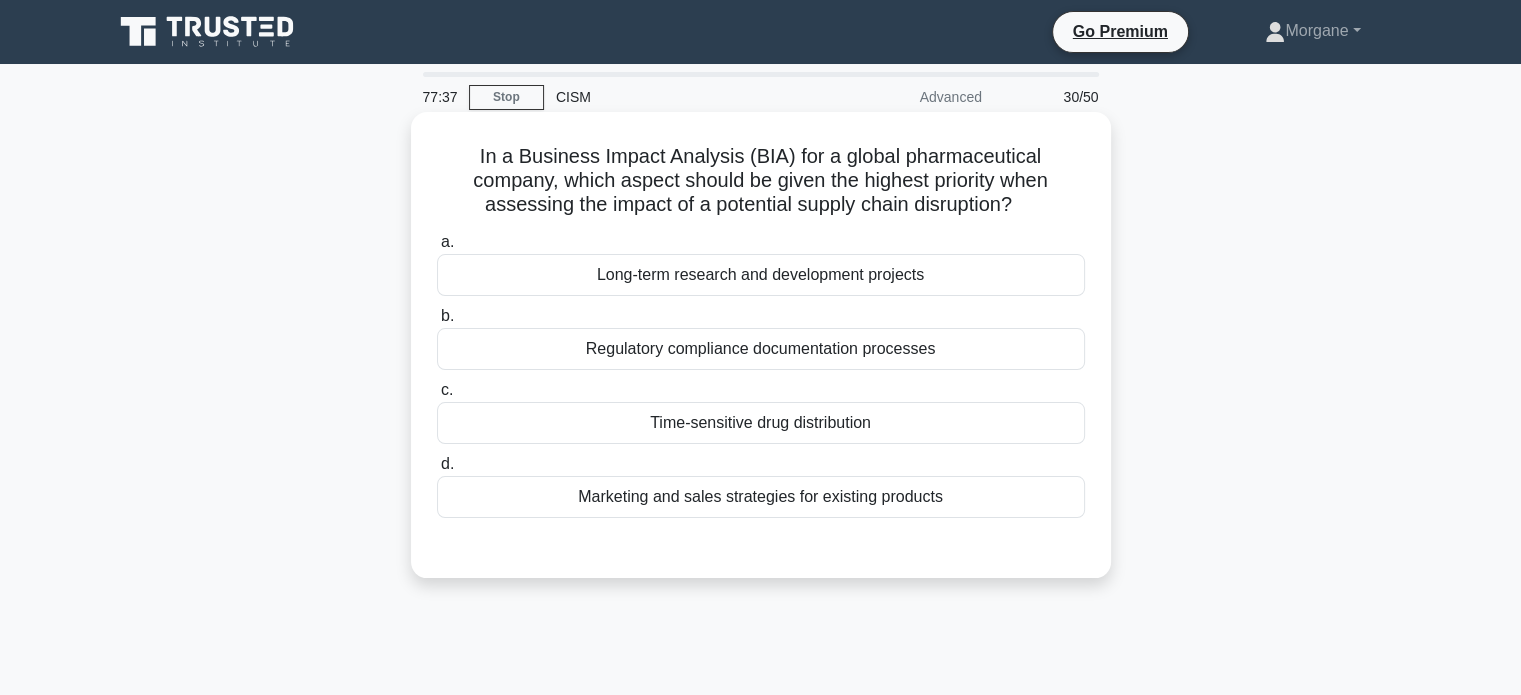 click on "Time-sensitive drug distribution" at bounding box center (761, 423) 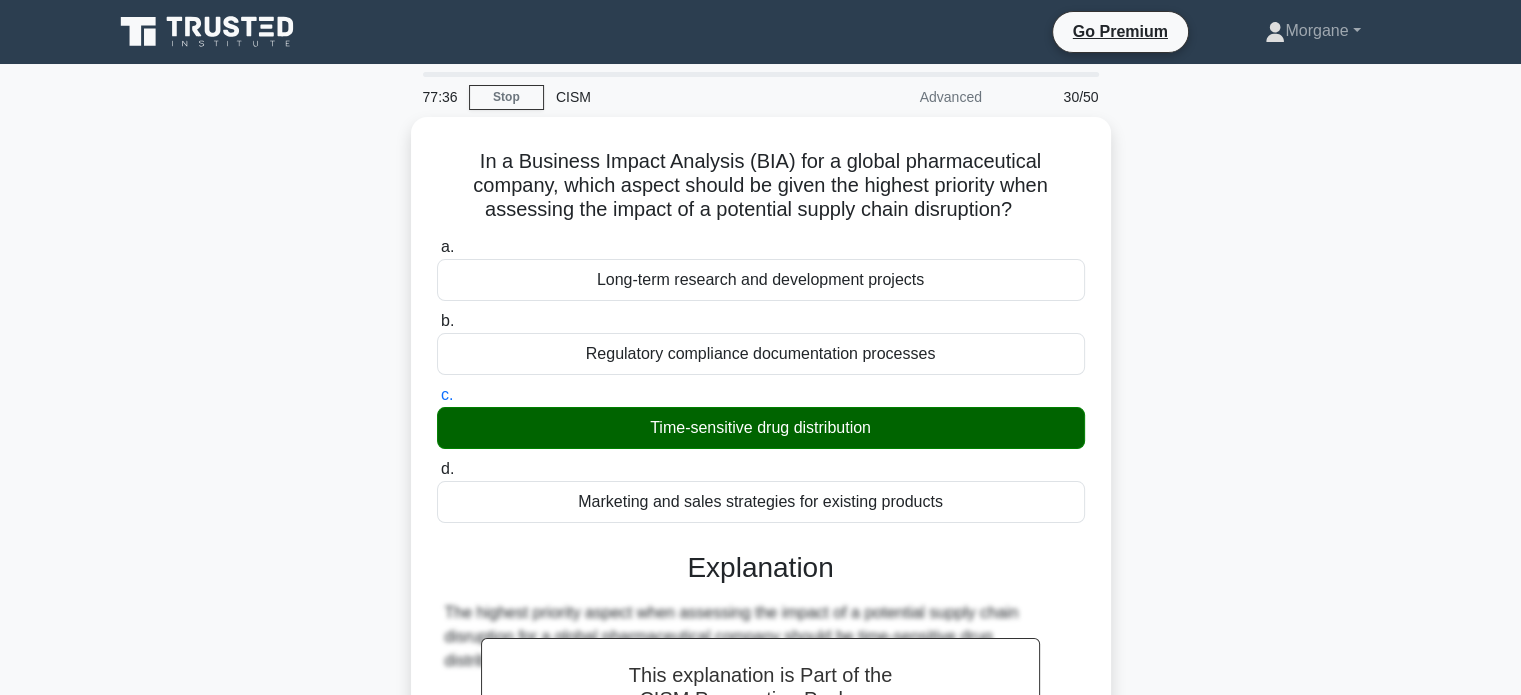 scroll, scrollTop: 800, scrollLeft: 0, axis: vertical 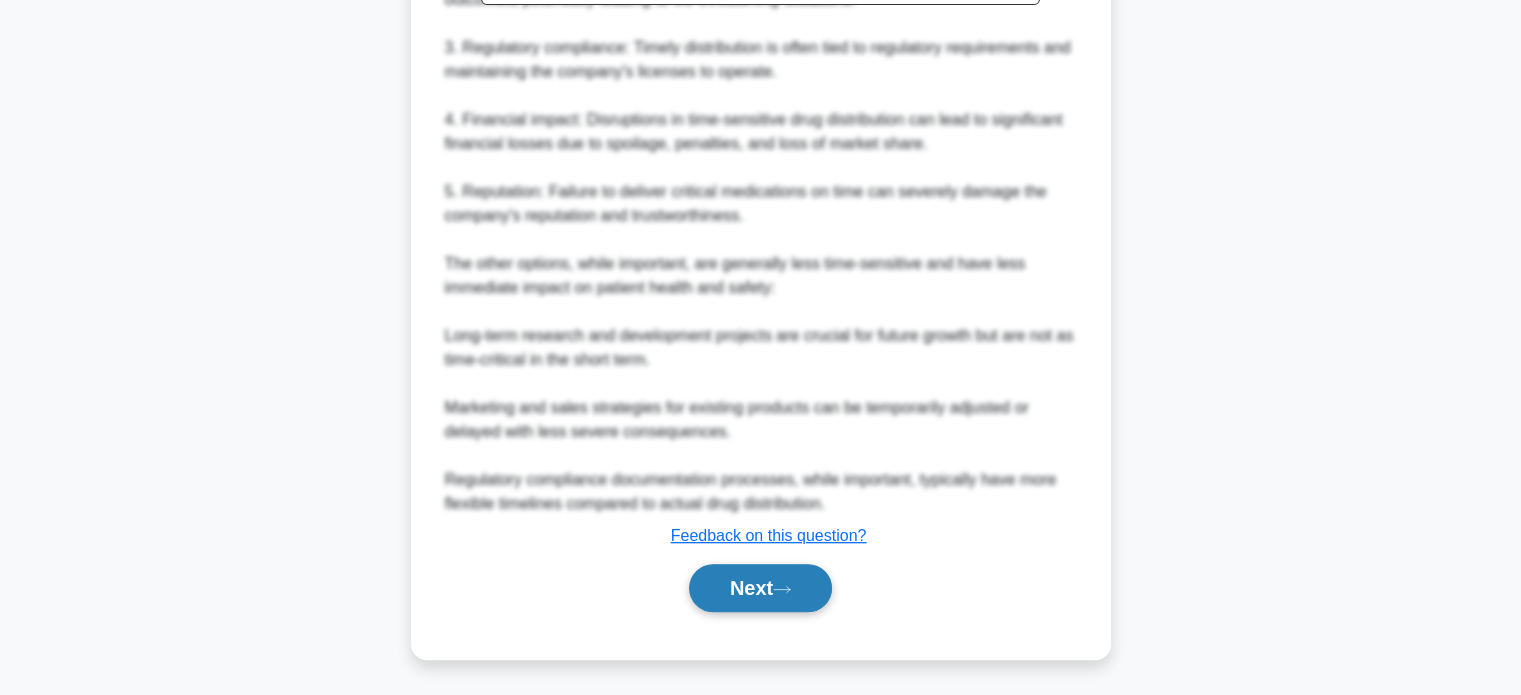 click on "Next" at bounding box center [760, 588] 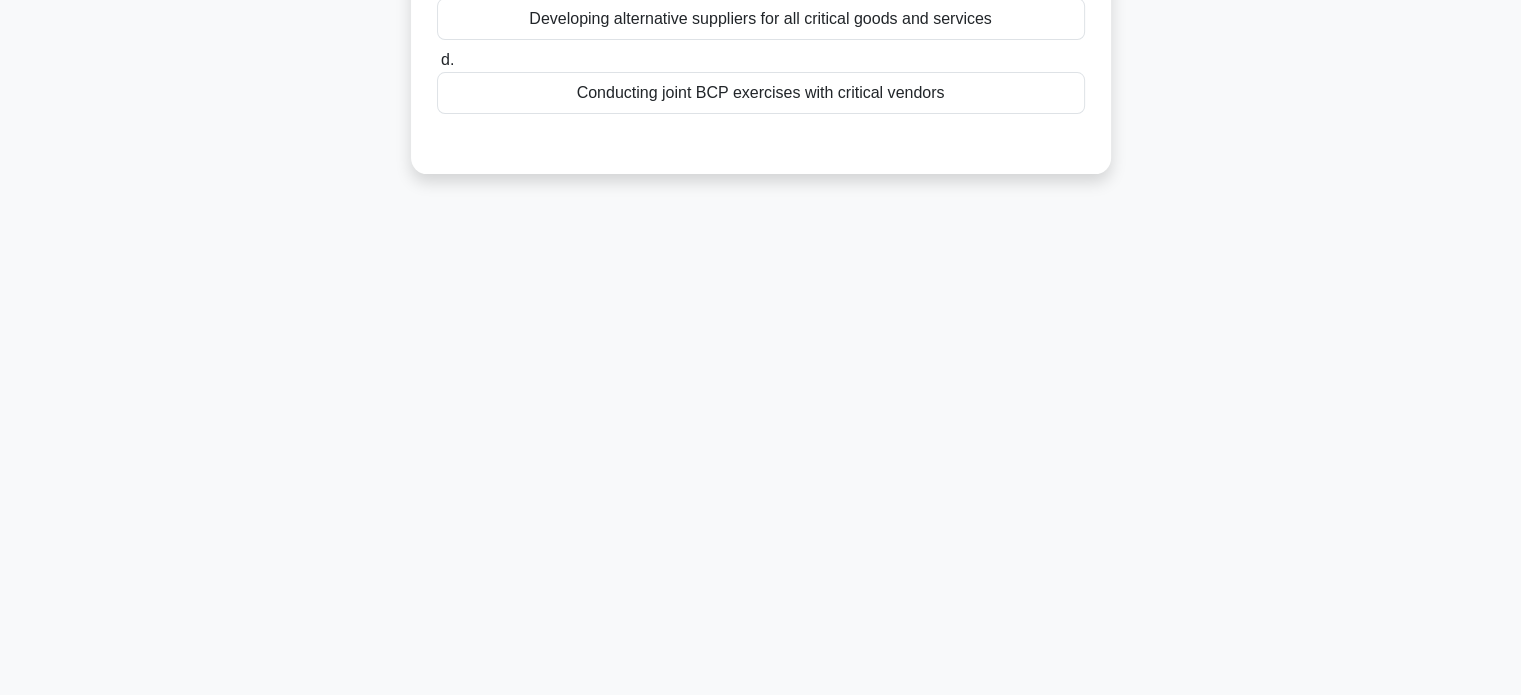 scroll, scrollTop: 0, scrollLeft: 0, axis: both 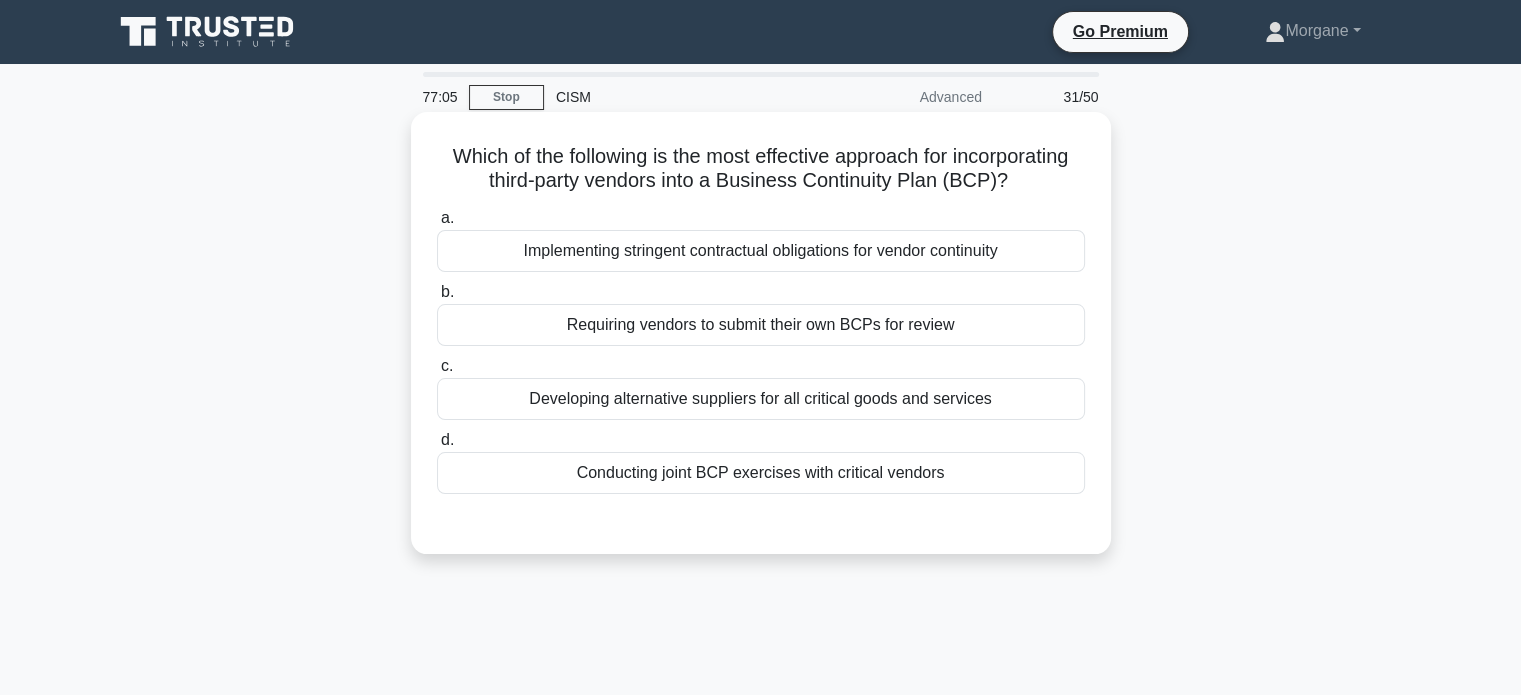 click on "Requiring vendors to submit their own BCPs for review" at bounding box center [761, 325] 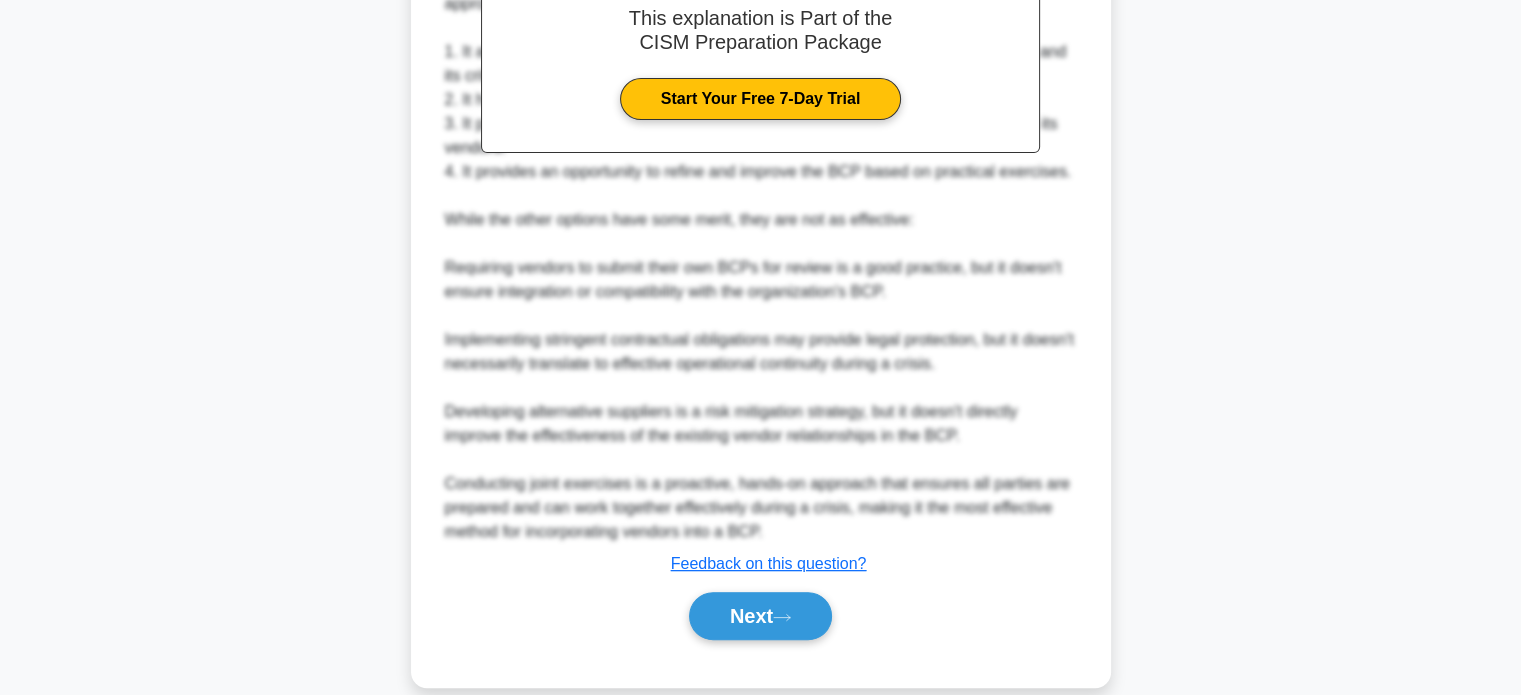 scroll, scrollTop: 648, scrollLeft: 0, axis: vertical 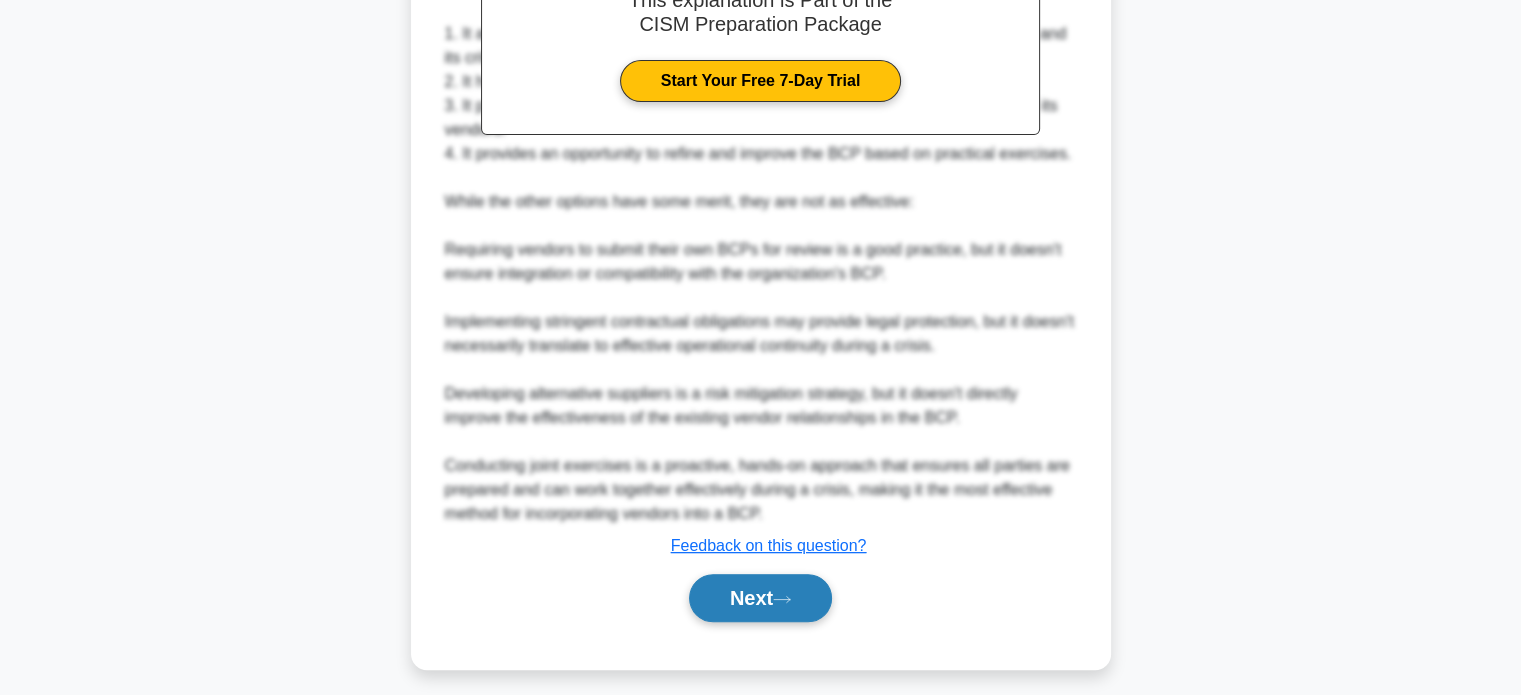 click on "Next" at bounding box center [760, 598] 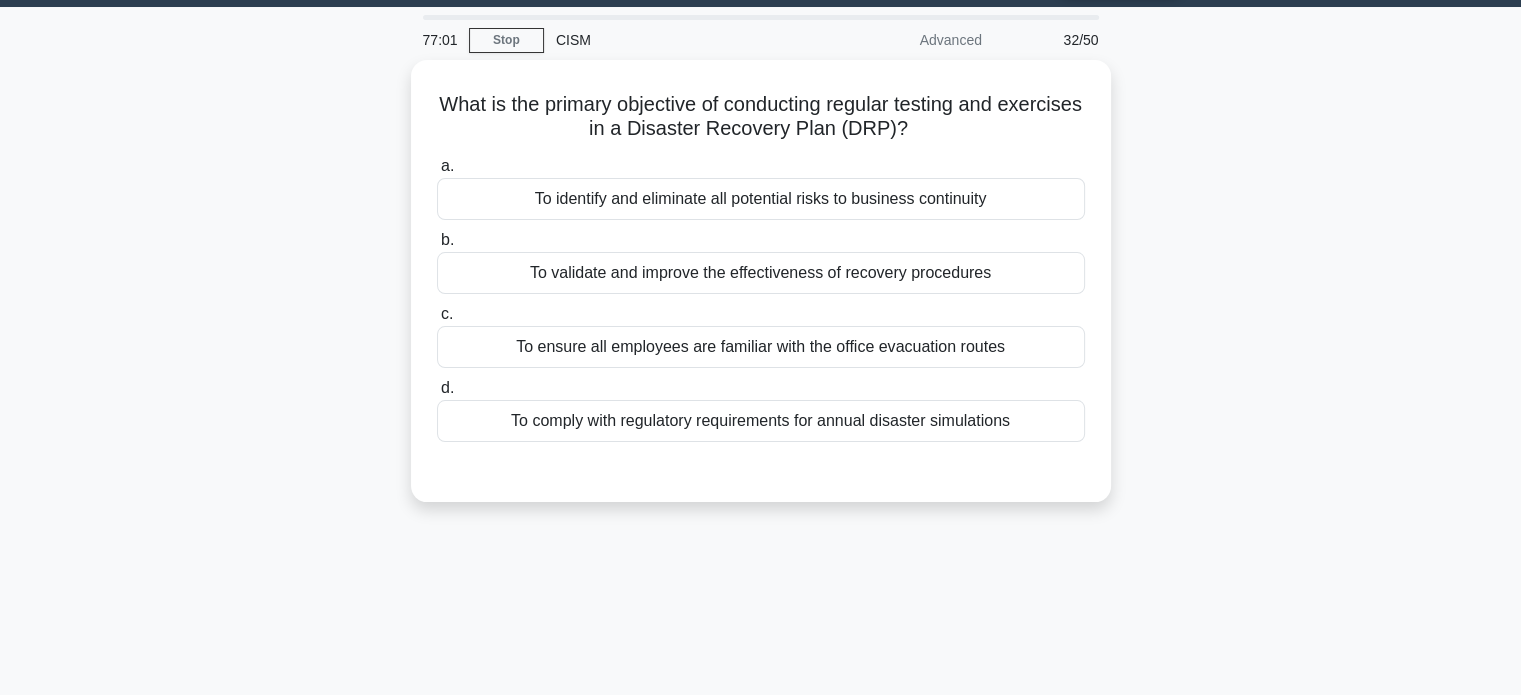 scroll, scrollTop: 0, scrollLeft: 0, axis: both 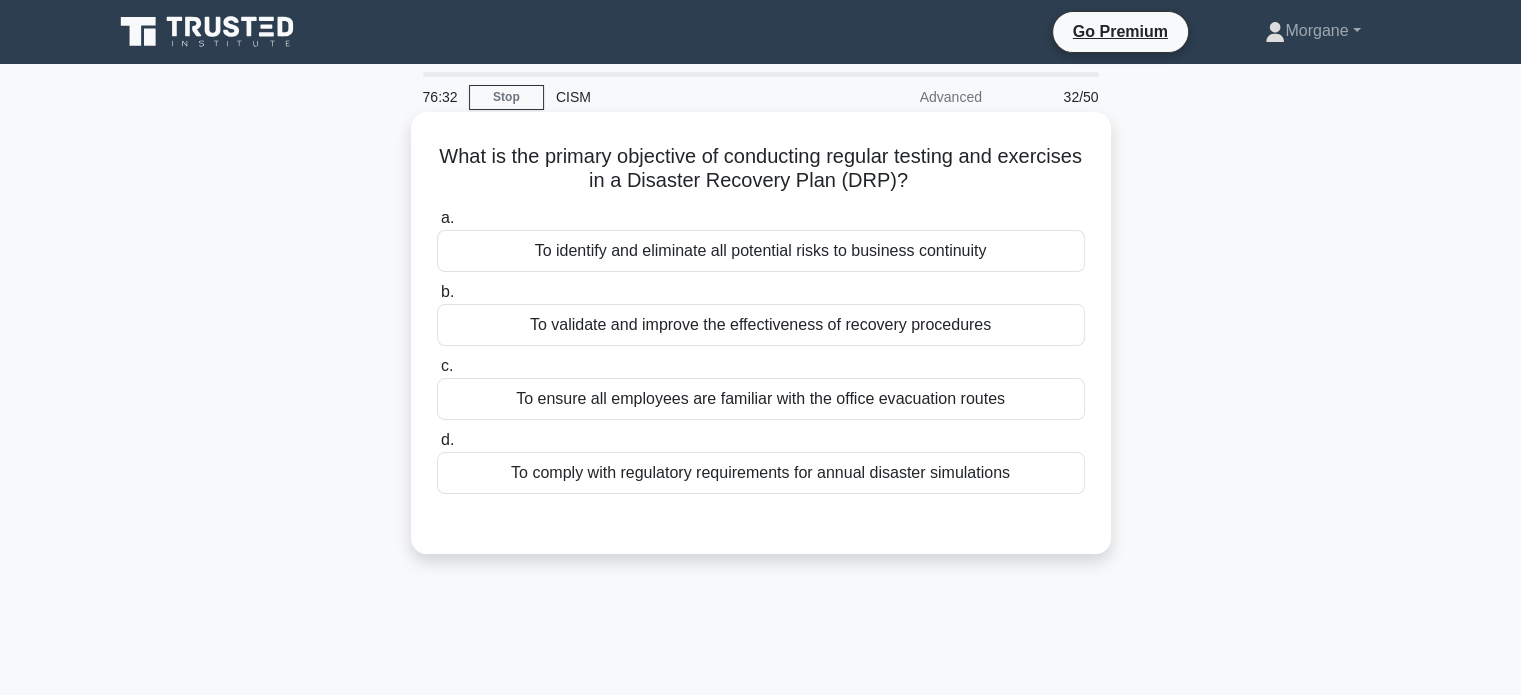 click on "To validate and improve the effectiveness of recovery procedures" at bounding box center [761, 325] 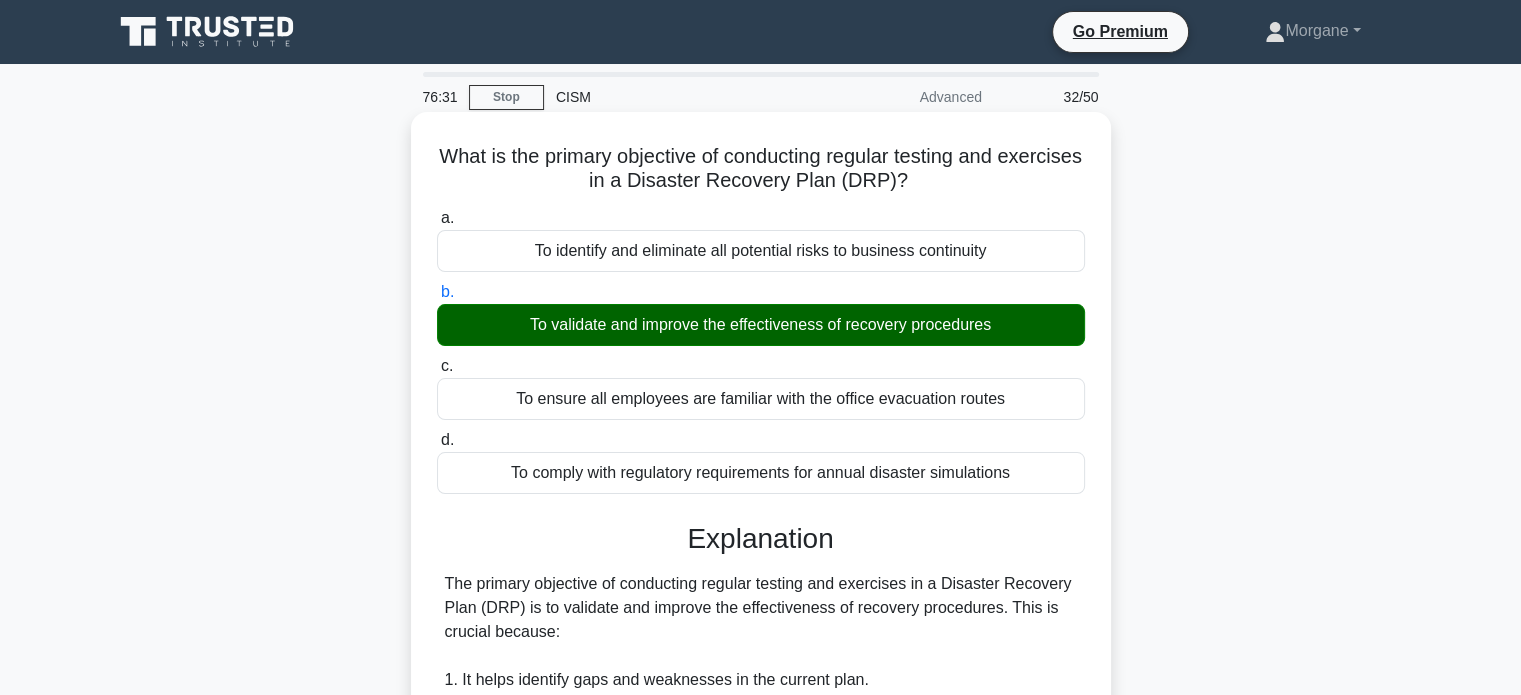 scroll, scrollTop: 608, scrollLeft: 0, axis: vertical 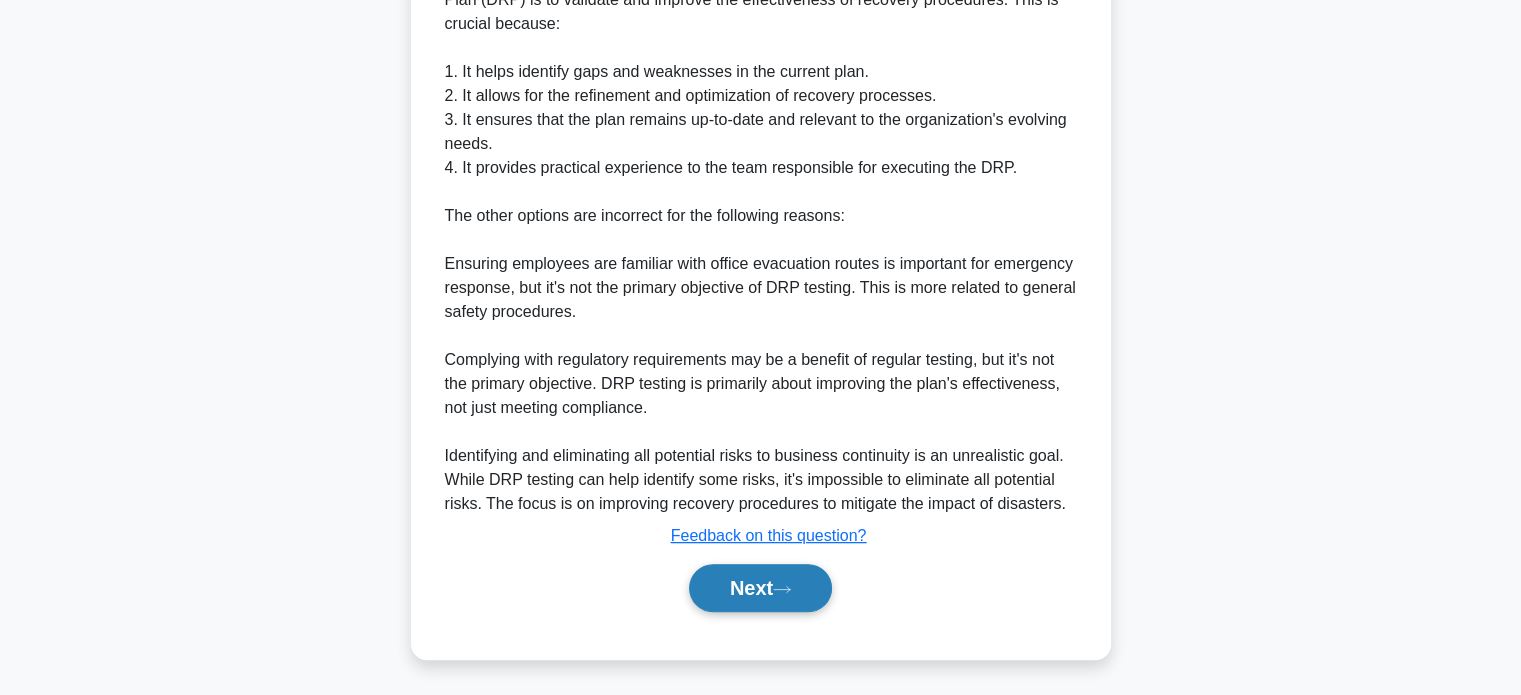 click on "Next" at bounding box center [760, 588] 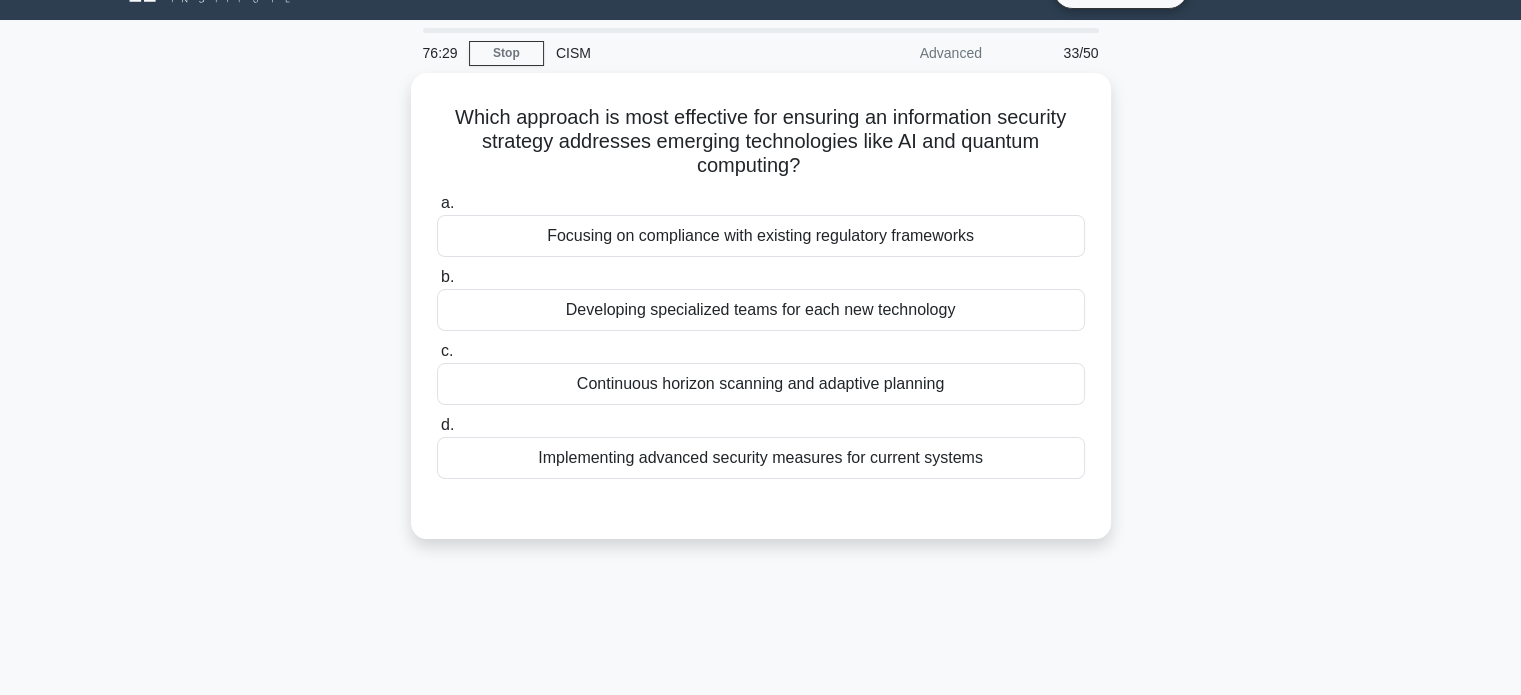 scroll, scrollTop: 0, scrollLeft: 0, axis: both 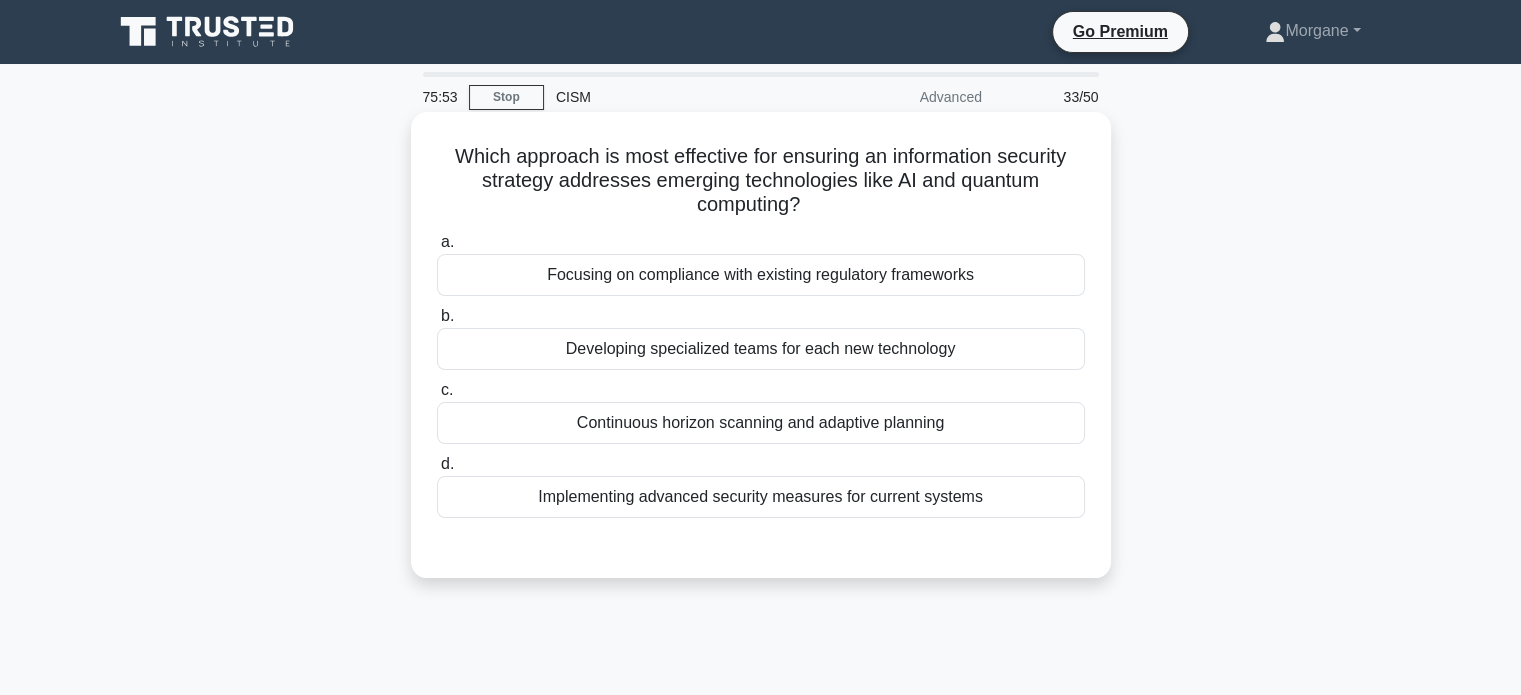 click on "Focusing on compliance with existing regulatory frameworks" at bounding box center (761, 275) 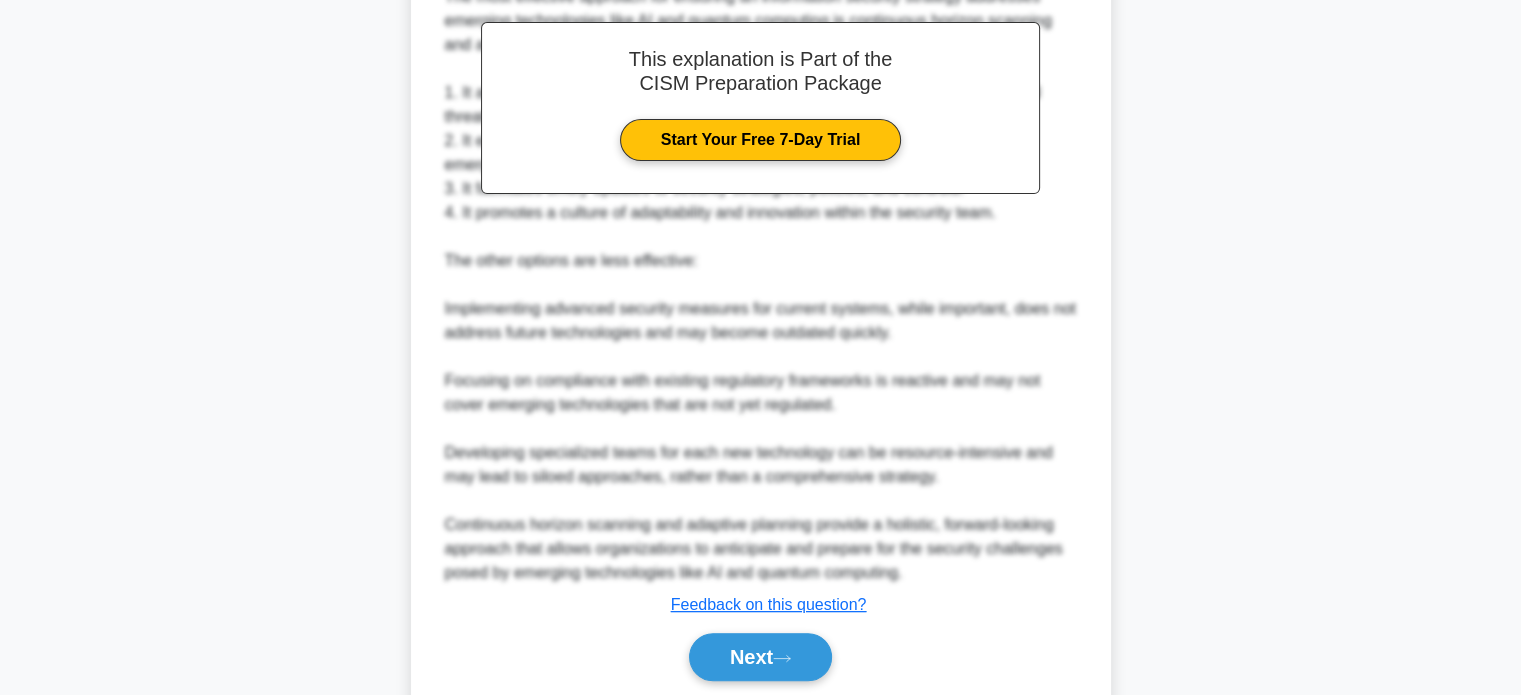 scroll, scrollTop: 682, scrollLeft: 0, axis: vertical 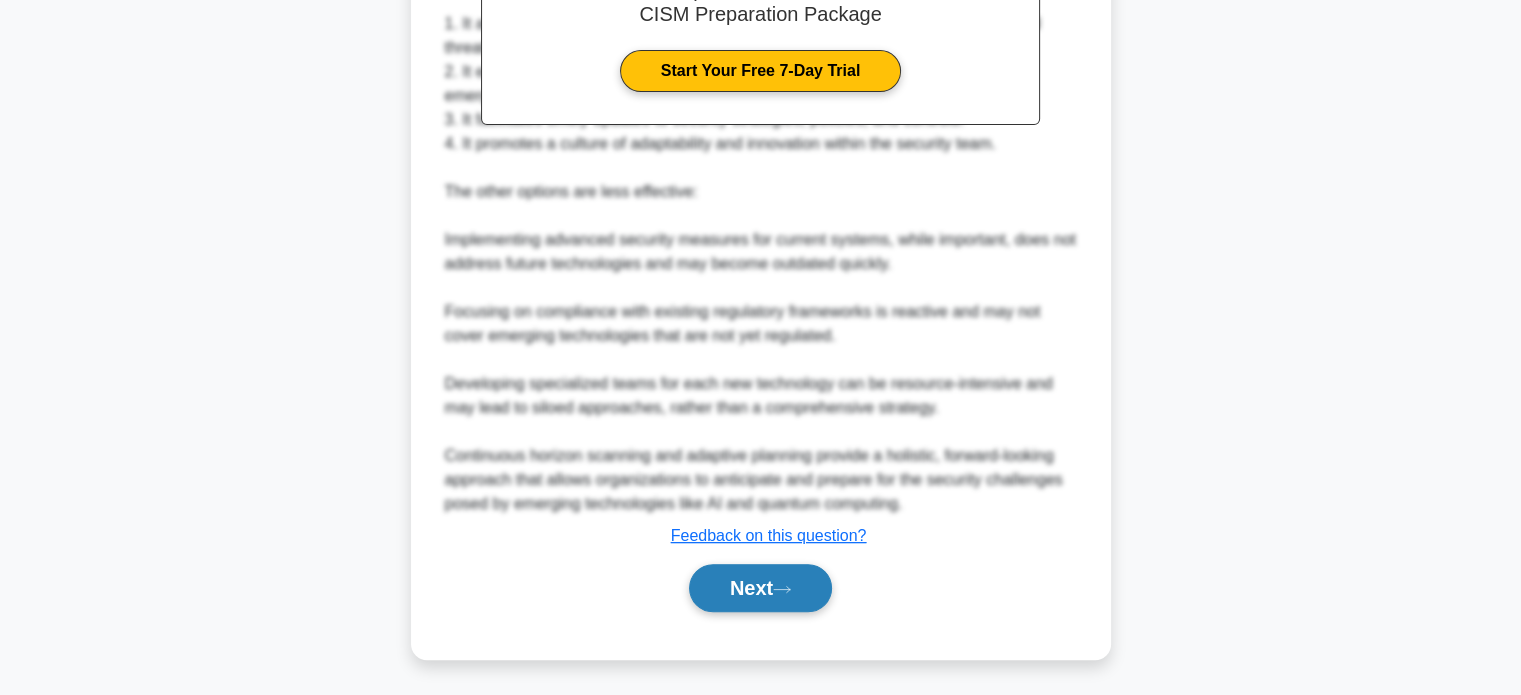 click on "Next" at bounding box center [760, 588] 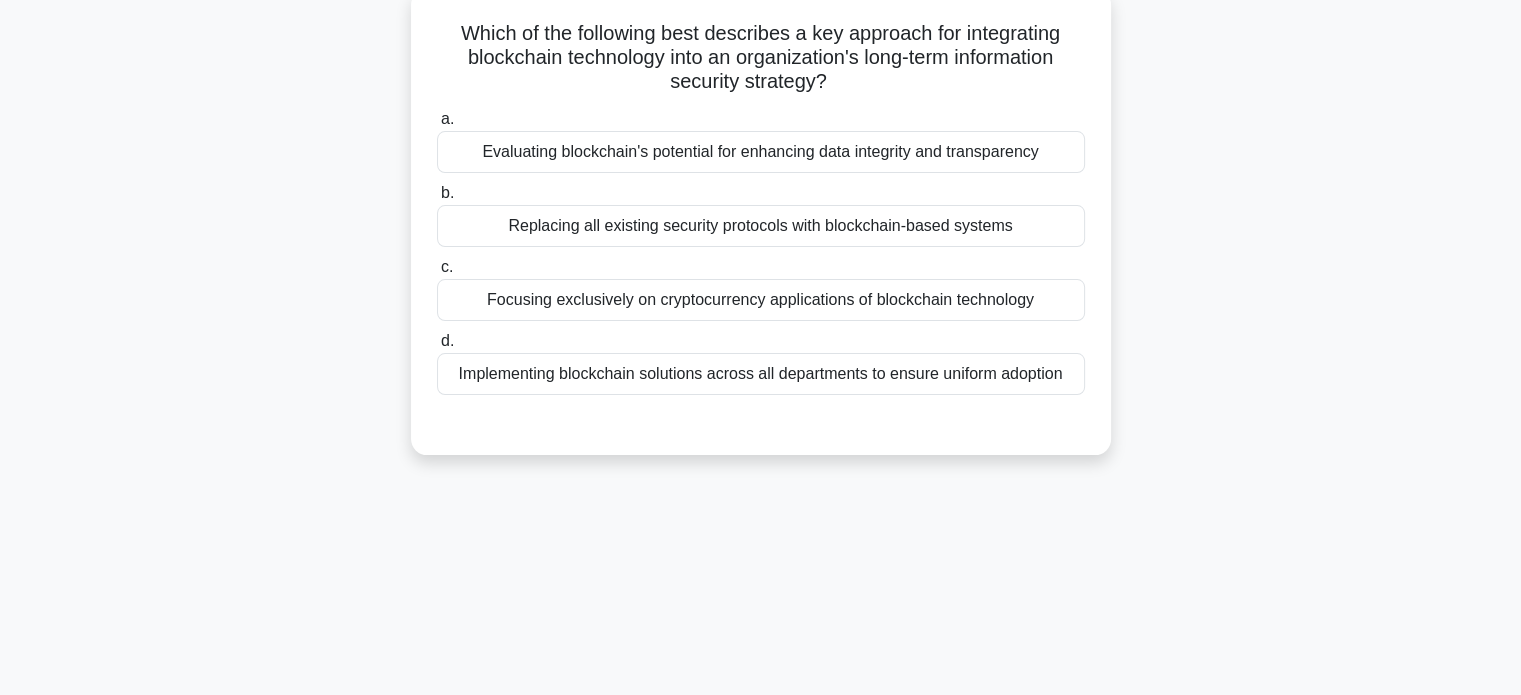 scroll, scrollTop: 0, scrollLeft: 0, axis: both 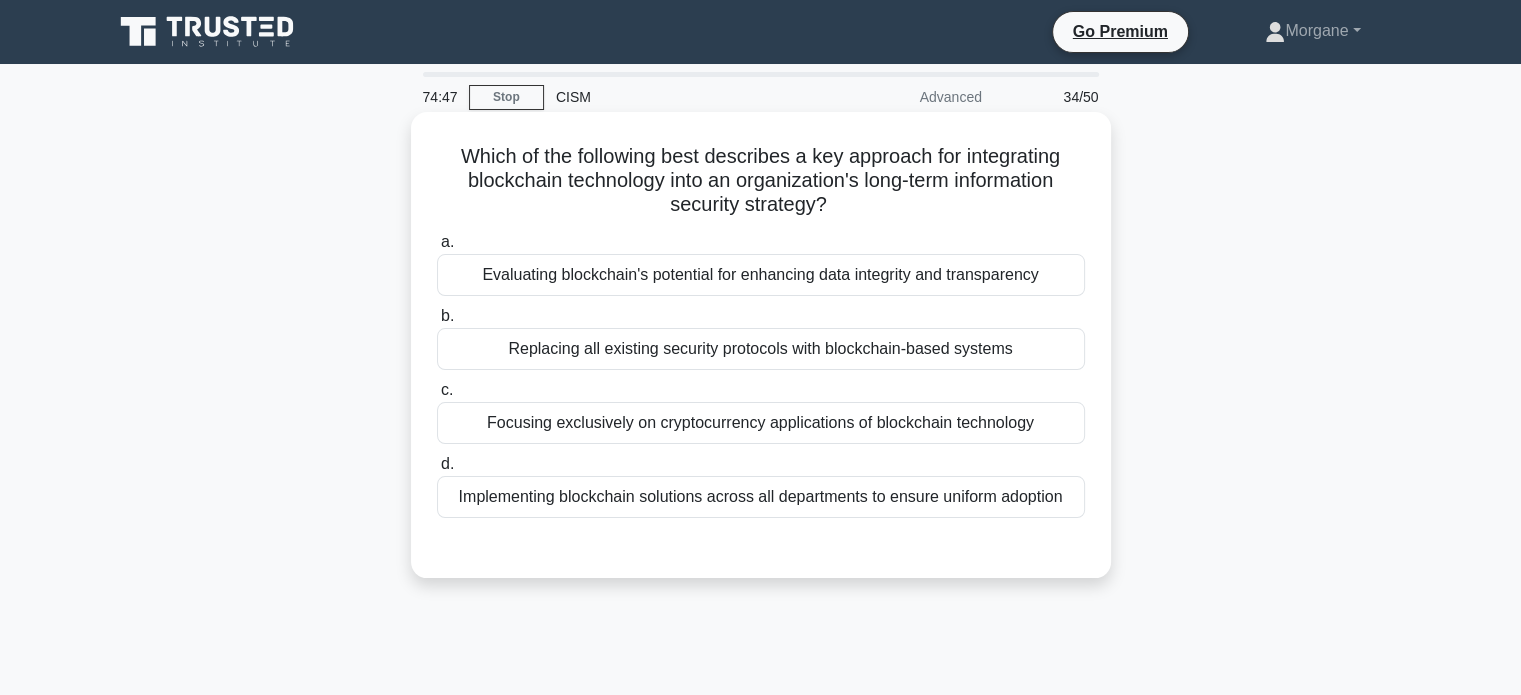 click on "Evaluating blockchain's potential for enhancing data integrity and transparency" at bounding box center (761, 275) 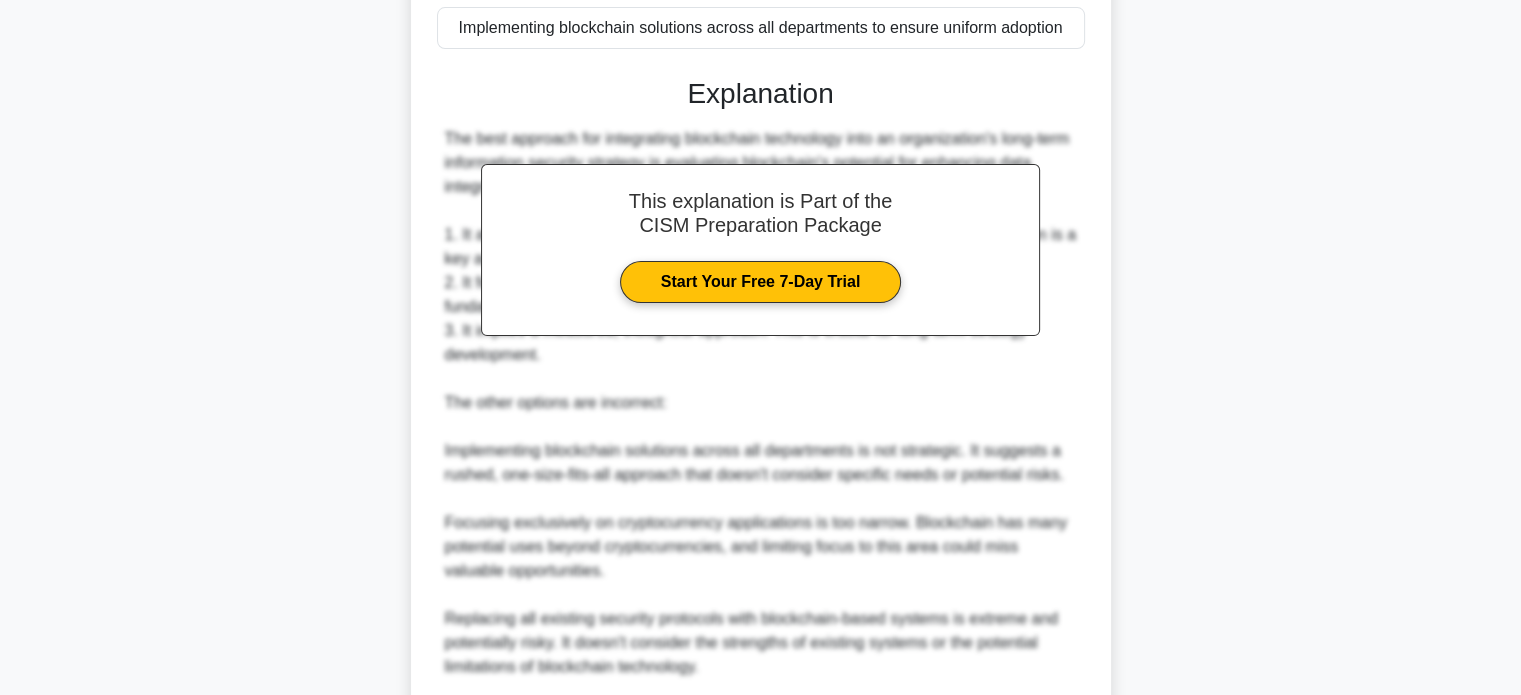 scroll, scrollTop: 704, scrollLeft: 0, axis: vertical 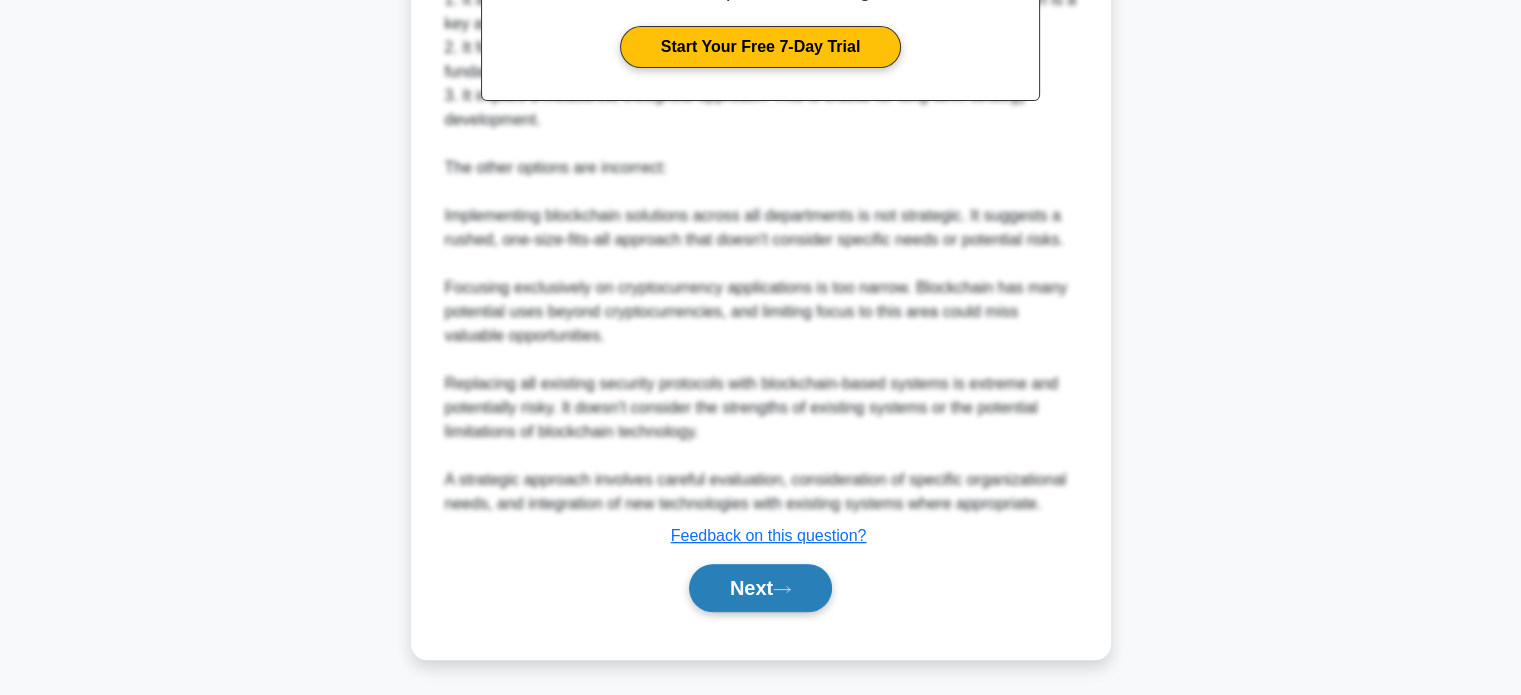 click on "Next" at bounding box center (760, 588) 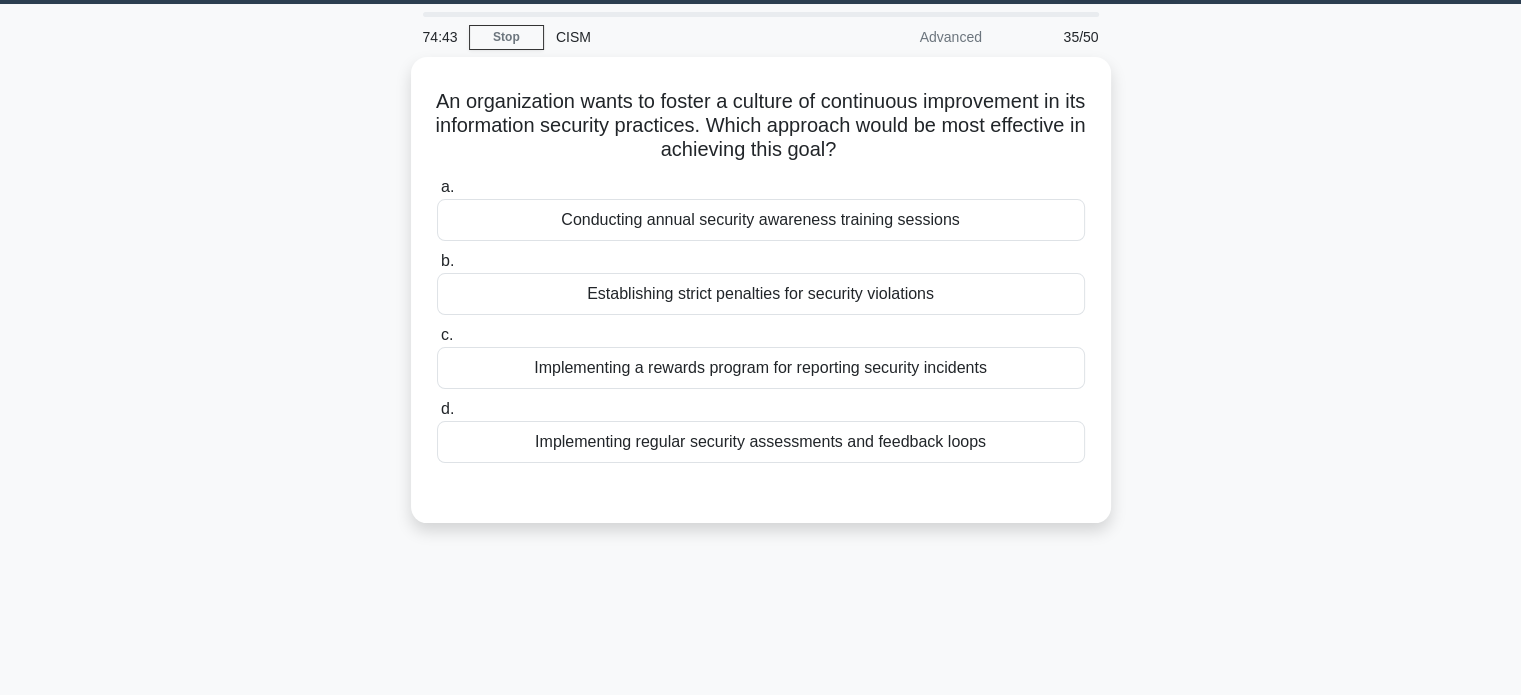 scroll, scrollTop: 0, scrollLeft: 0, axis: both 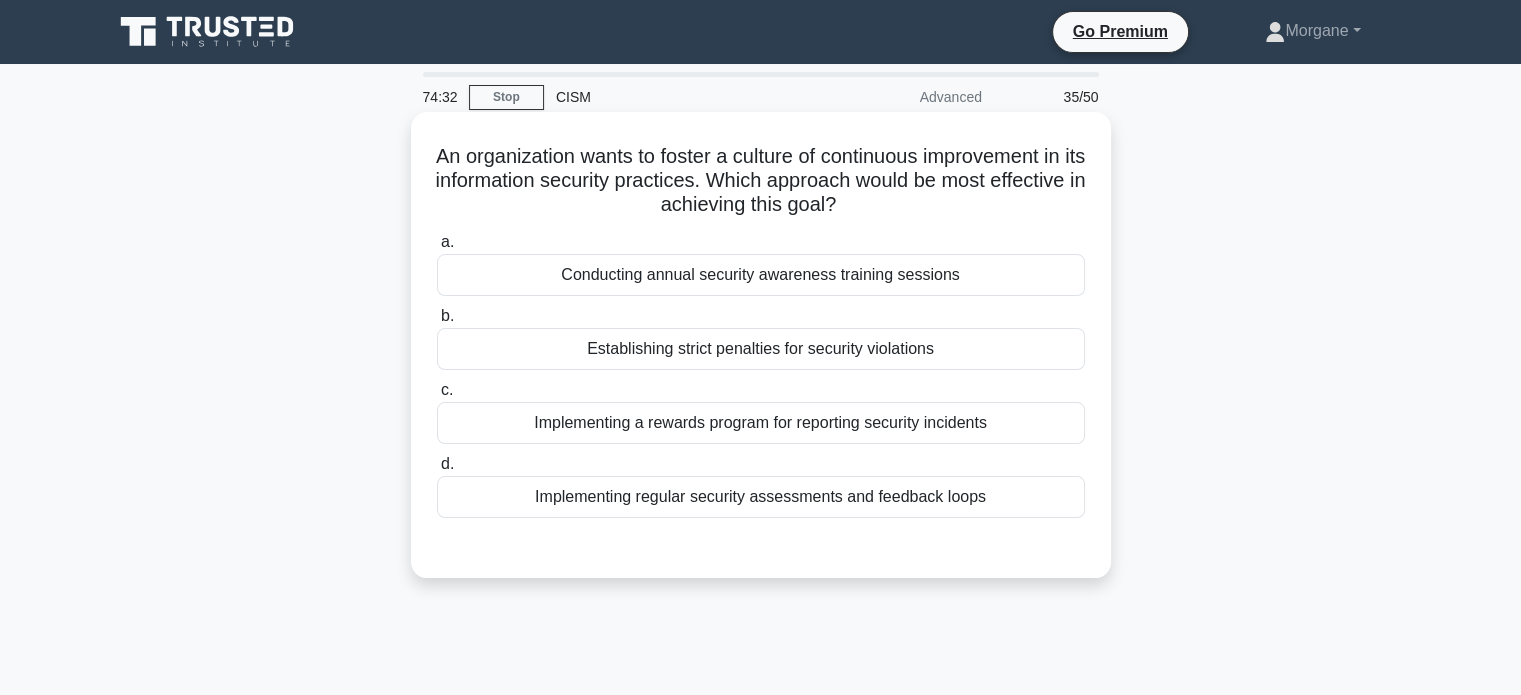 click on "Implementing regular security assessments and feedback loops" at bounding box center (761, 497) 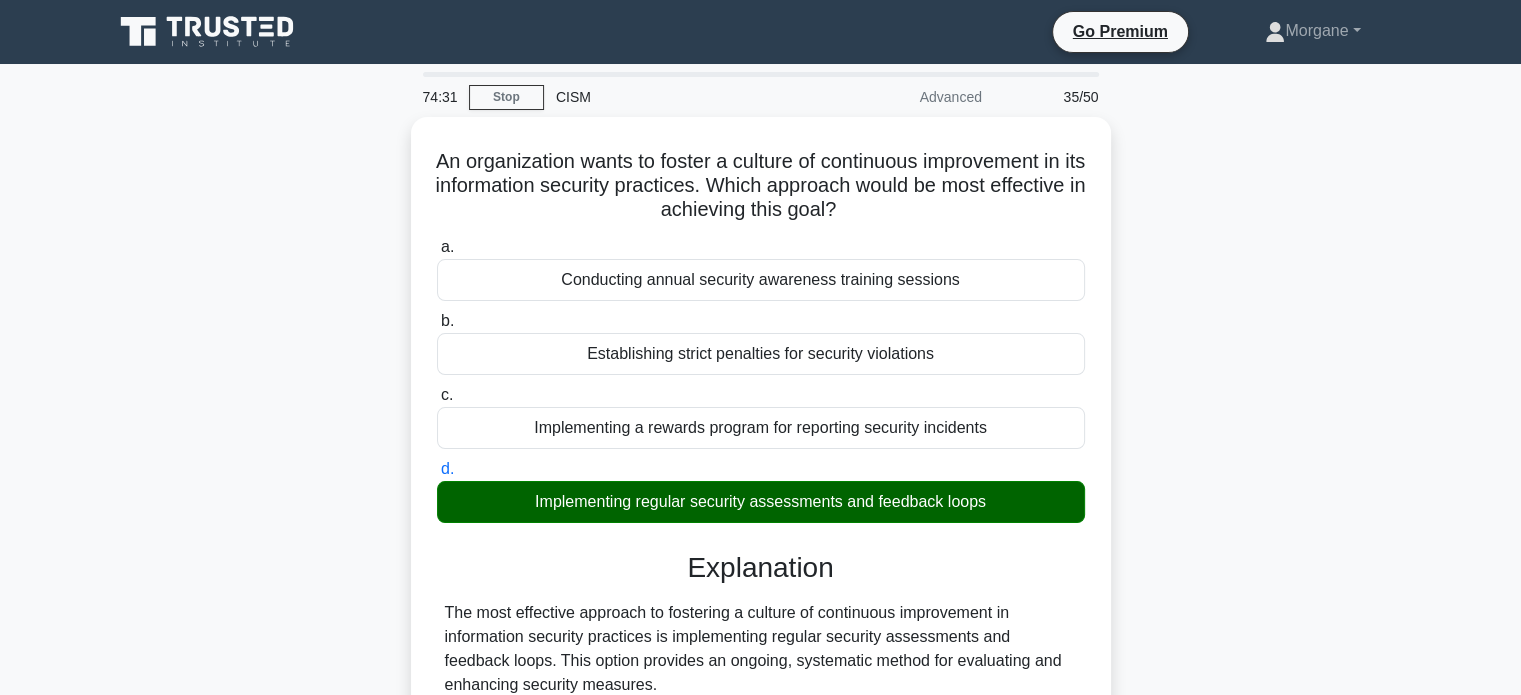 scroll, scrollTop: 656, scrollLeft: 0, axis: vertical 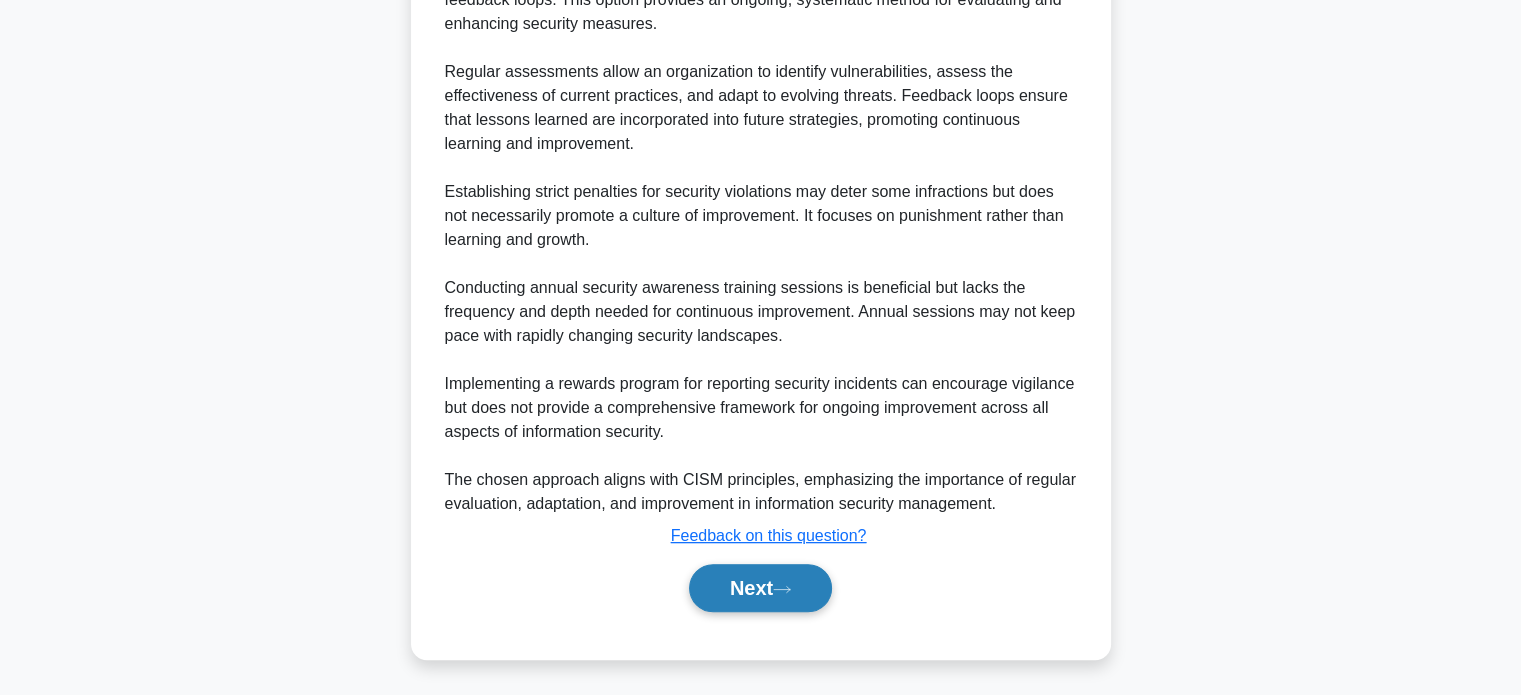 click on "Next" at bounding box center (760, 588) 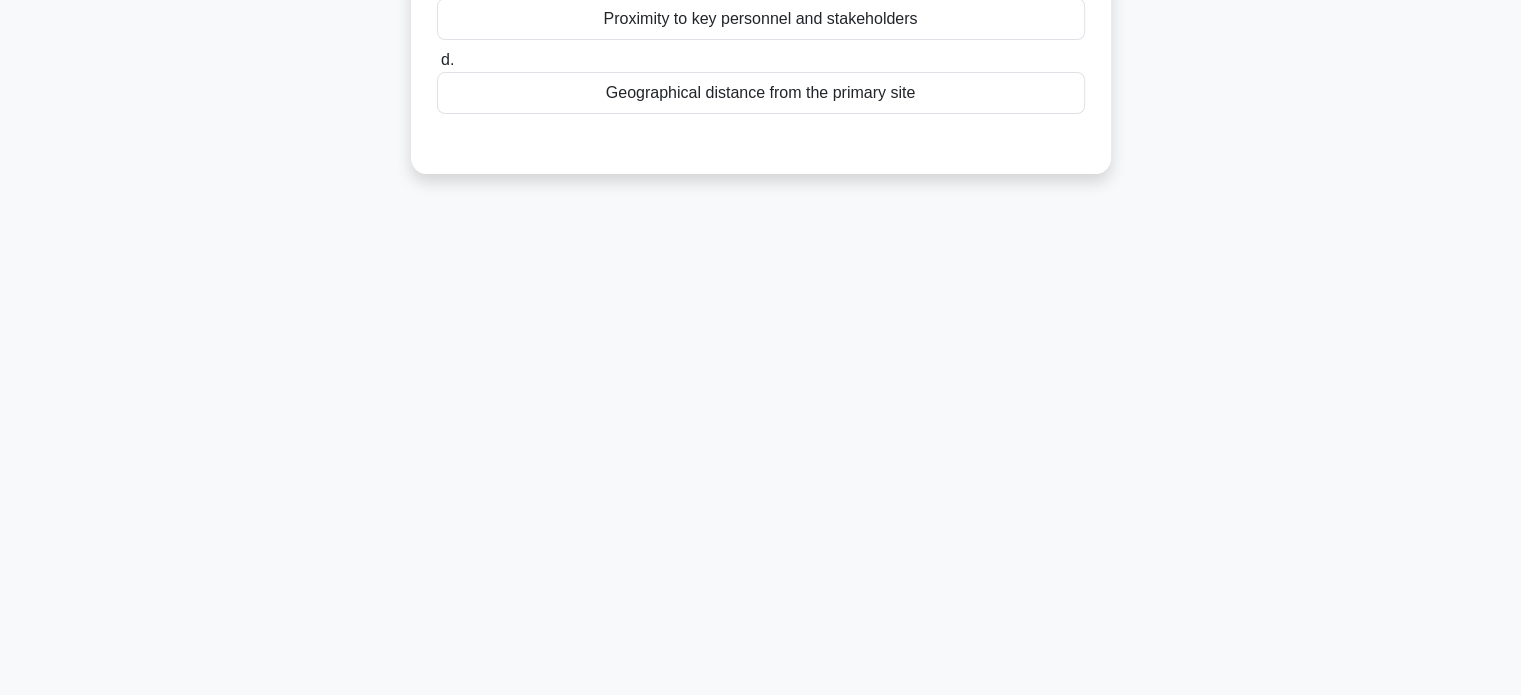 scroll, scrollTop: 0, scrollLeft: 0, axis: both 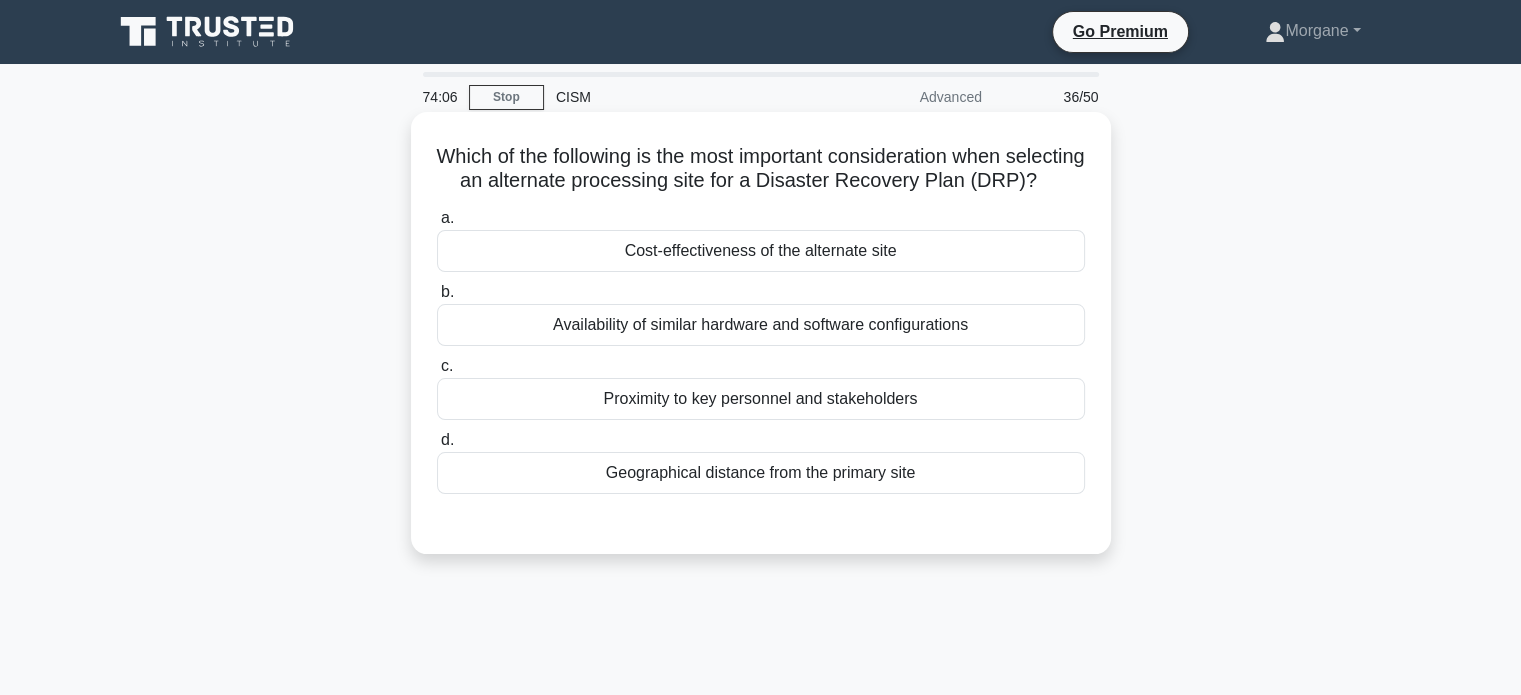 click on "Availability of similar hardware and software configurations" at bounding box center (761, 325) 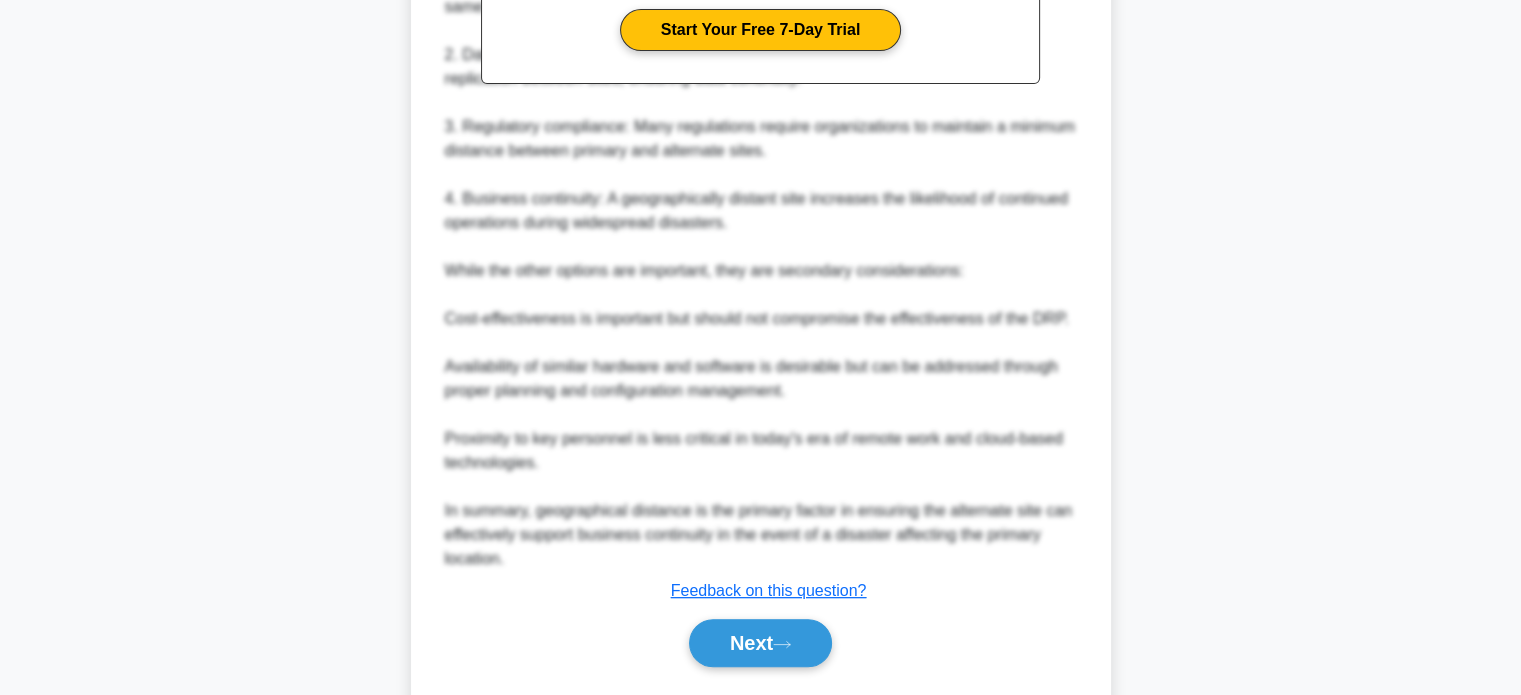 scroll, scrollTop: 778, scrollLeft: 0, axis: vertical 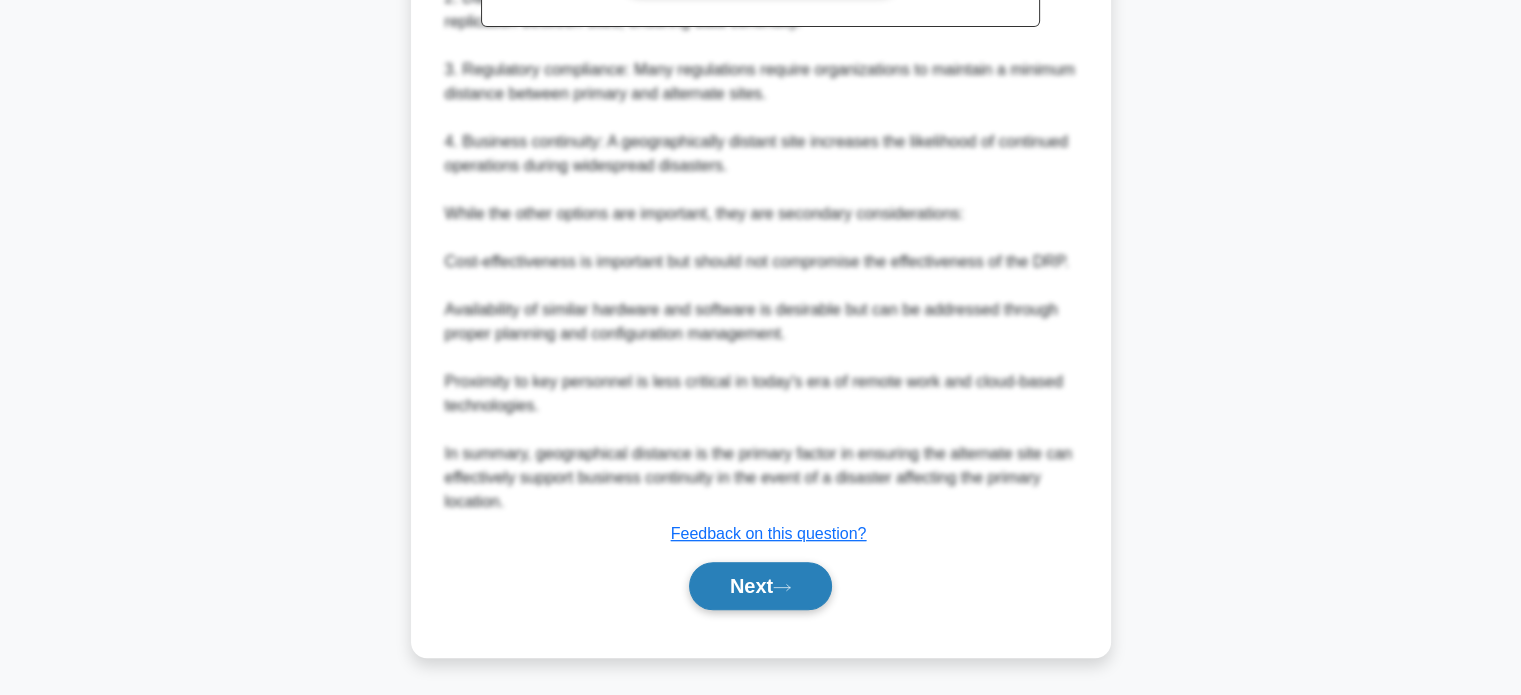 click on "Next" at bounding box center [760, 586] 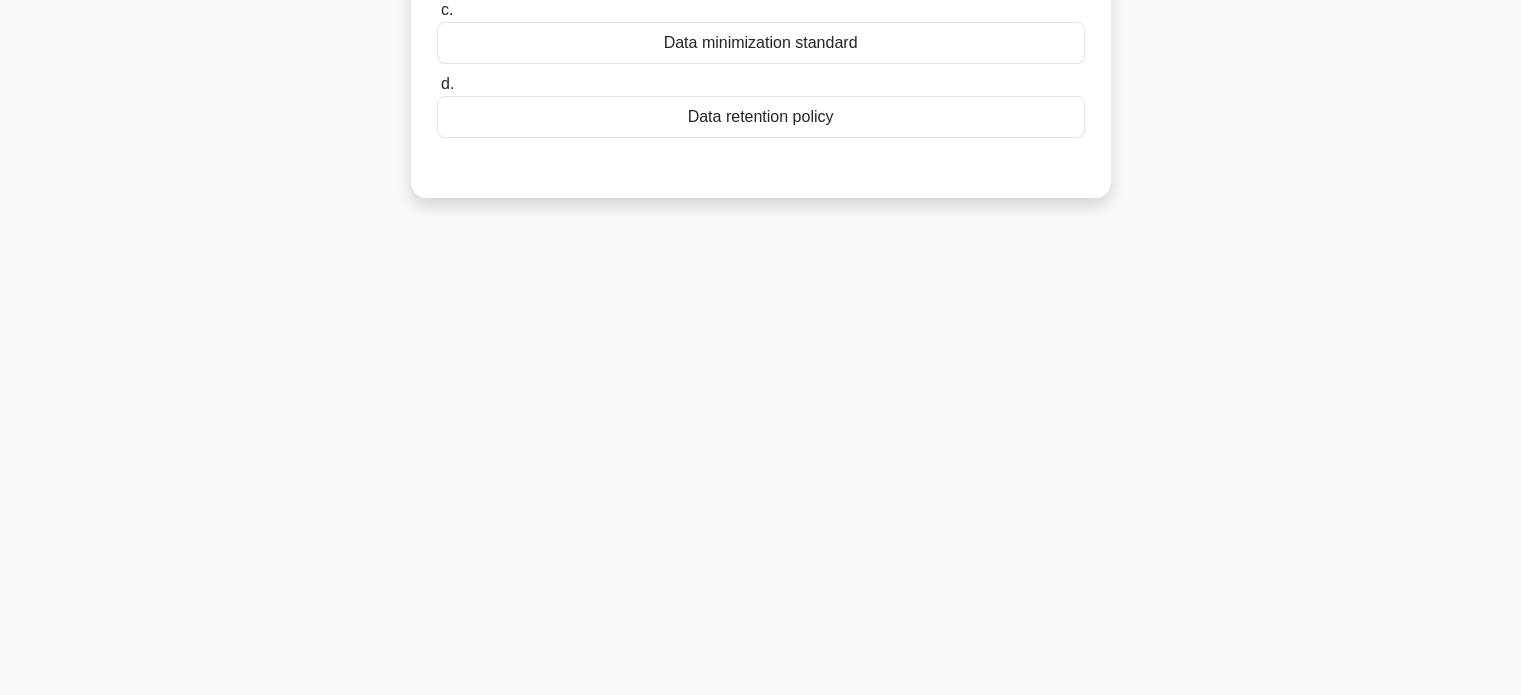 scroll, scrollTop: 0, scrollLeft: 0, axis: both 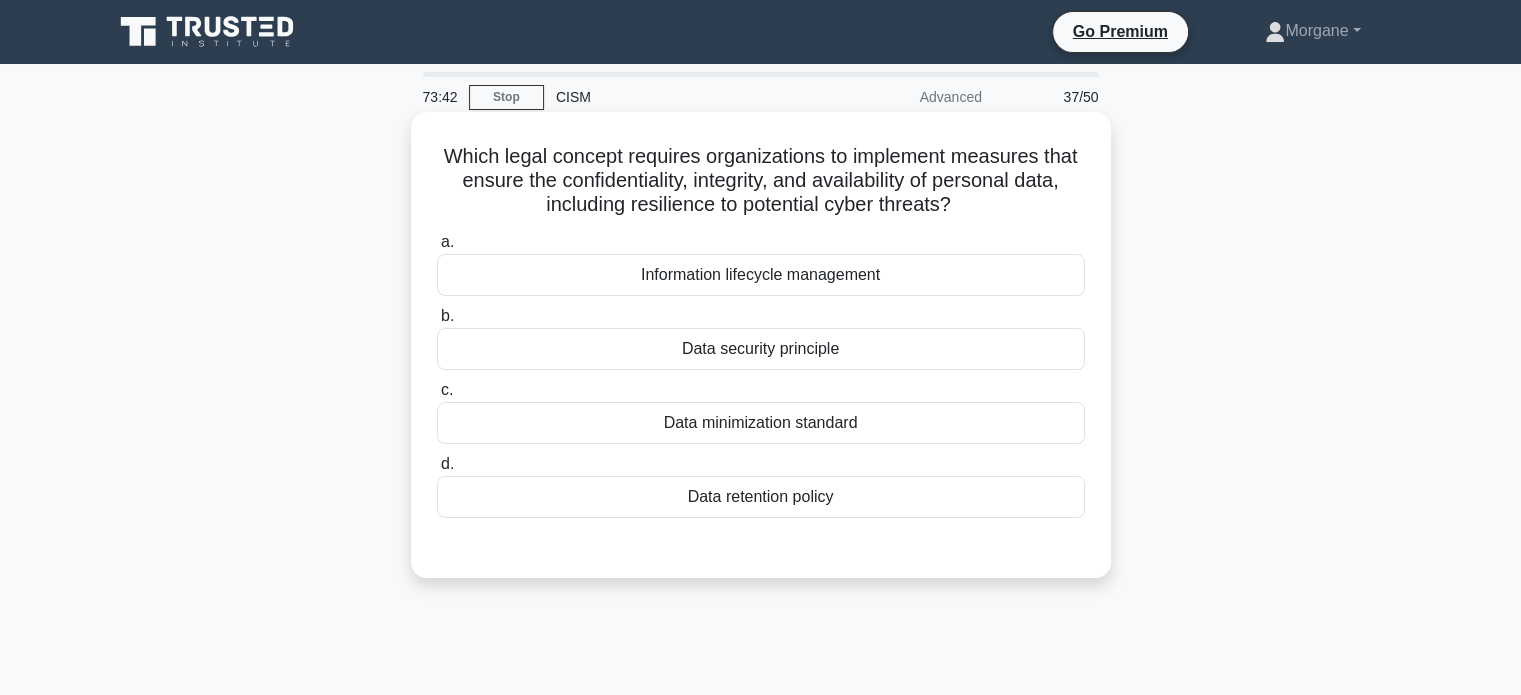 click on "Data security principle" at bounding box center (761, 349) 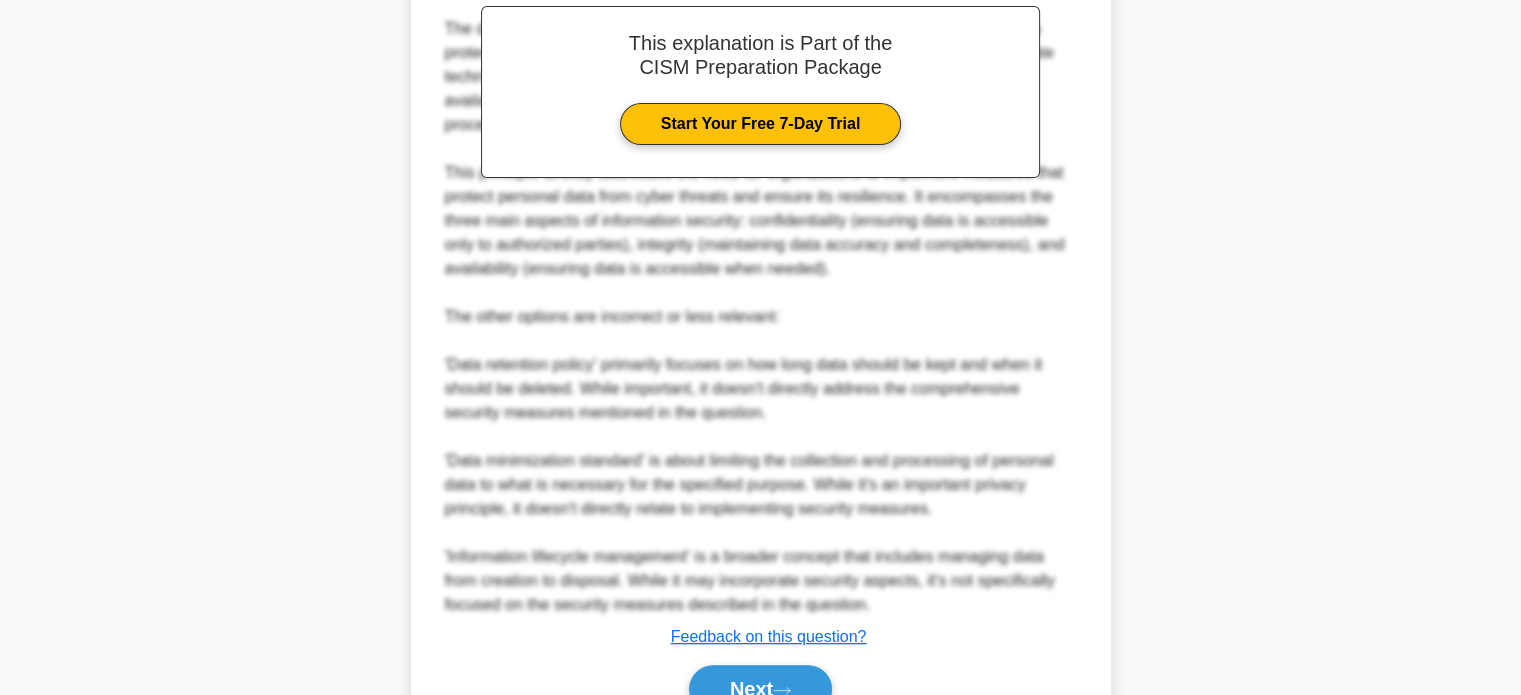 scroll, scrollTop: 728, scrollLeft: 0, axis: vertical 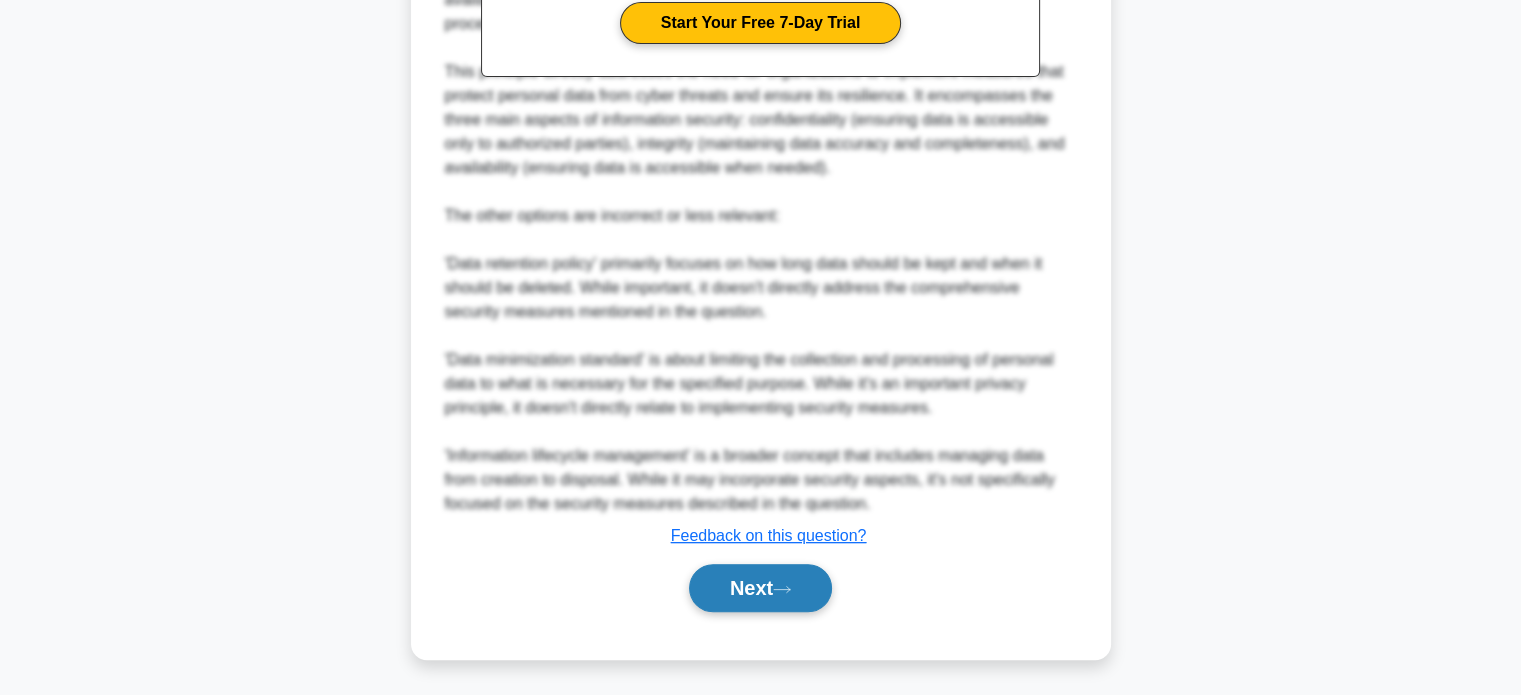 click on "Next" at bounding box center [760, 588] 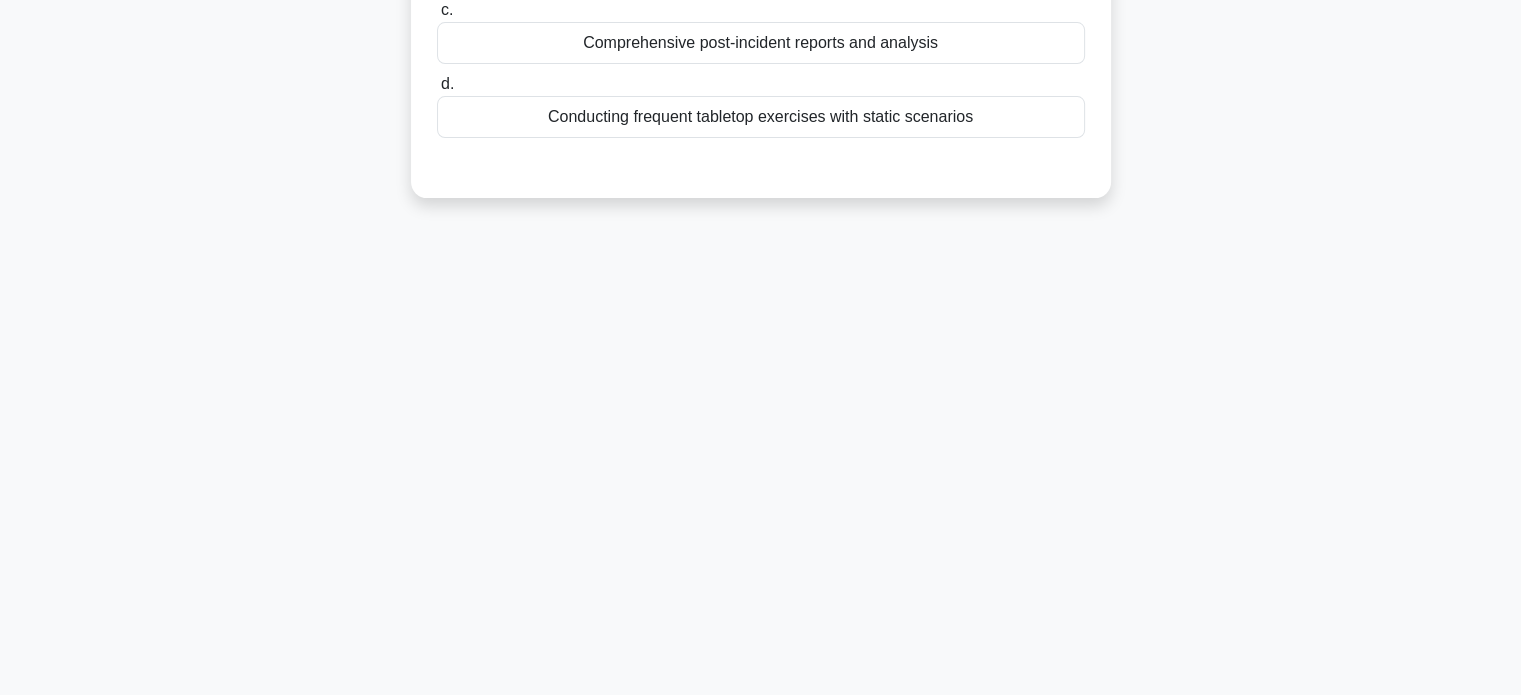 scroll, scrollTop: 0, scrollLeft: 0, axis: both 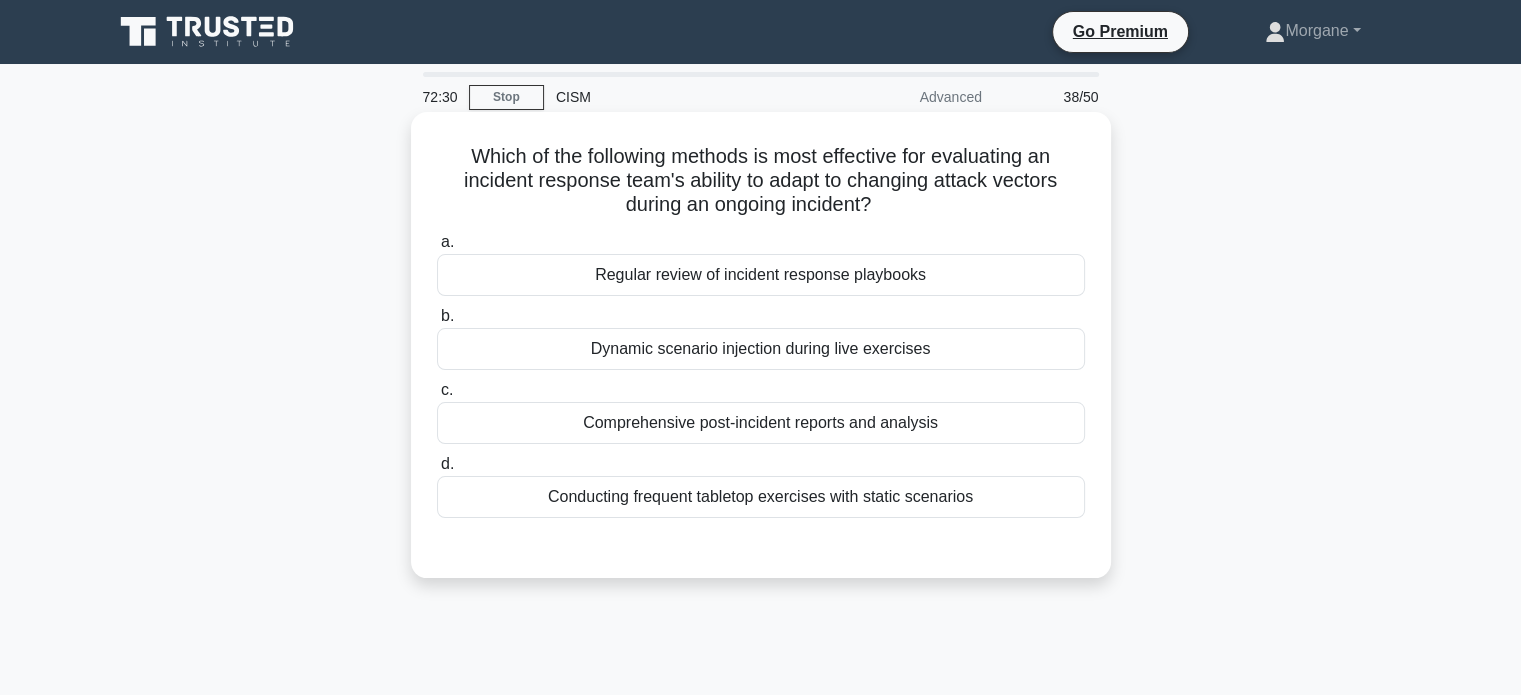 click on "Dynamic scenario injection during live exercises" at bounding box center (761, 349) 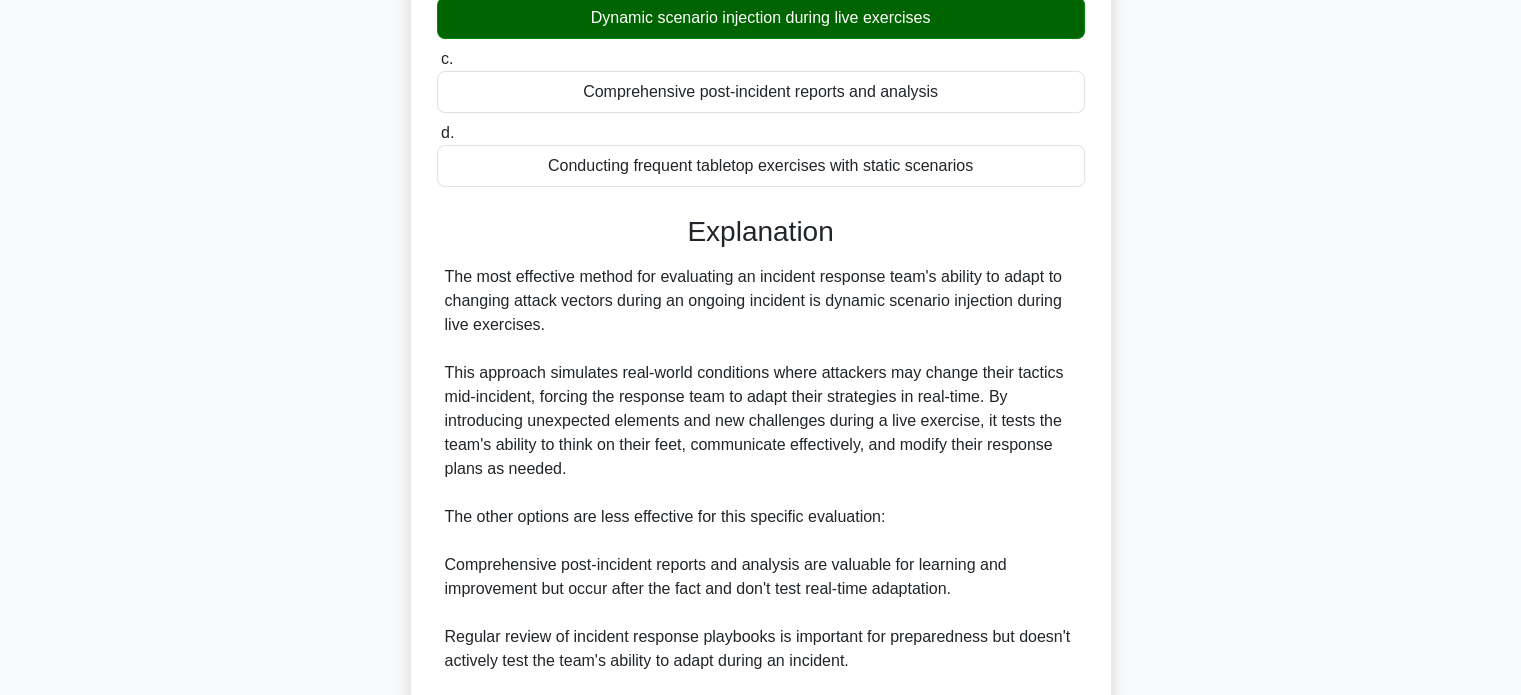 scroll, scrollTop: 560, scrollLeft: 0, axis: vertical 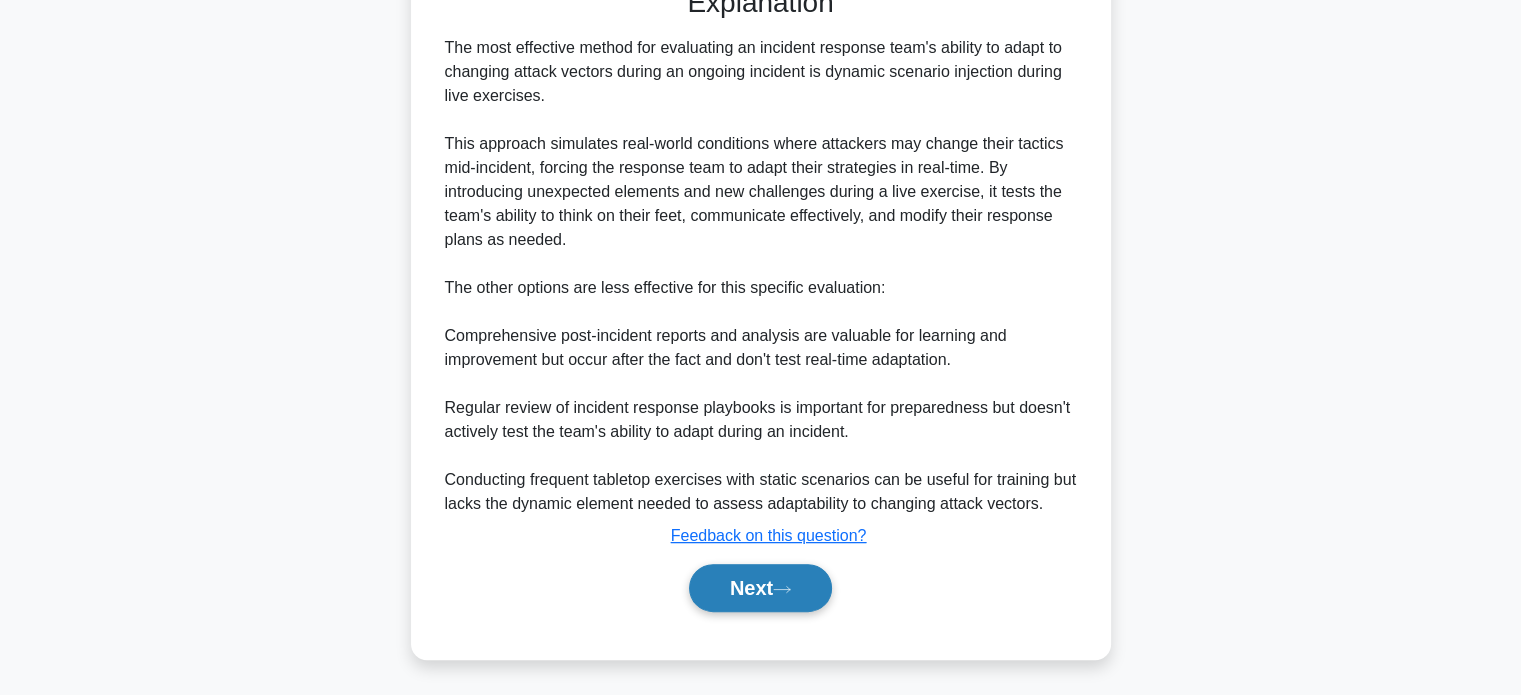 click on "Next" at bounding box center (760, 588) 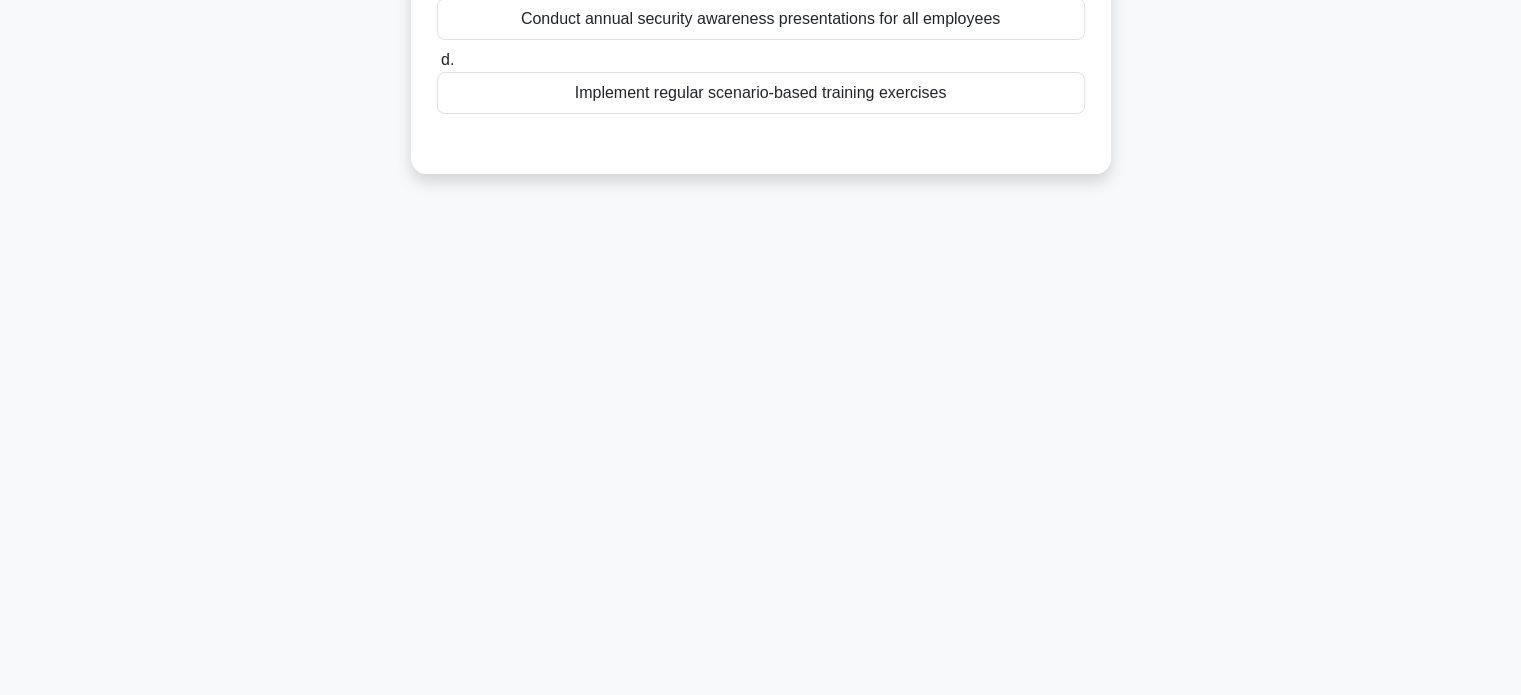 scroll, scrollTop: 0, scrollLeft: 0, axis: both 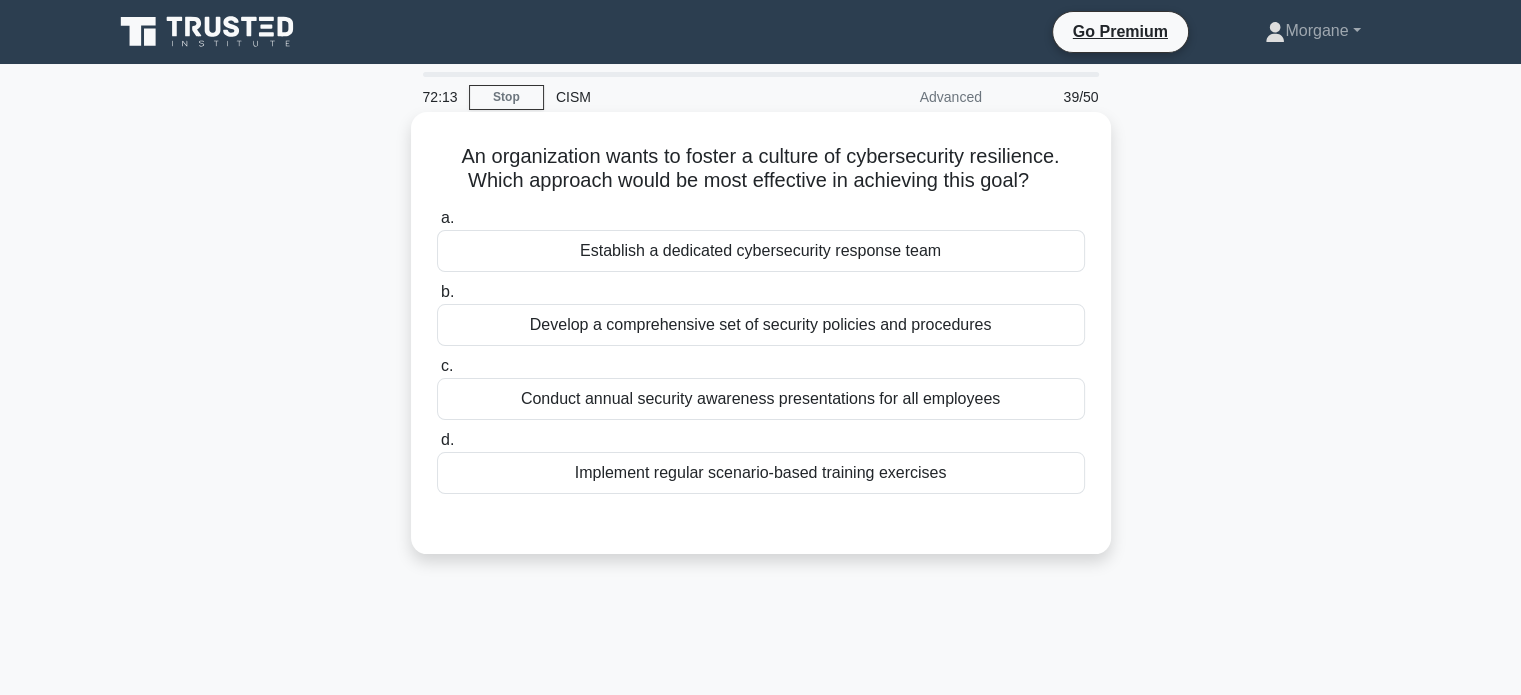 click on "Implement regular scenario-based training exercises" at bounding box center [761, 473] 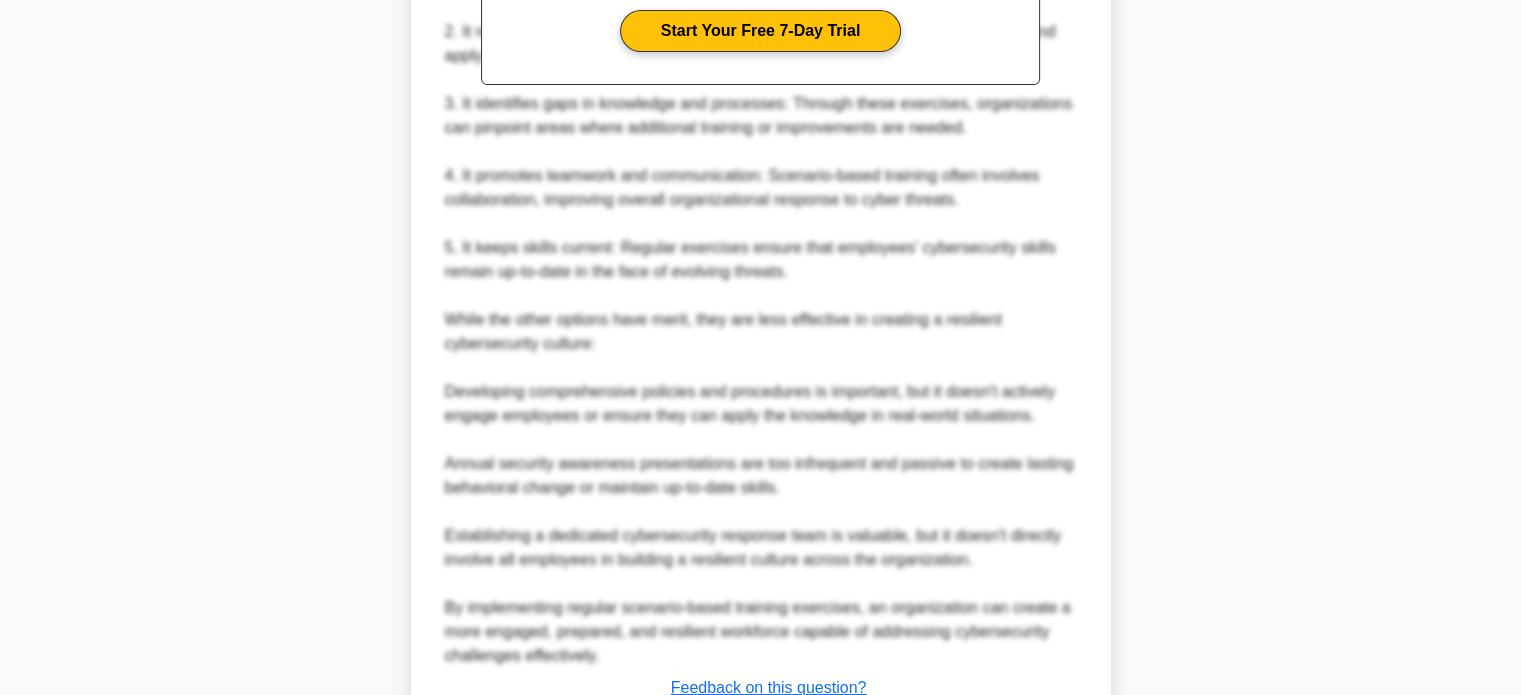 scroll, scrollTop: 848, scrollLeft: 0, axis: vertical 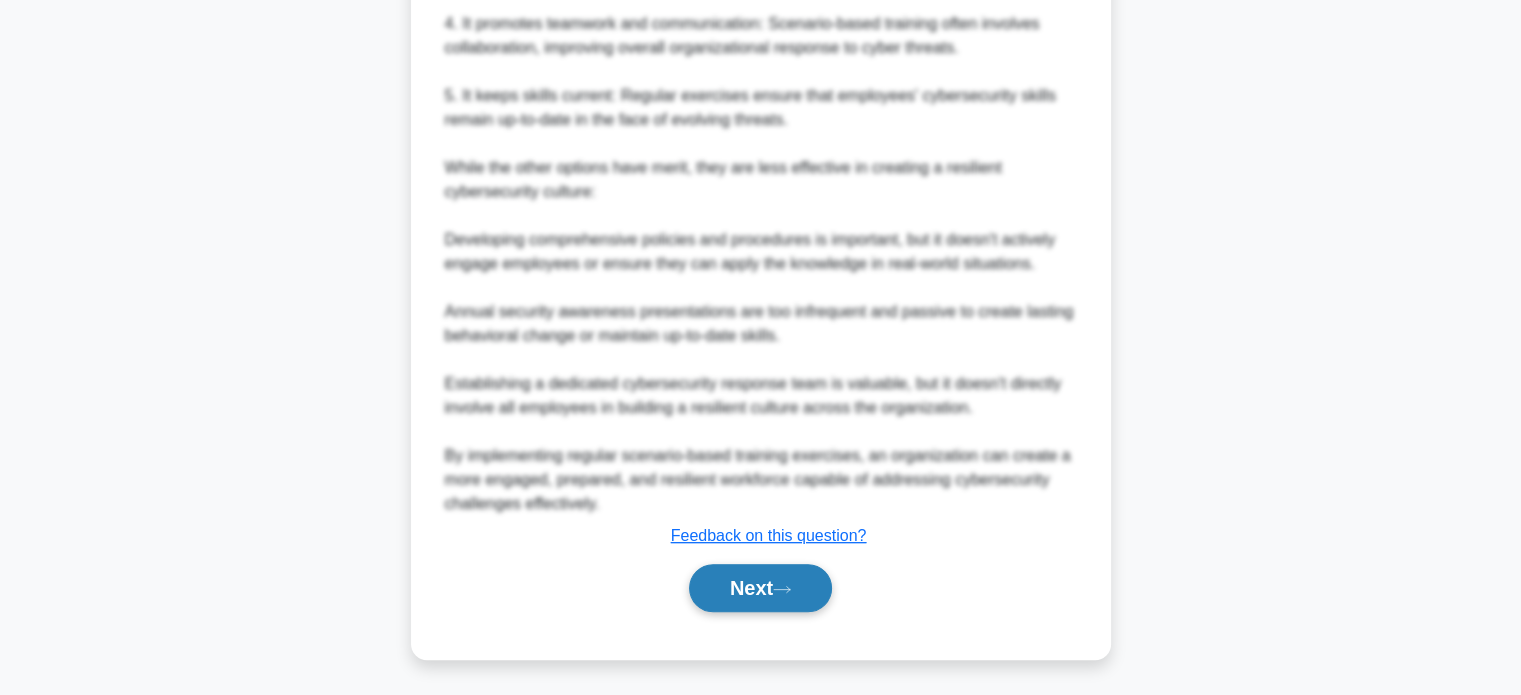click on "Next" at bounding box center [760, 588] 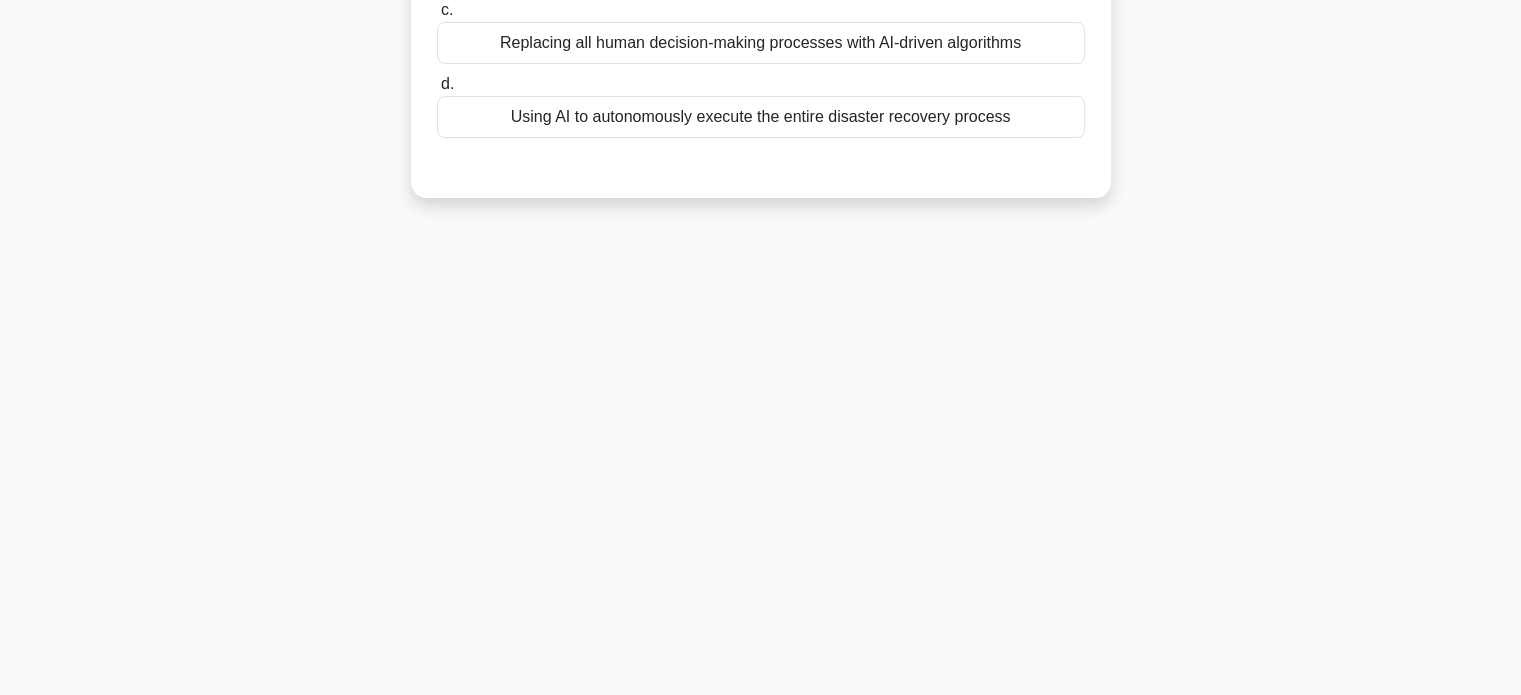 scroll, scrollTop: 0, scrollLeft: 0, axis: both 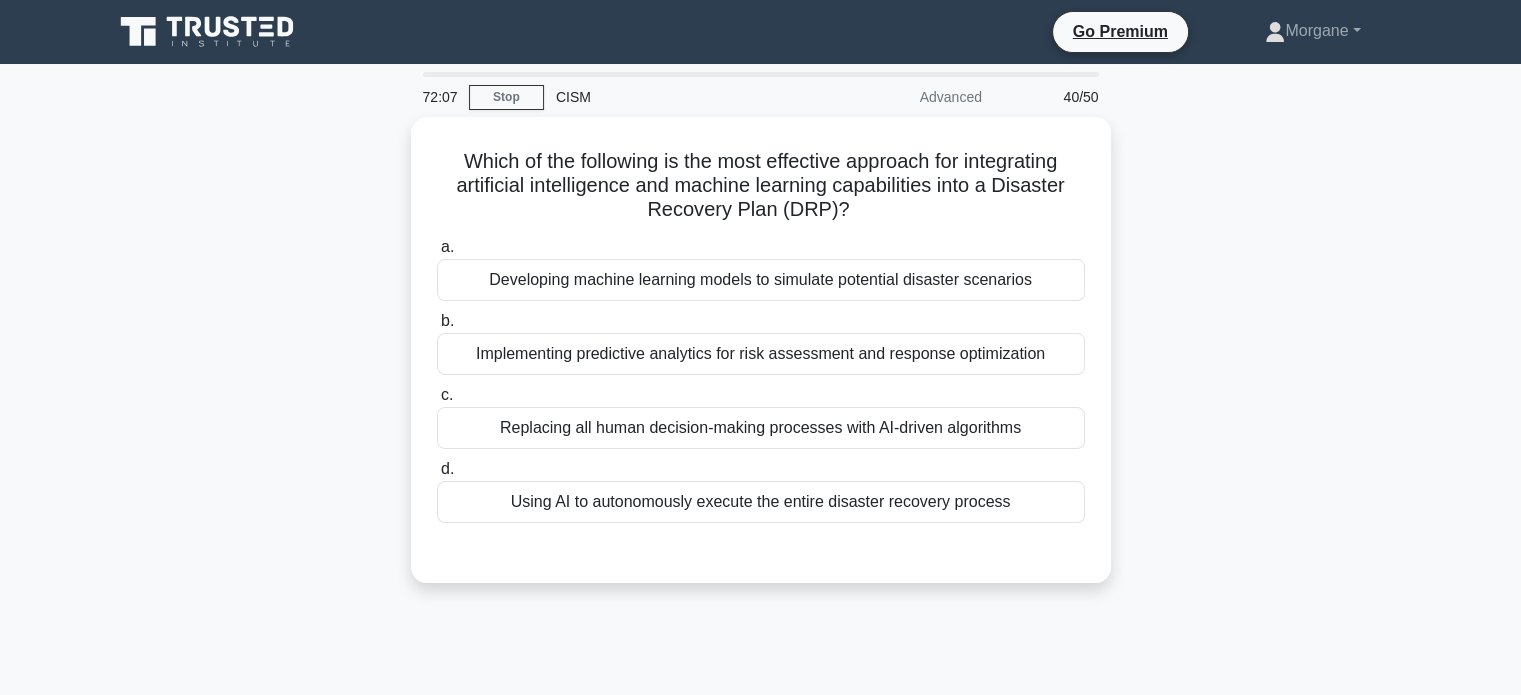 click on "Which of the following is the most effective approach for integrating artificial intelligence and machine learning capabilities into a Disaster Recovery Plan (DRP)?
.spinner_0XTQ{transform-origin:center;animation:spinner_y6GP .75s linear infinite}@keyframes spinner_y6GP{100%{transform:rotate(360deg)}}
a.
Developing machine learning models to simulate potential disaster scenarios
b. c. d." at bounding box center (761, 362) 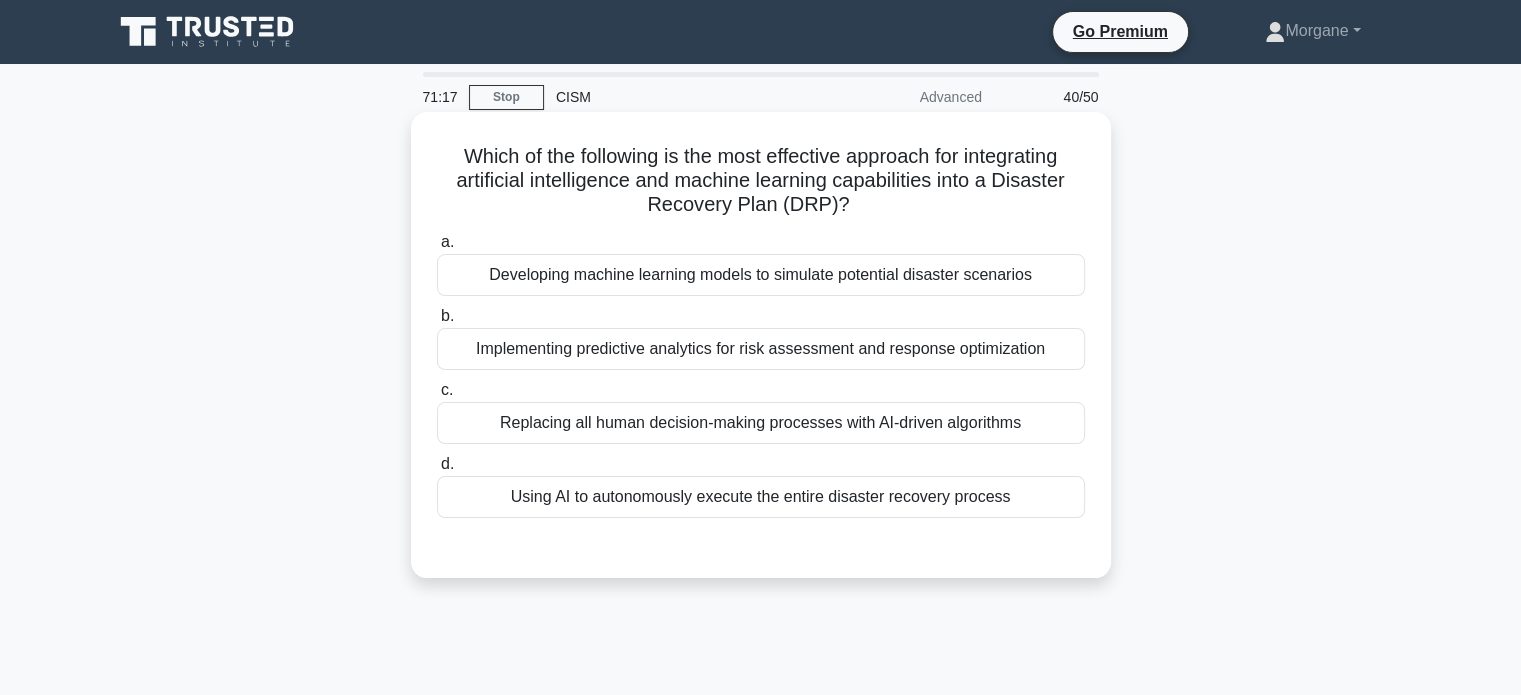 click on "Implementing predictive analytics for risk assessment and response optimization" at bounding box center (761, 349) 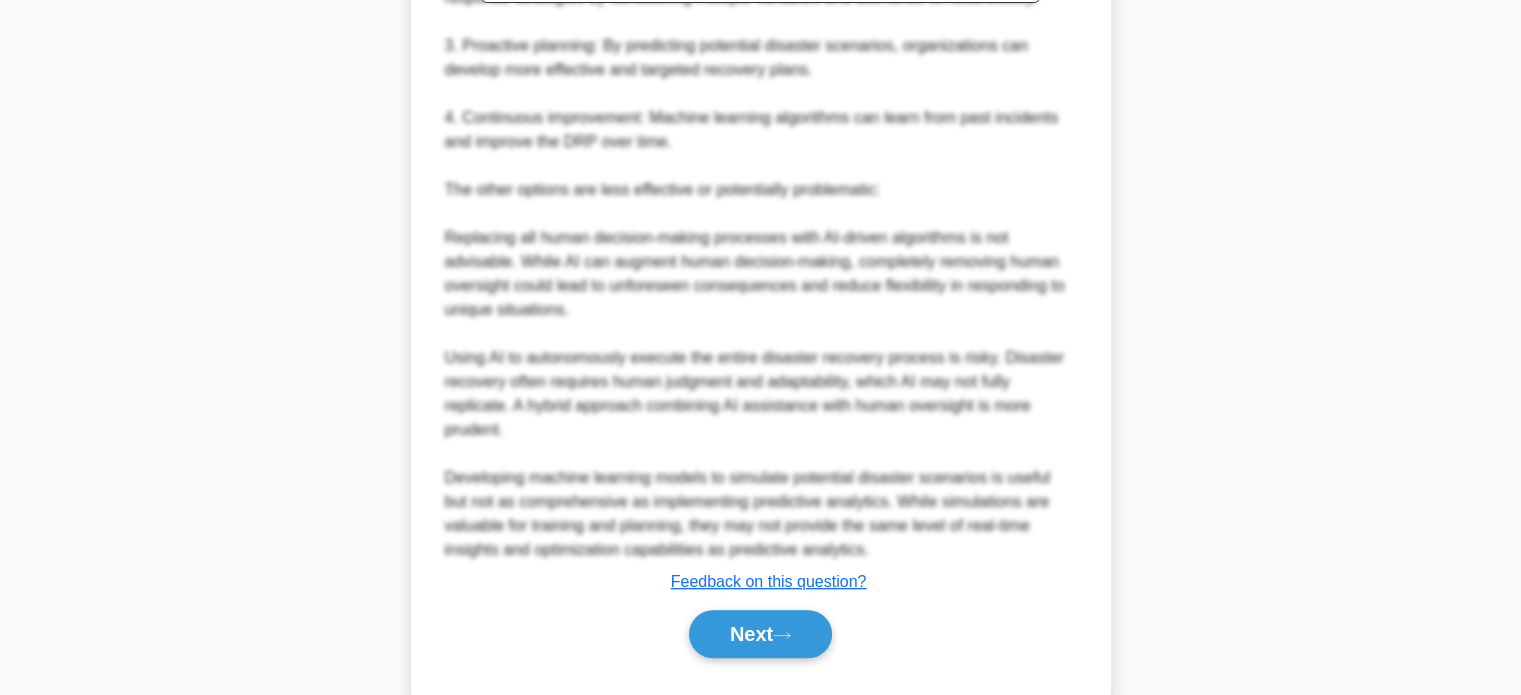 scroll, scrollTop: 844, scrollLeft: 0, axis: vertical 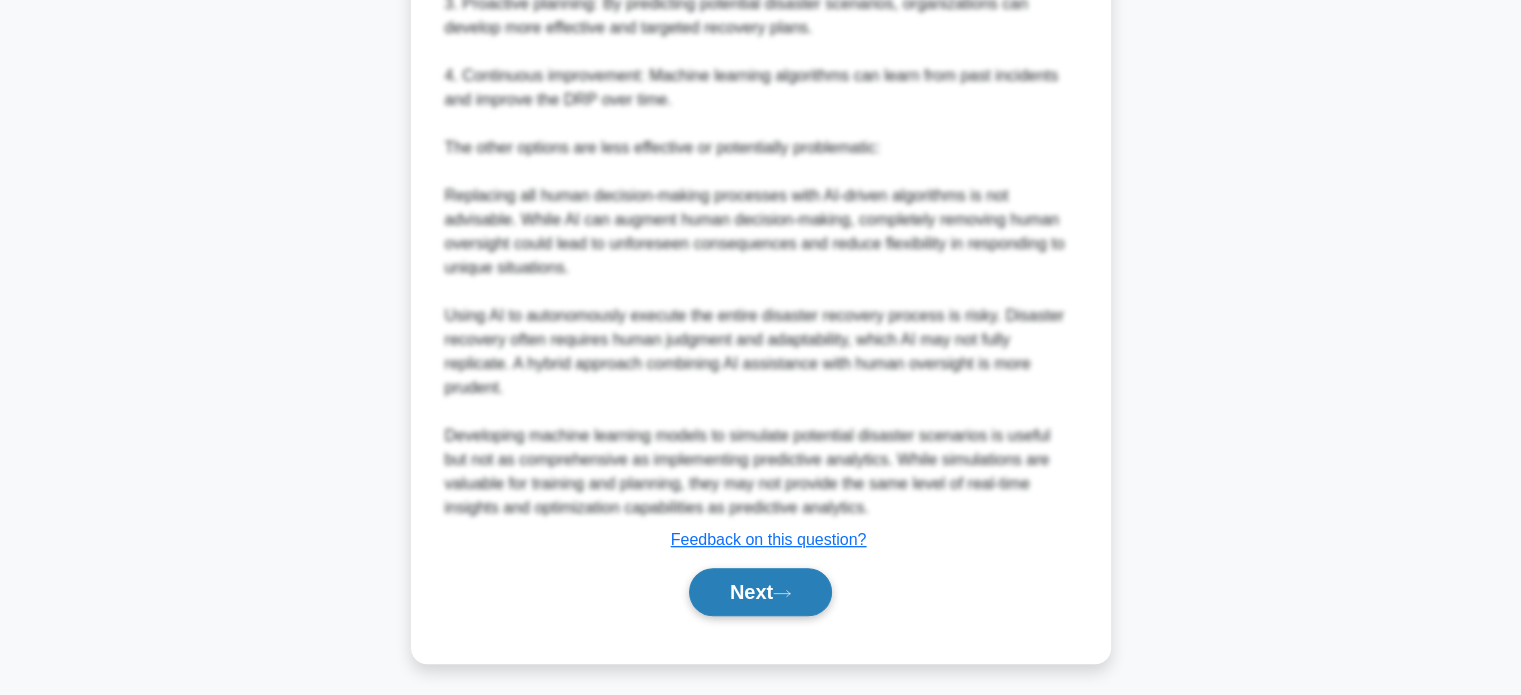 click on "Next" at bounding box center (760, 592) 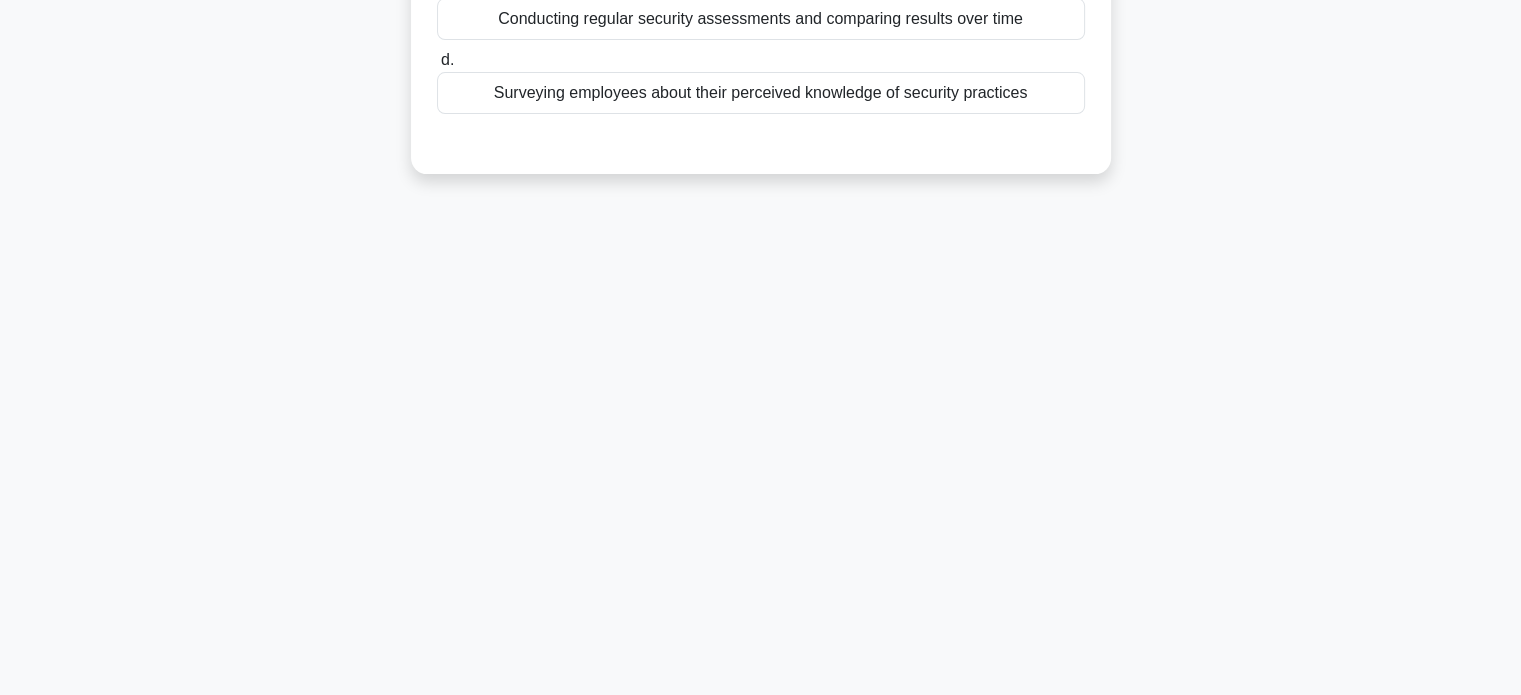 scroll, scrollTop: 0, scrollLeft: 0, axis: both 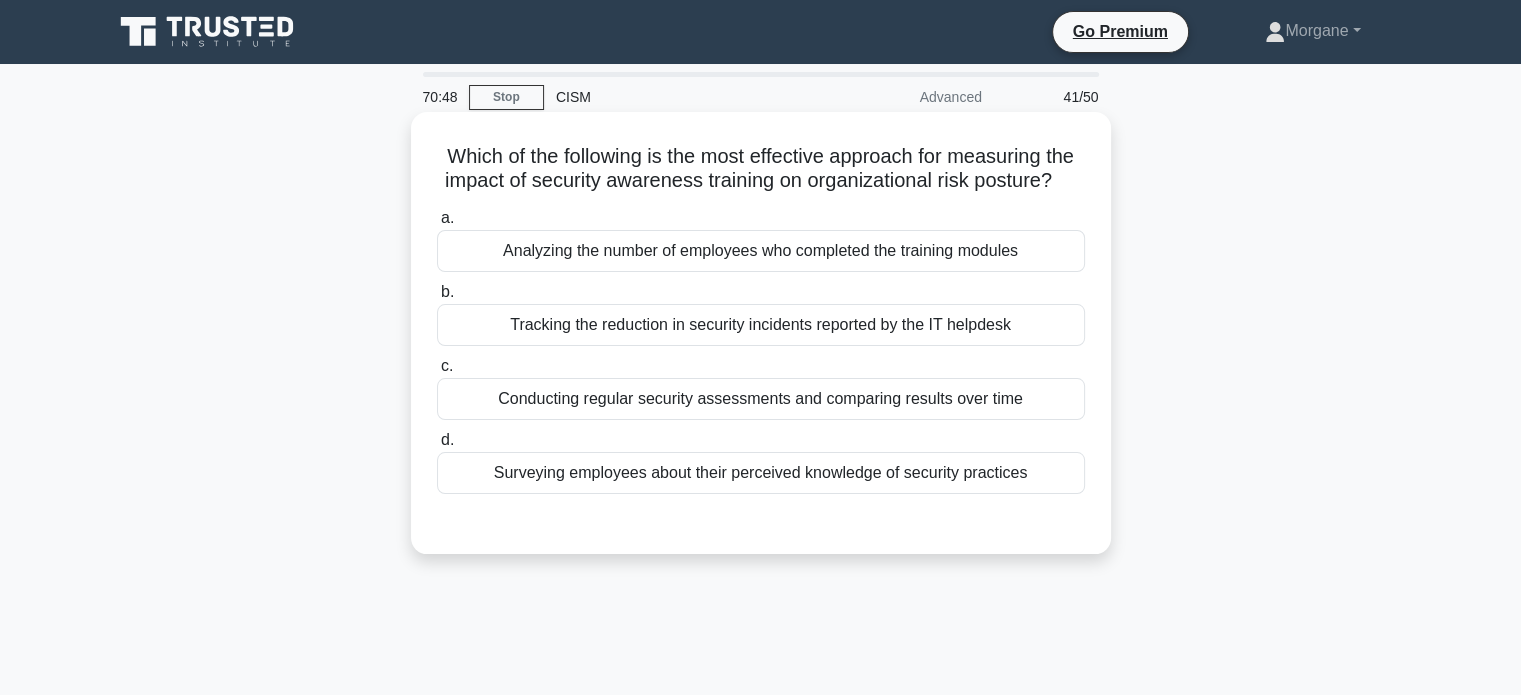 click on "Conducting regular security assessments and comparing results over time" at bounding box center (761, 399) 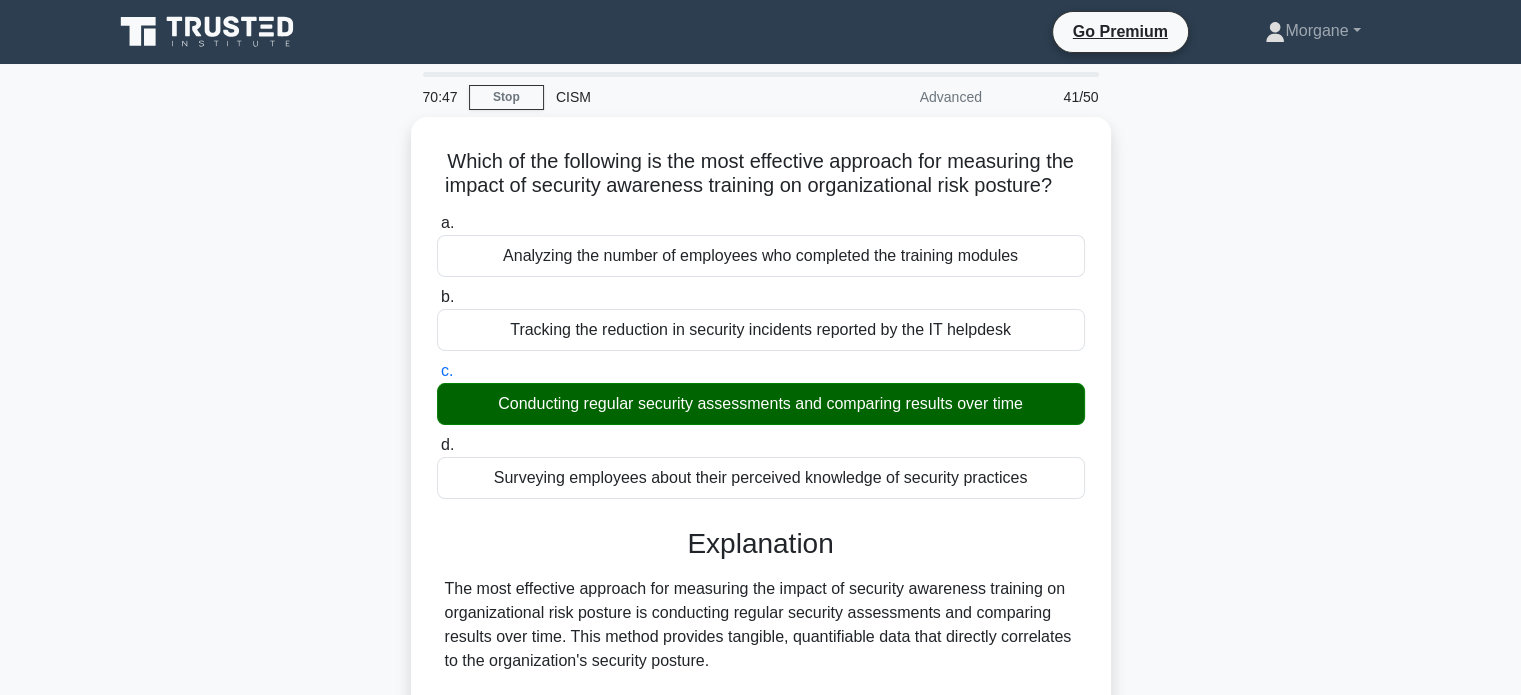 scroll, scrollTop: 608, scrollLeft: 0, axis: vertical 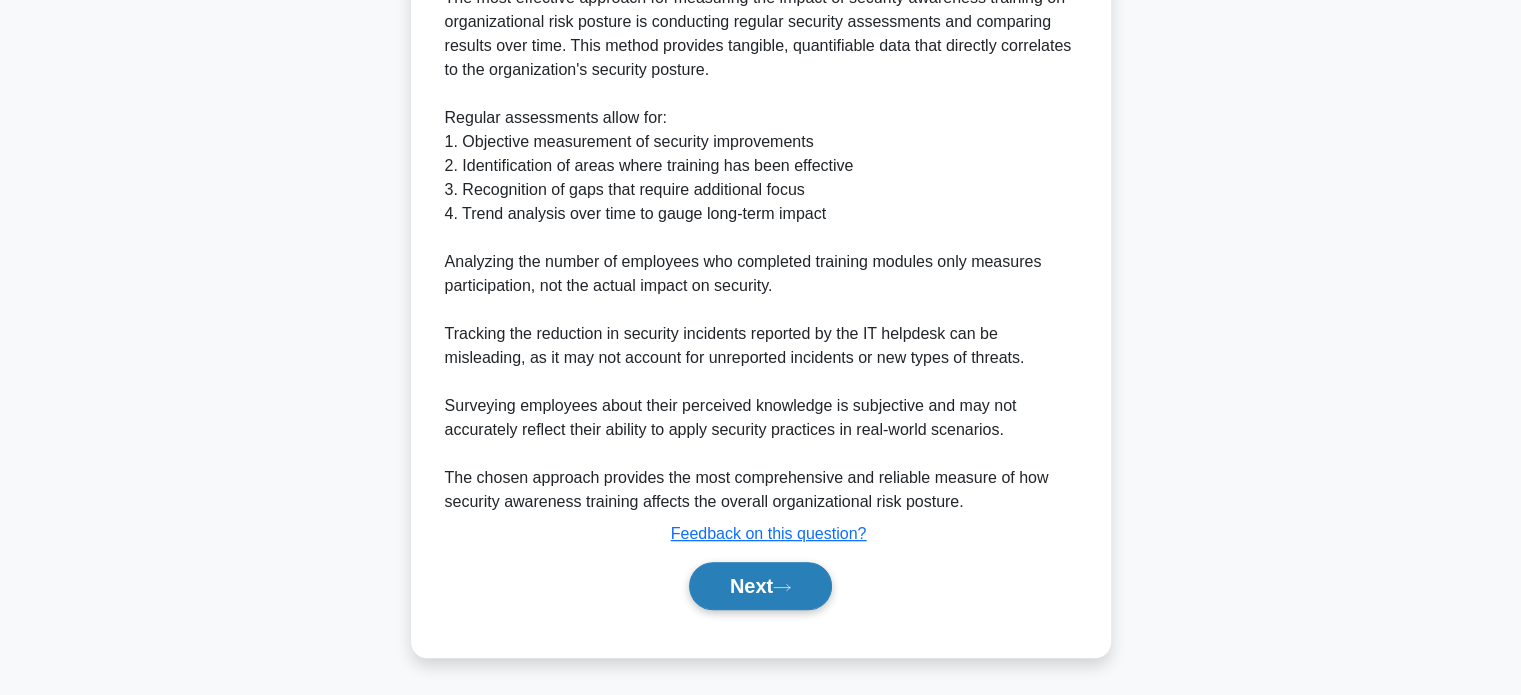 click on "Next" at bounding box center (760, 586) 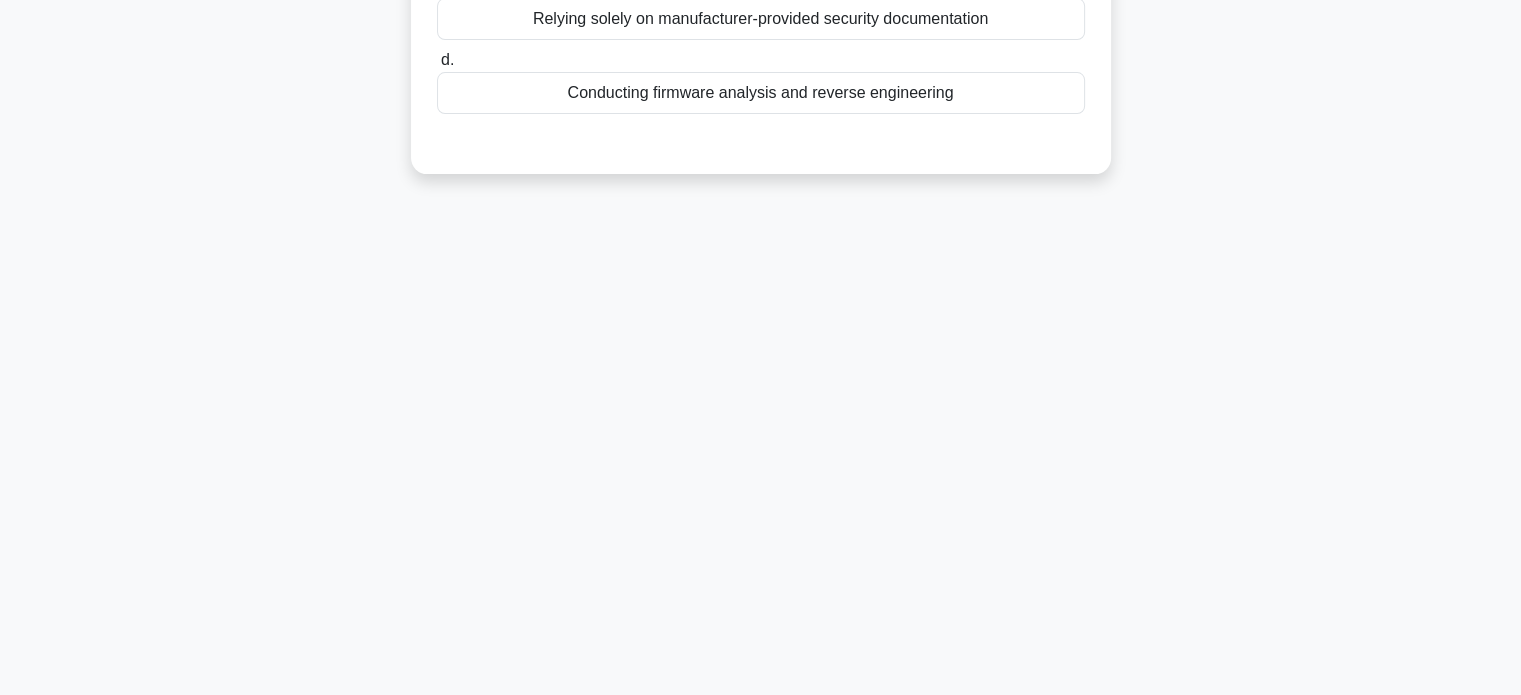 scroll, scrollTop: 0, scrollLeft: 0, axis: both 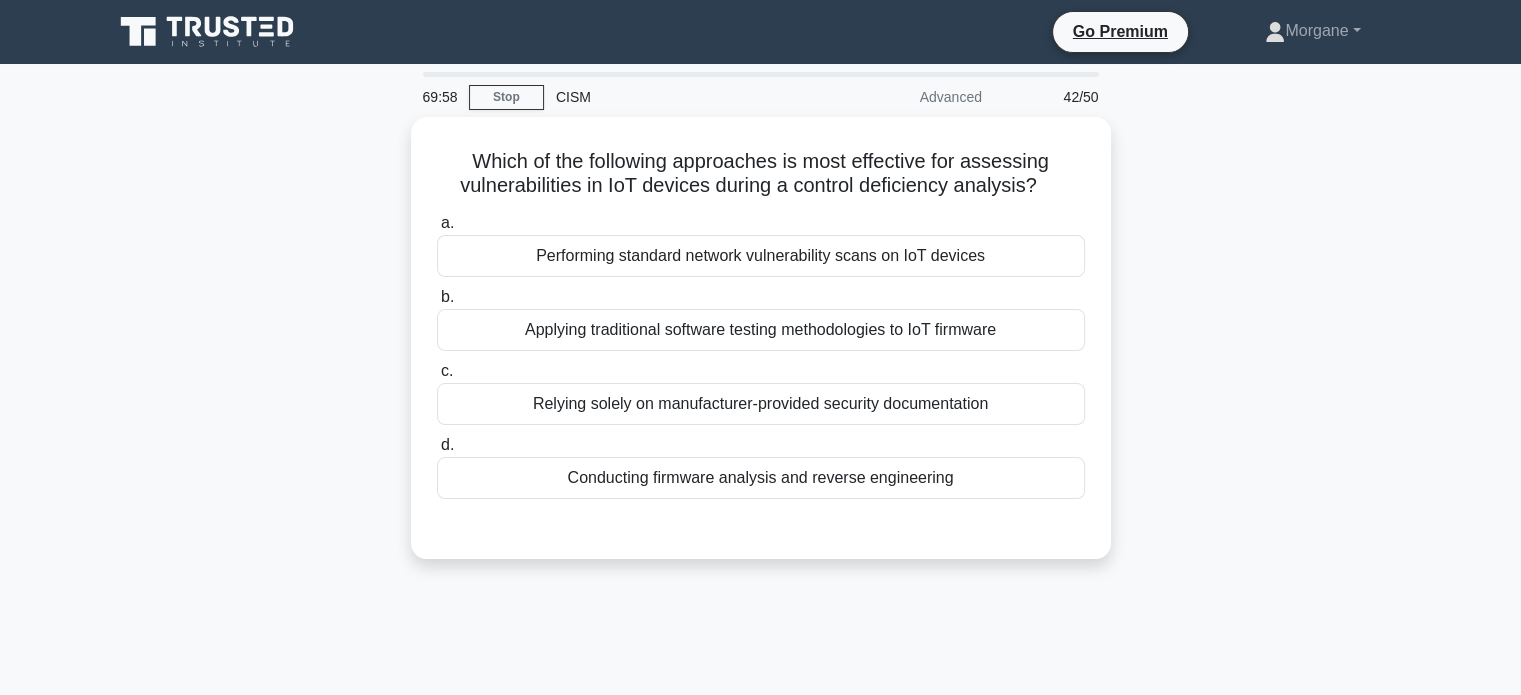 click on "Which of the following approaches is most effective for assessing vulnerabilities in IoT devices during a control deficiency analysis?
.spinner_0XTQ{transform-origin:center;animation:spinner_y6GP .75s linear infinite}@keyframes spinner_y6GP{100%{transform:rotate(360deg)}}
a.
Performing standard network vulnerability scans on IoT devices
b. c." at bounding box center (761, 350) 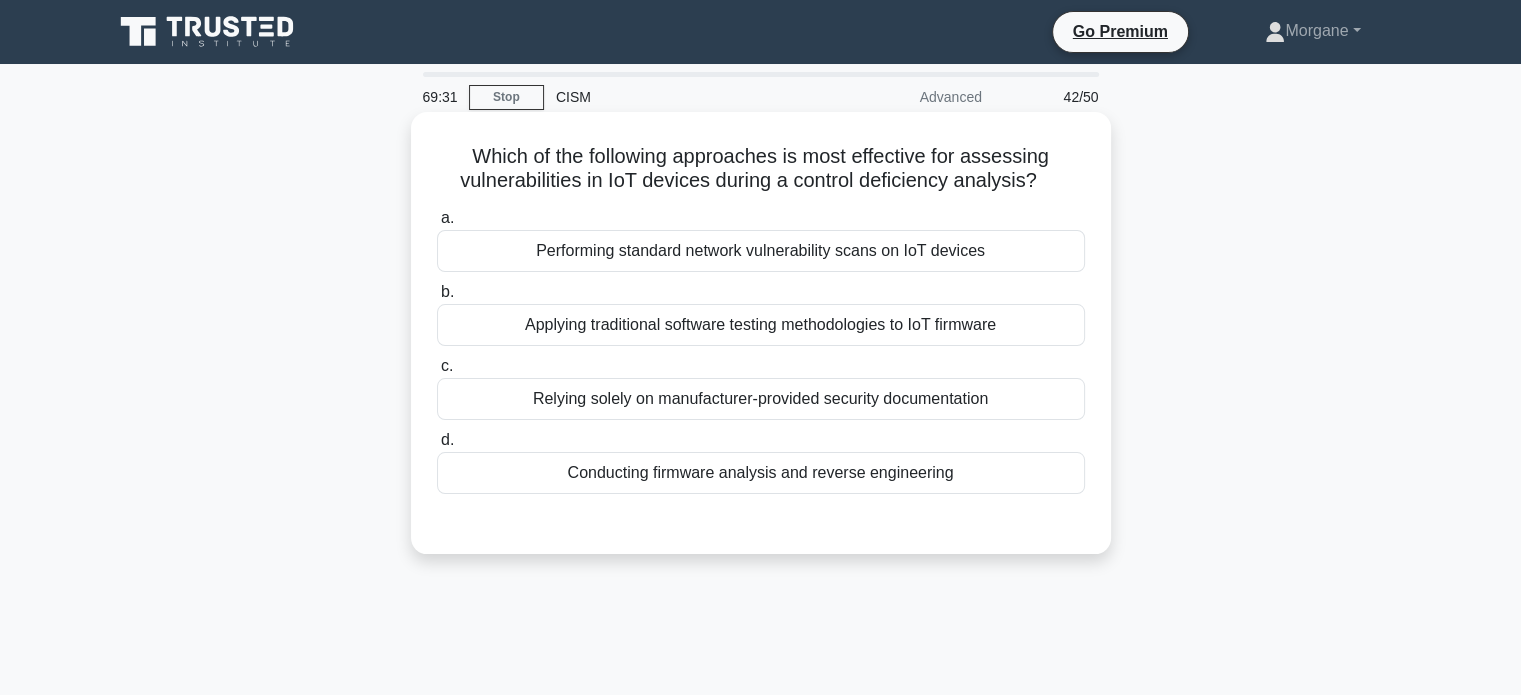 click on "Performing standard network vulnerability scans on IoT devices" at bounding box center [761, 251] 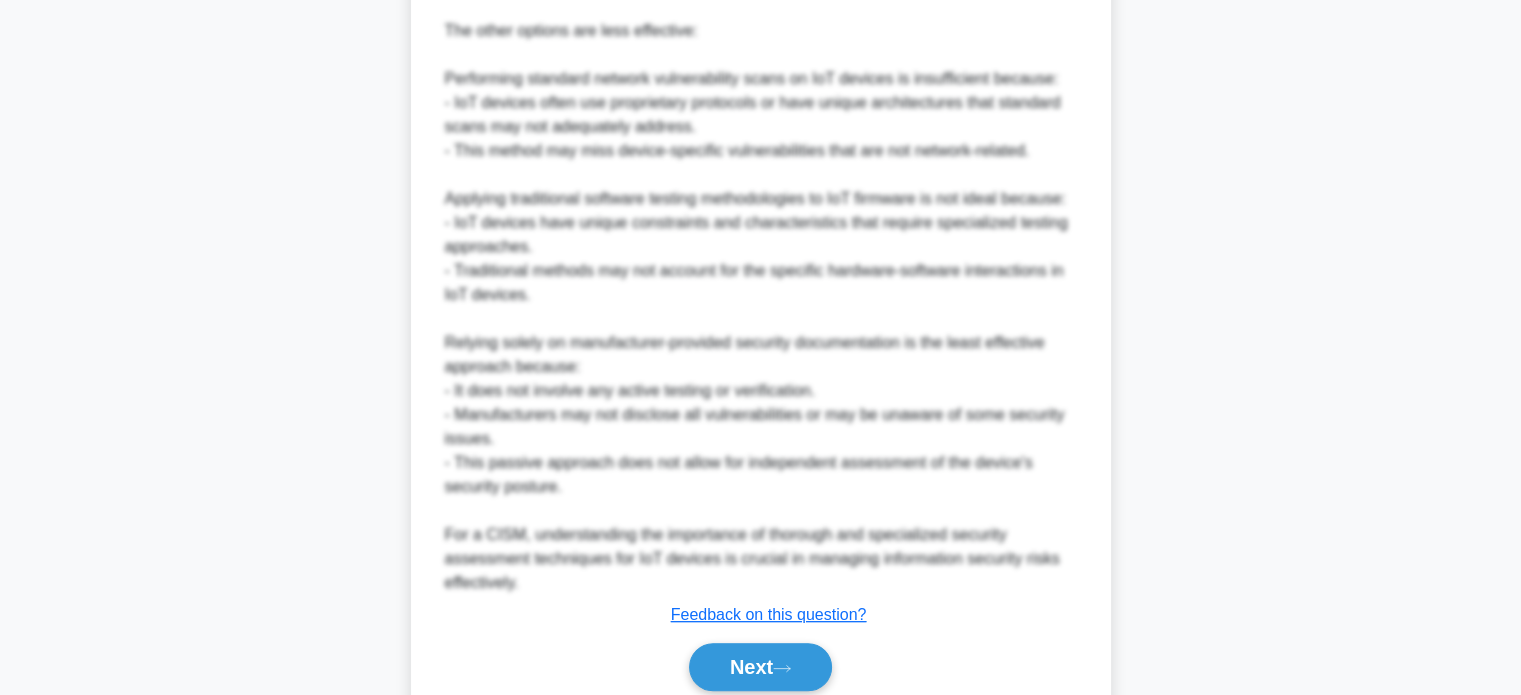 scroll, scrollTop: 874, scrollLeft: 0, axis: vertical 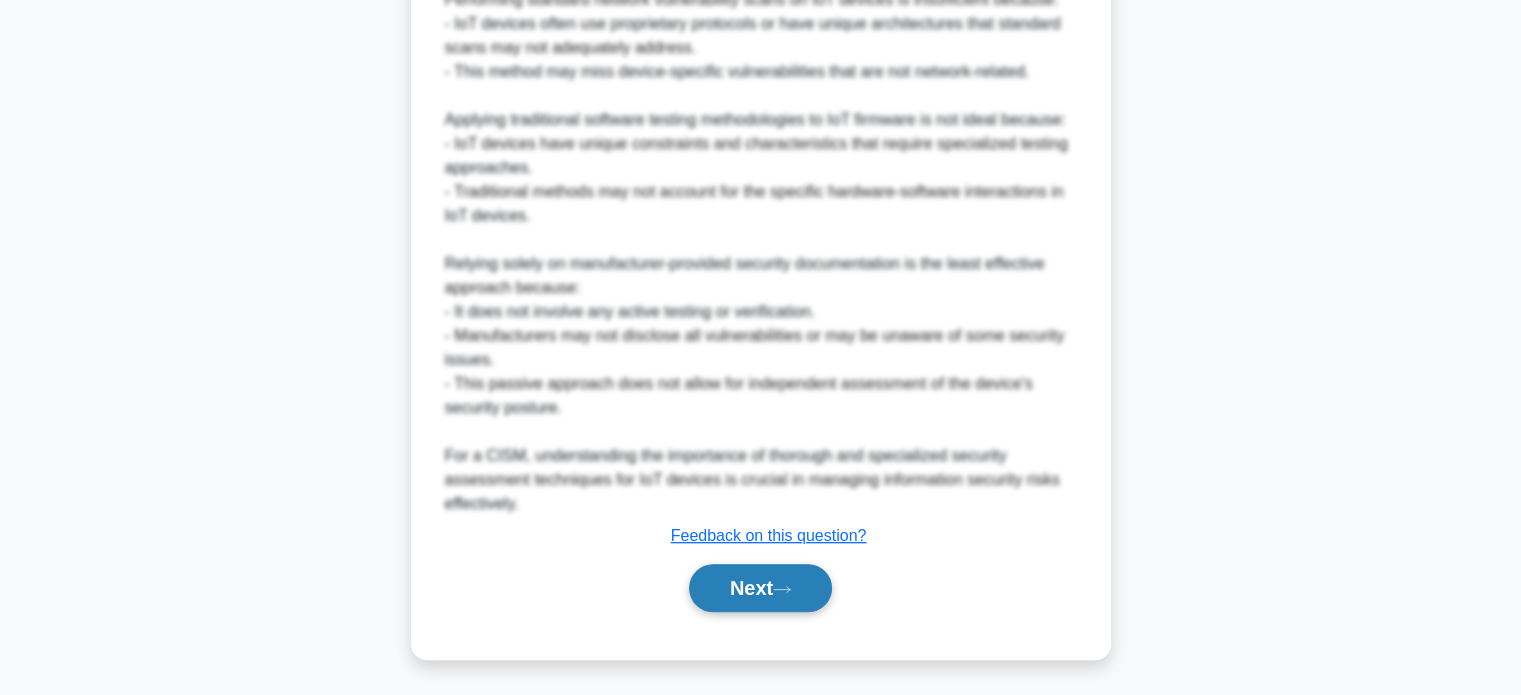 click on "Next" at bounding box center (760, 588) 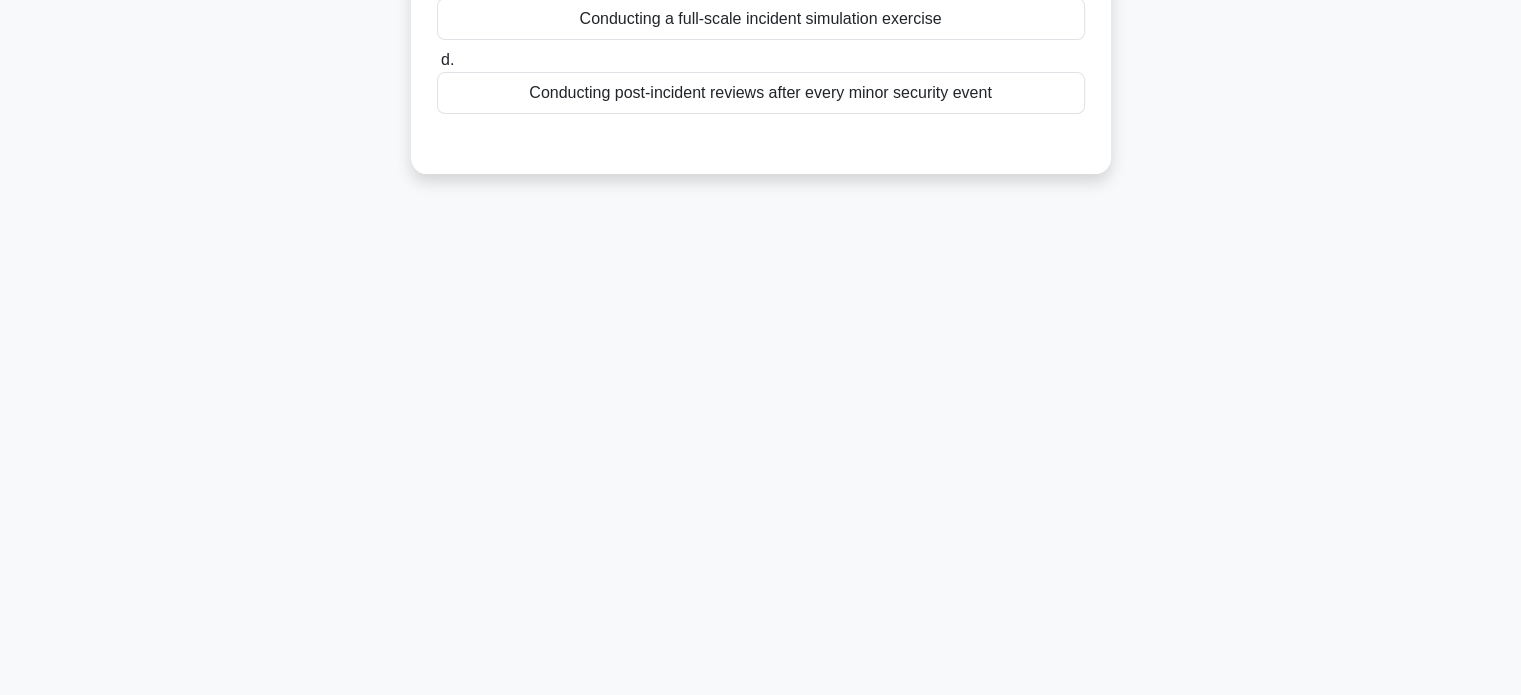 scroll, scrollTop: 0, scrollLeft: 0, axis: both 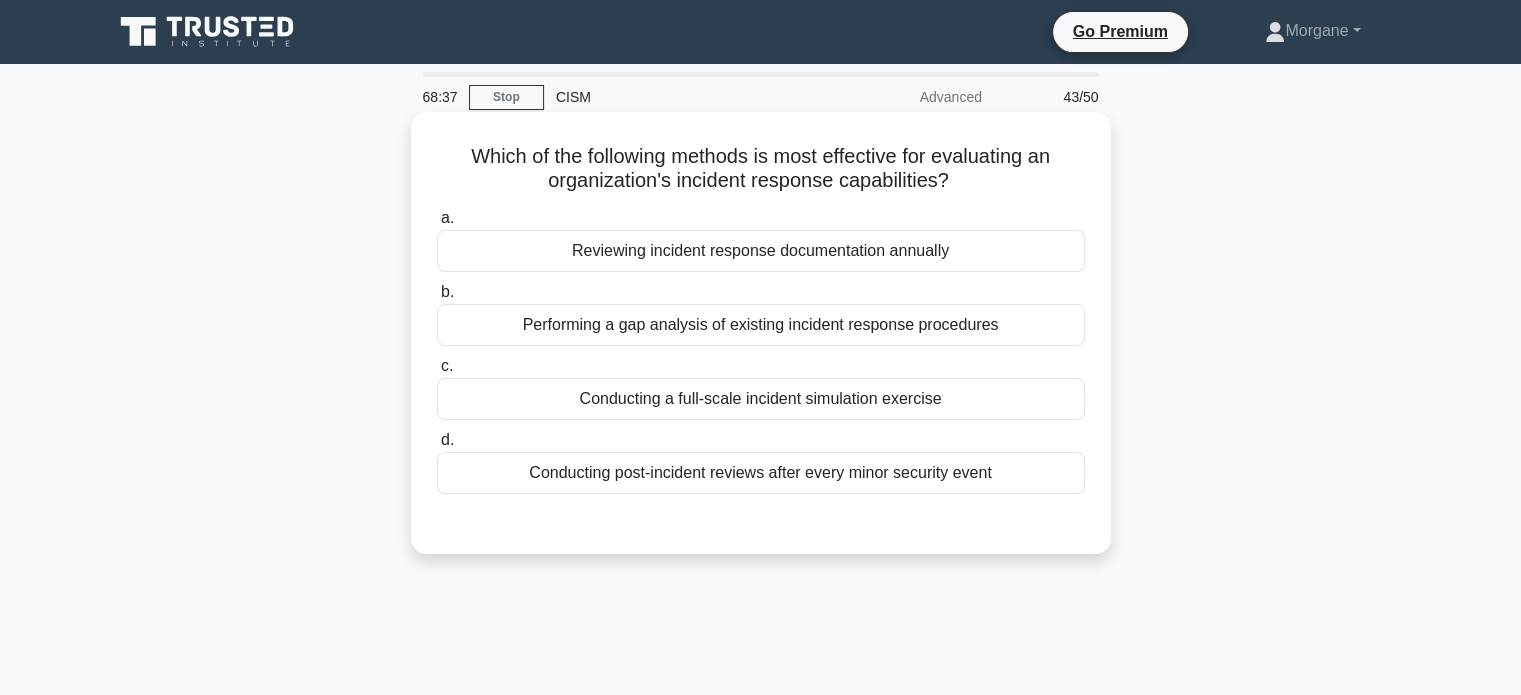 click on "Conducting a full-scale incident simulation exercise" at bounding box center (761, 399) 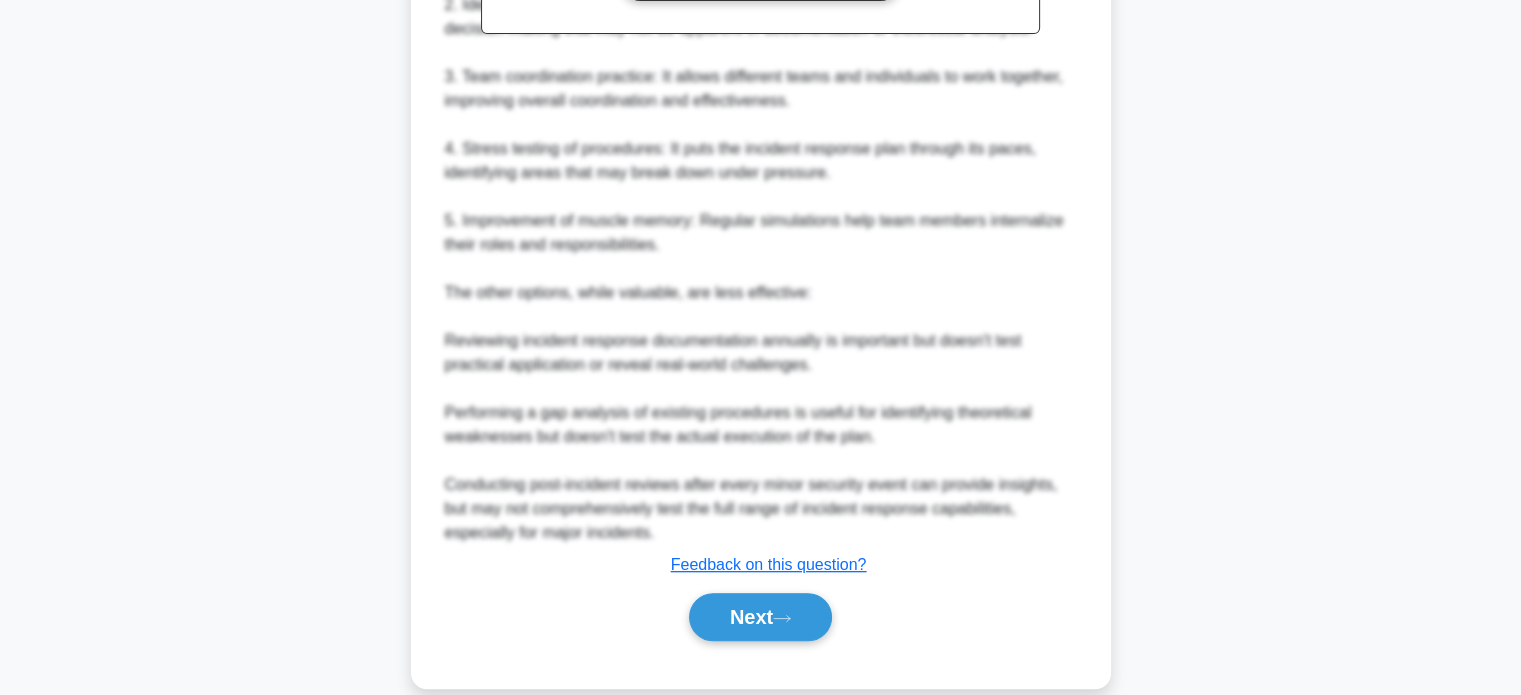scroll, scrollTop: 776, scrollLeft: 0, axis: vertical 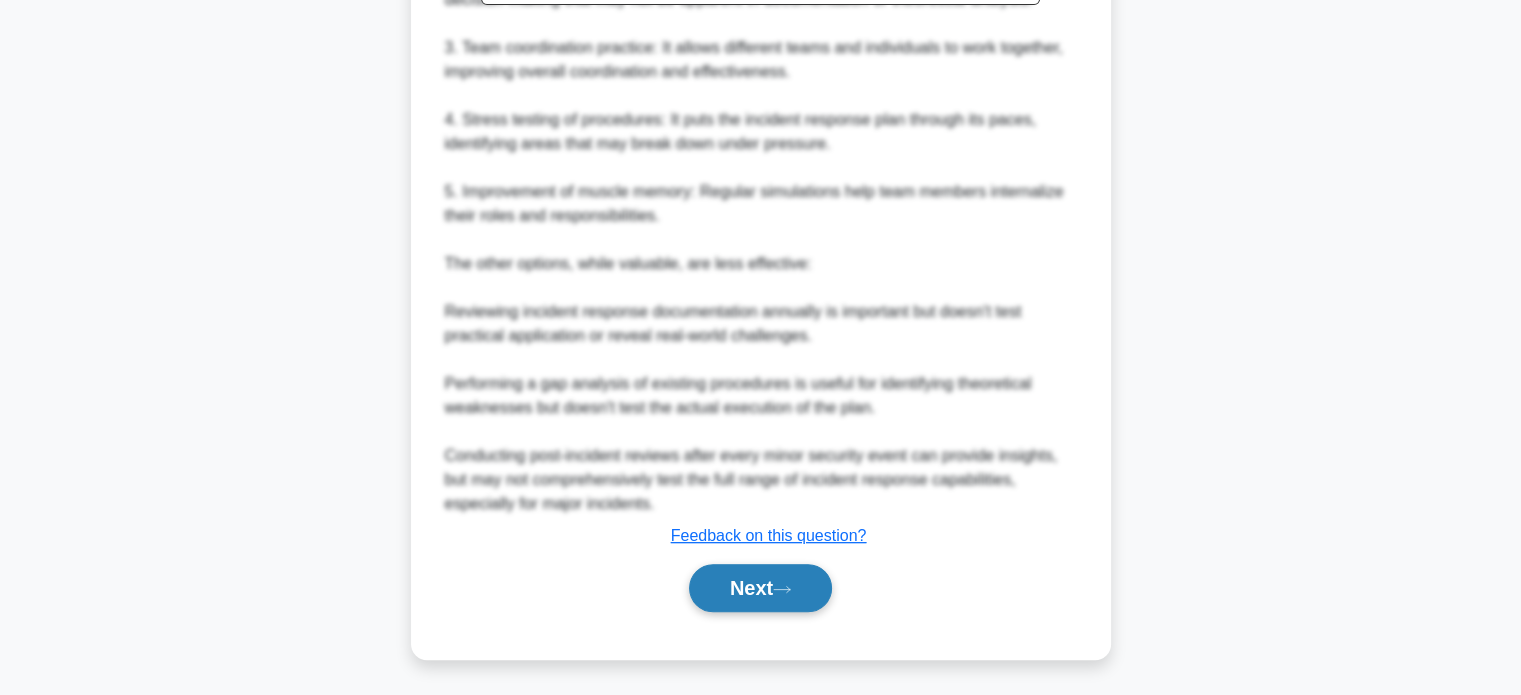 click on "Next" at bounding box center [760, 588] 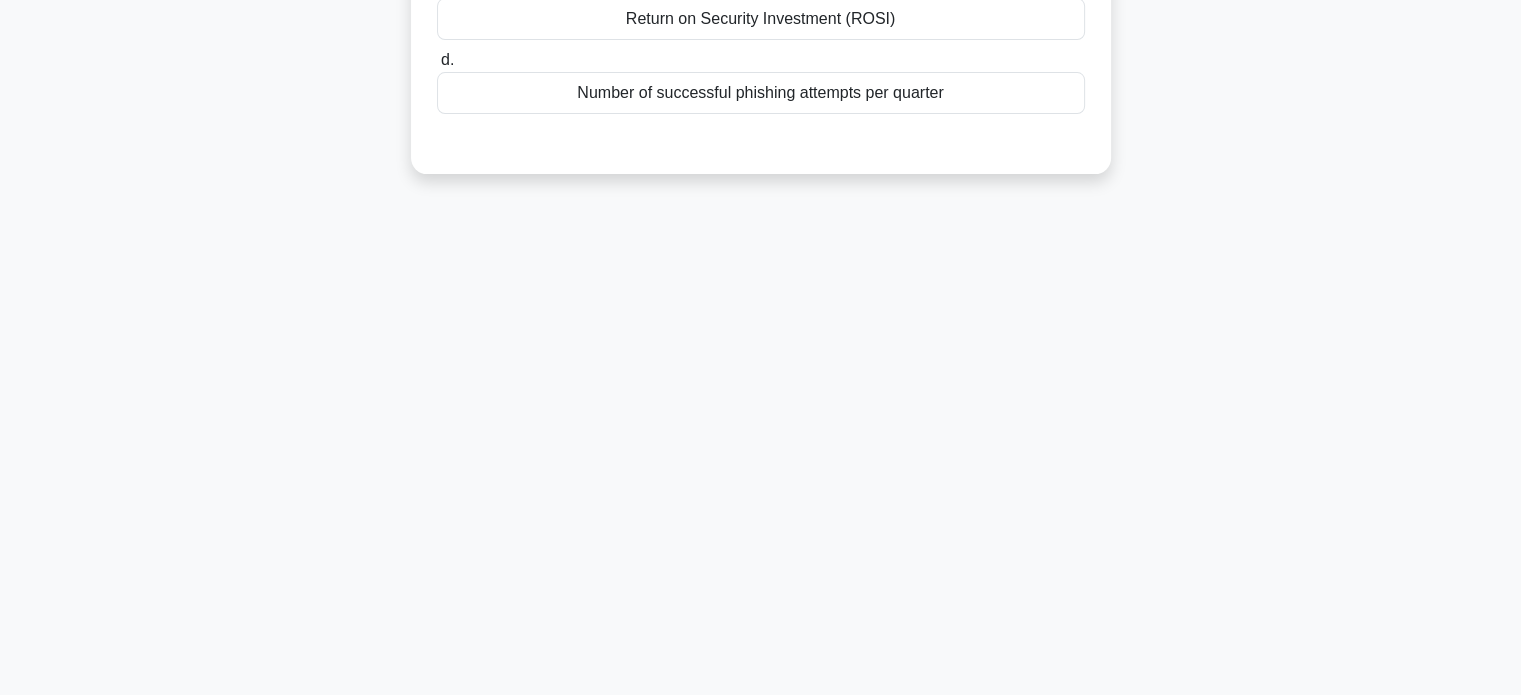 scroll, scrollTop: 0, scrollLeft: 0, axis: both 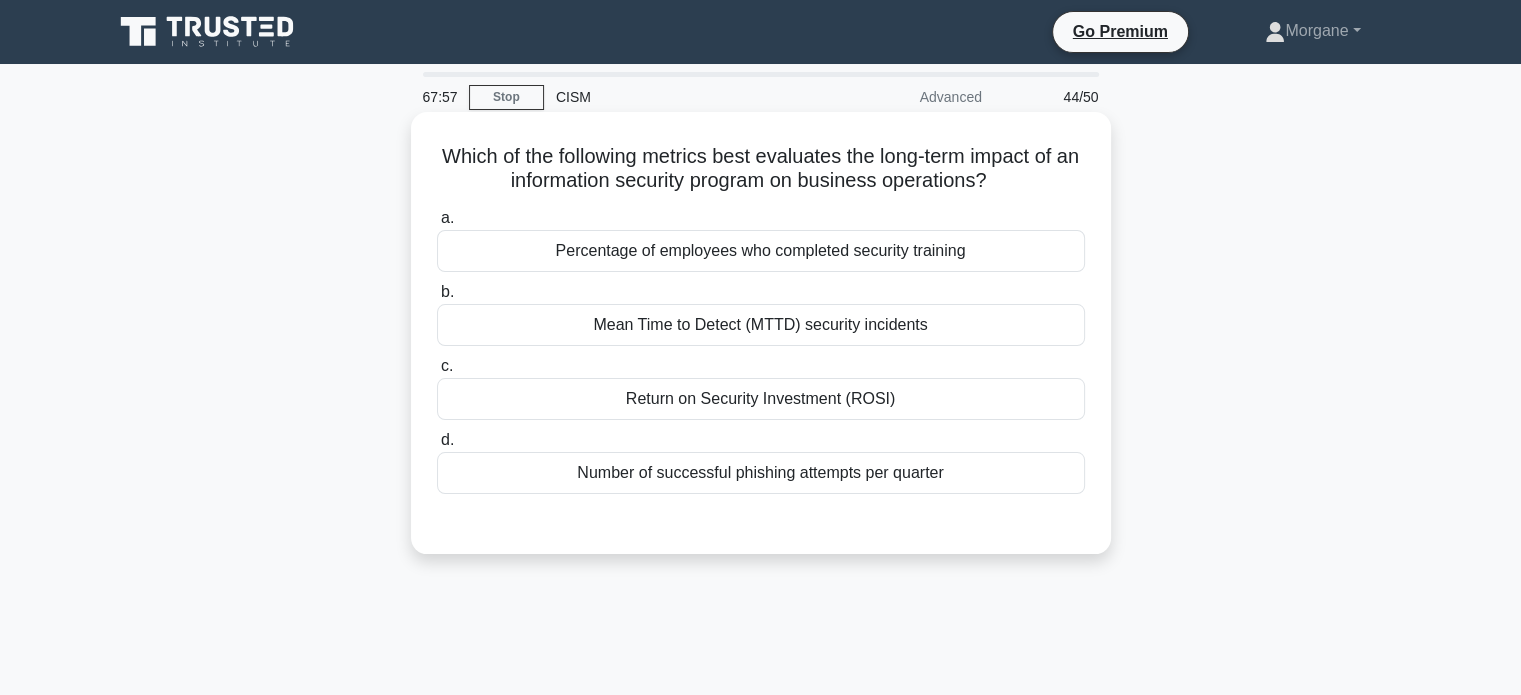 click on "Number of successful phishing attempts per quarter" at bounding box center [761, 473] 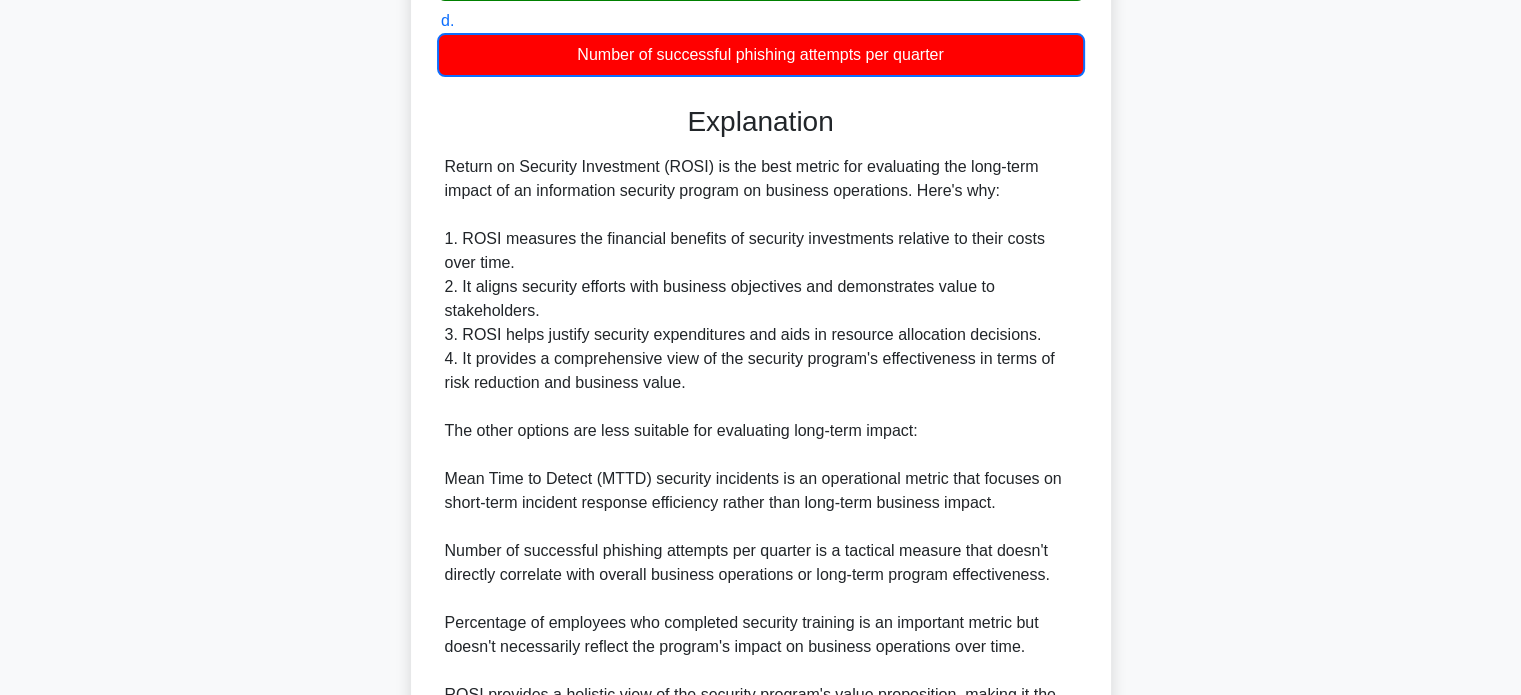 scroll, scrollTop: 634, scrollLeft: 0, axis: vertical 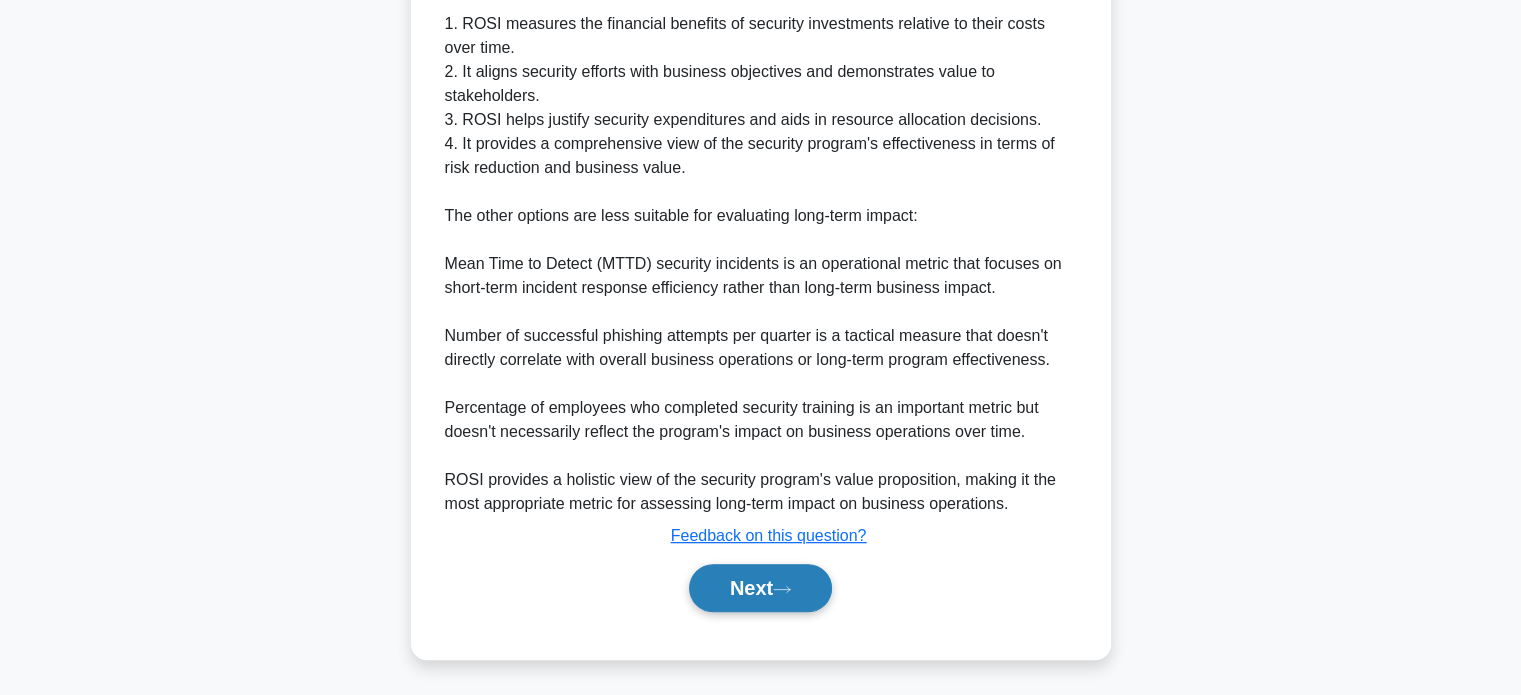 click on "Next" at bounding box center [760, 588] 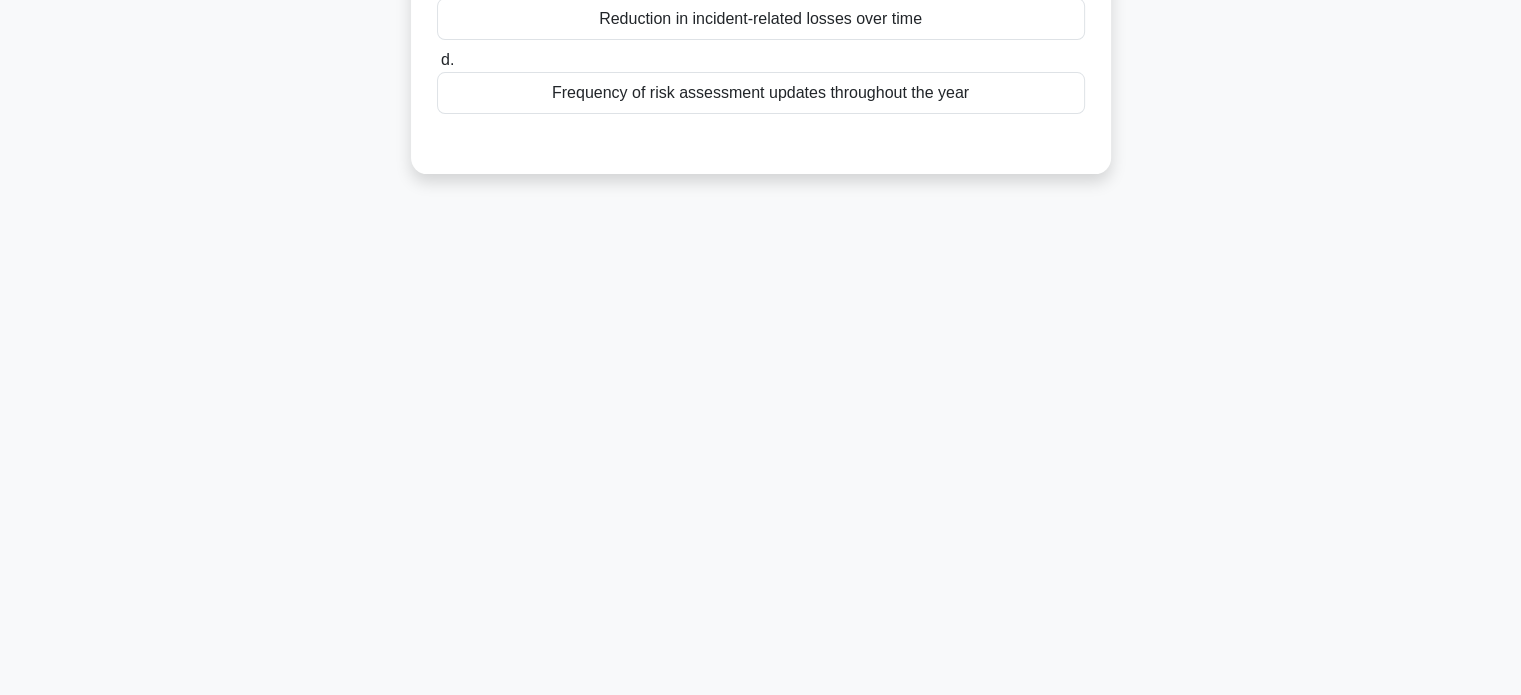 scroll, scrollTop: 0, scrollLeft: 0, axis: both 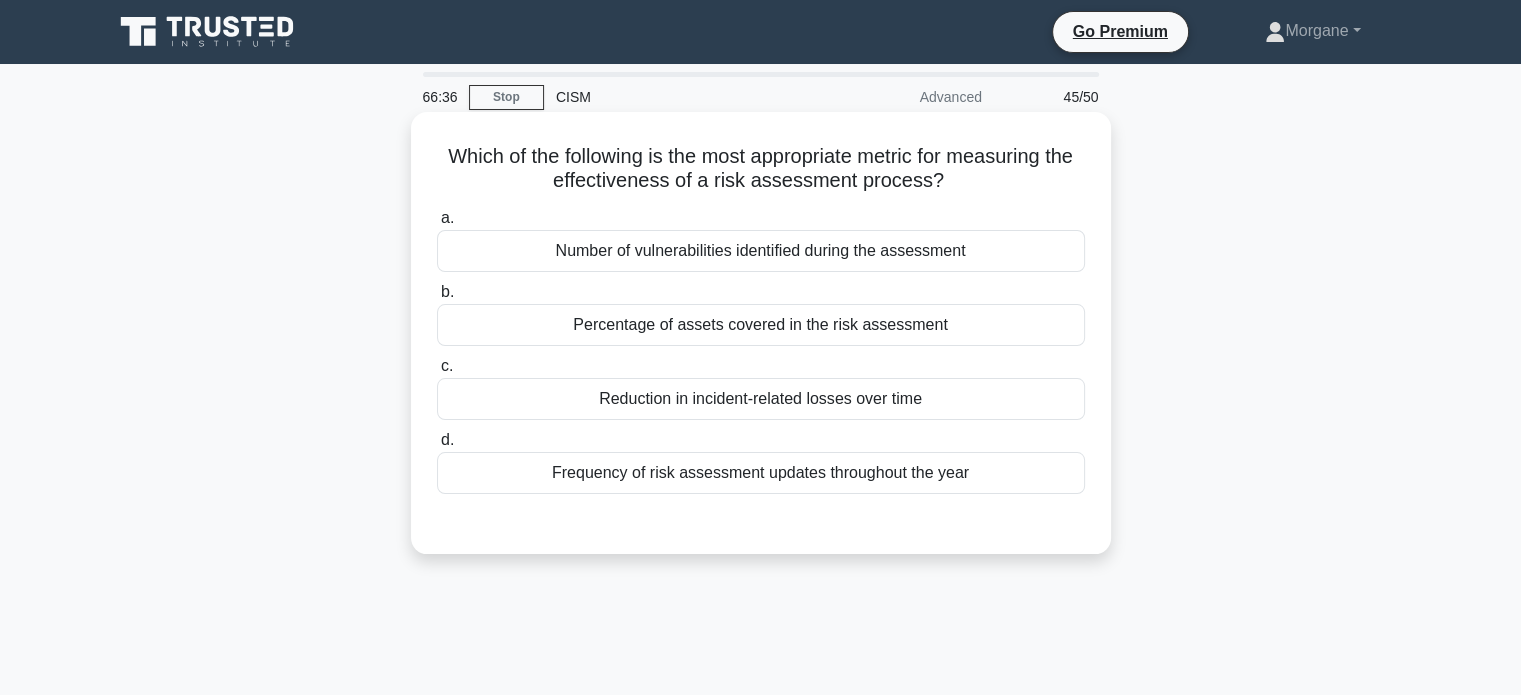 click on "Number of vulnerabilities identified during the assessment" at bounding box center [761, 251] 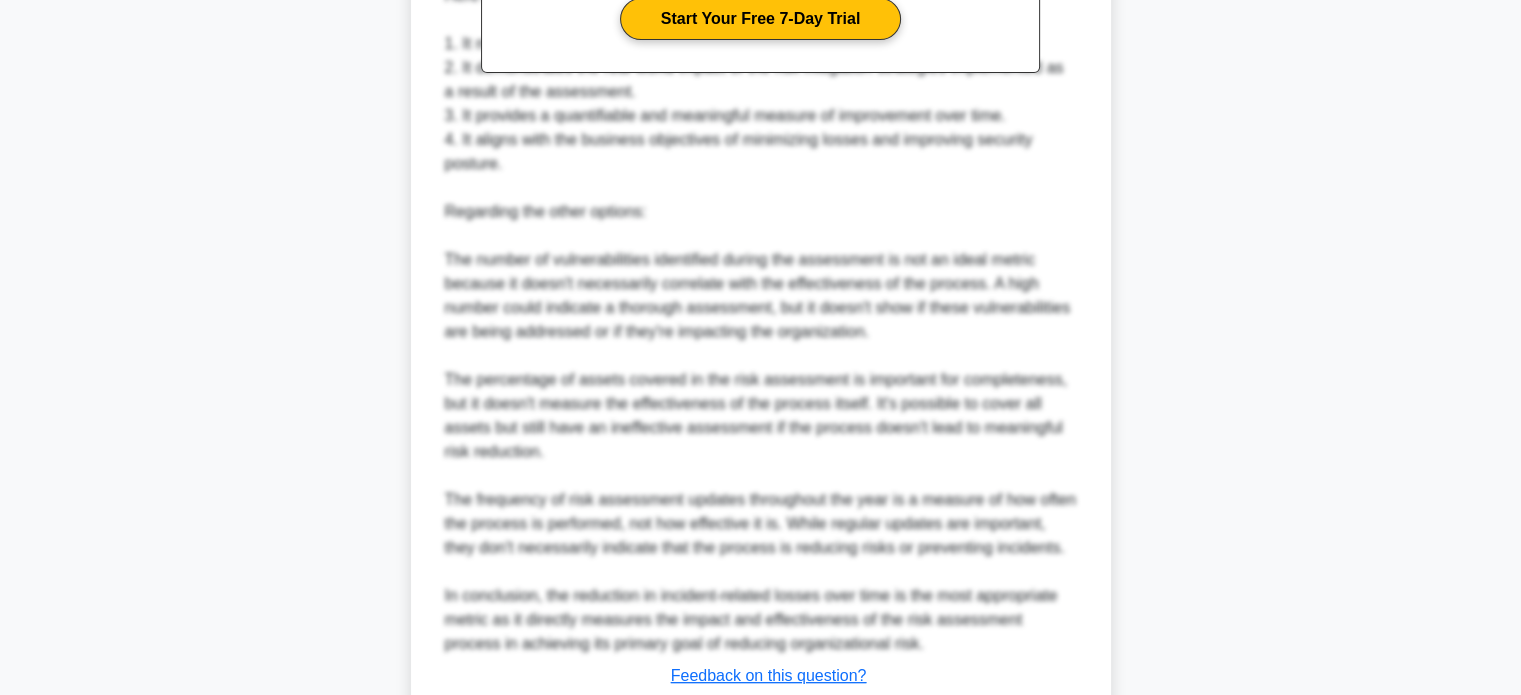 scroll, scrollTop: 850, scrollLeft: 0, axis: vertical 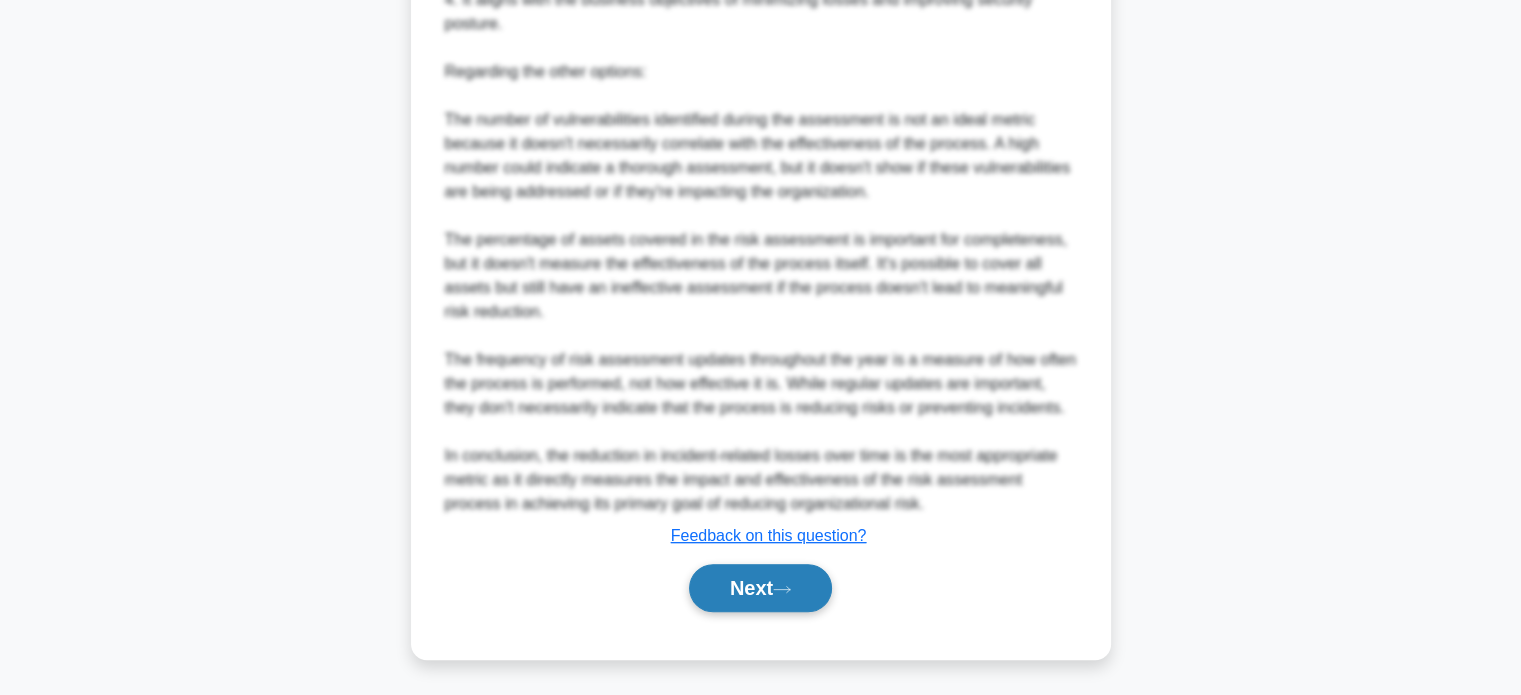 click on "Next" at bounding box center [760, 588] 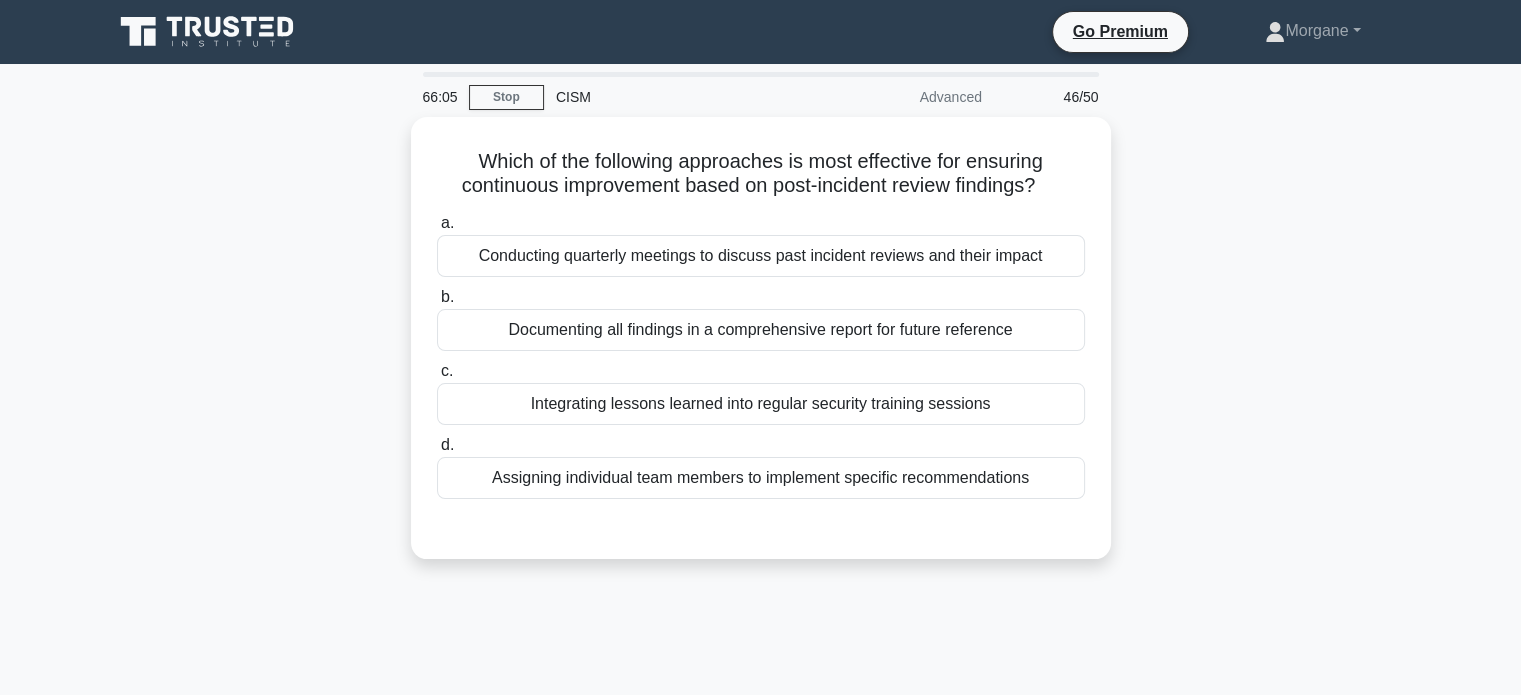 scroll, scrollTop: 0, scrollLeft: 0, axis: both 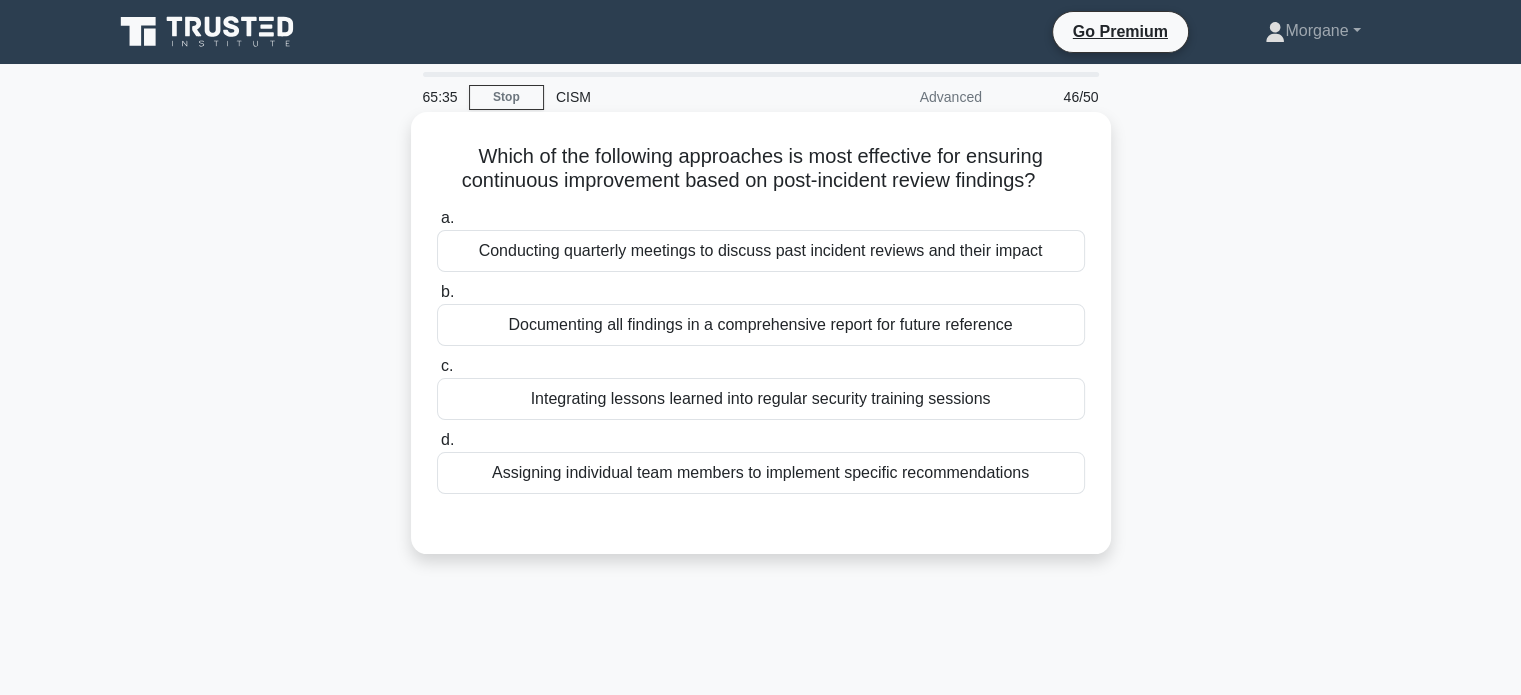 click on "Integrating lessons learned into regular security training sessions" at bounding box center [761, 399] 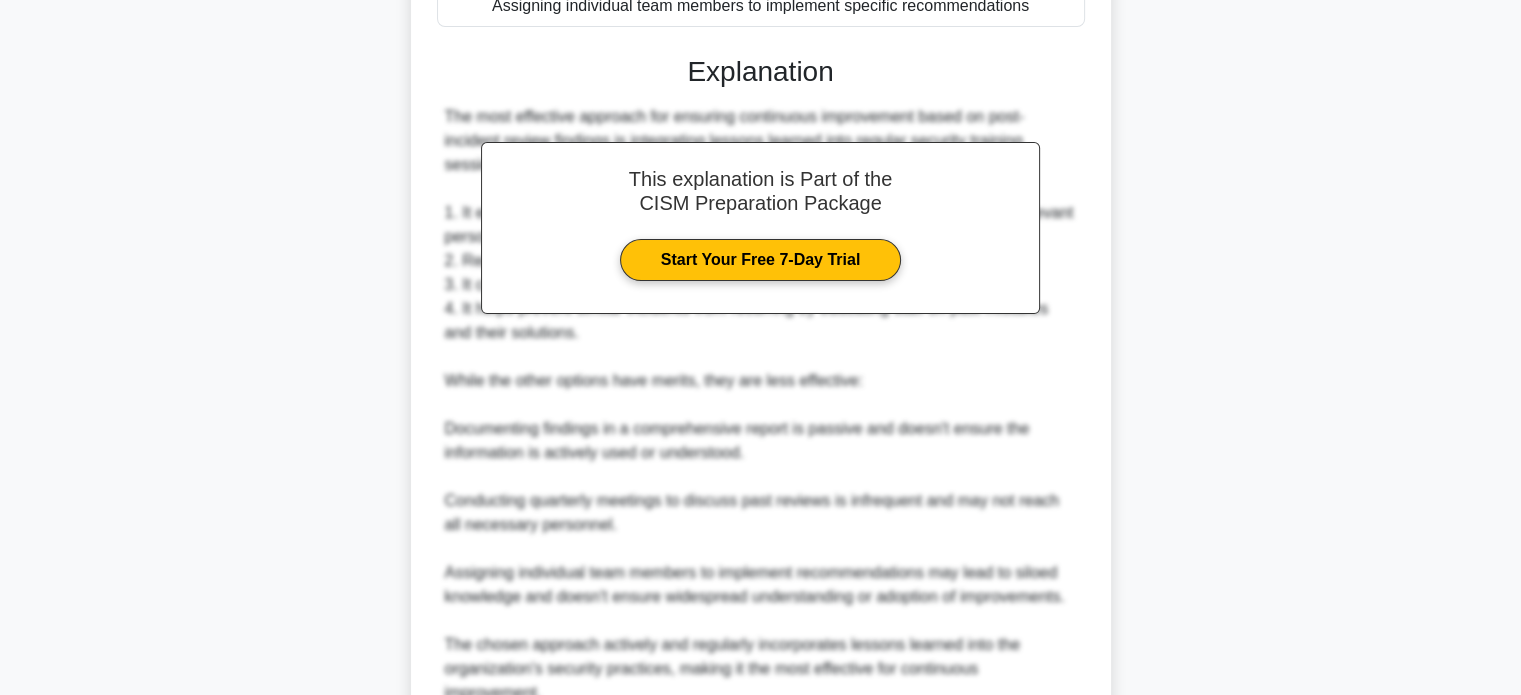 scroll, scrollTop: 656, scrollLeft: 0, axis: vertical 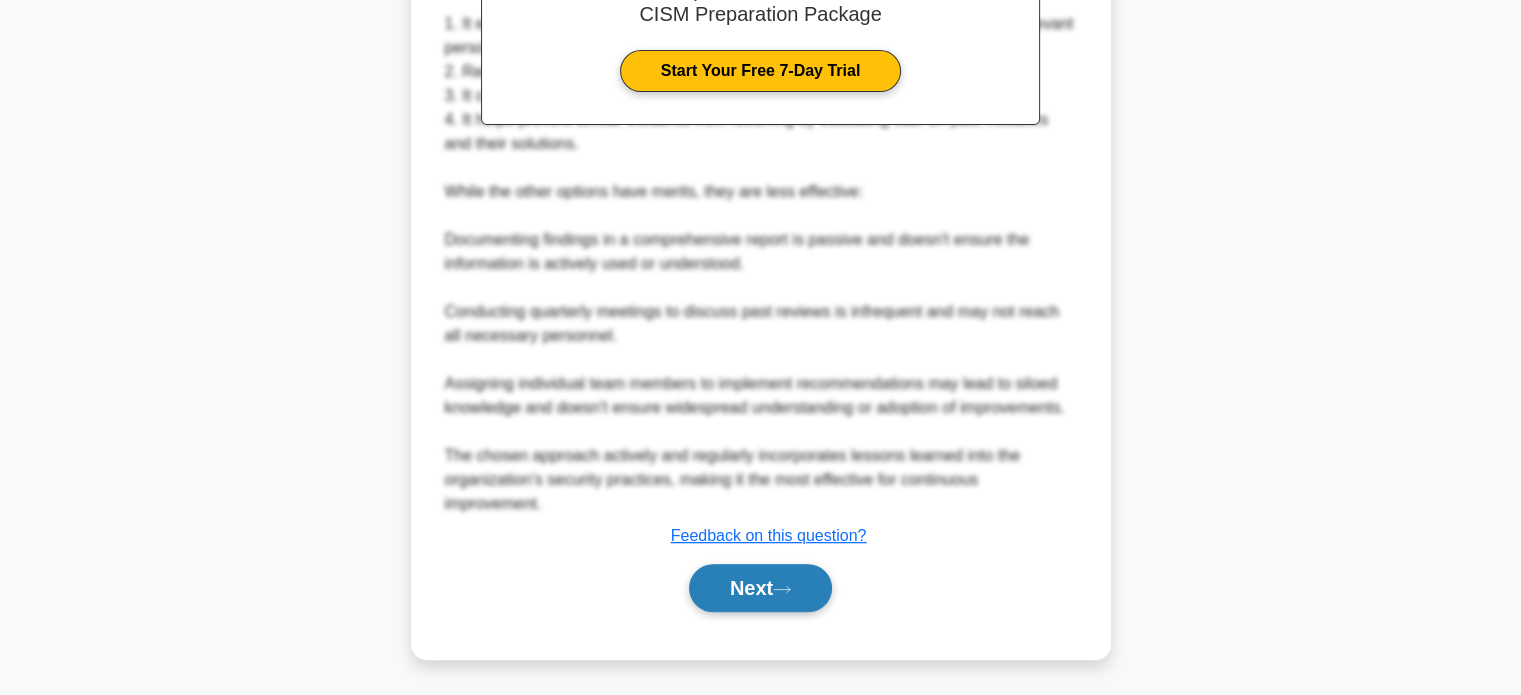 click on "Next" at bounding box center (760, 588) 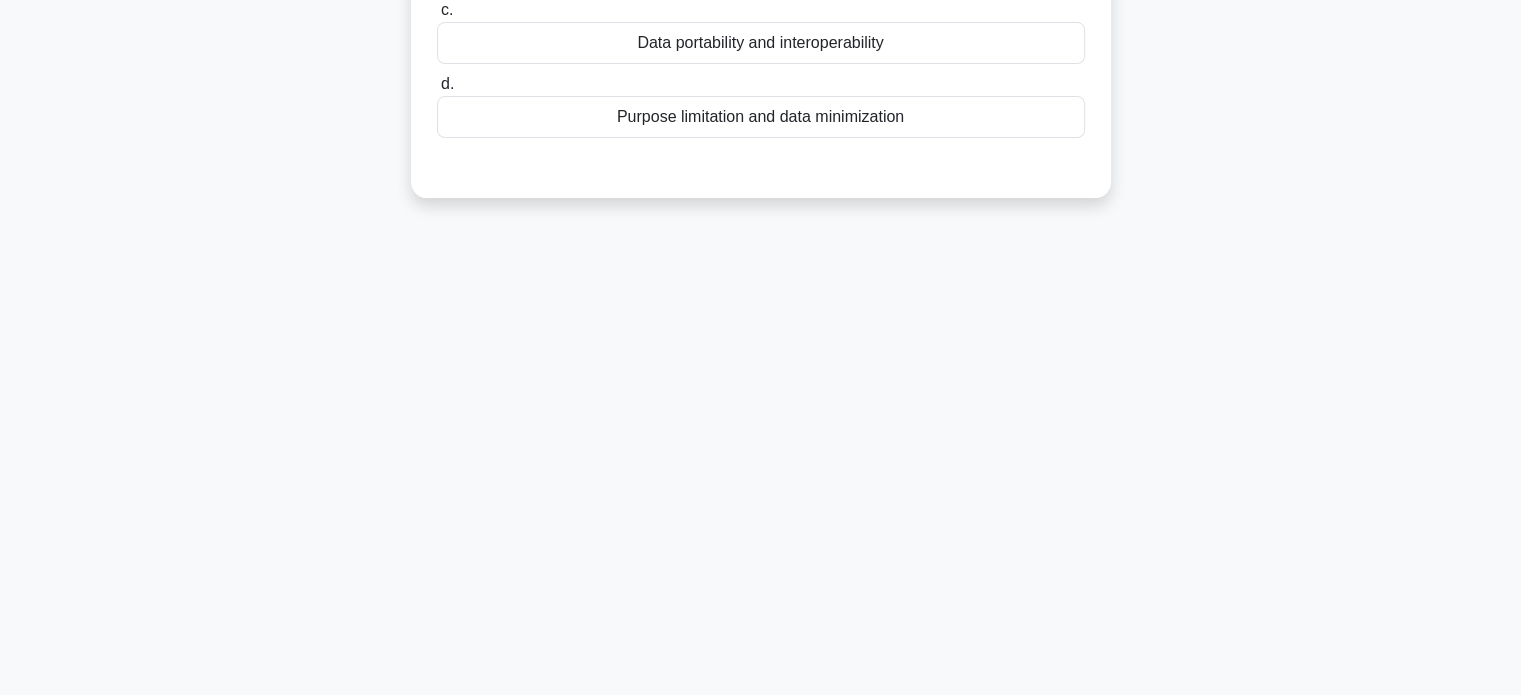 scroll, scrollTop: 0, scrollLeft: 0, axis: both 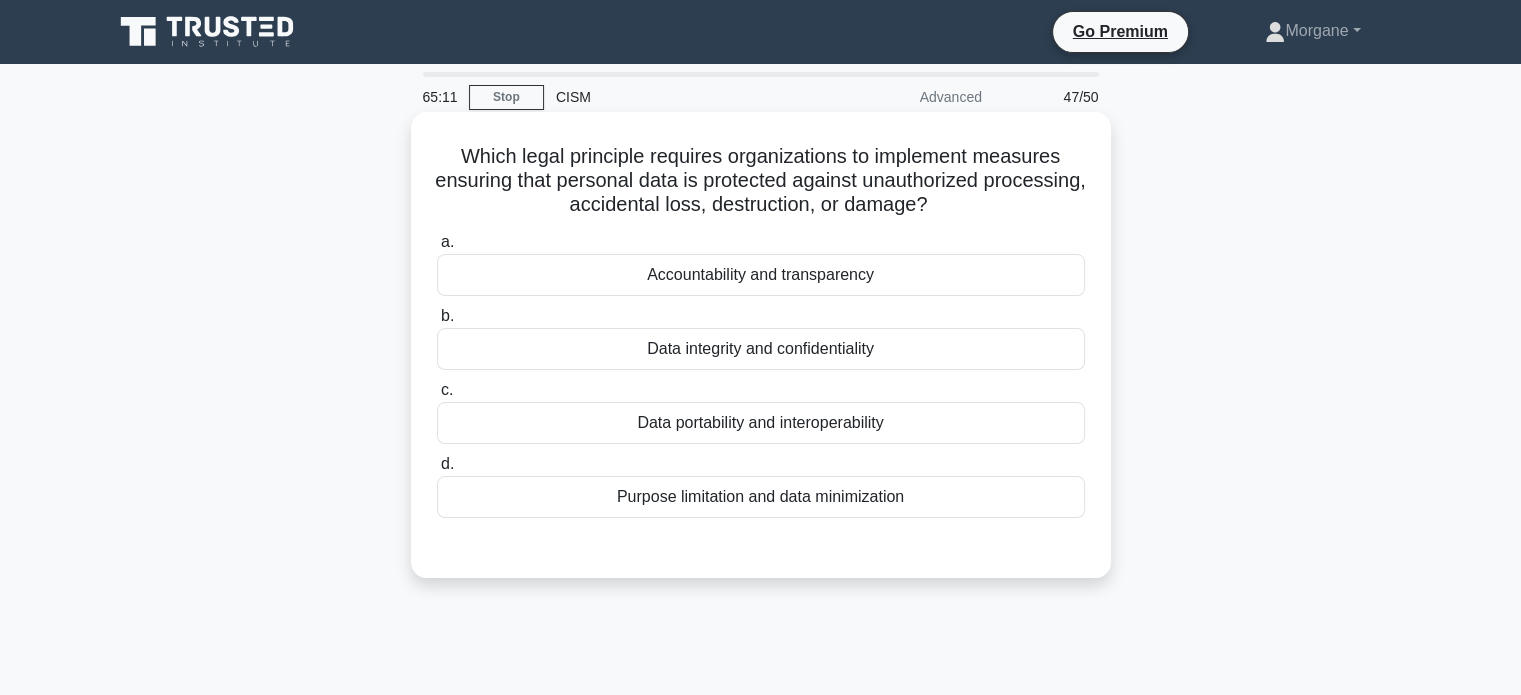 click on "Purpose limitation and data minimization" at bounding box center [761, 497] 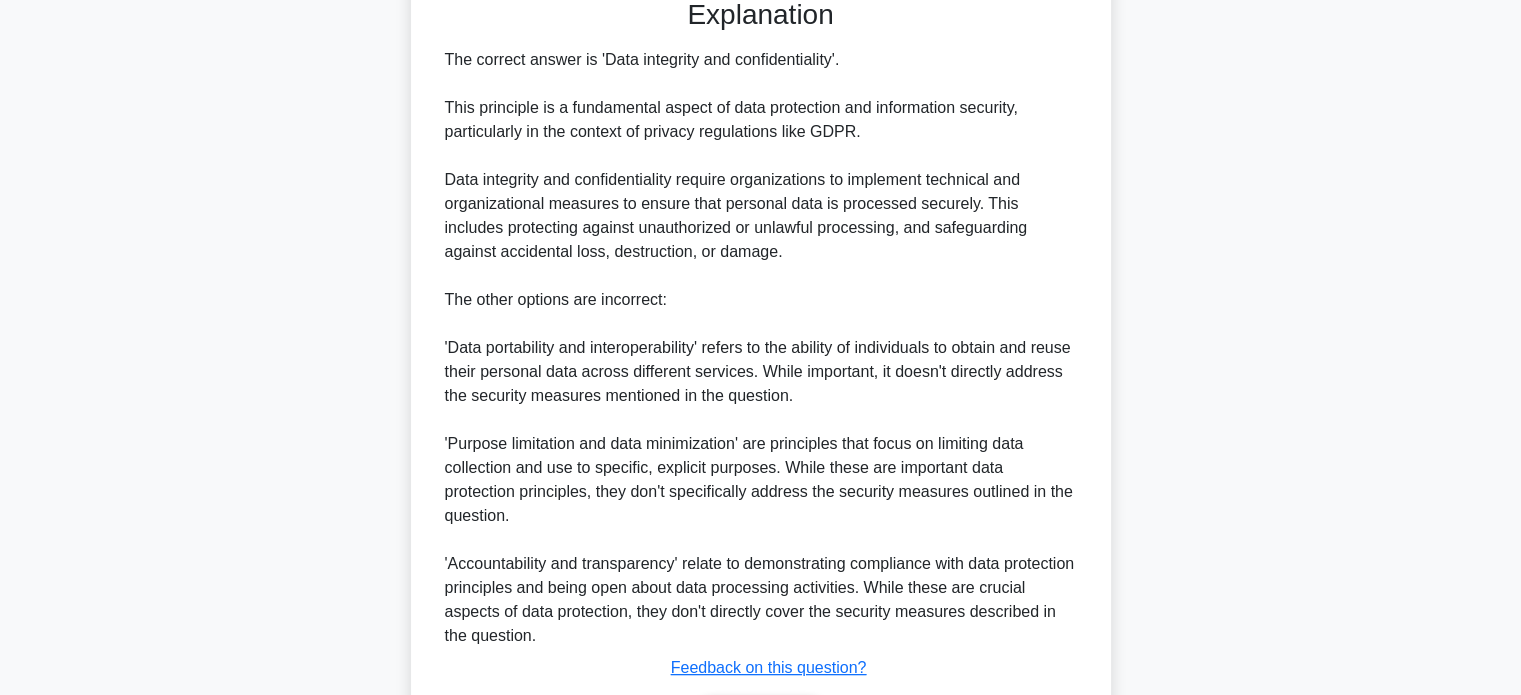 scroll, scrollTop: 682, scrollLeft: 0, axis: vertical 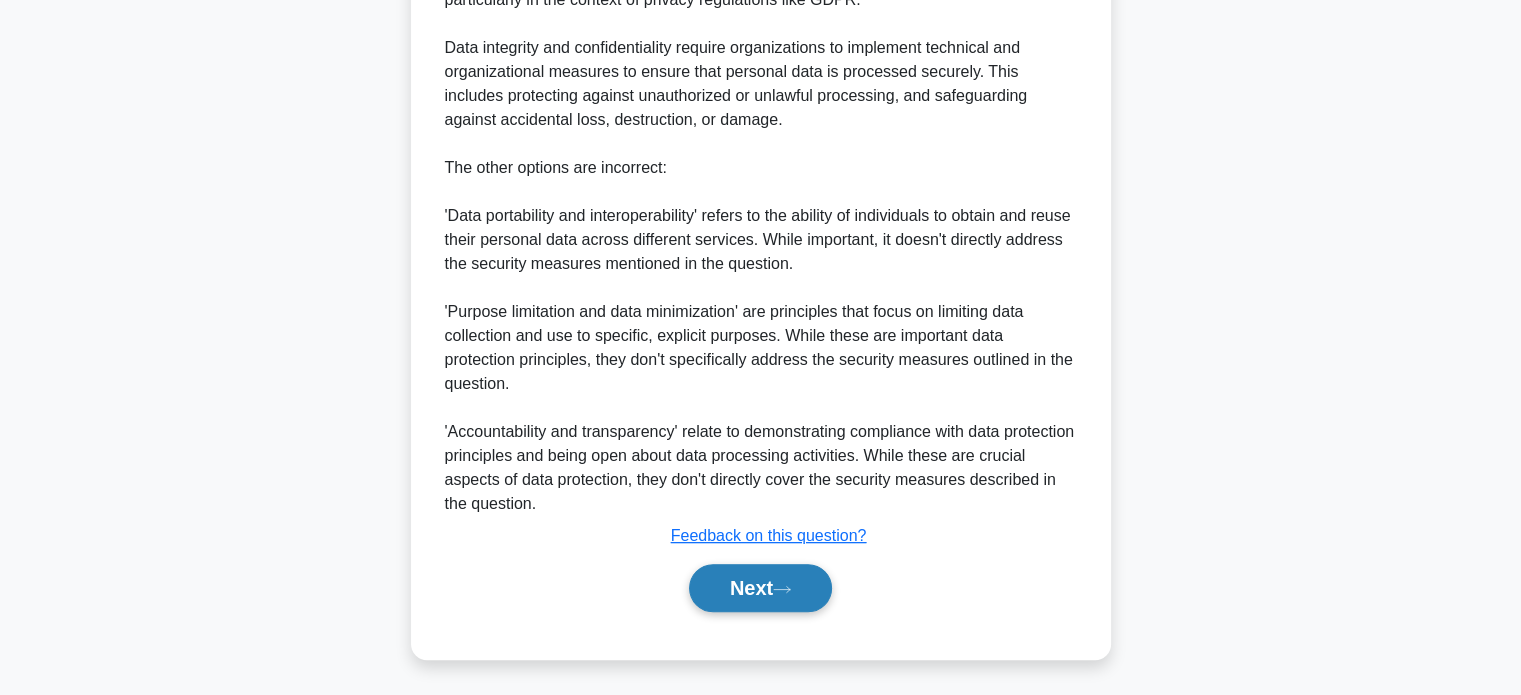 click on "Next" at bounding box center (760, 588) 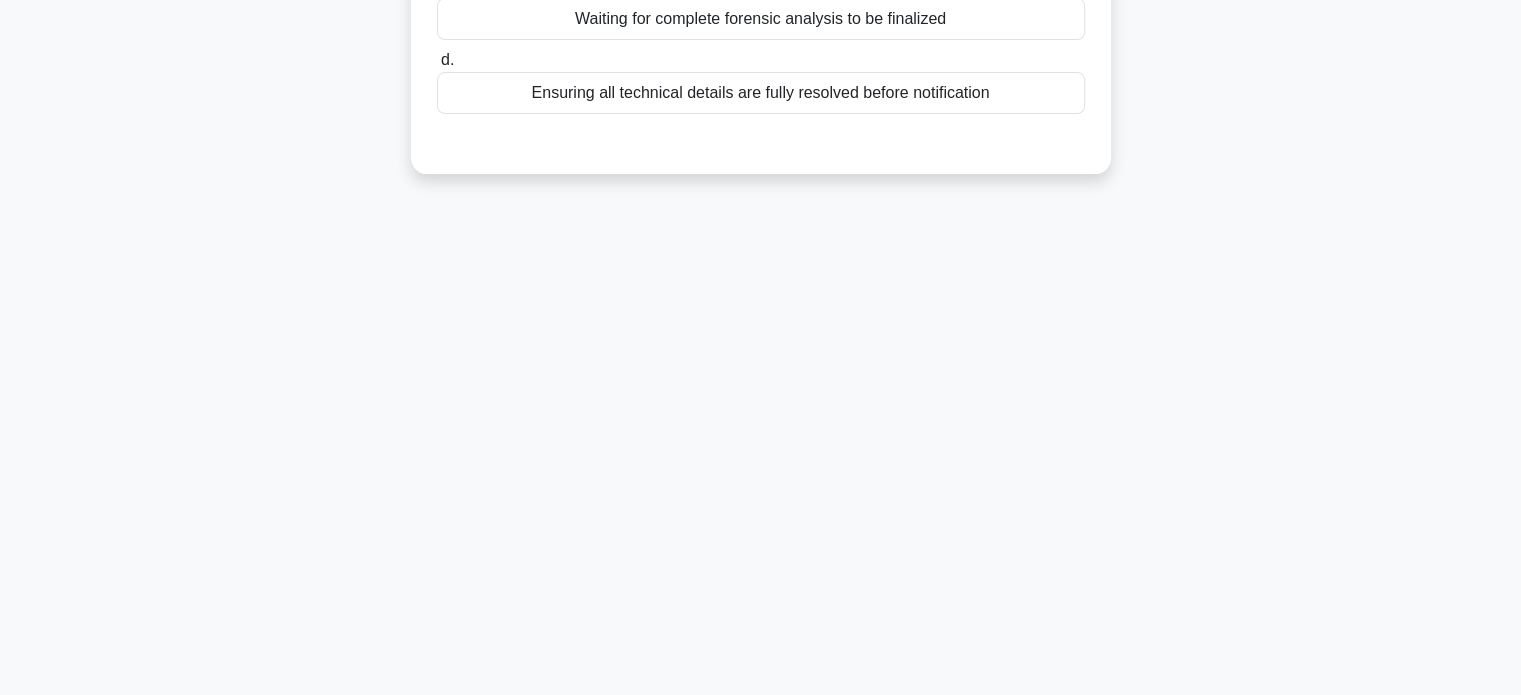 scroll, scrollTop: 0, scrollLeft: 0, axis: both 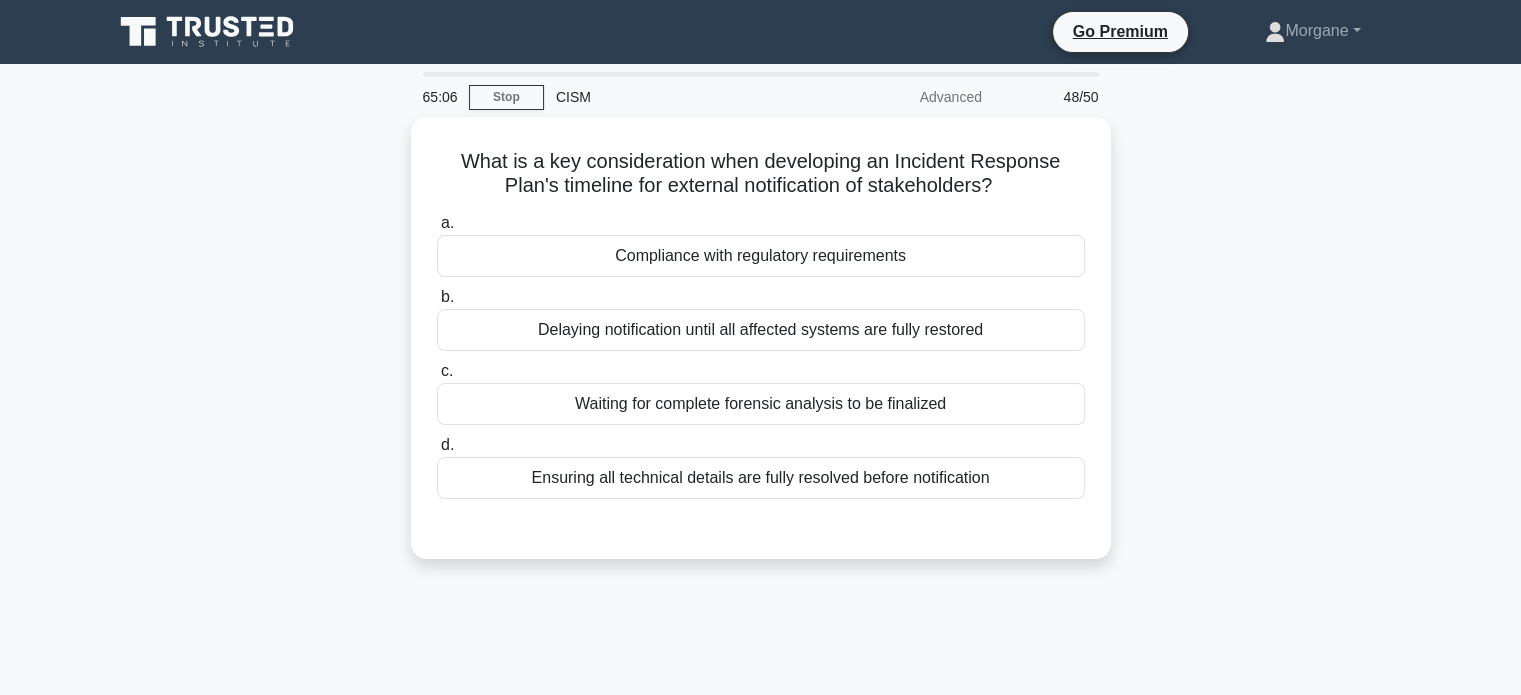 click on "What is a key consideration when developing an Incident Response Plan's timeline for external notification of stakeholders?
.spinner_0XTQ{transform-origin:center;animation:spinner_y6GP .75s linear infinite}@keyframes spinner_y6GP{100%{transform:rotate(360deg)}}
a.
Compliance with regulatory requirements
b. c. d." at bounding box center (761, 350) 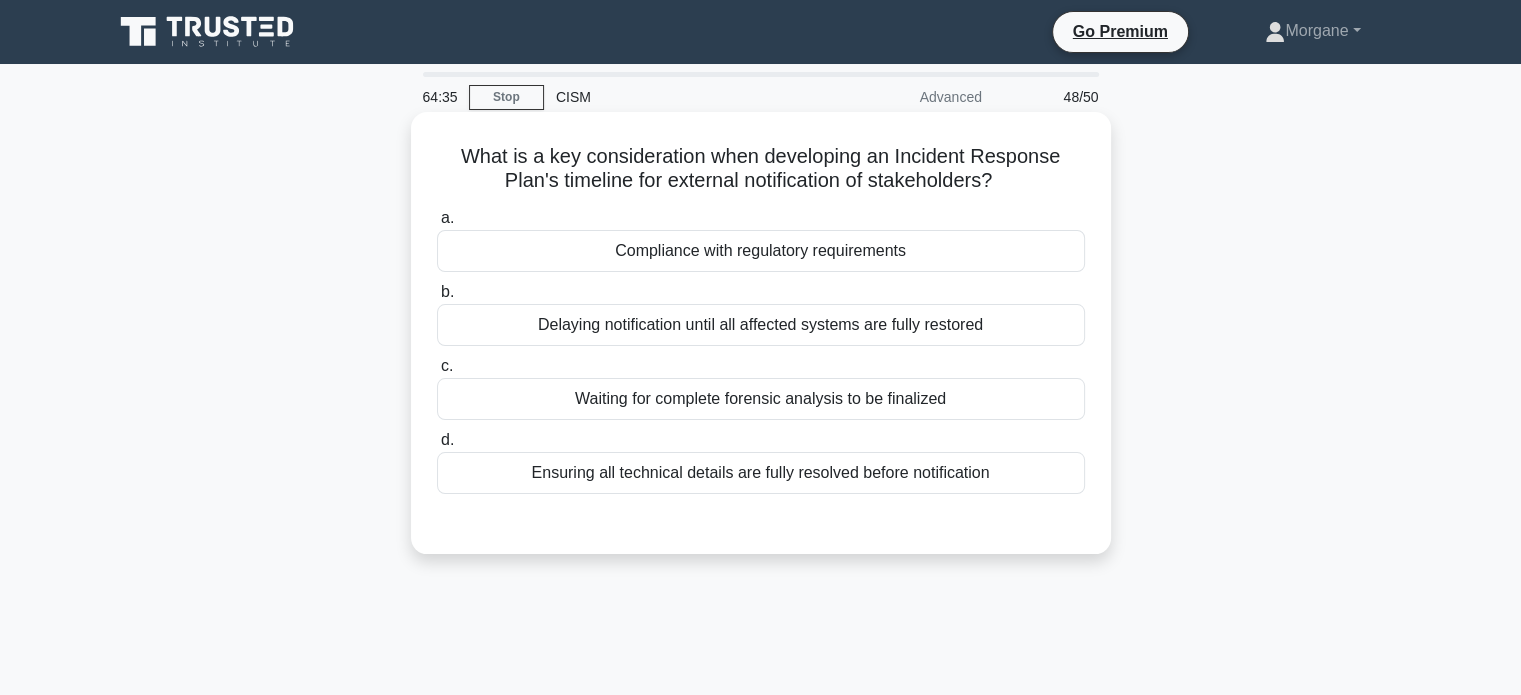 click on "Ensuring all technical details are fully resolved before notification" at bounding box center (761, 473) 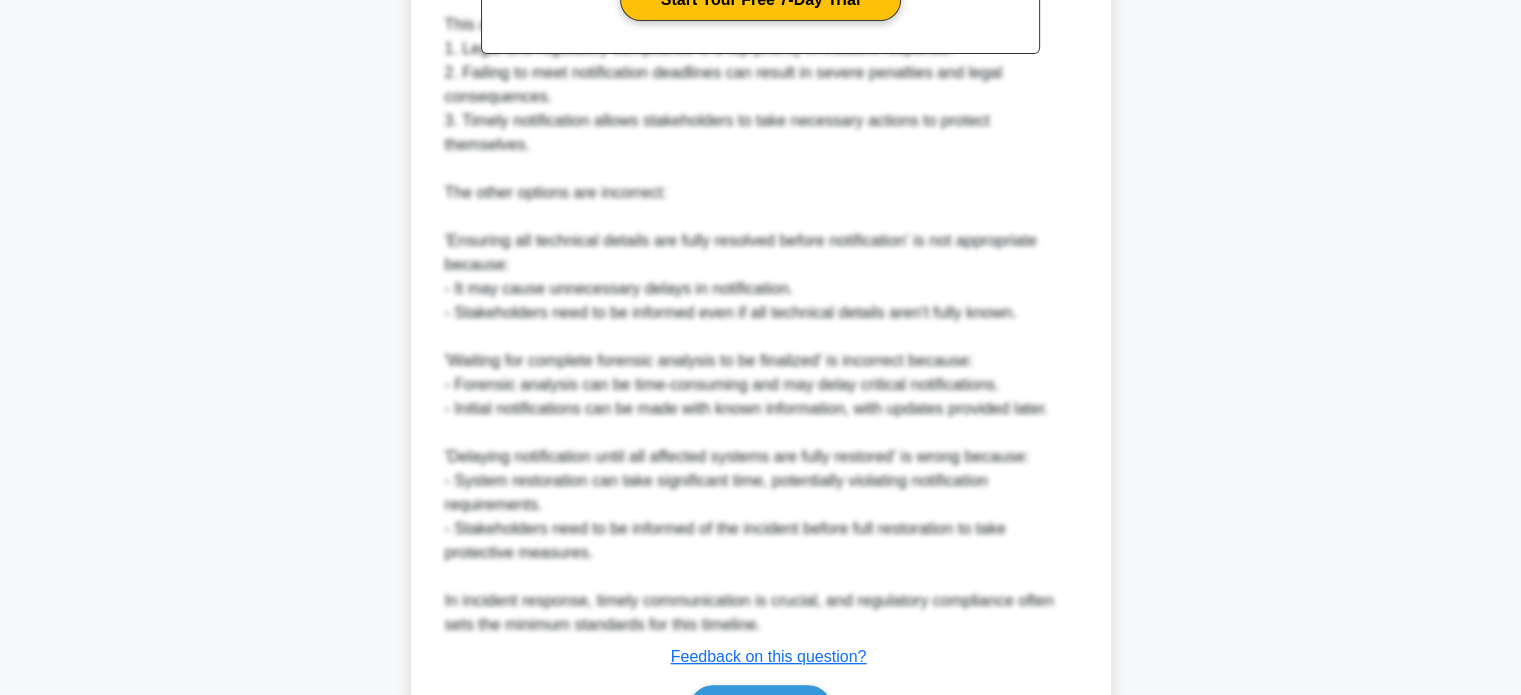 scroll, scrollTop: 826, scrollLeft: 0, axis: vertical 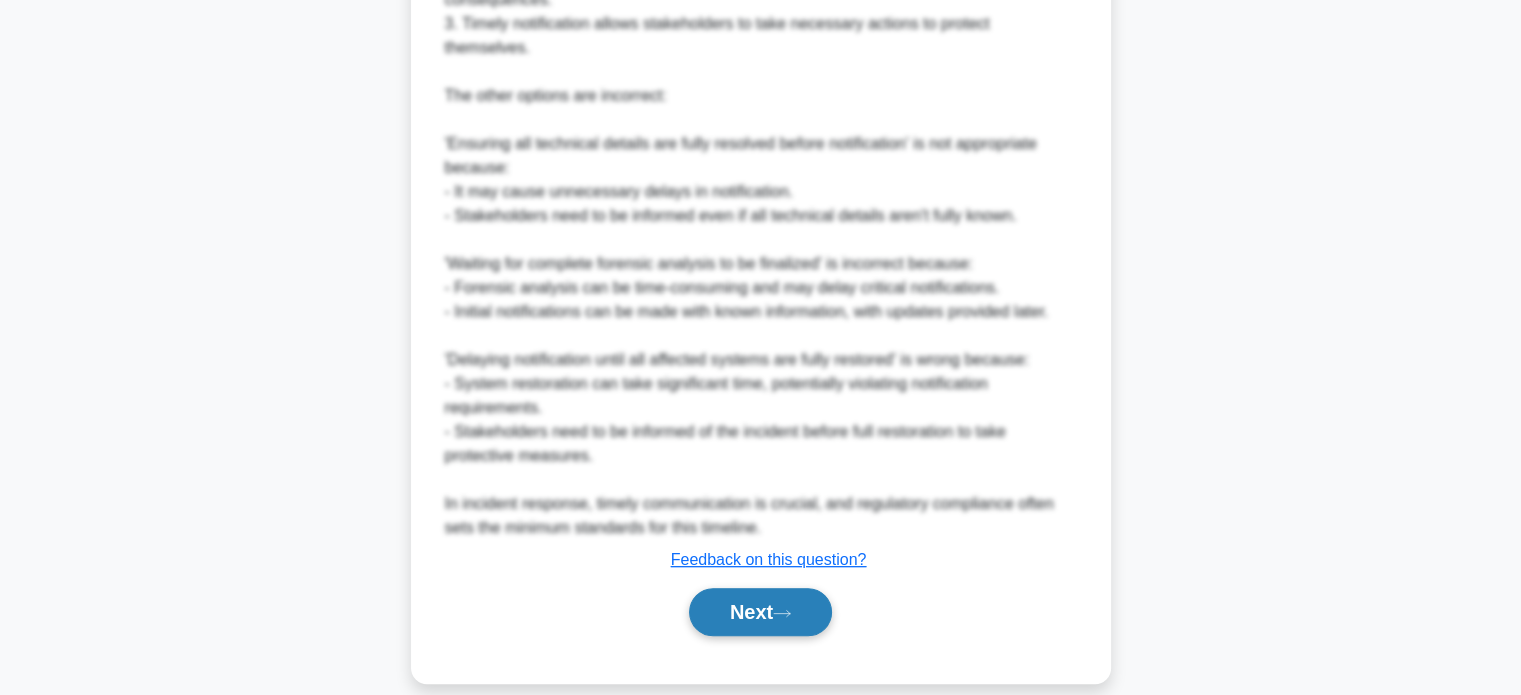 click on "Next" at bounding box center [760, 612] 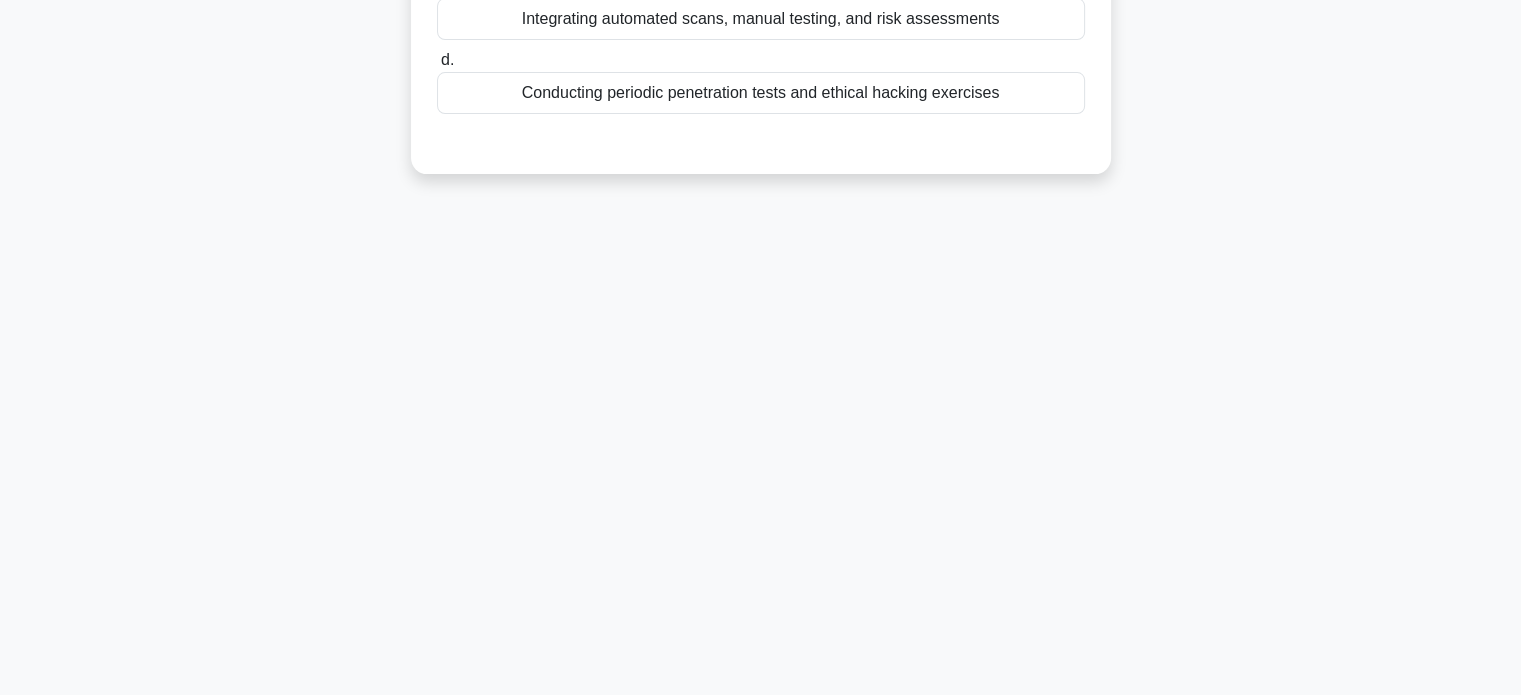 scroll, scrollTop: 0, scrollLeft: 0, axis: both 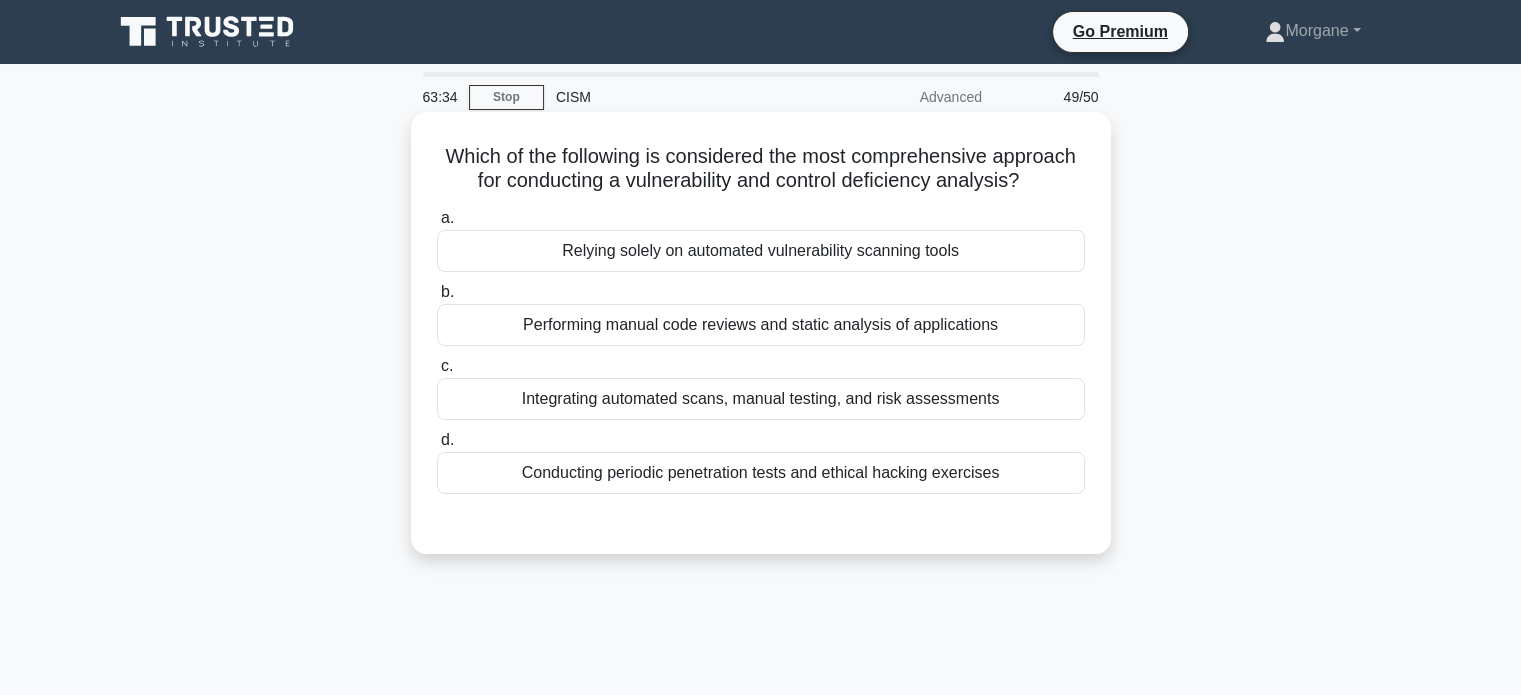 click on "Conducting periodic penetration tests and ethical hacking exercises" at bounding box center [761, 473] 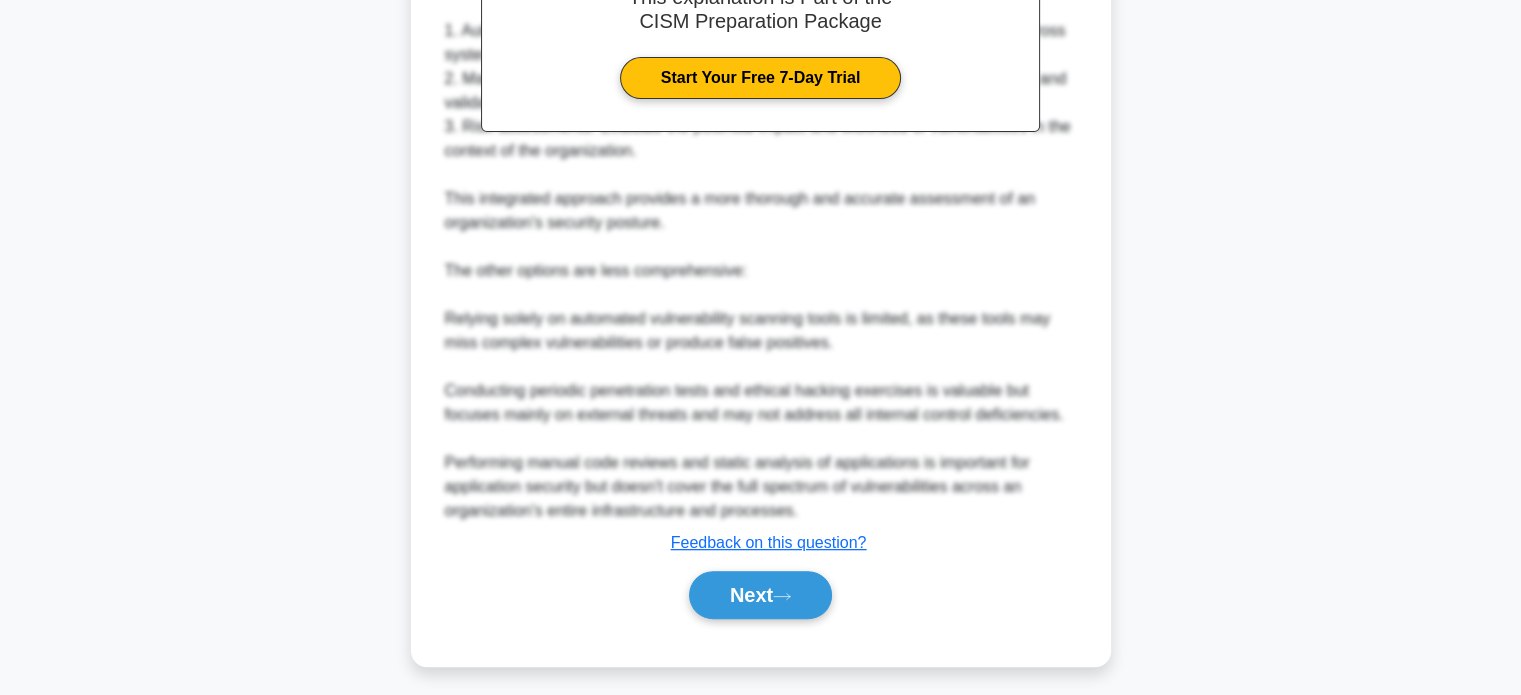 scroll, scrollTop: 658, scrollLeft: 0, axis: vertical 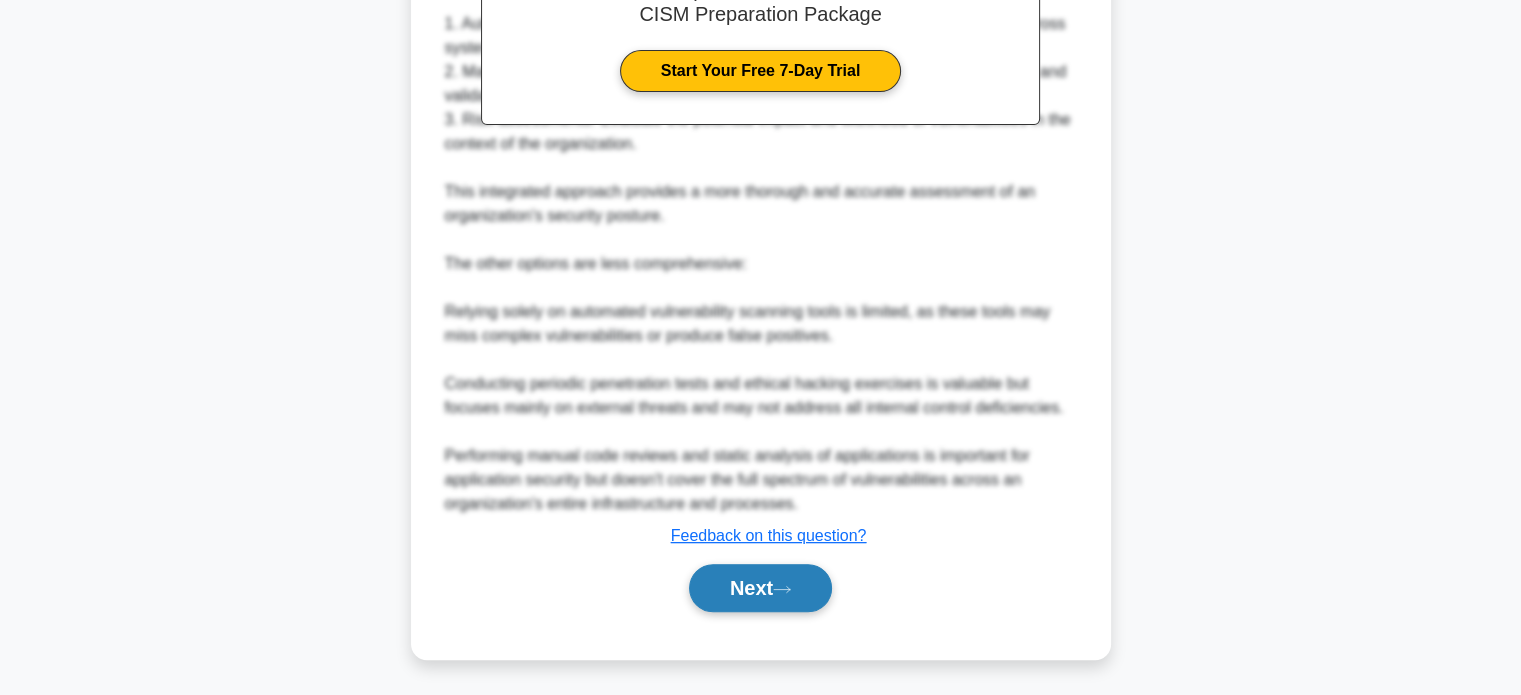 click 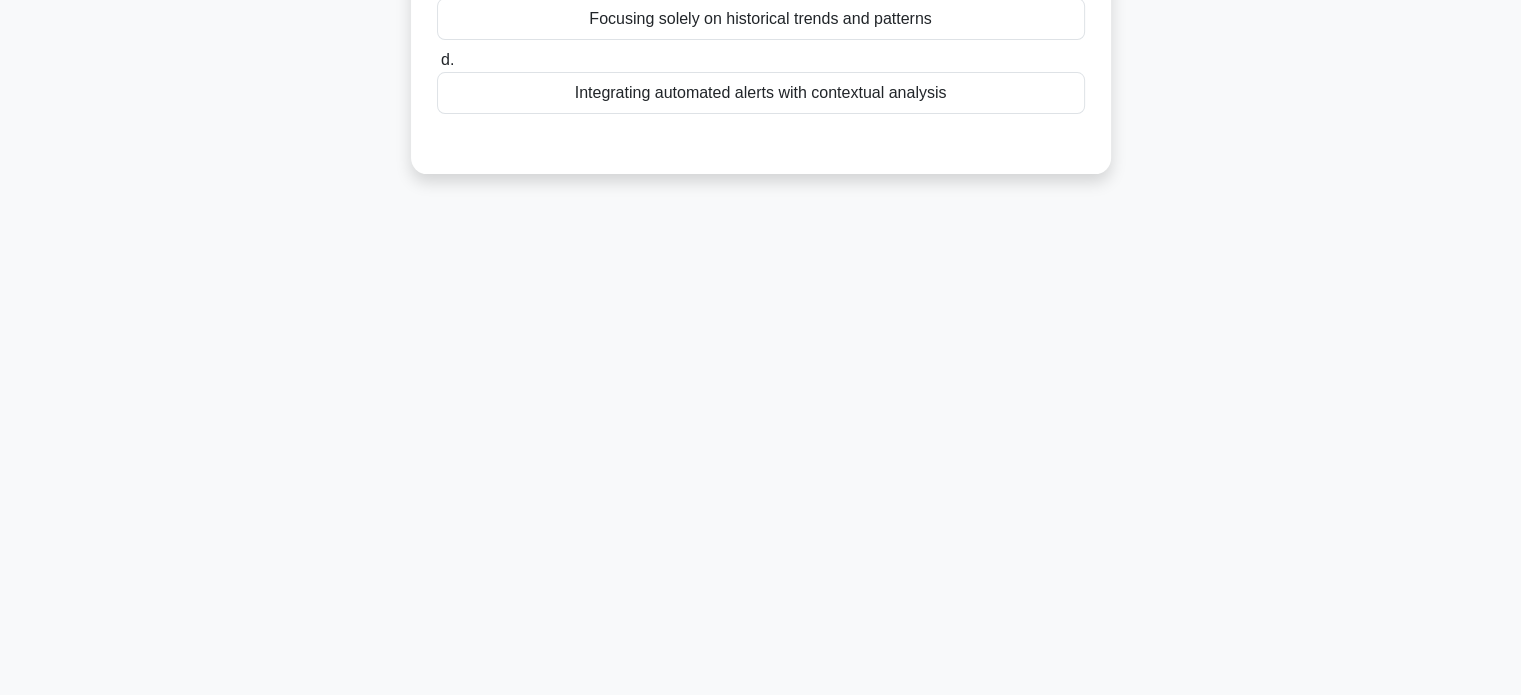 scroll, scrollTop: 0, scrollLeft: 0, axis: both 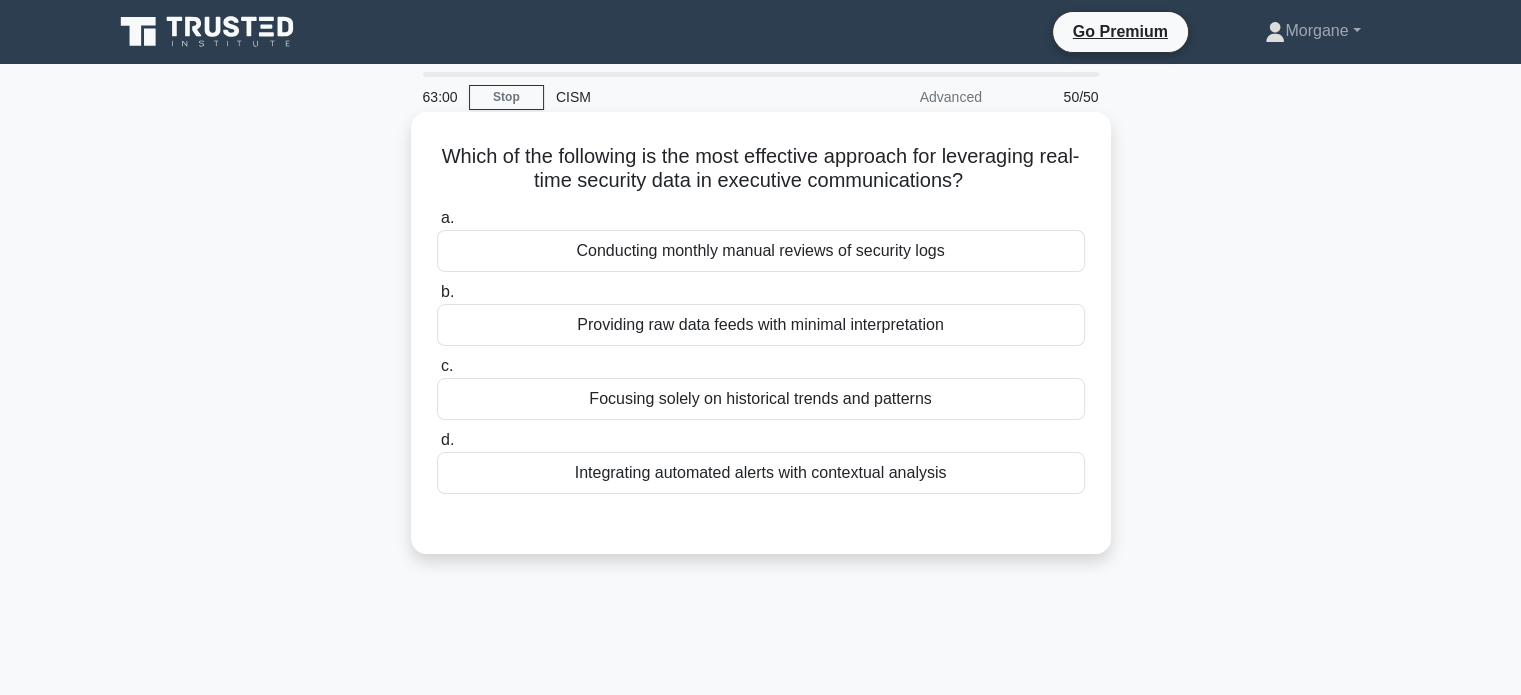 click on "Conducting monthly manual reviews of security logs" at bounding box center [761, 251] 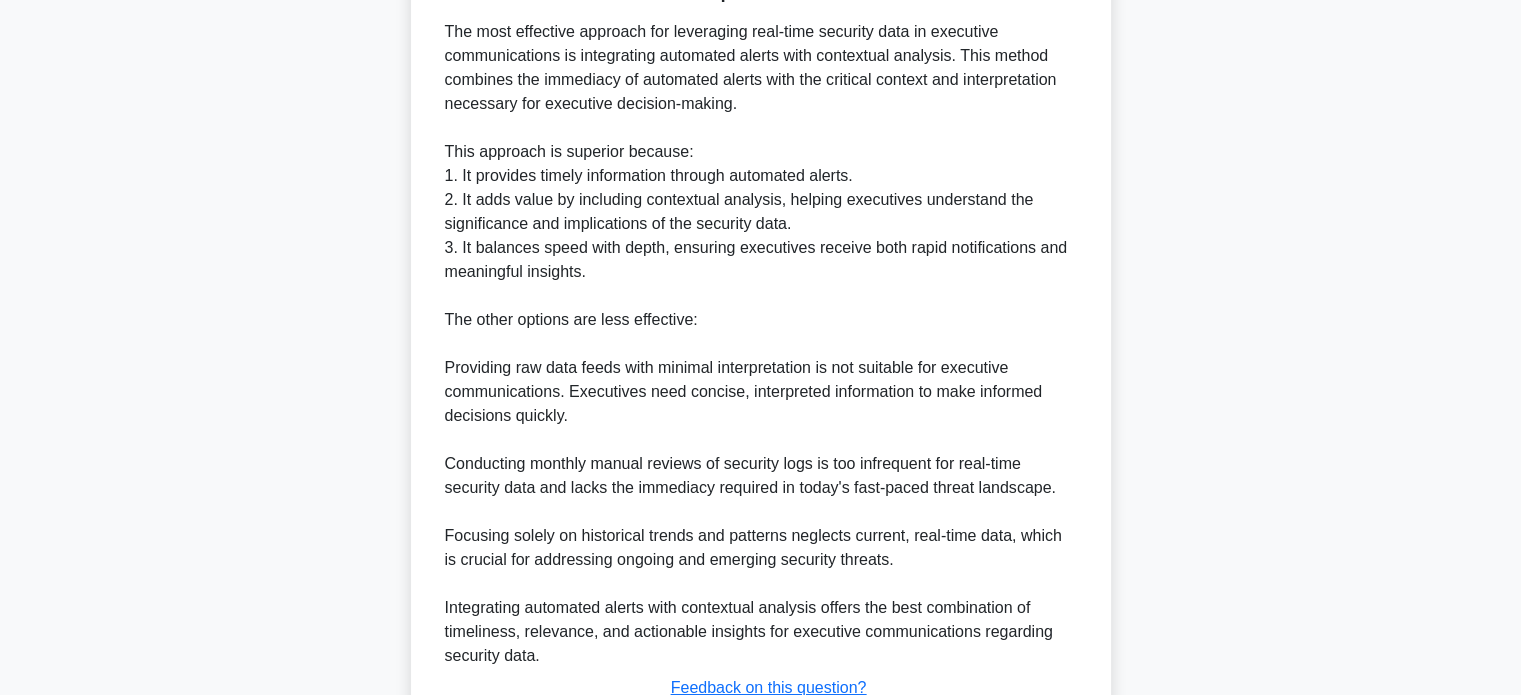 scroll, scrollTop: 706, scrollLeft: 0, axis: vertical 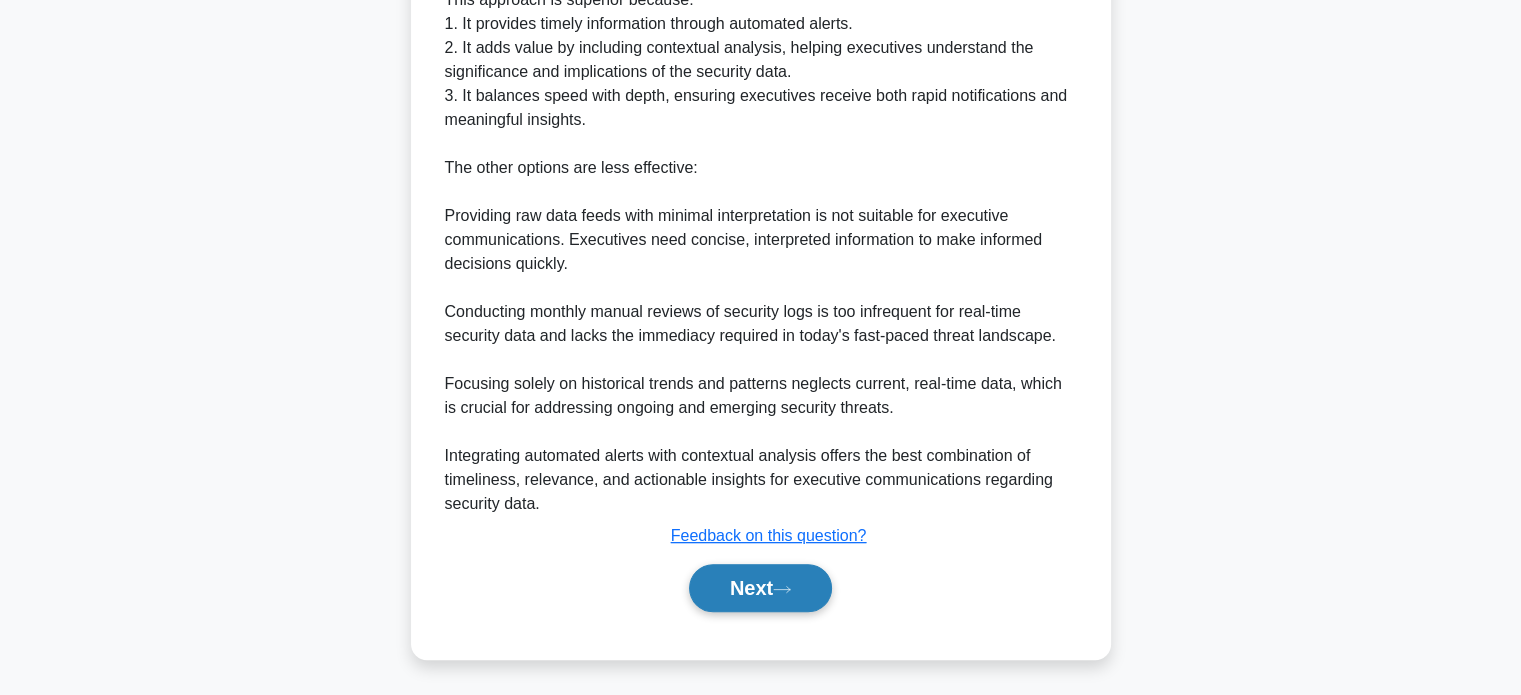 click on "Next" at bounding box center [760, 588] 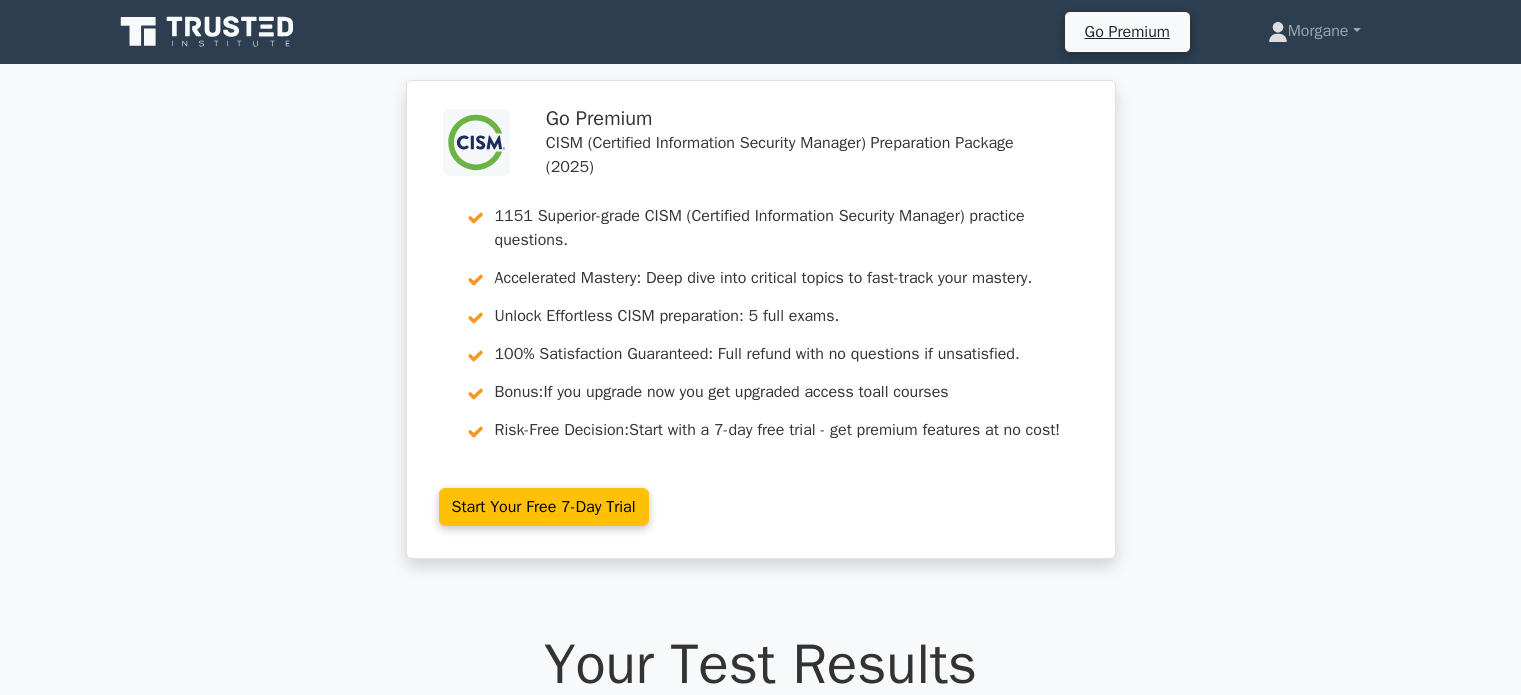scroll, scrollTop: 0, scrollLeft: 0, axis: both 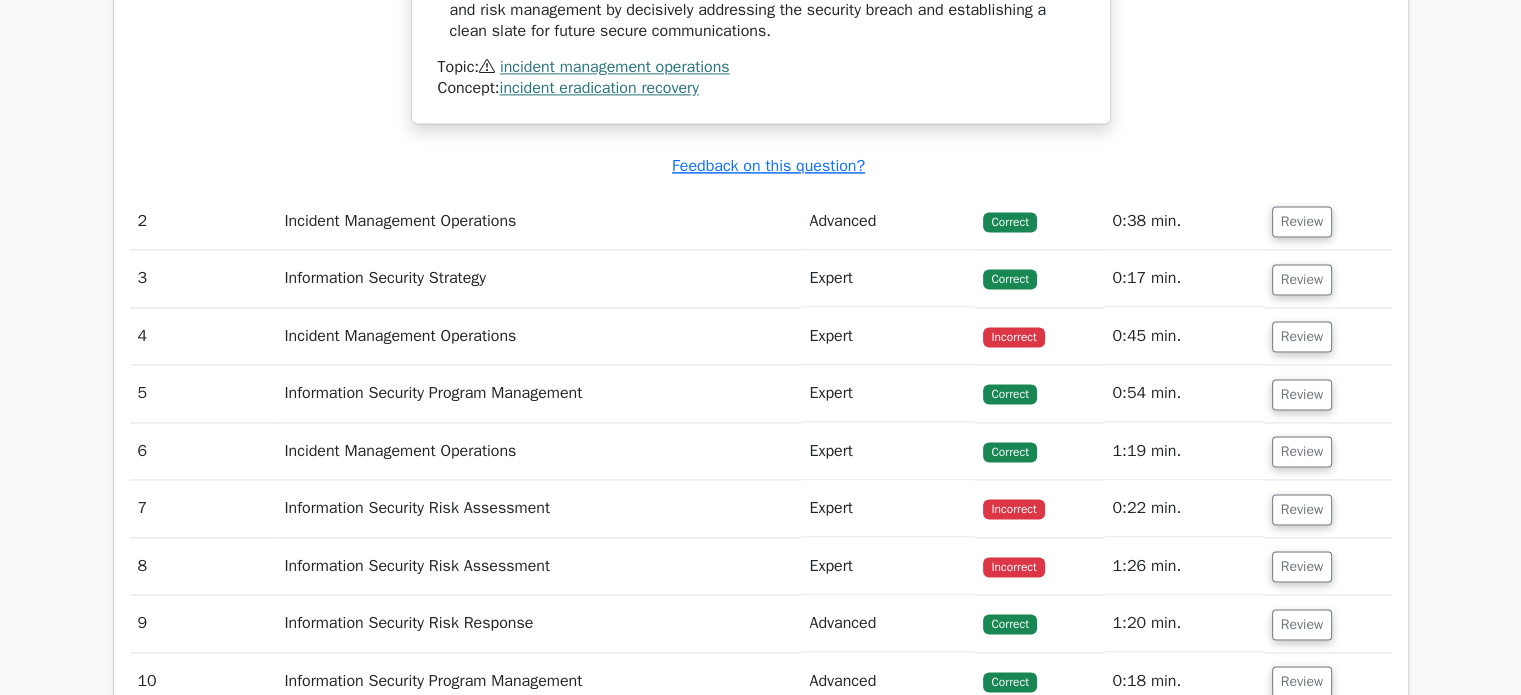 click on "4" at bounding box center (203, 336) 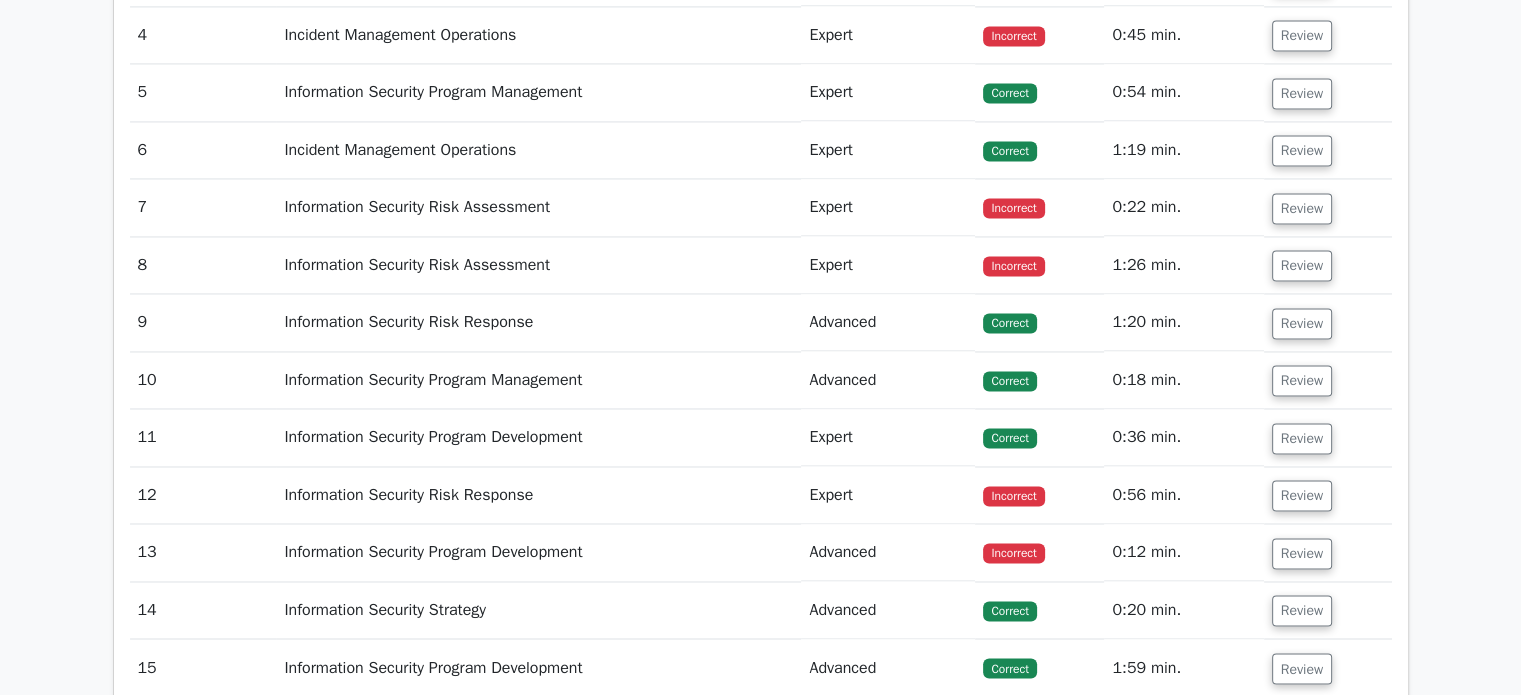 scroll, scrollTop: 3144, scrollLeft: 0, axis: vertical 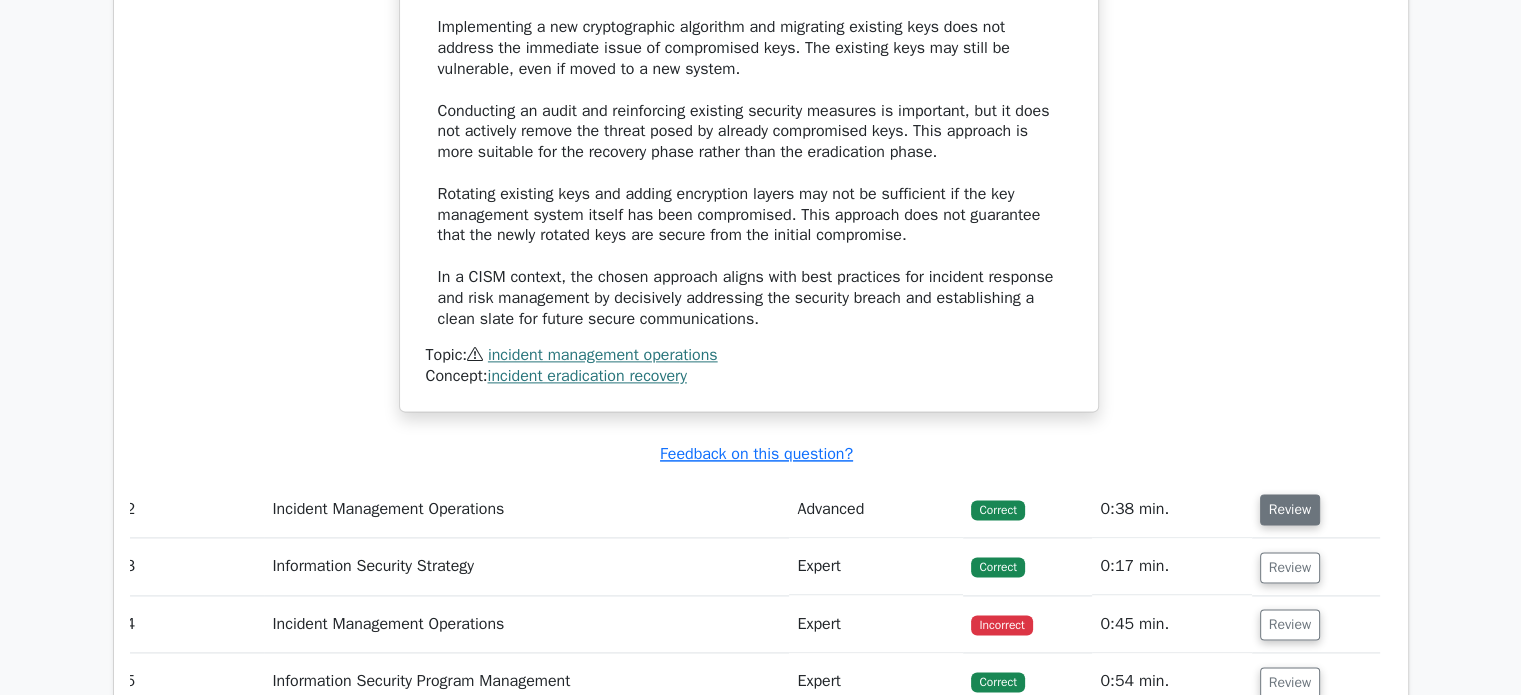 click on "Review" at bounding box center (1290, 509) 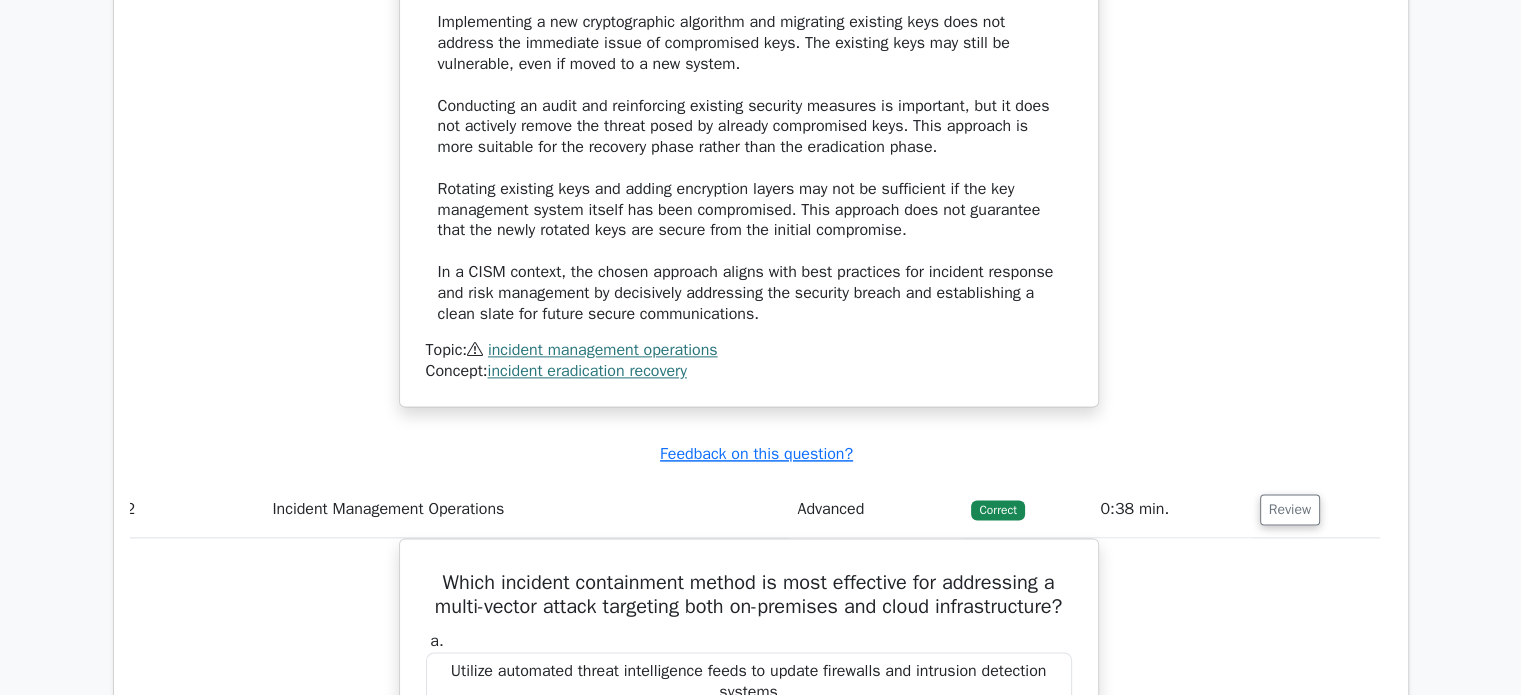 scroll, scrollTop: 0, scrollLeft: 0, axis: both 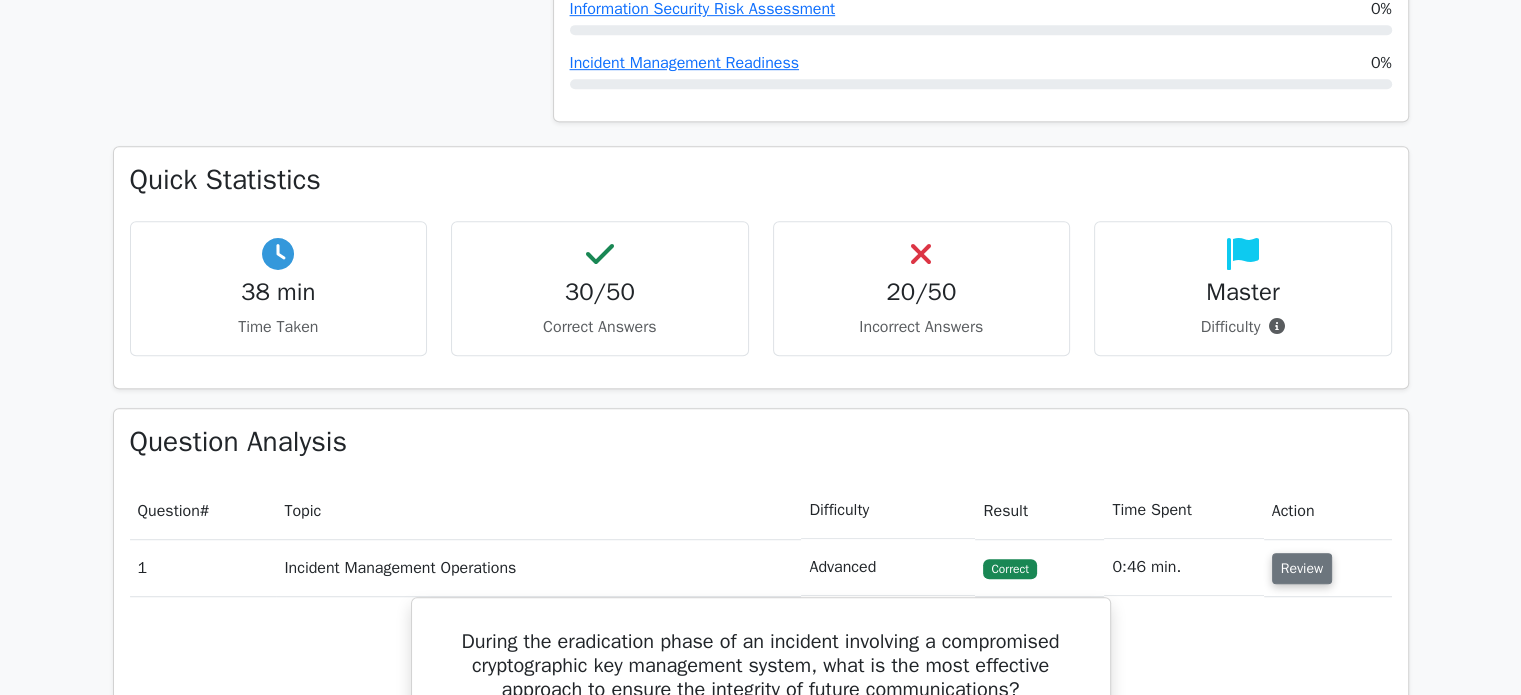 click on "Review" at bounding box center [1302, 568] 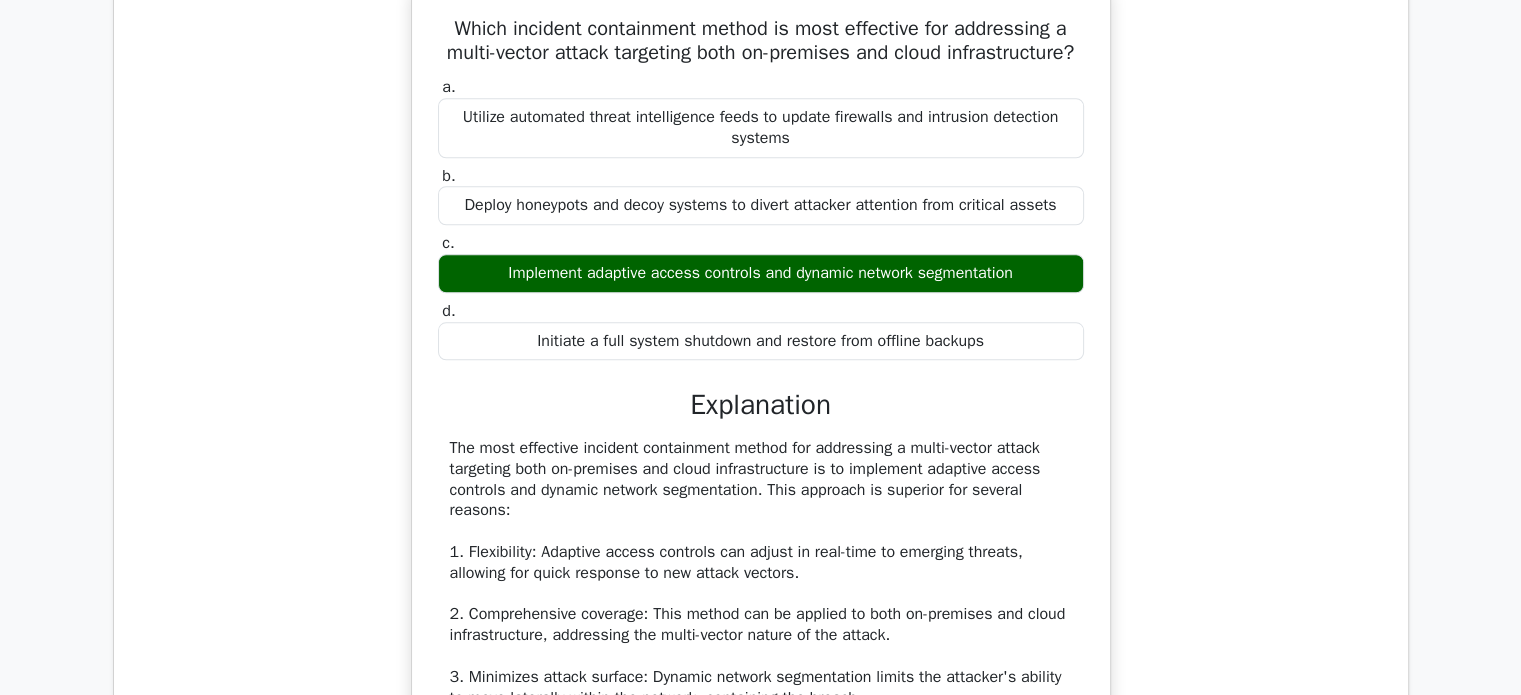 scroll, scrollTop: 1864, scrollLeft: 0, axis: vertical 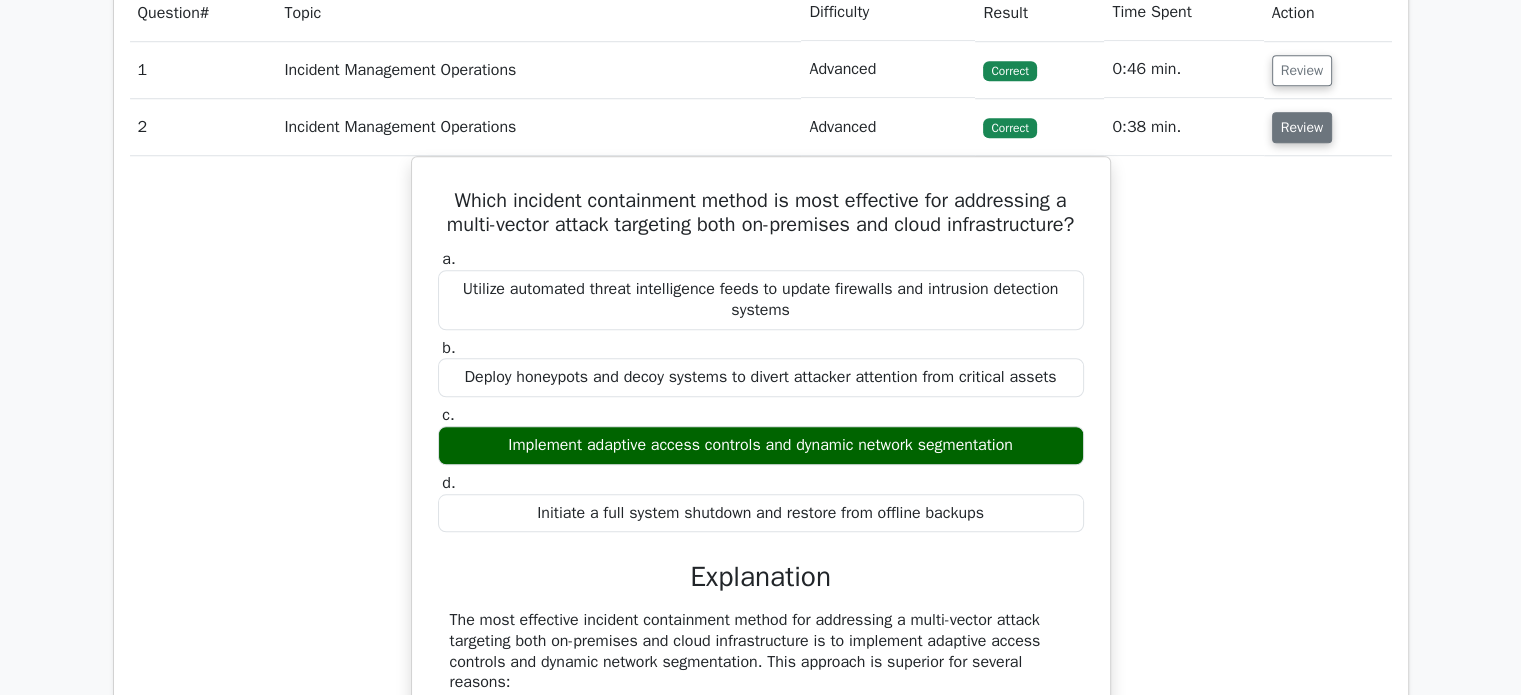 click on "Review" at bounding box center [1302, 127] 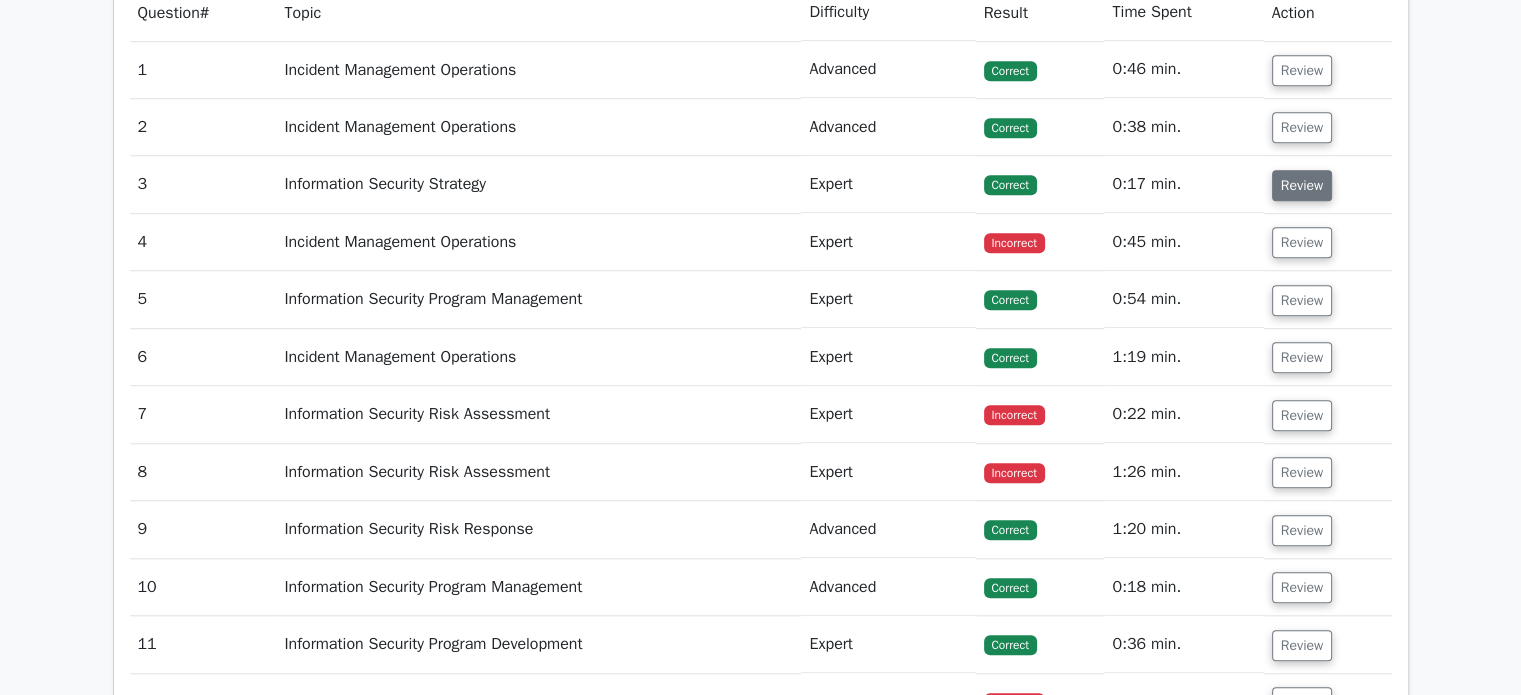 click on "Review" at bounding box center [1302, 185] 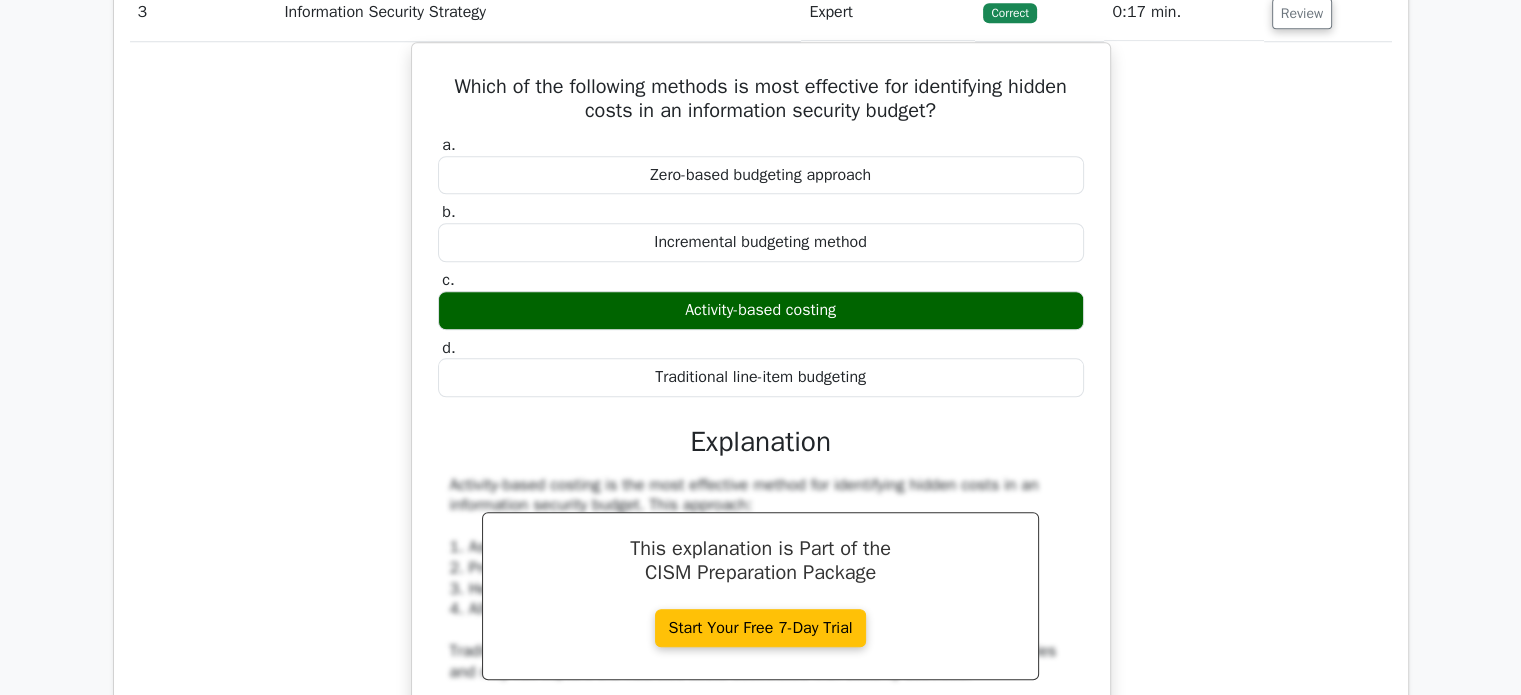 scroll, scrollTop: 1915, scrollLeft: 0, axis: vertical 